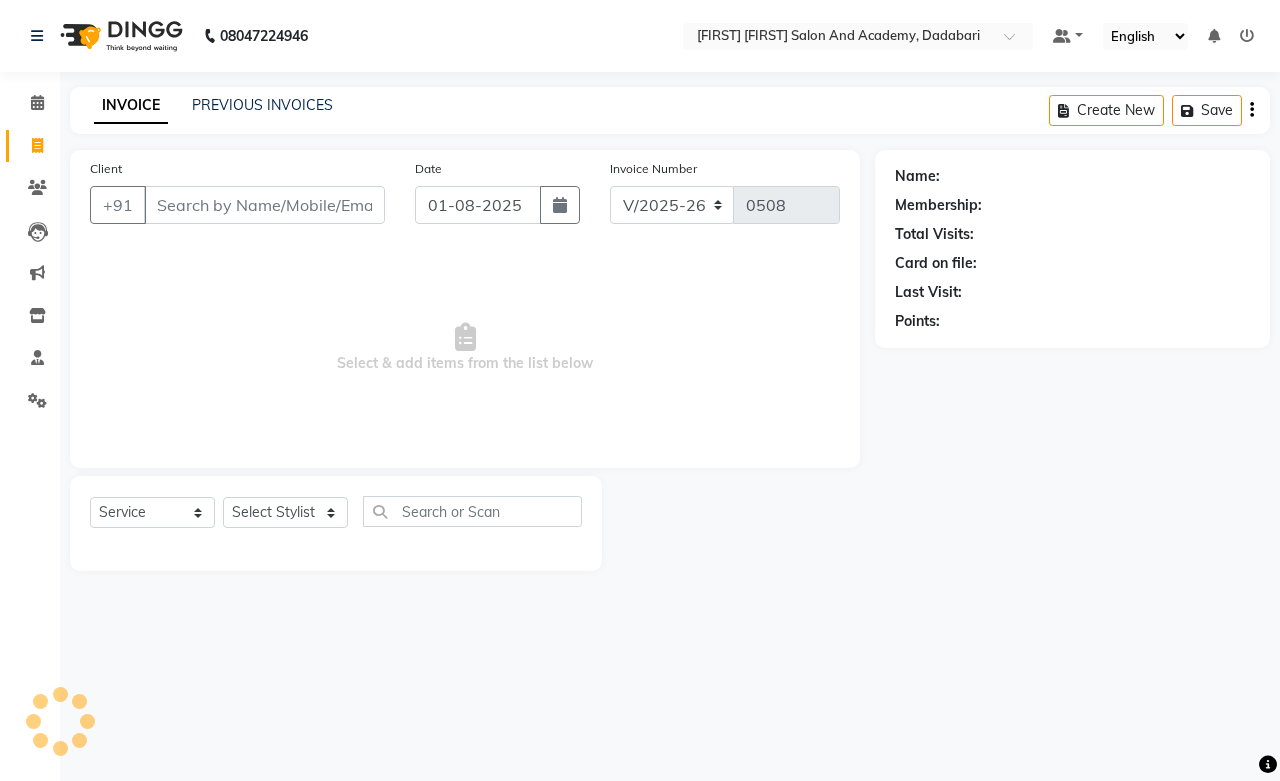 select on "6453" 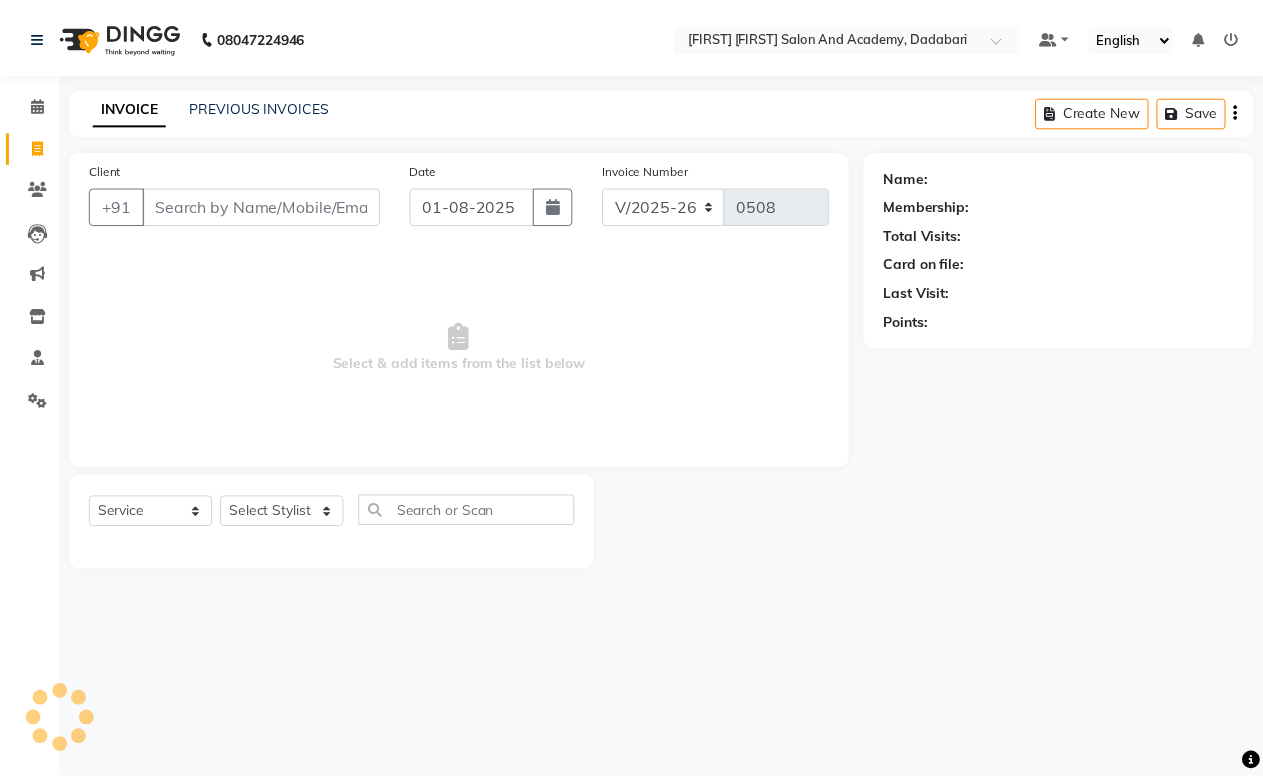scroll, scrollTop: 0, scrollLeft: 0, axis: both 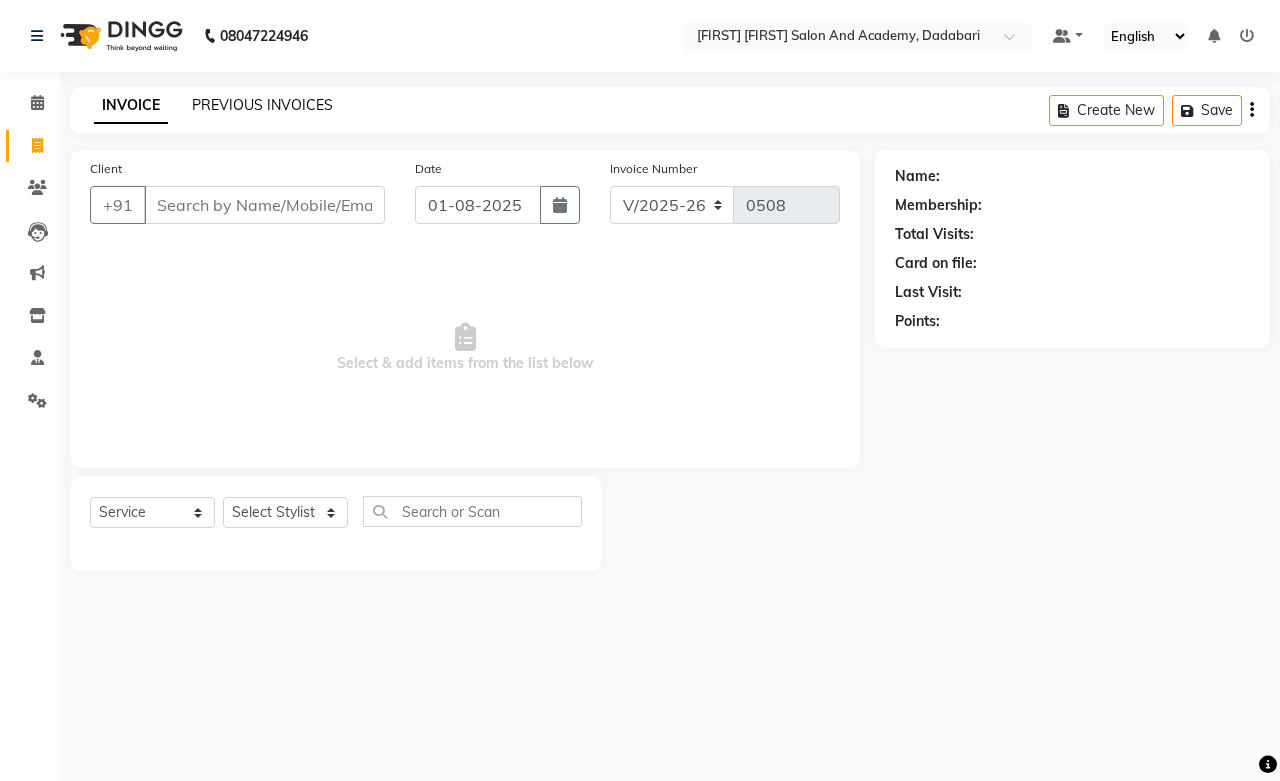 click on "PREVIOUS INVOICES" 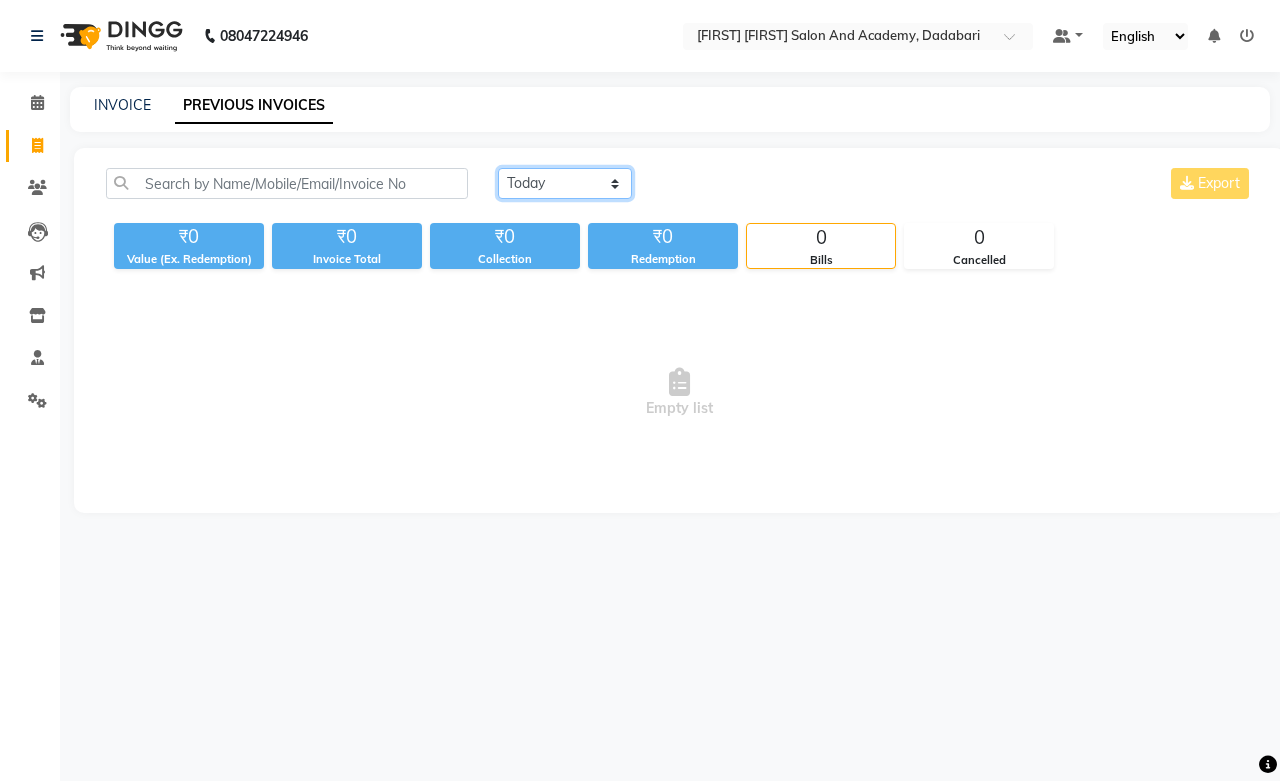 click on "Today Yesterday Custom Range" 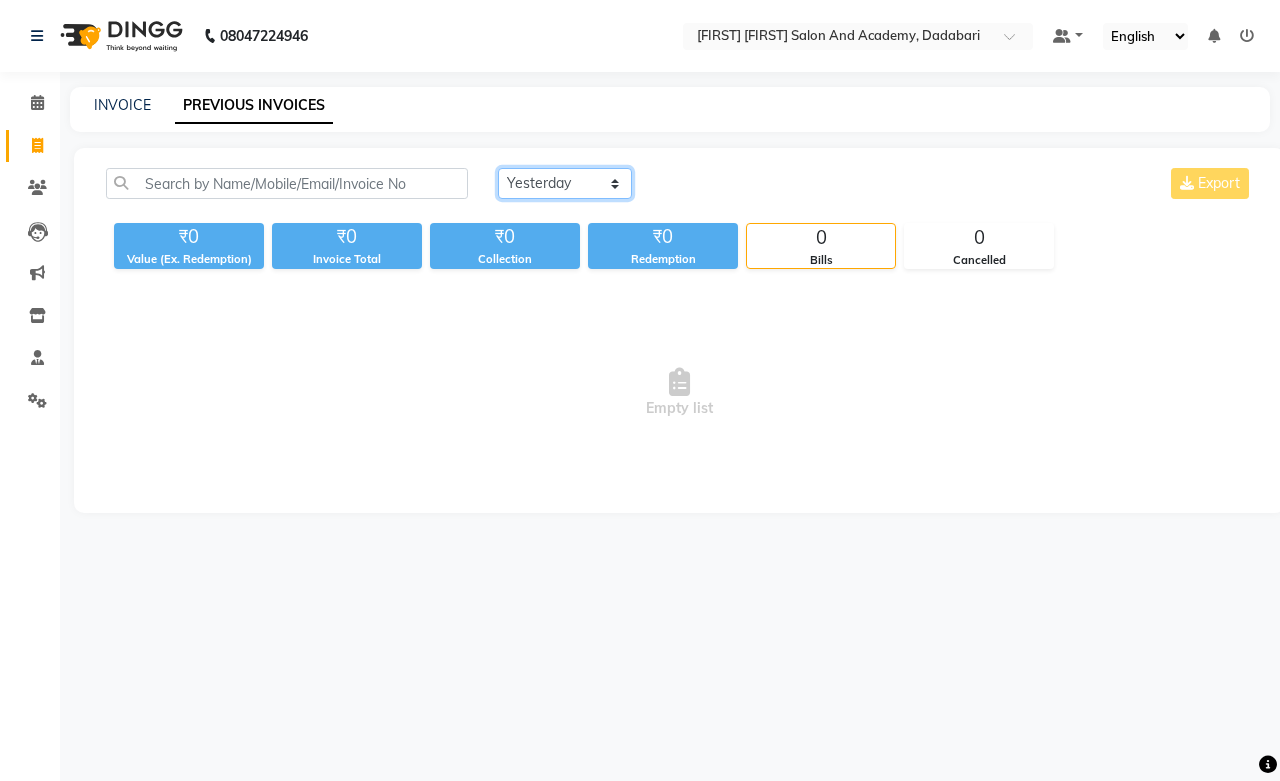click on "Today Yesterday Custom Range" 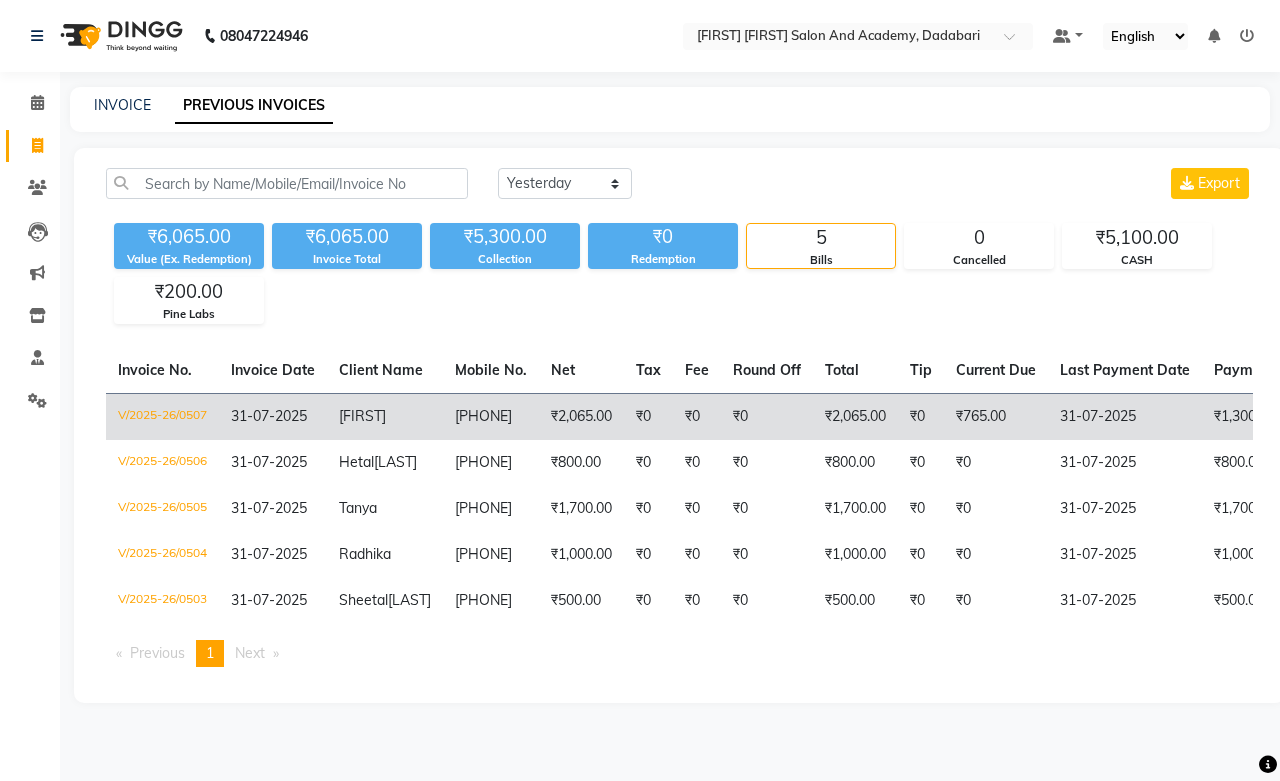click on "9521677779" 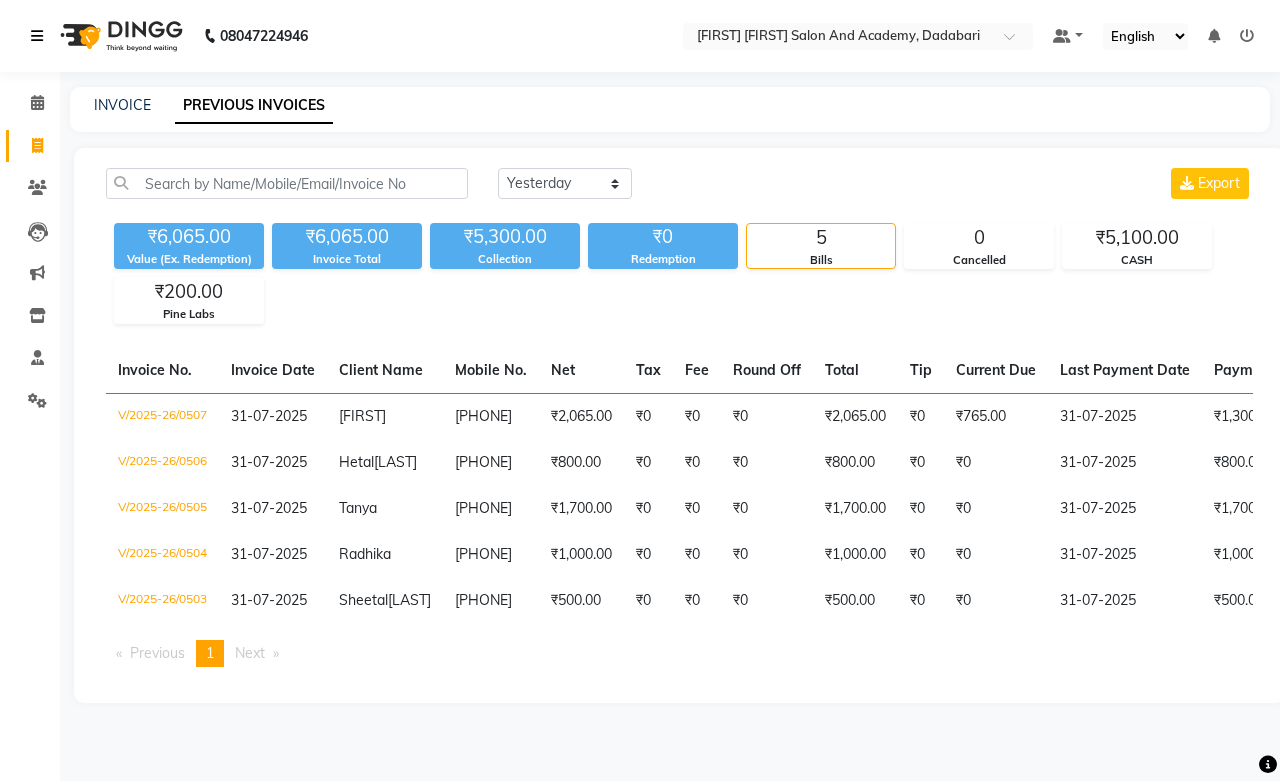 click at bounding box center [37, 36] 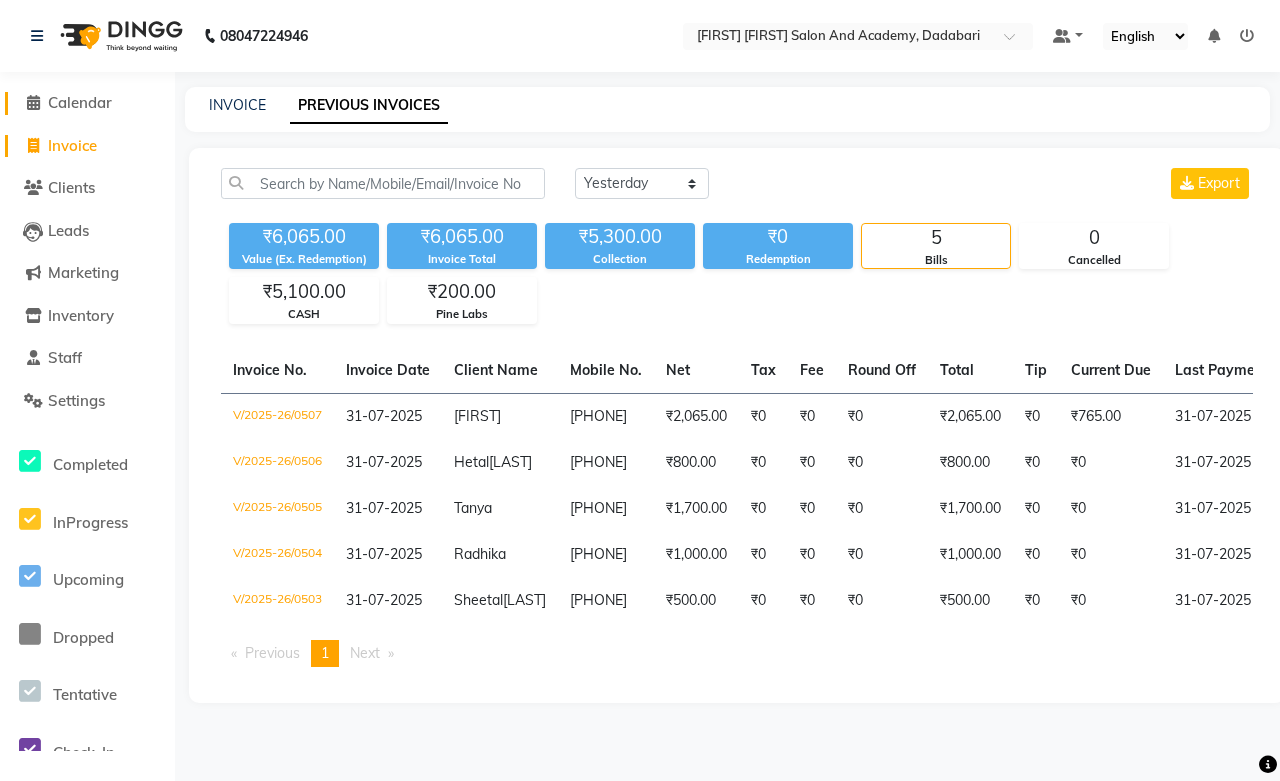 click on "Calendar" 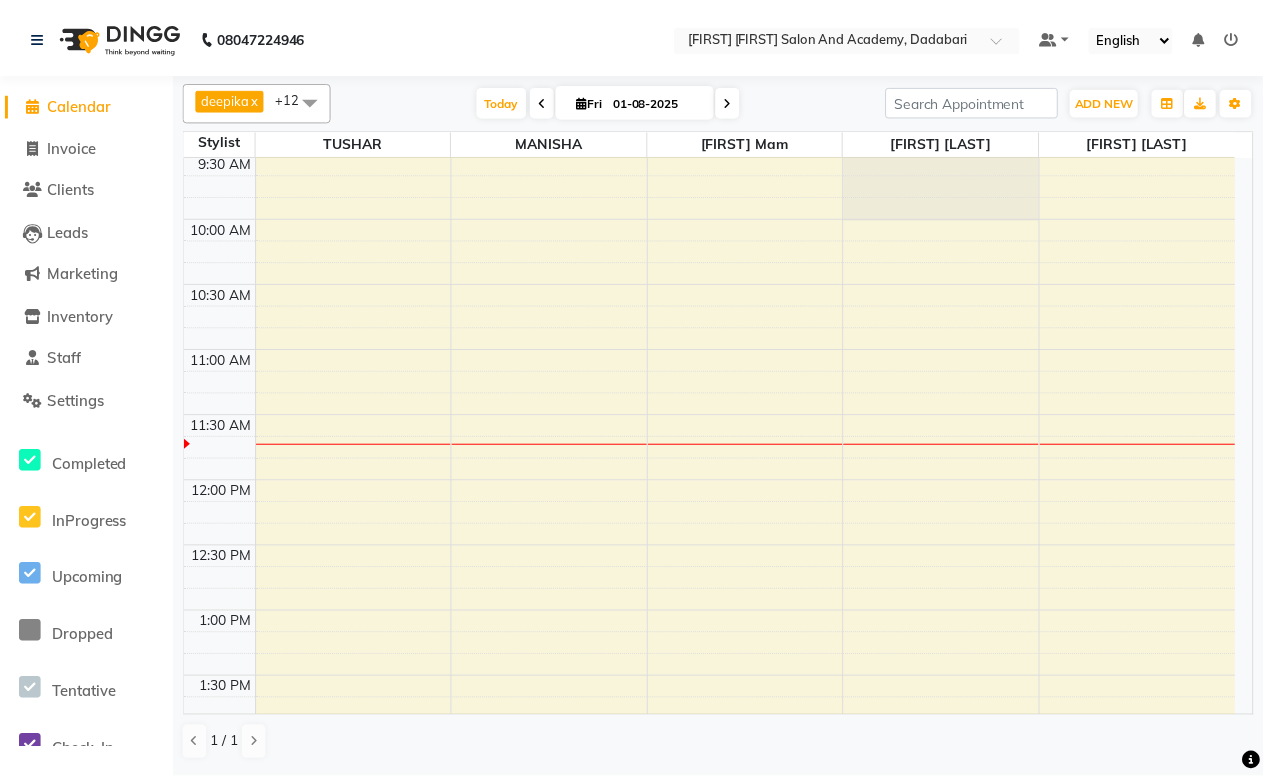 scroll, scrollTop: 0, scrollLeft: 0, axis: both 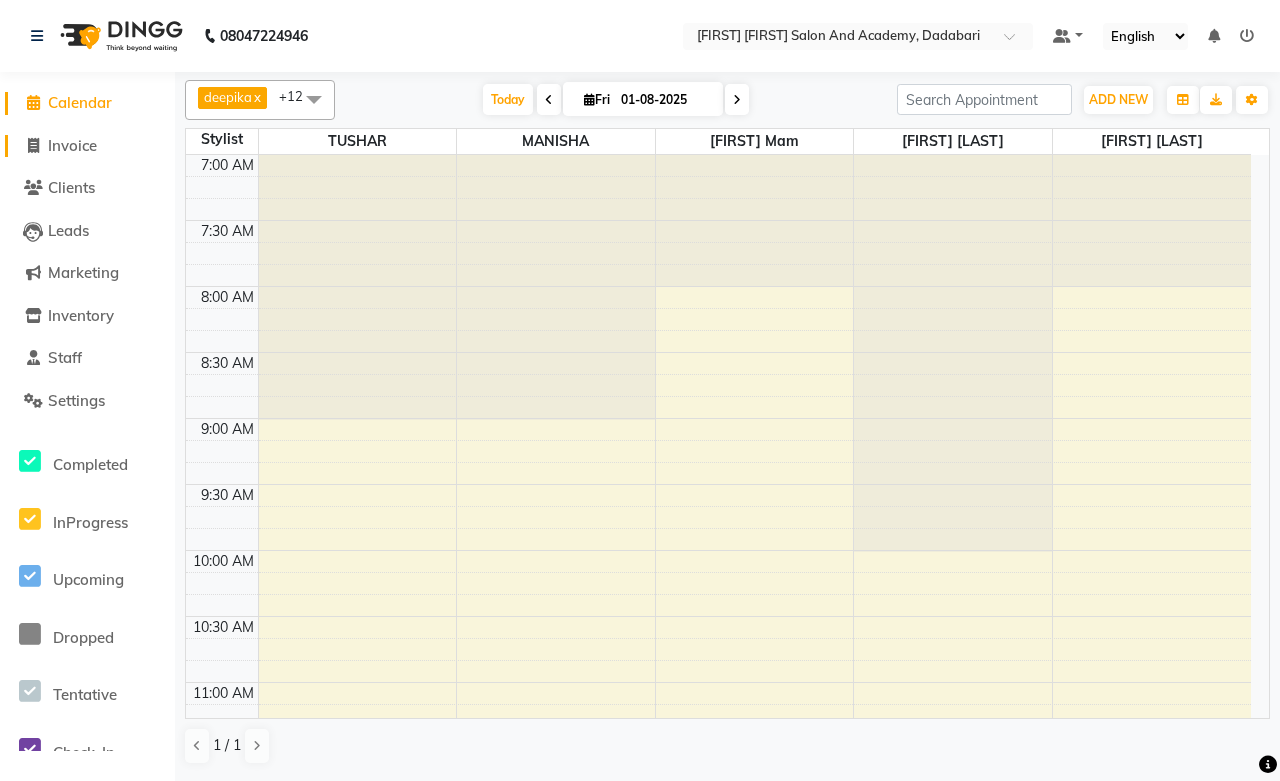 click on "Invoice" 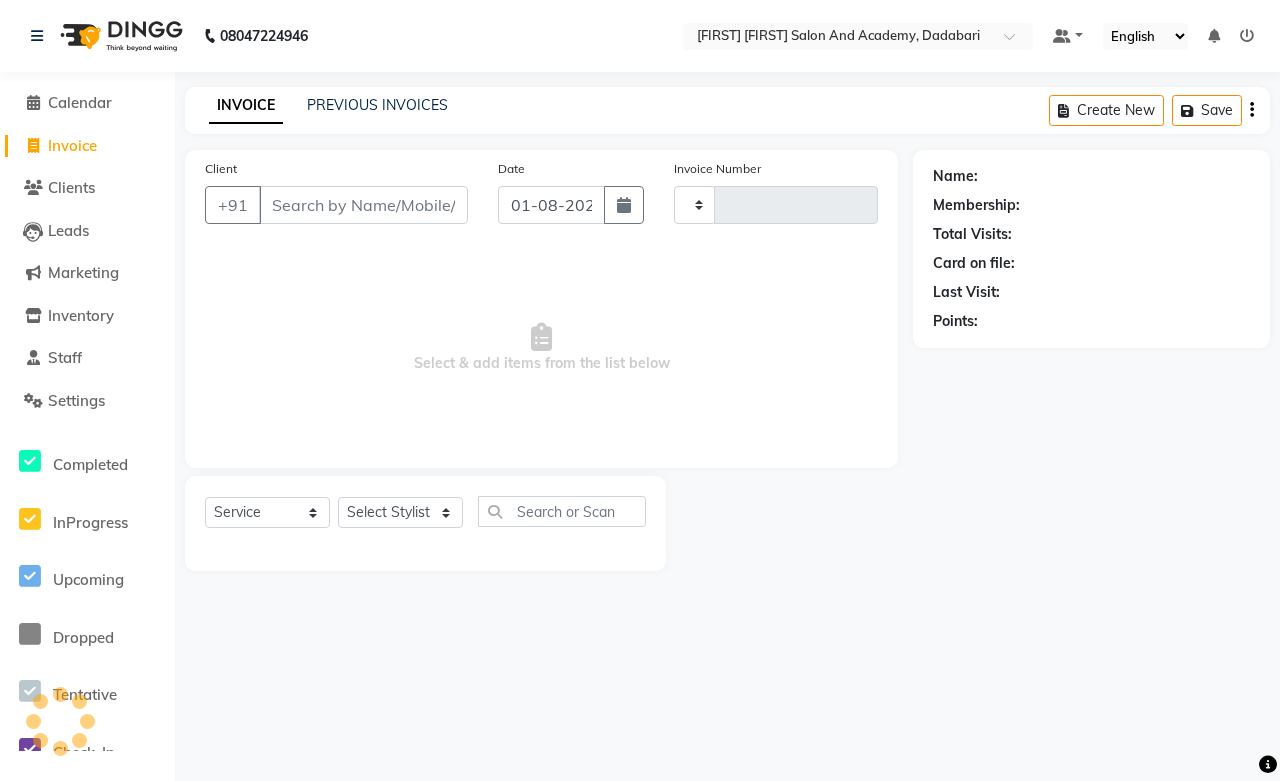 type on "0508" 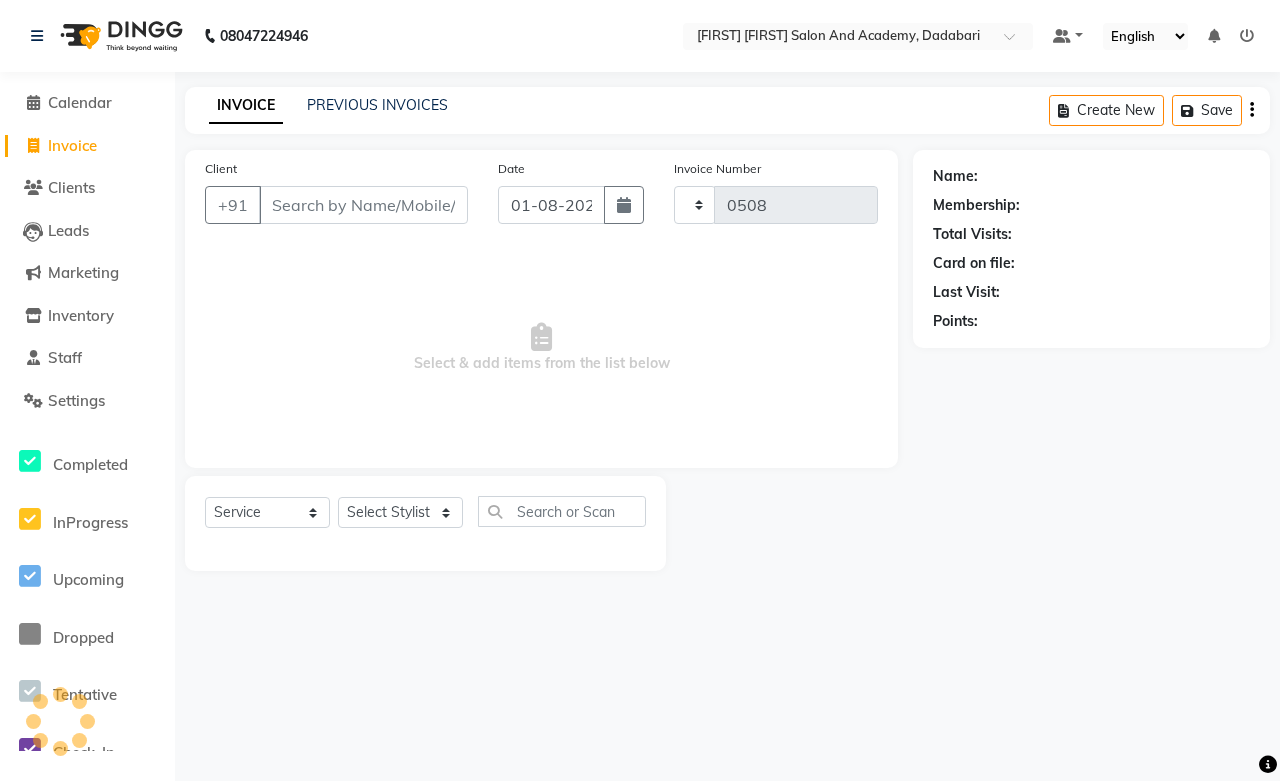 select on "6453" 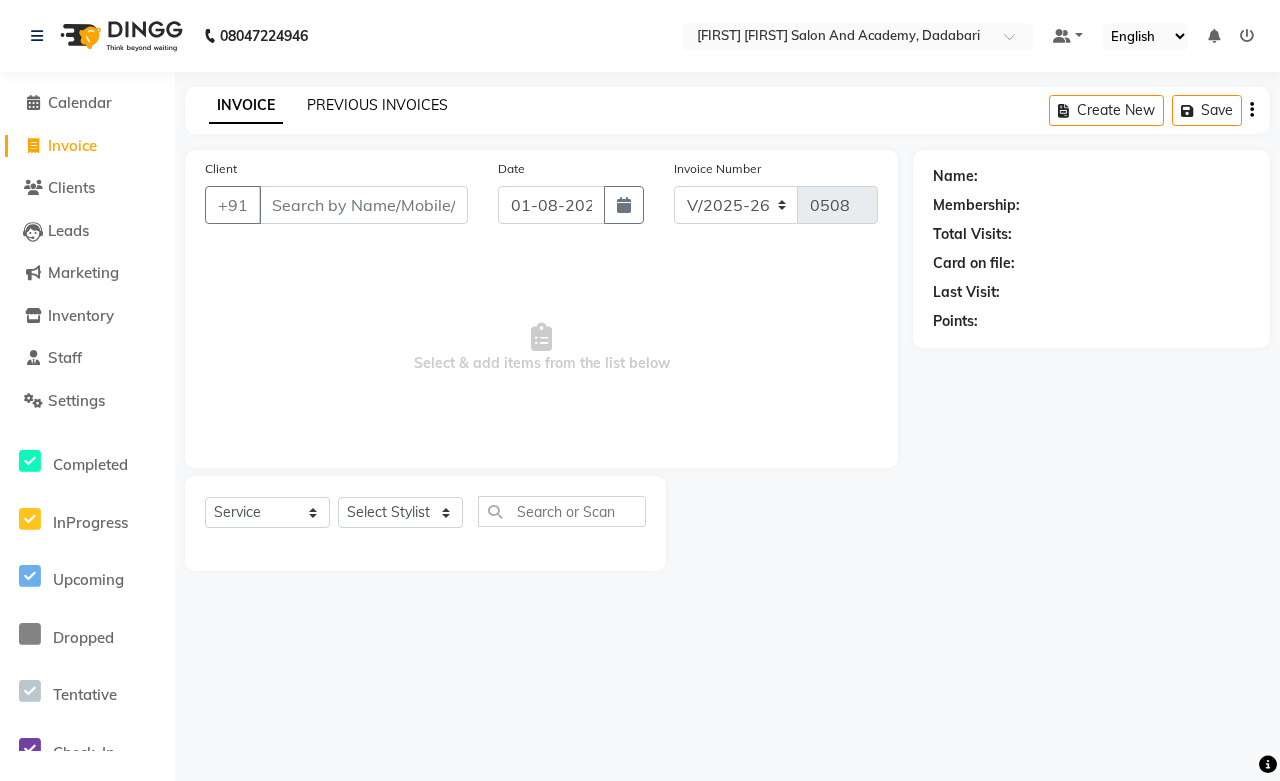 click on "PREVIOUS INVOICES" 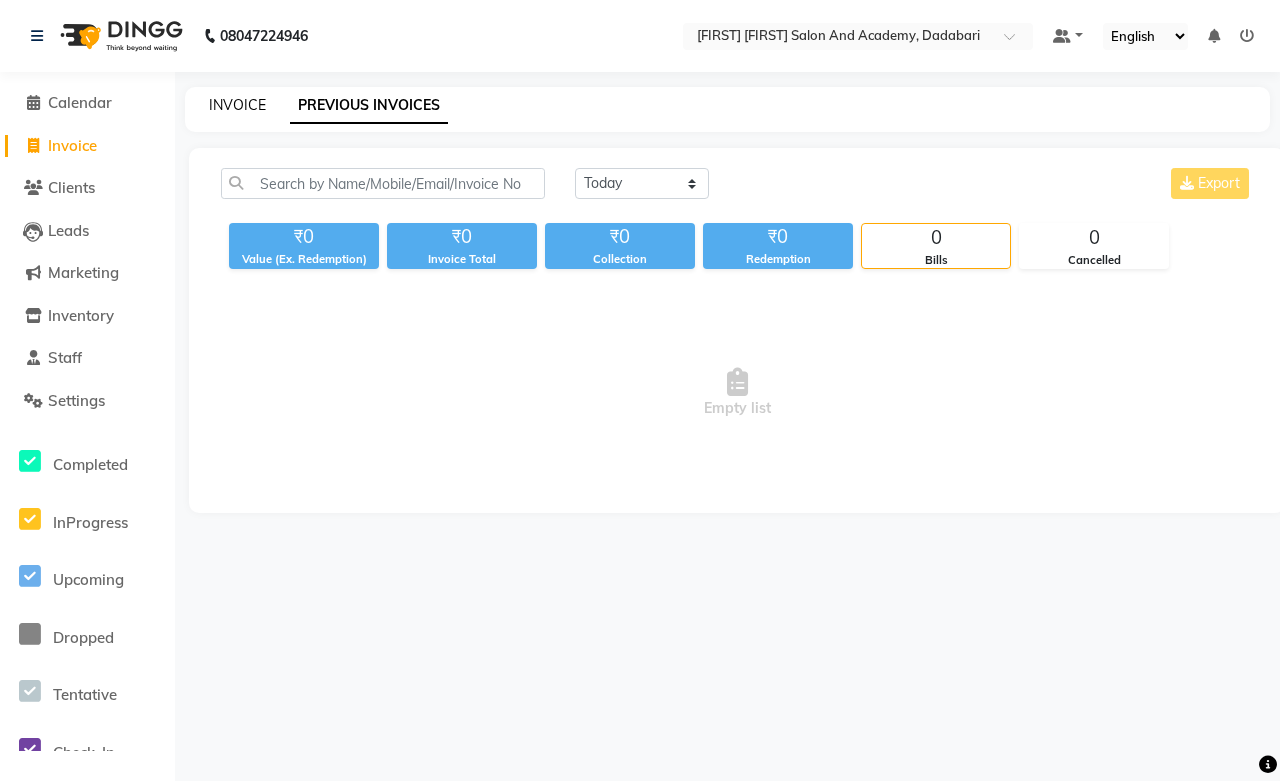 click on "INVOICE" 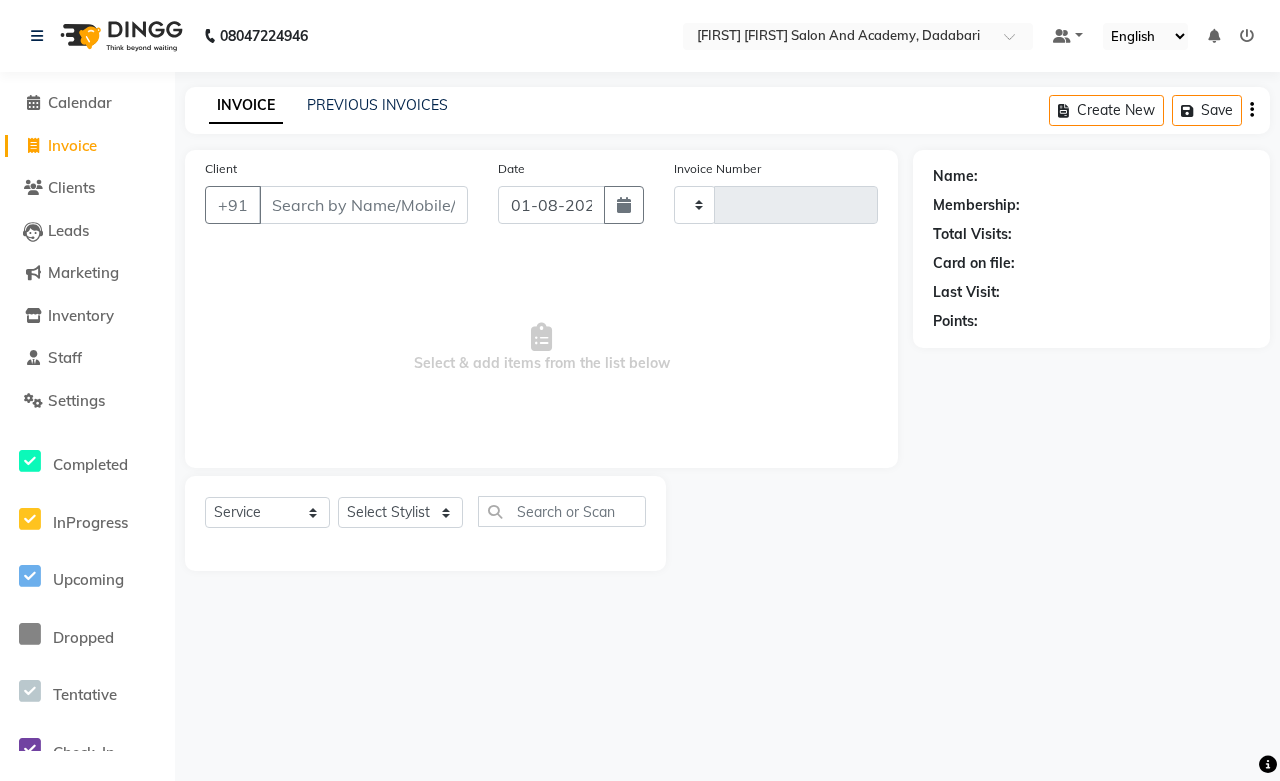 type on "0508" 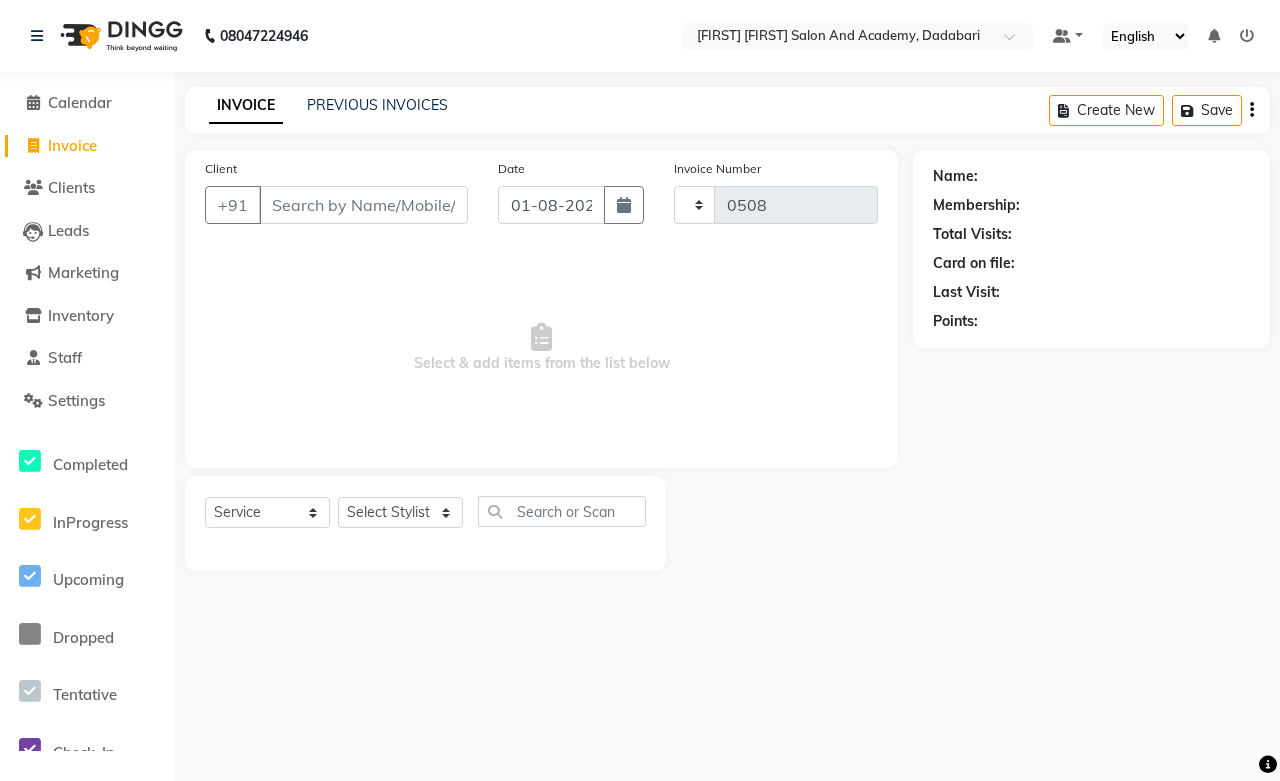select on "6453" 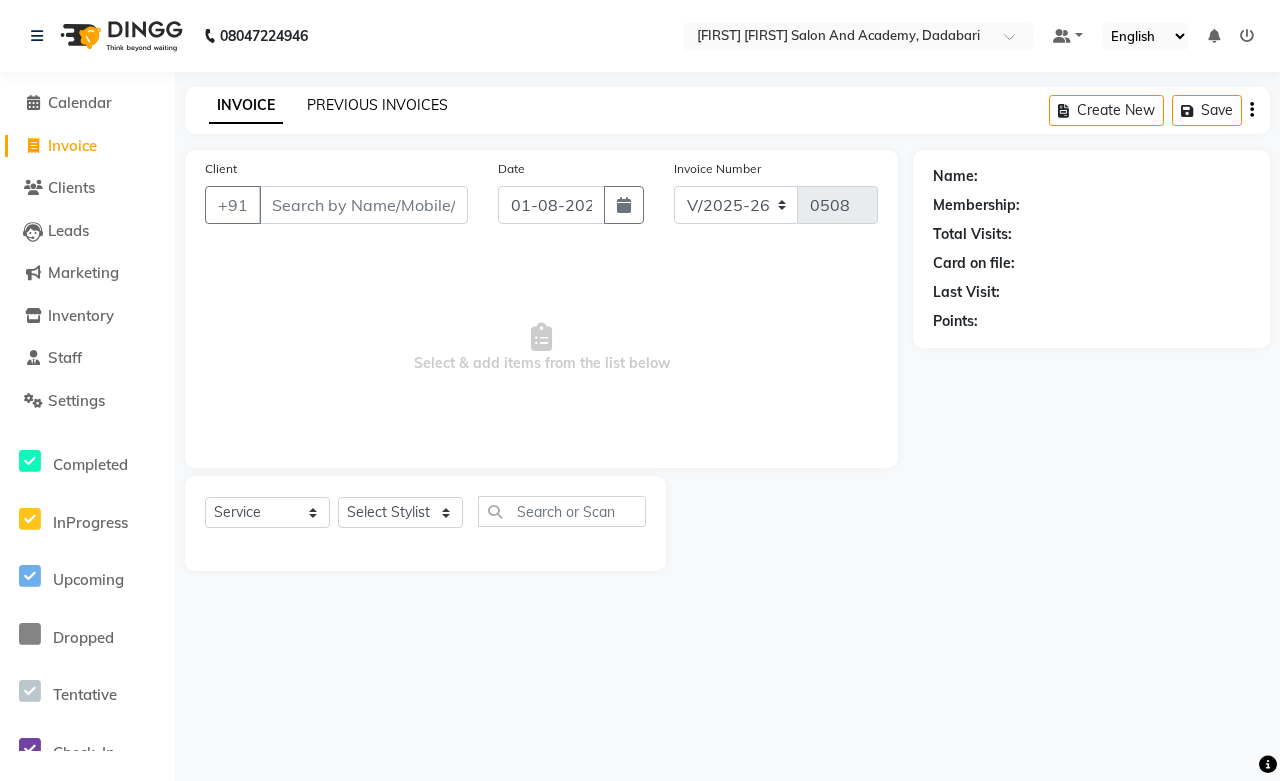 click on "PREVIOUS INVOICES" 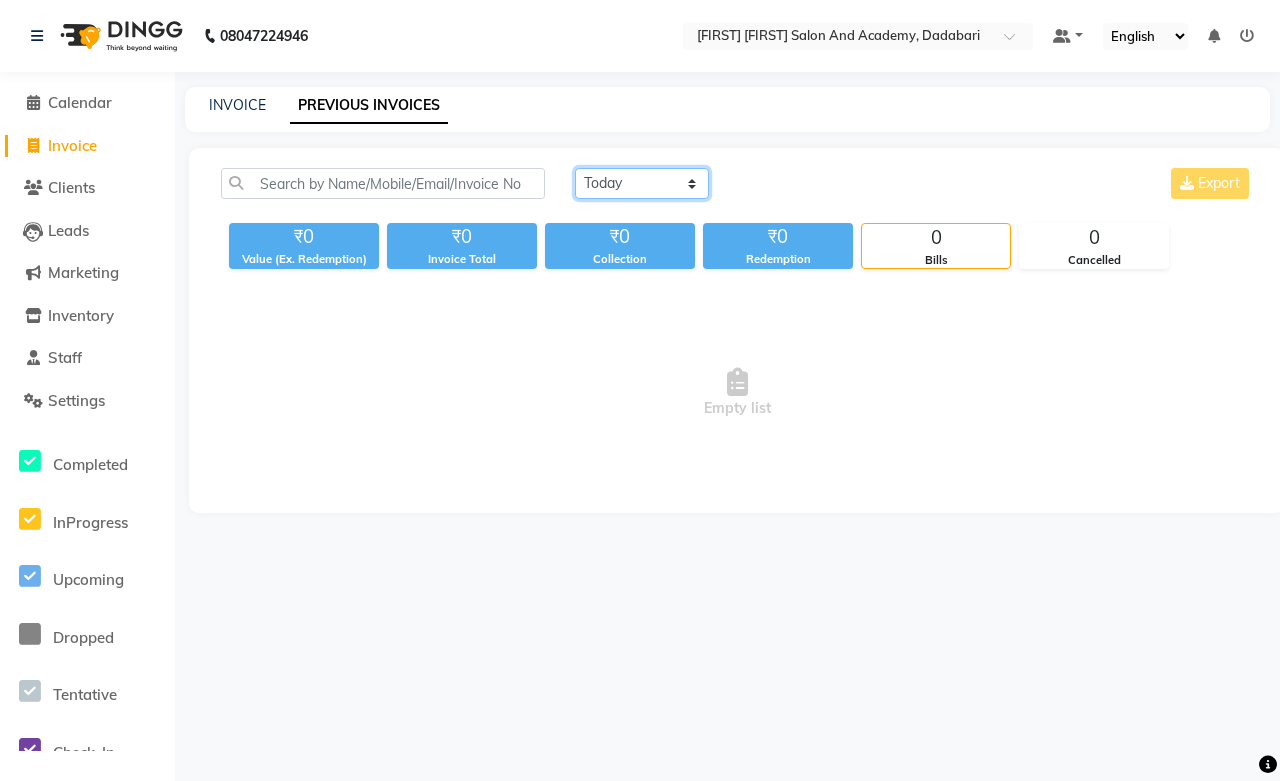 click on "Today Yesterday Custom Range" 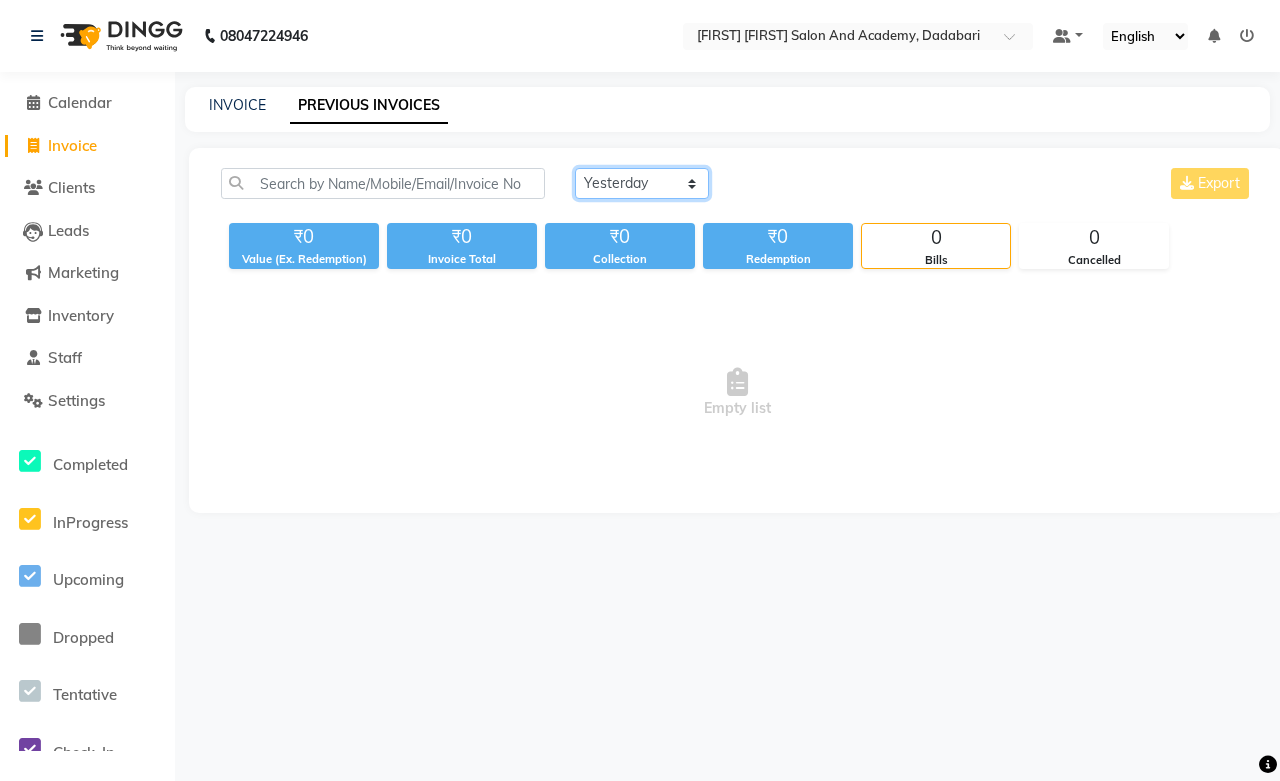click on "Today Yesterday Custom Range" 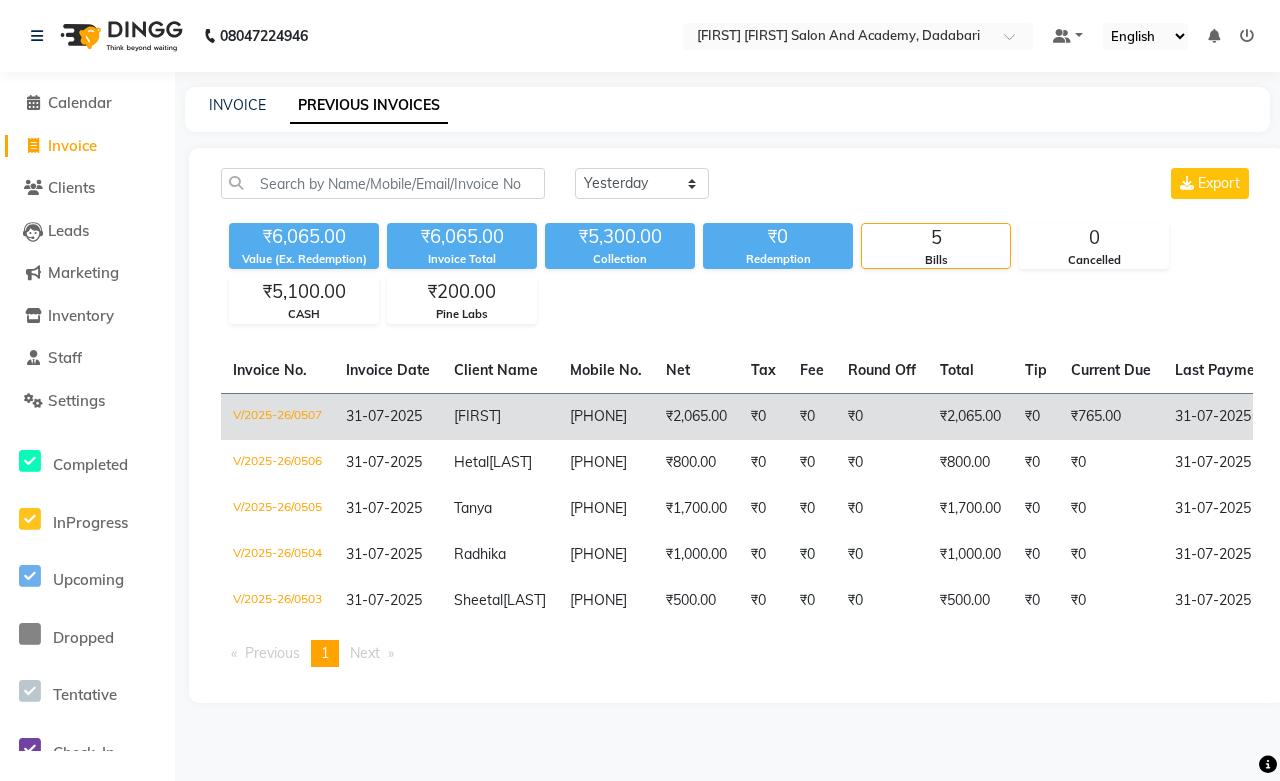 click on "Raasika" 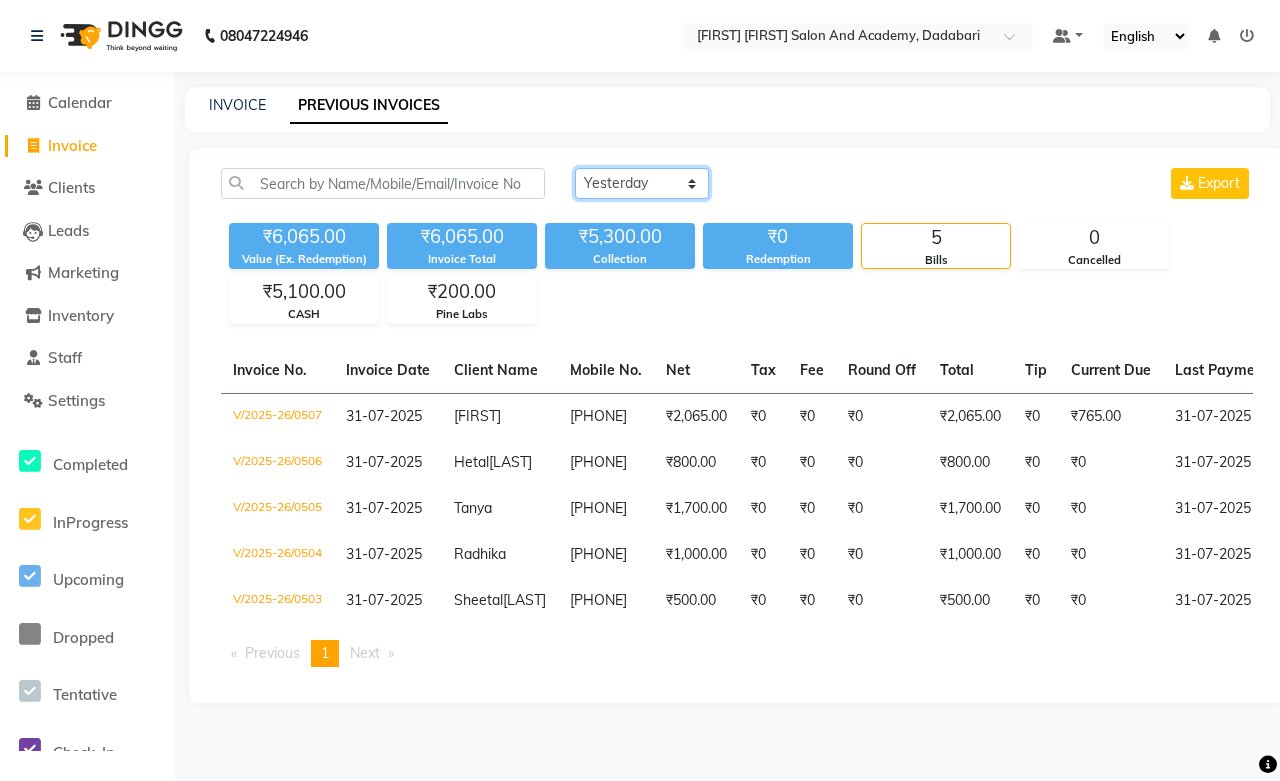 click on "Today Yesterday Custom Range" 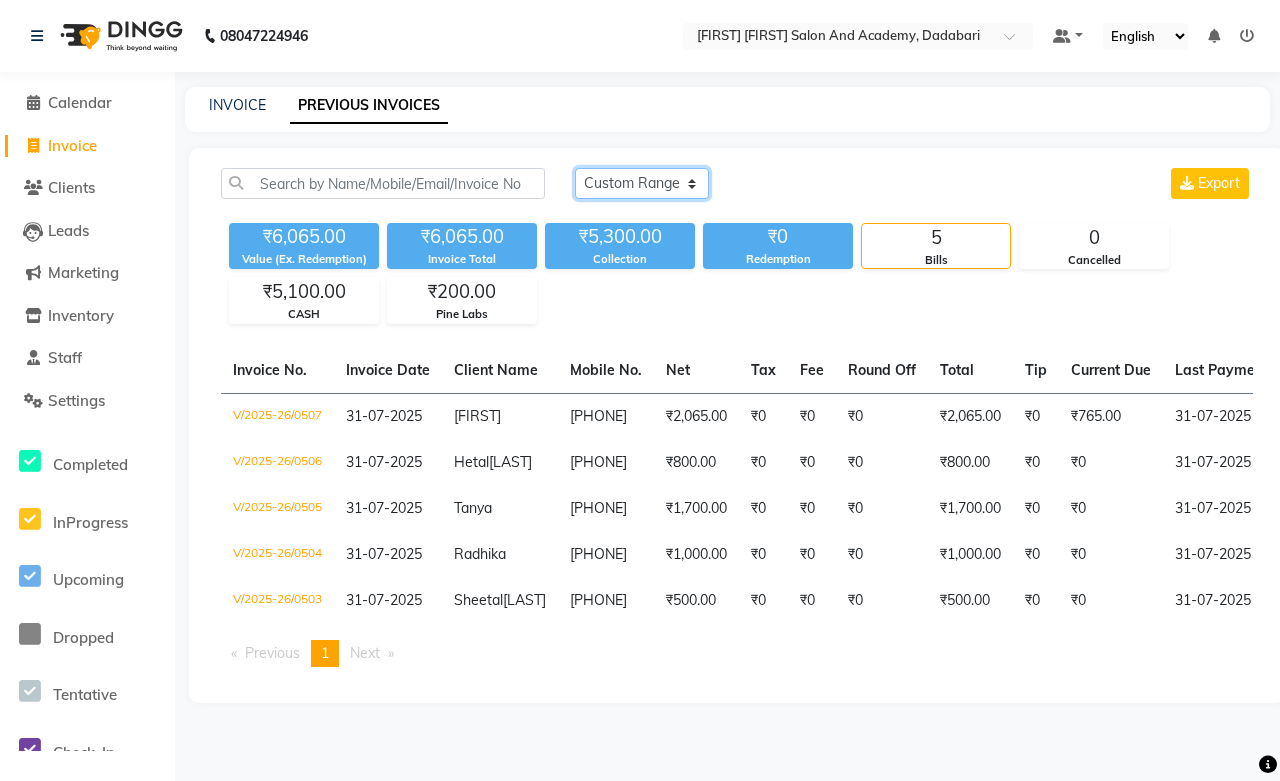 click on "Today Yesterday Custom Range" 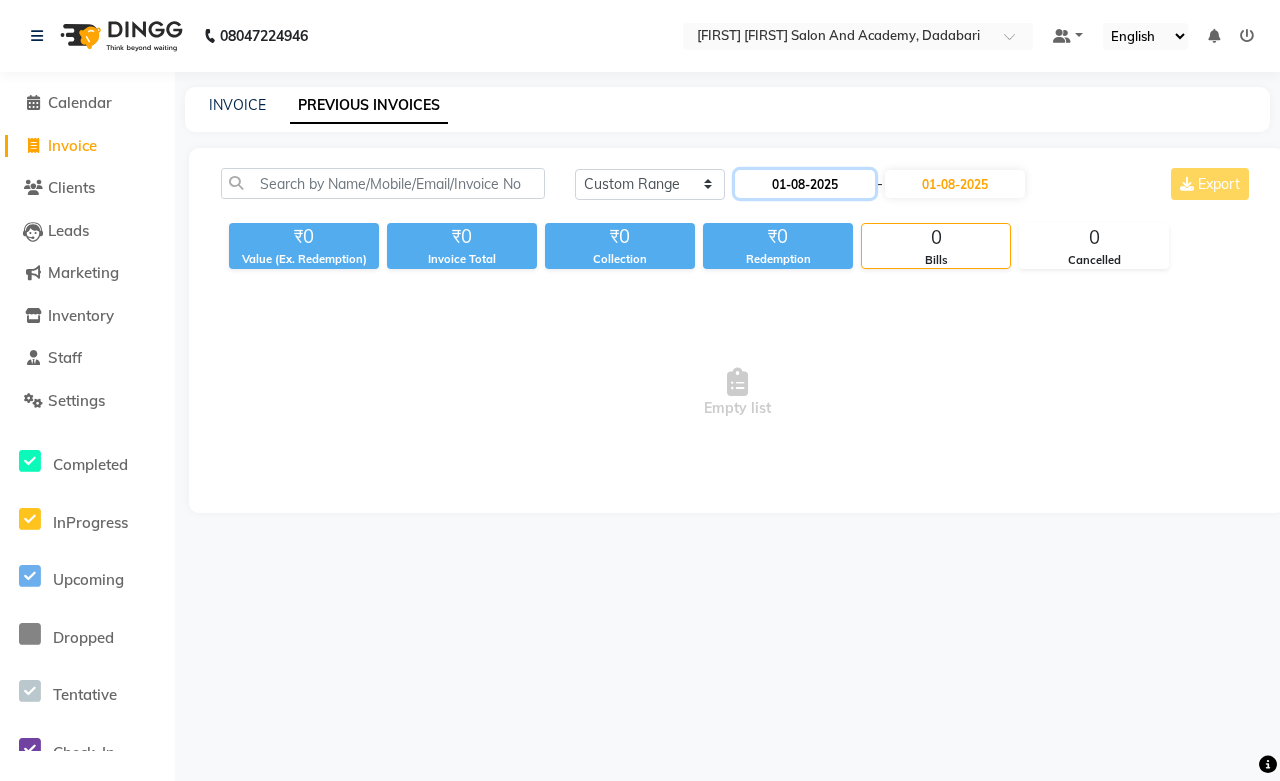 click on "01-08-2025" 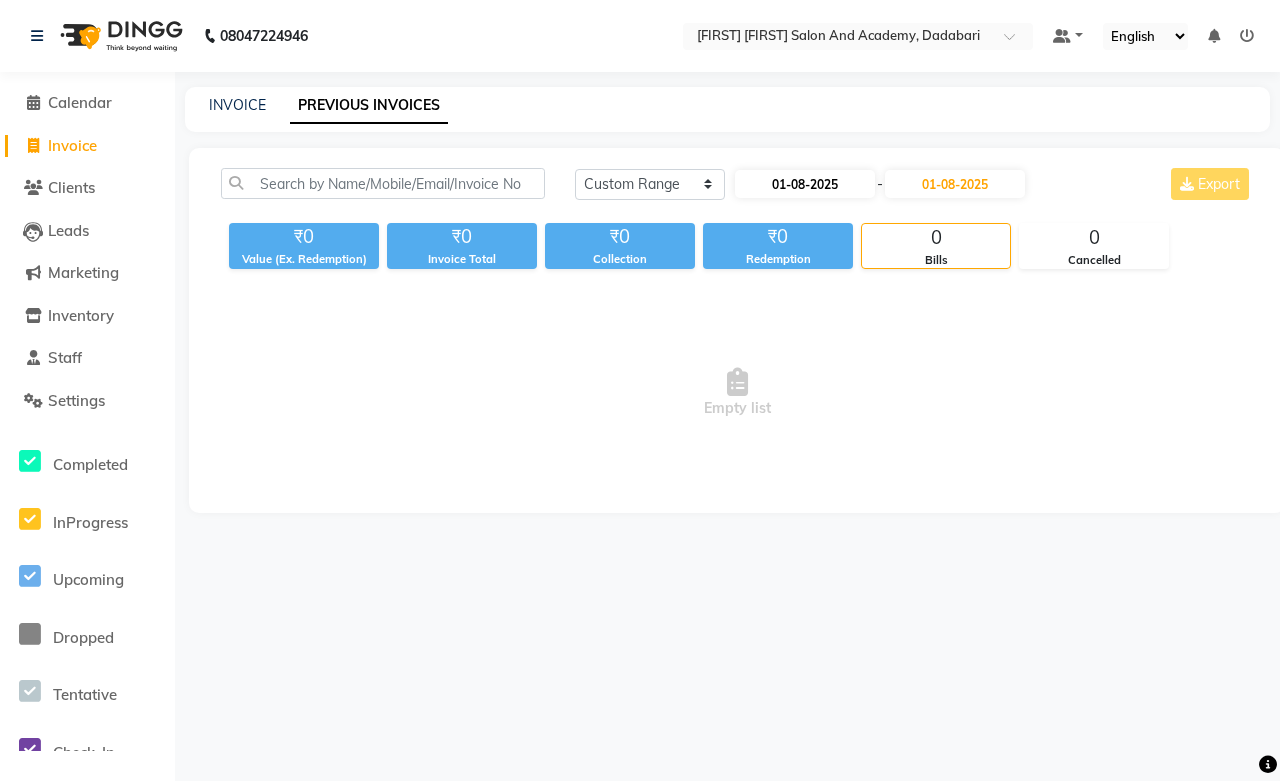 select on "8" 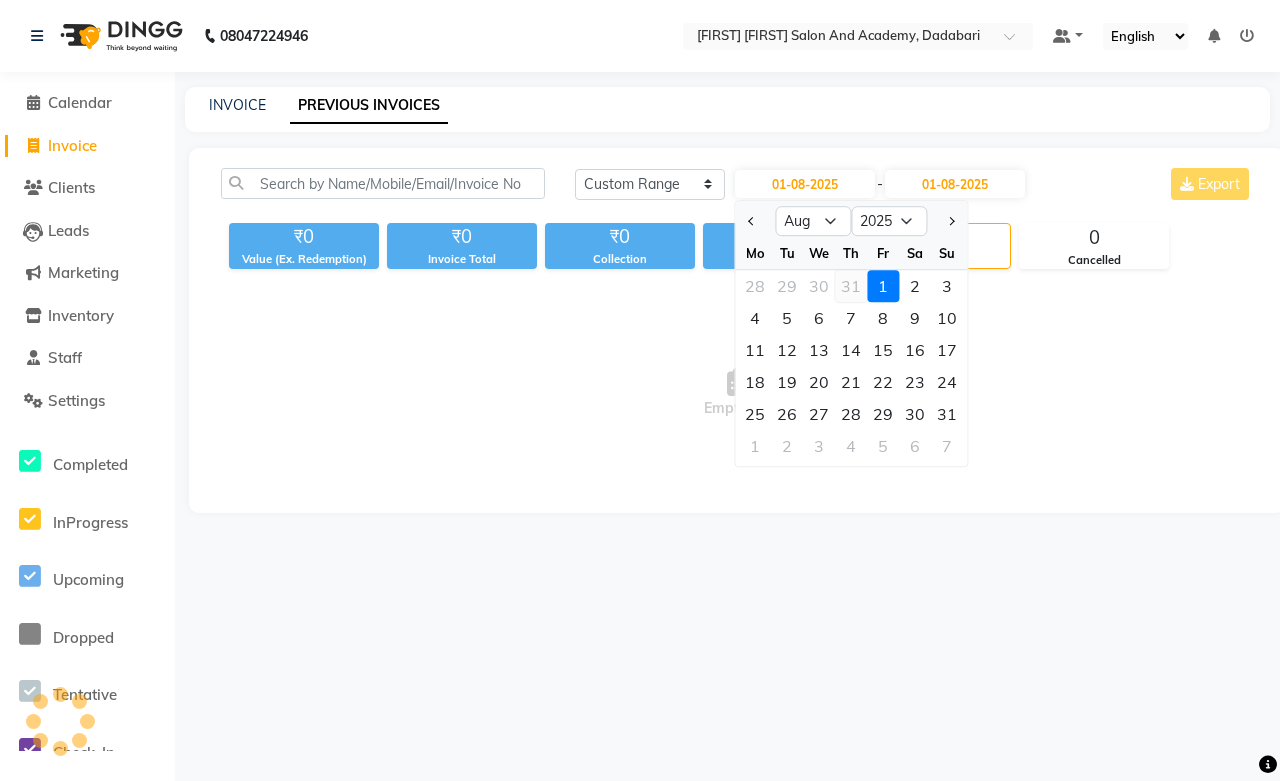 click on "31" 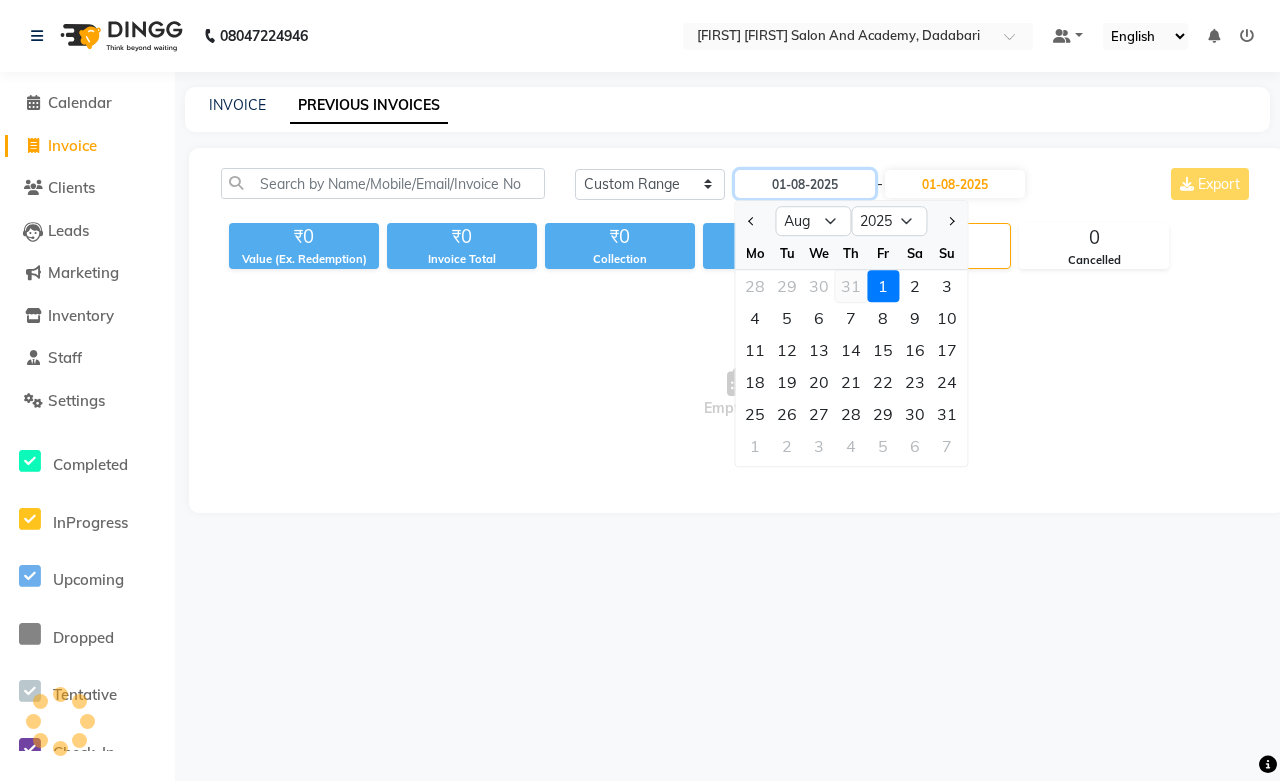 type on "31-07-2025" 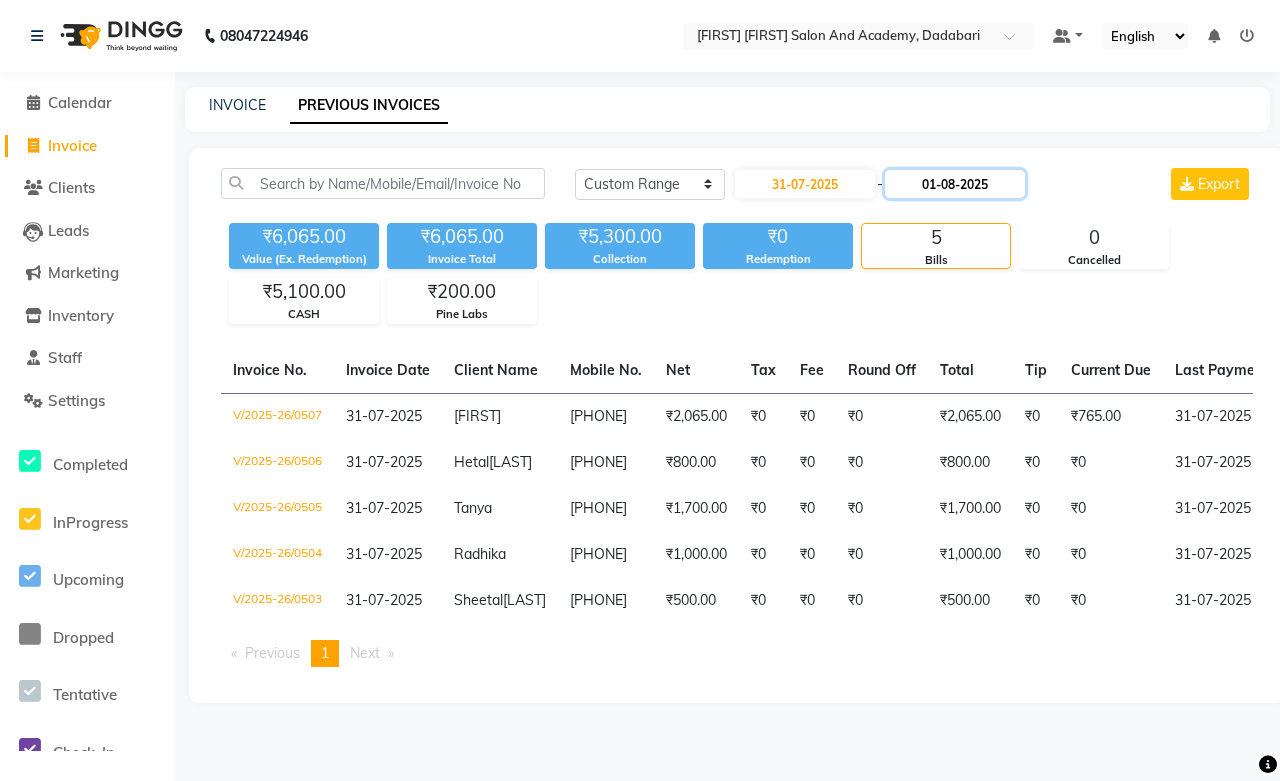 click on "01-08-2025" 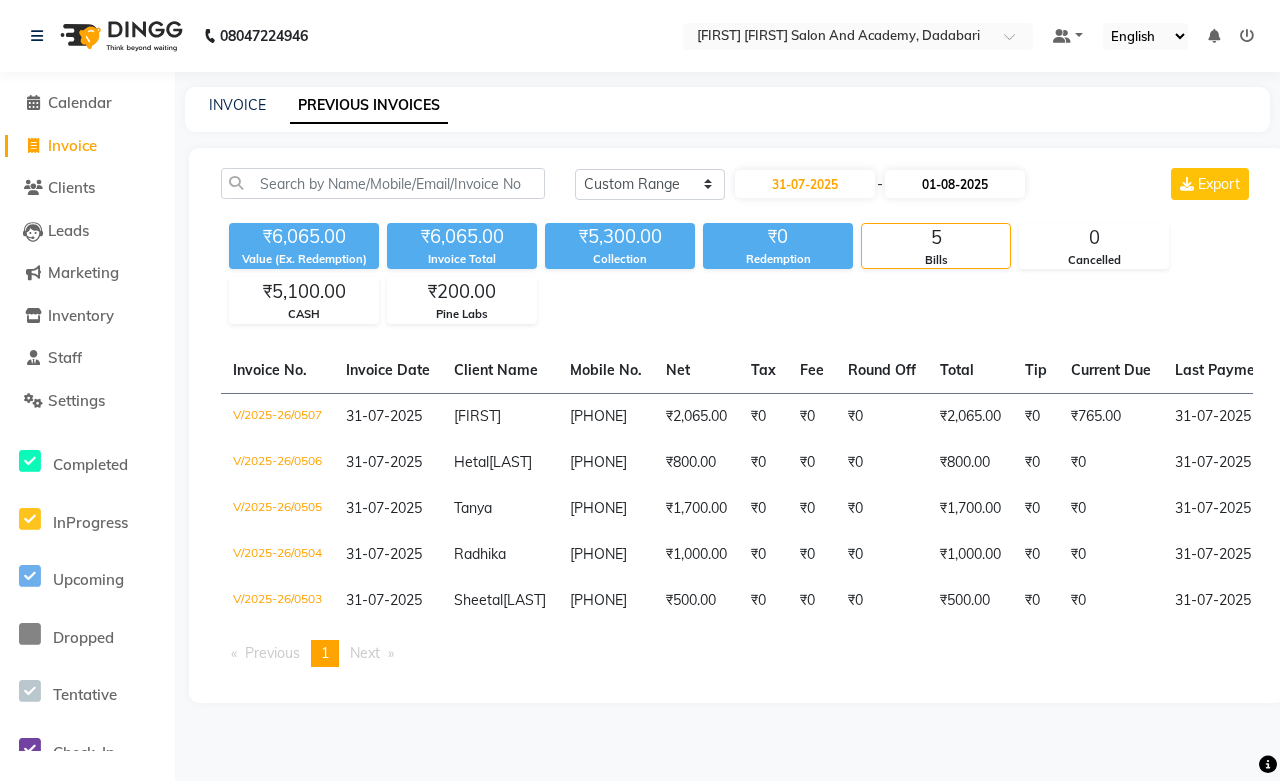 select on "8" 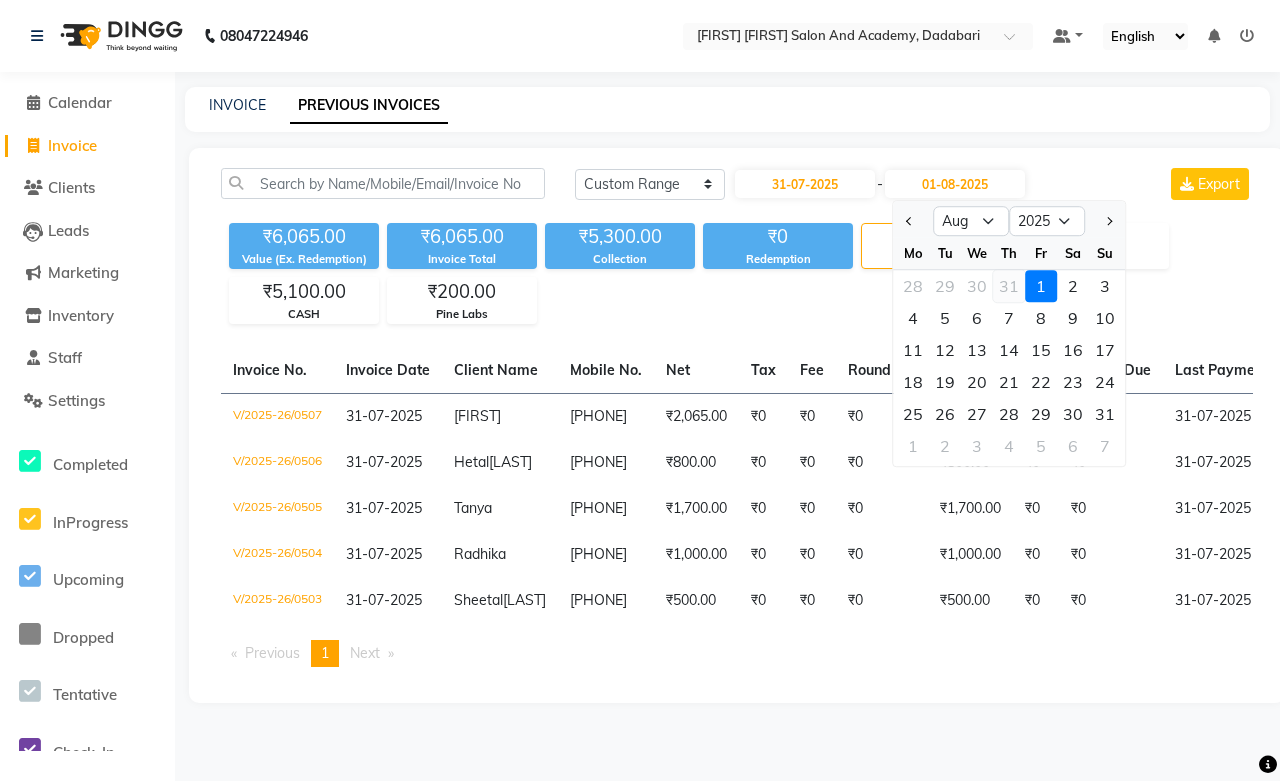 click on "31" 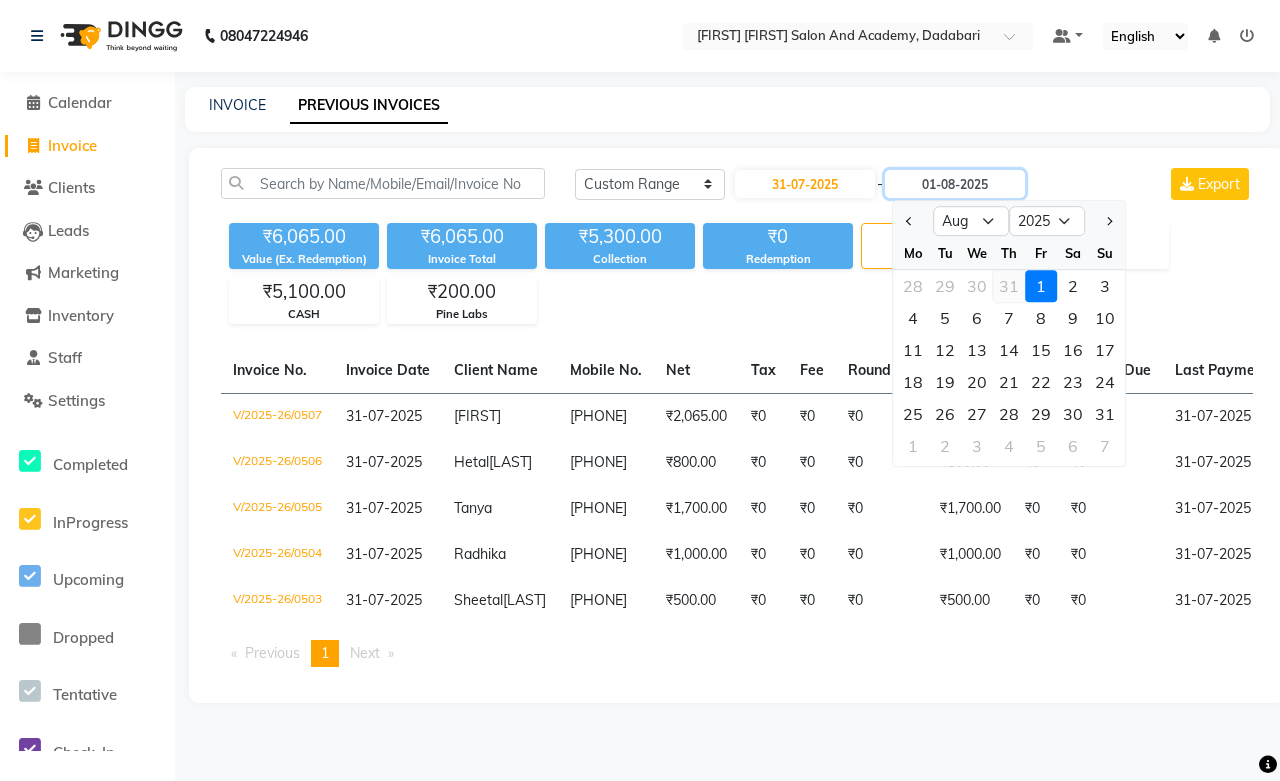 type on "31-07-2025" 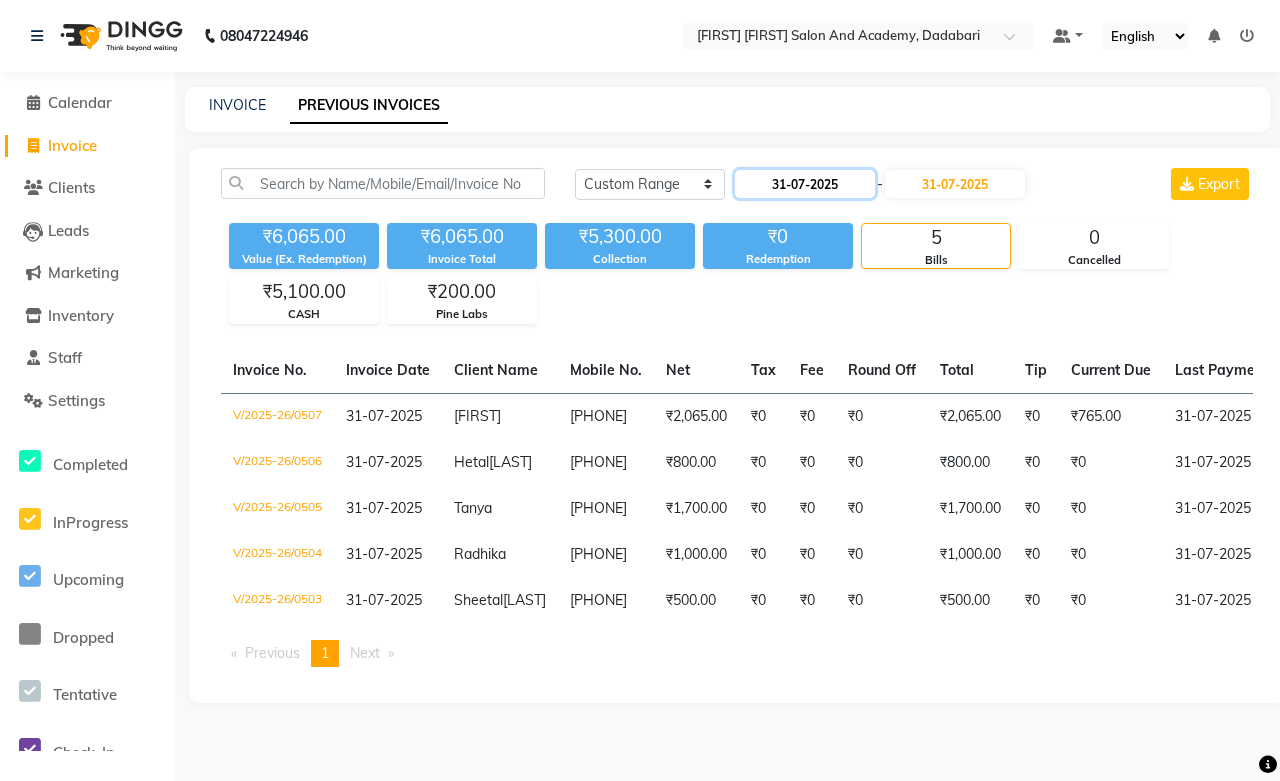 click on "31-07-2025" 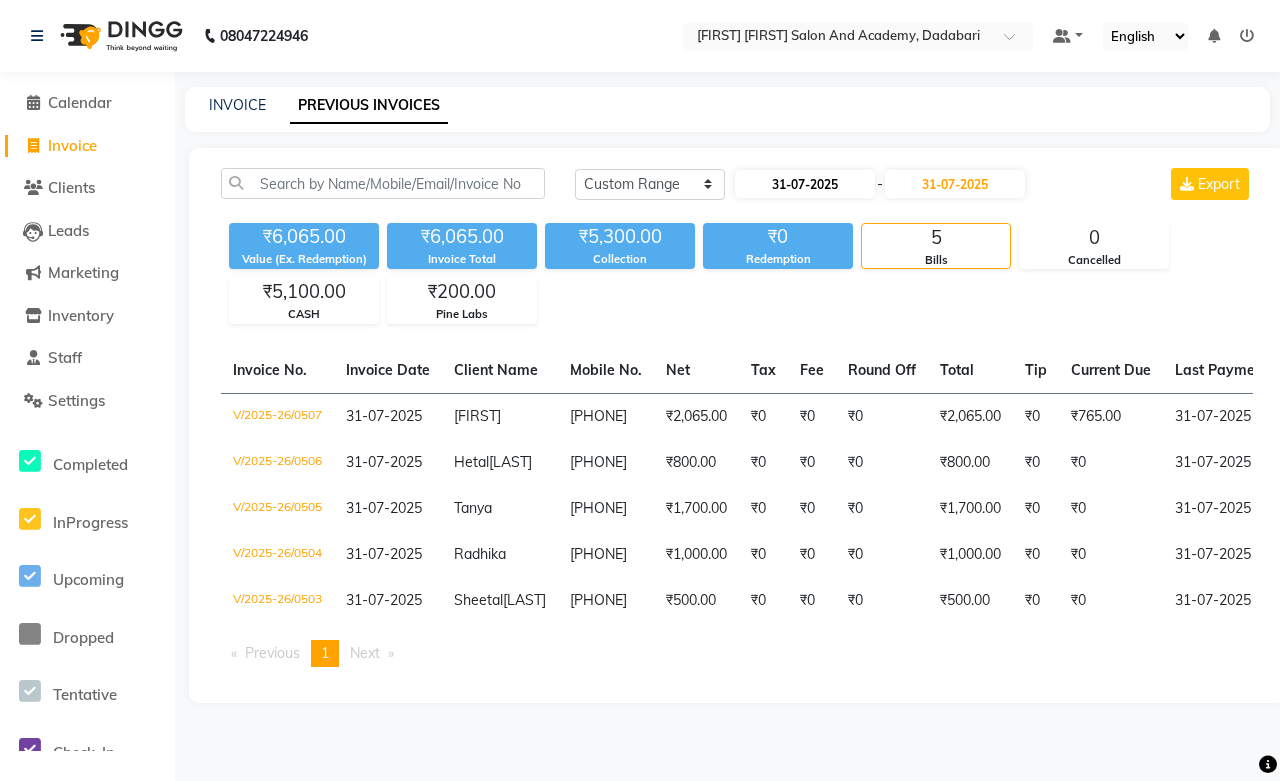 select on "7" 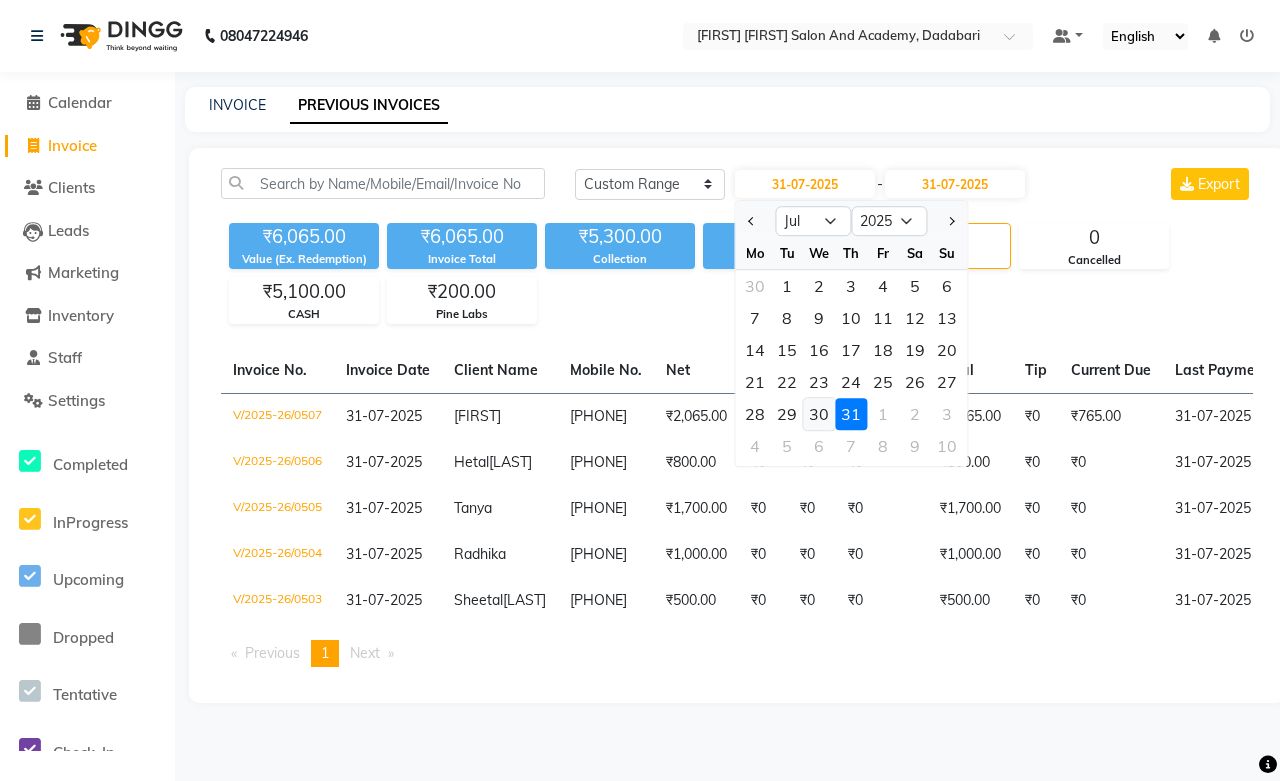click on "30" 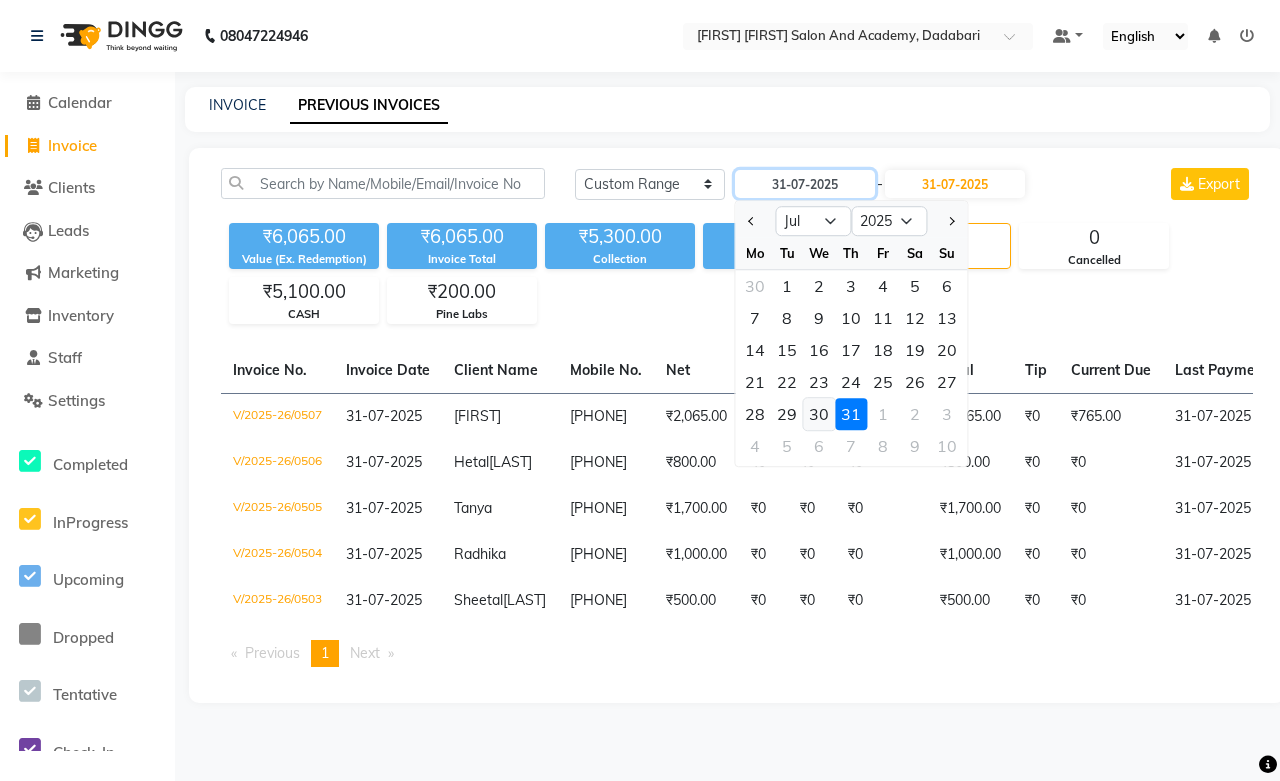 type on "30-07-2025" 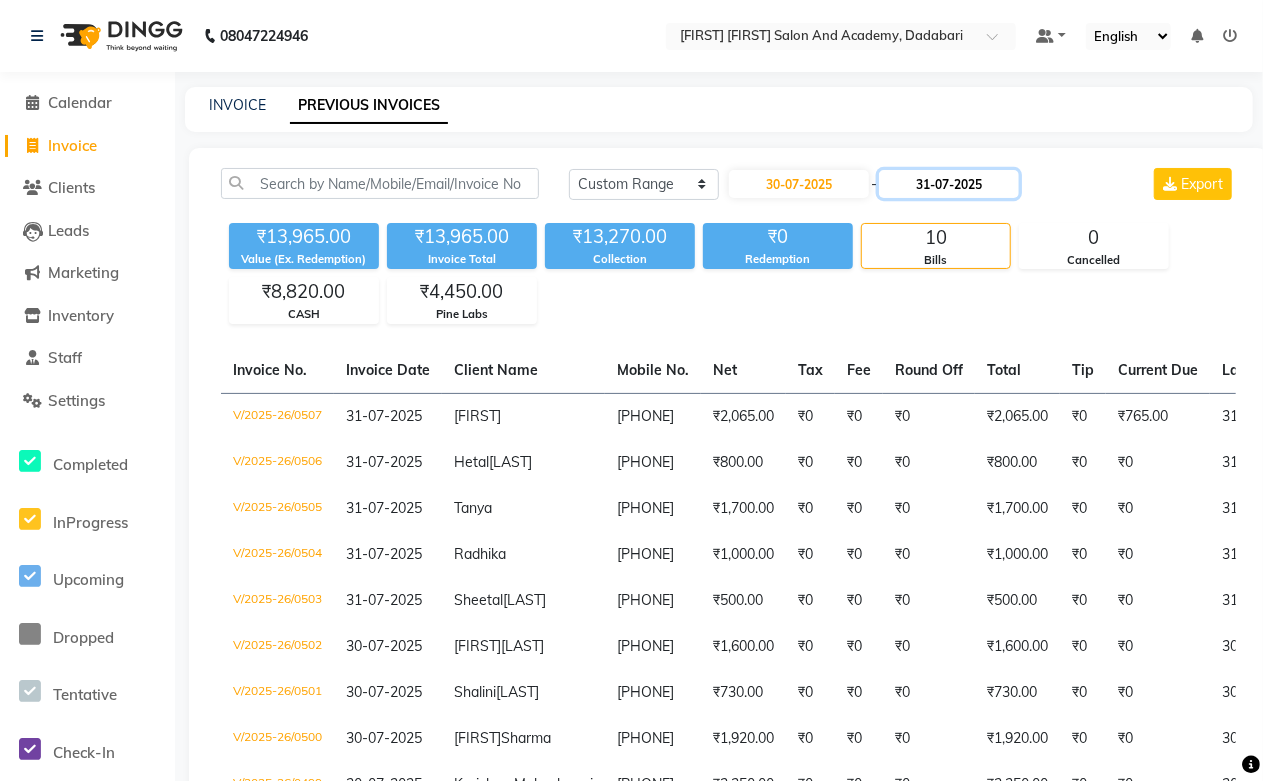 click on "31-07-2025" 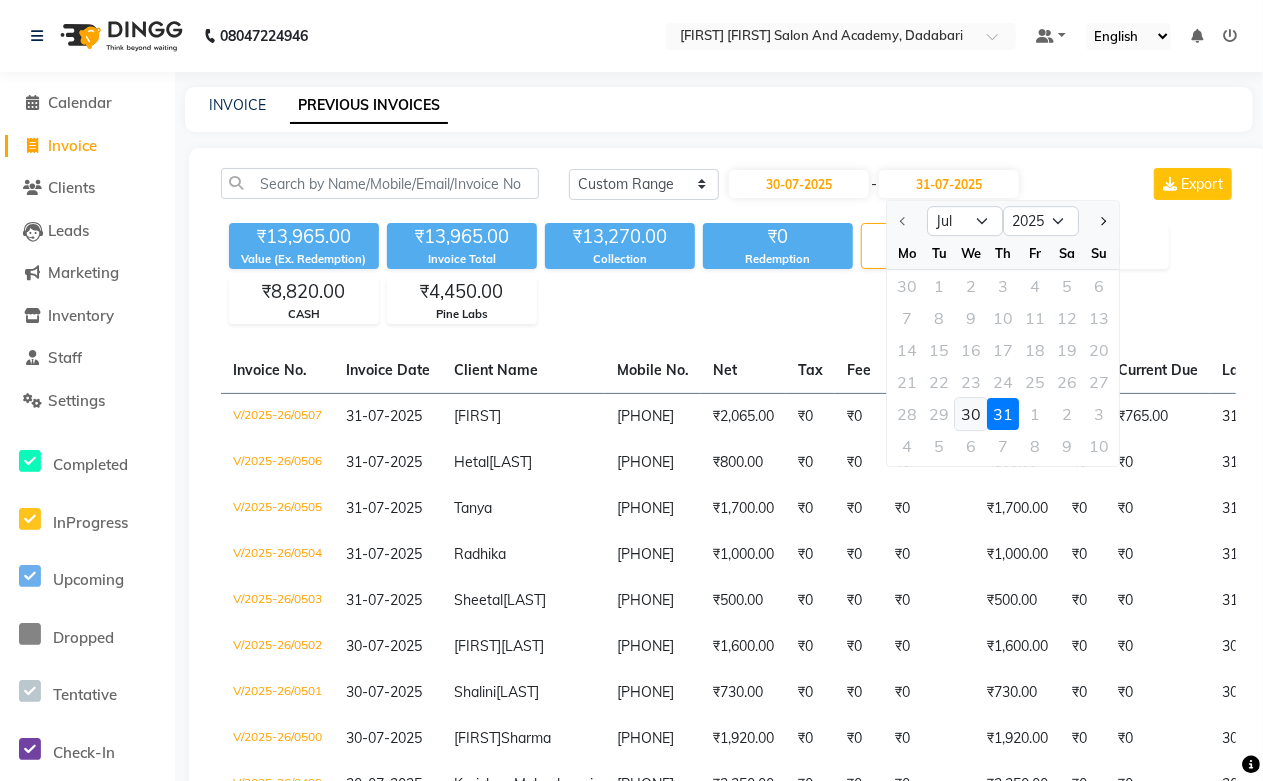 click on "30" 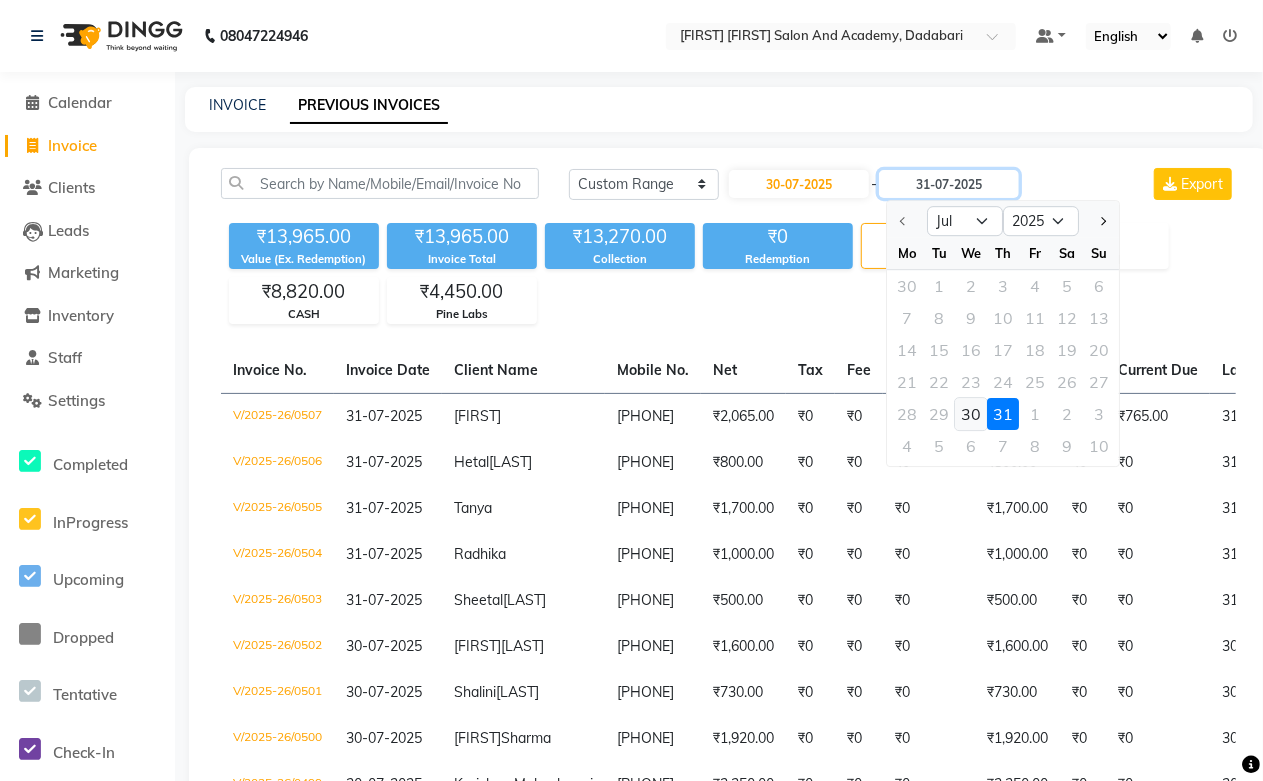 type on "30-07-2025" 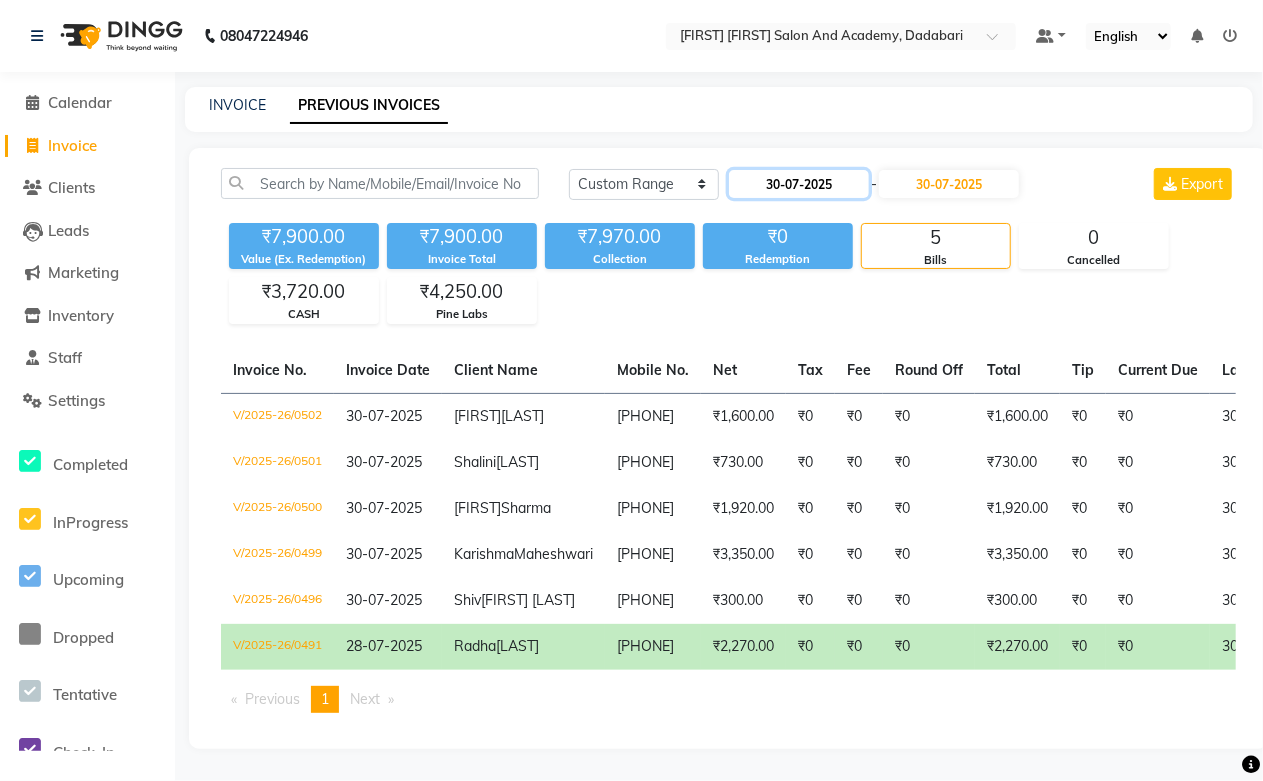 click on "30-07-2025" 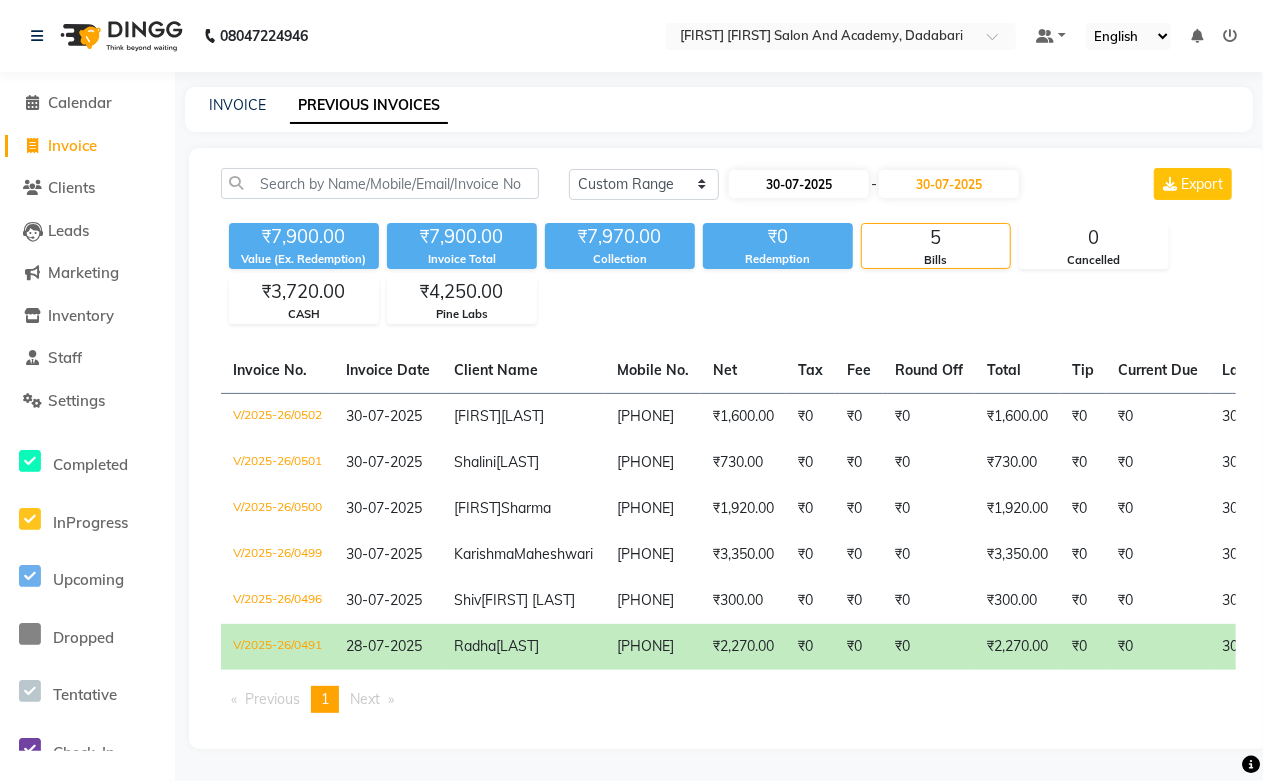 select on "7" 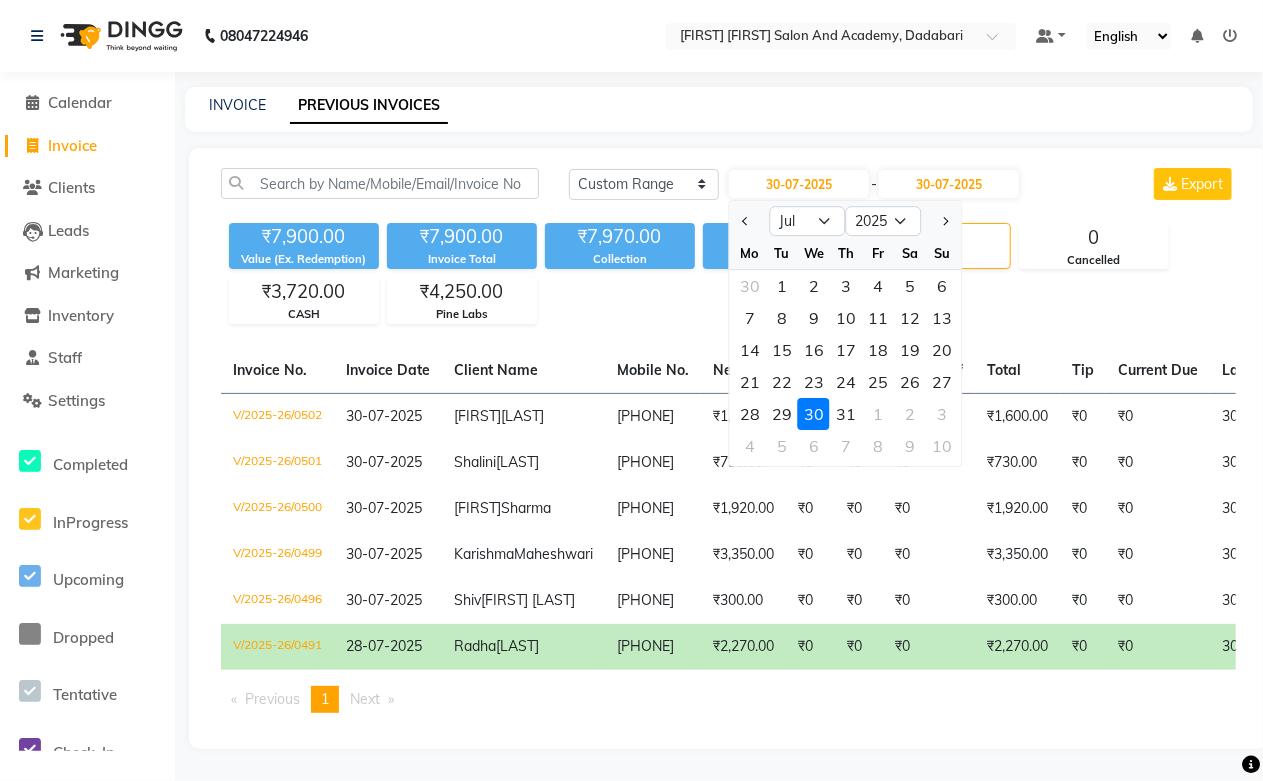 click on "30" 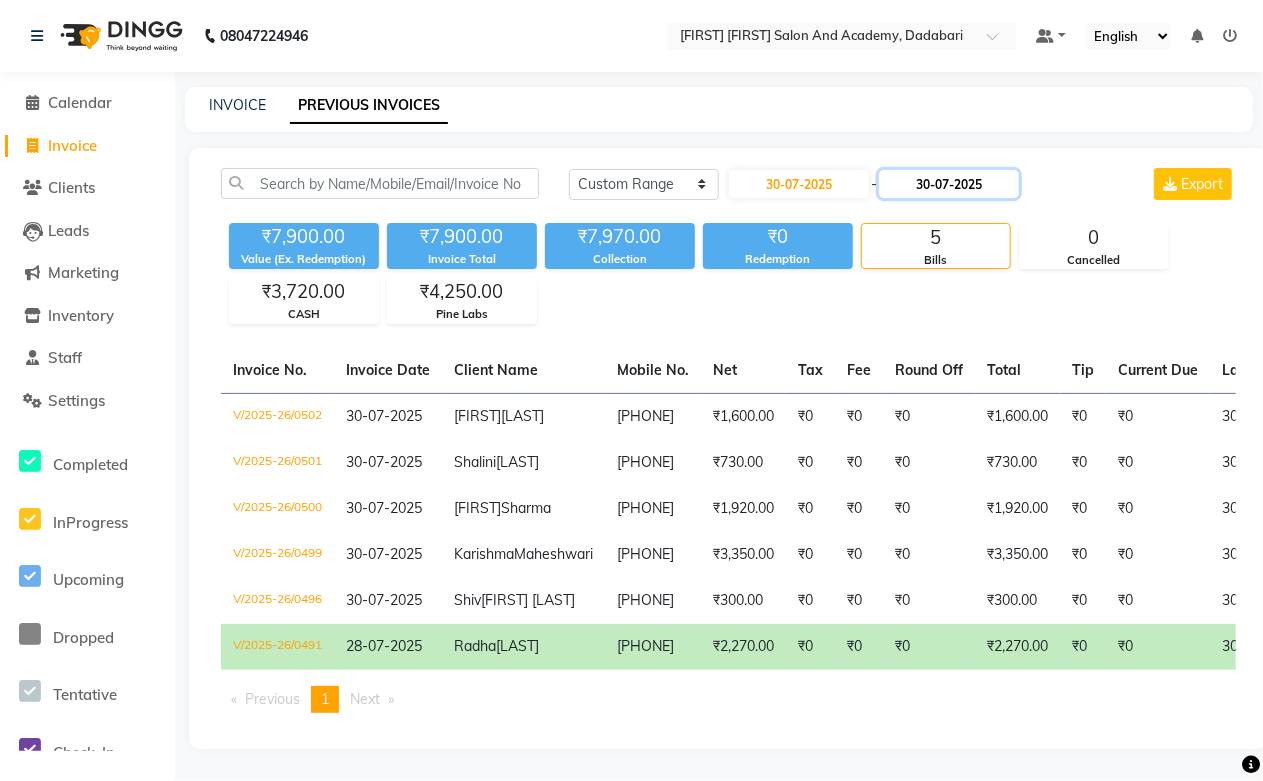 click on "30-07-2025" 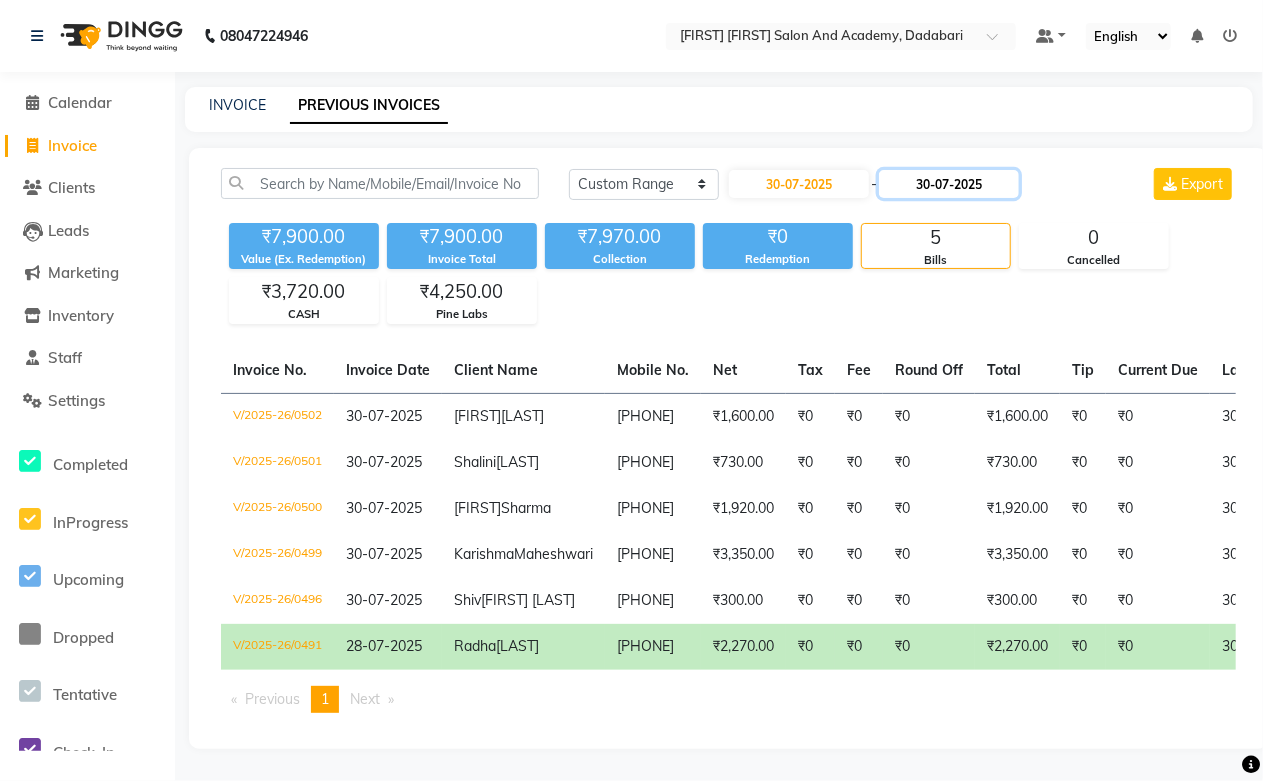click on "30-07-2025" 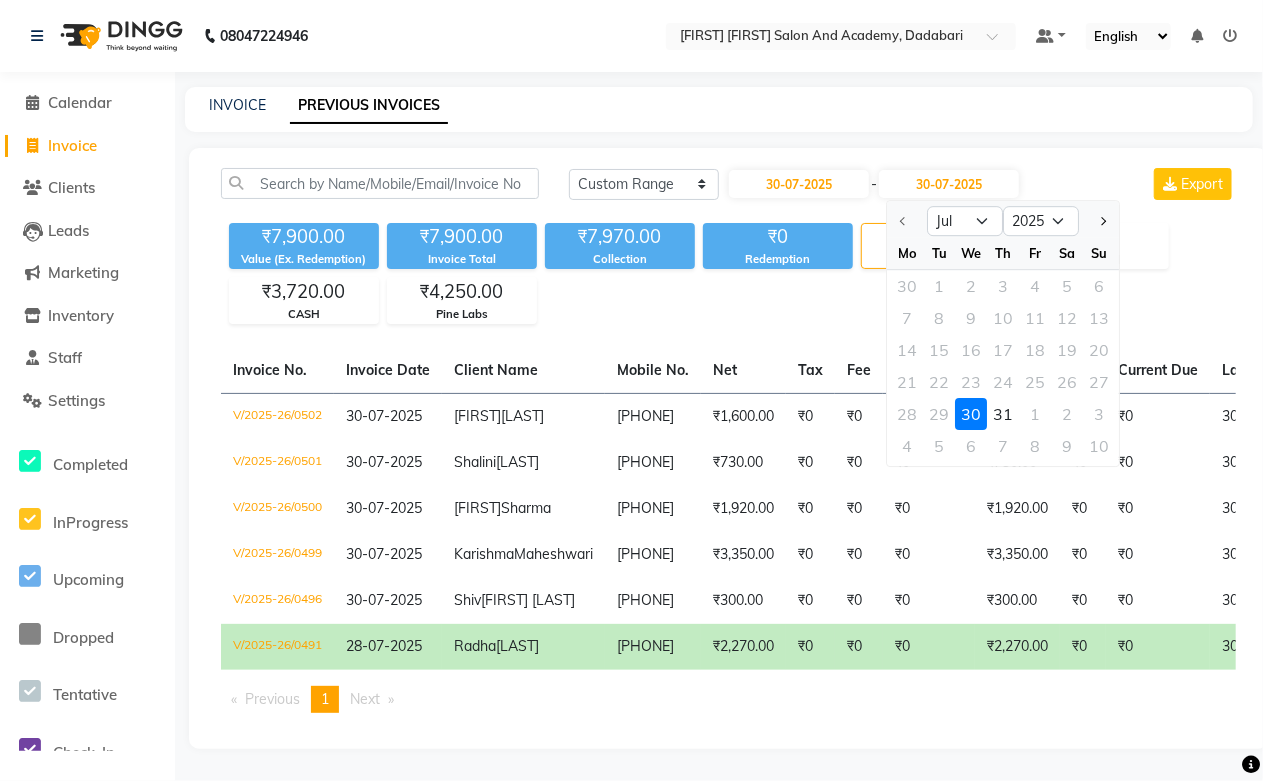 click on "30" 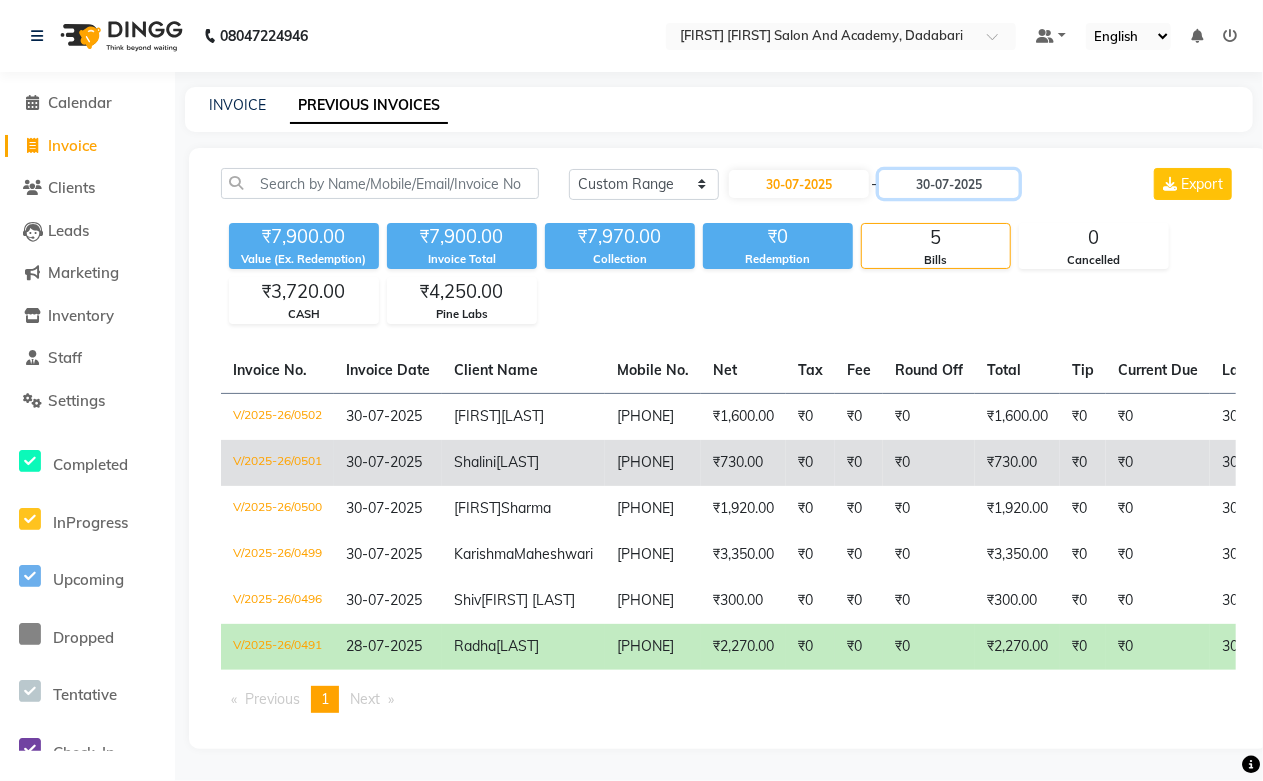 scroll, scrollTop: 134, scrollLeft: 0, axis: vertical 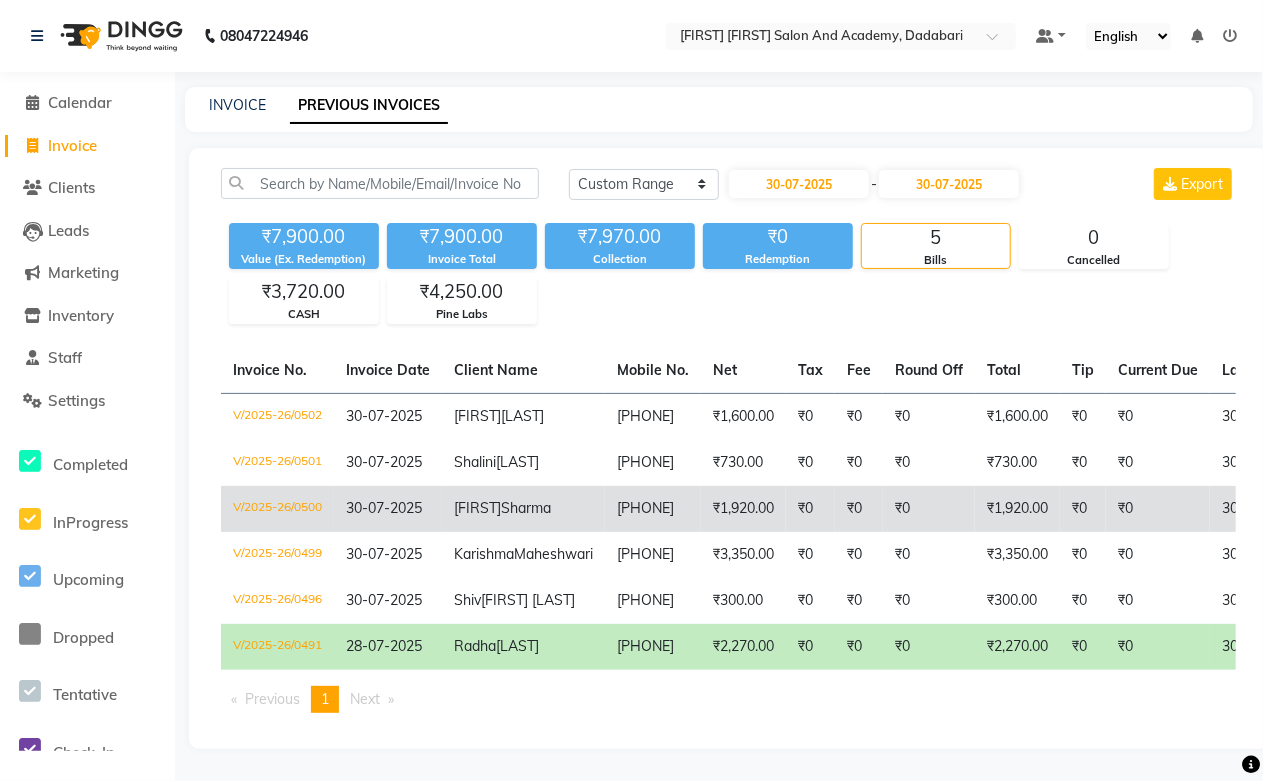 click on "30-07-2025" 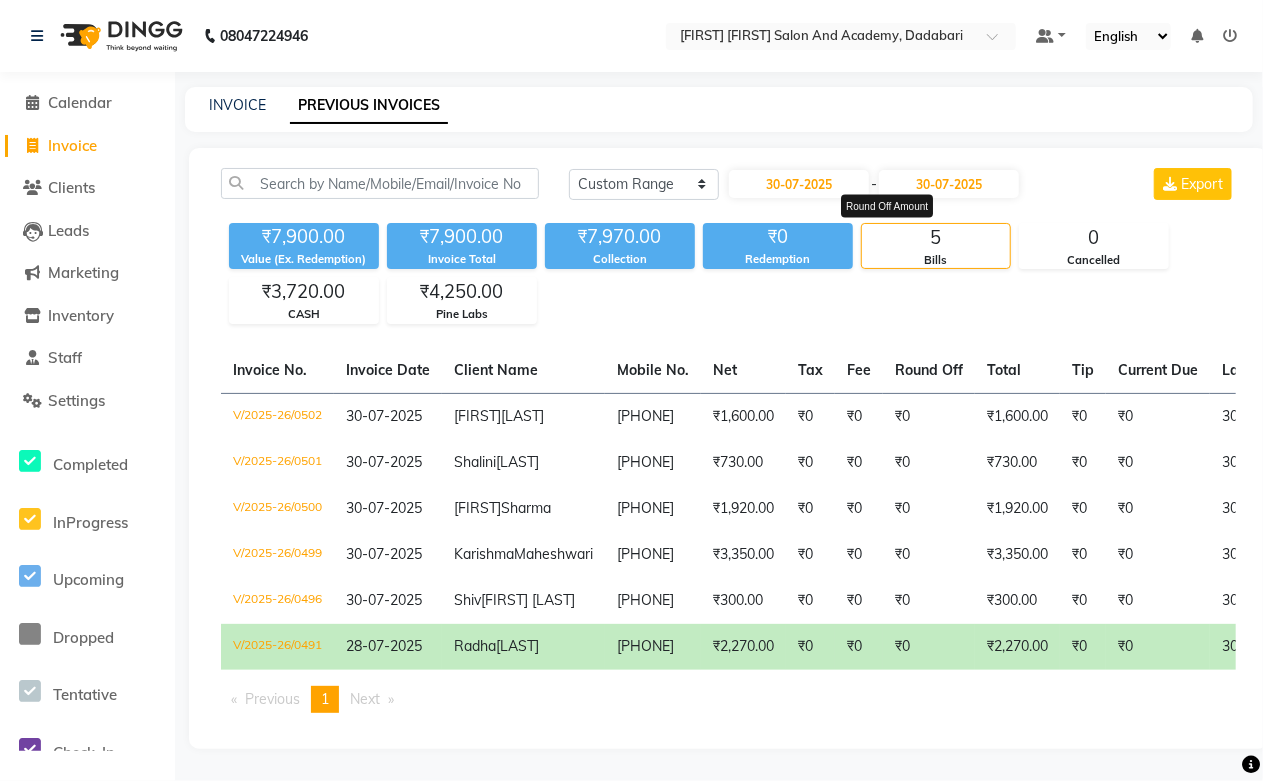 scroll, scrollTop: 0, scrollLeft: 0, axis: both 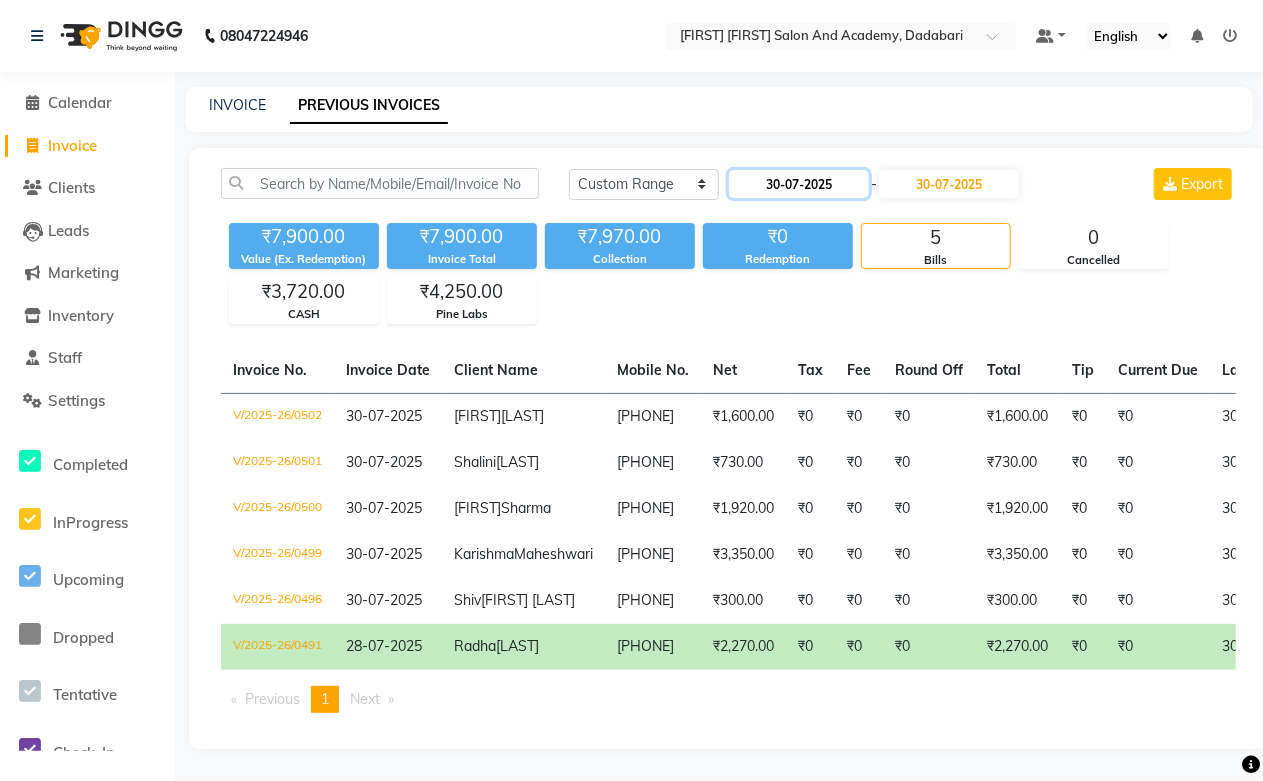 click on "30-07-2025" 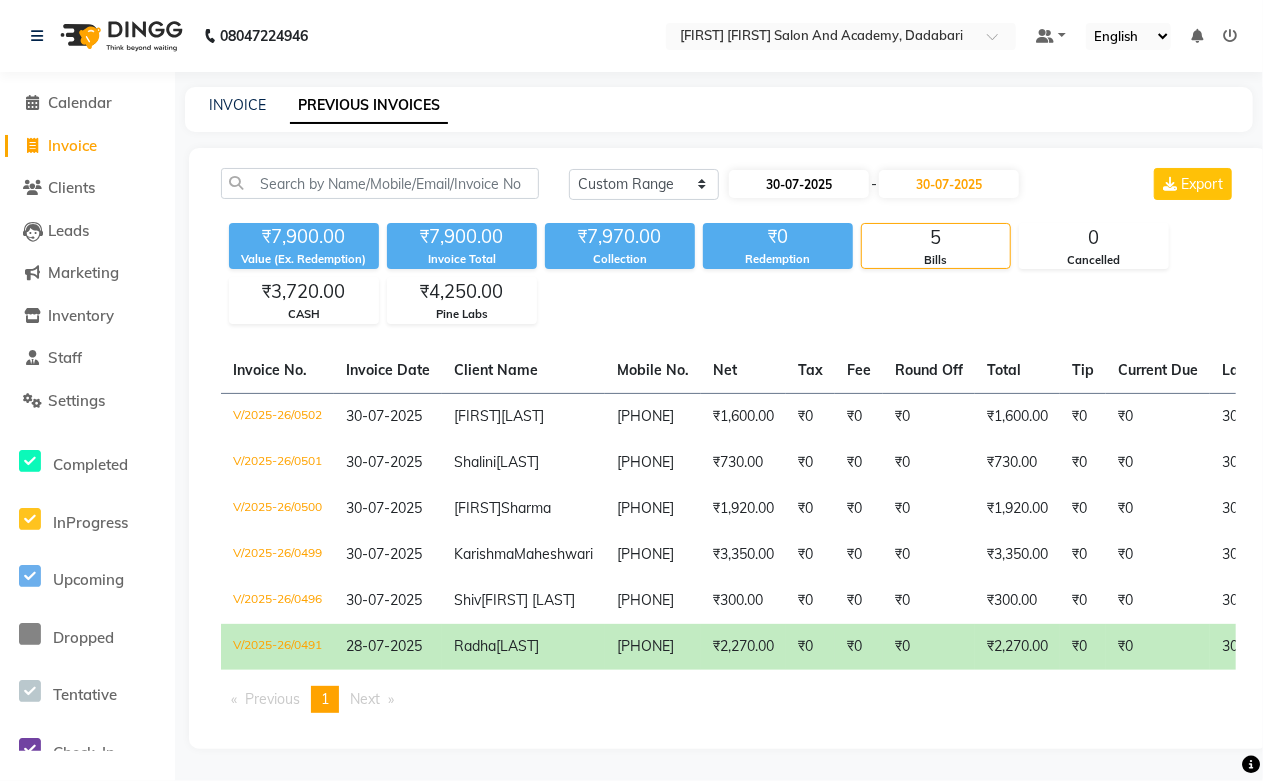 select on "7" 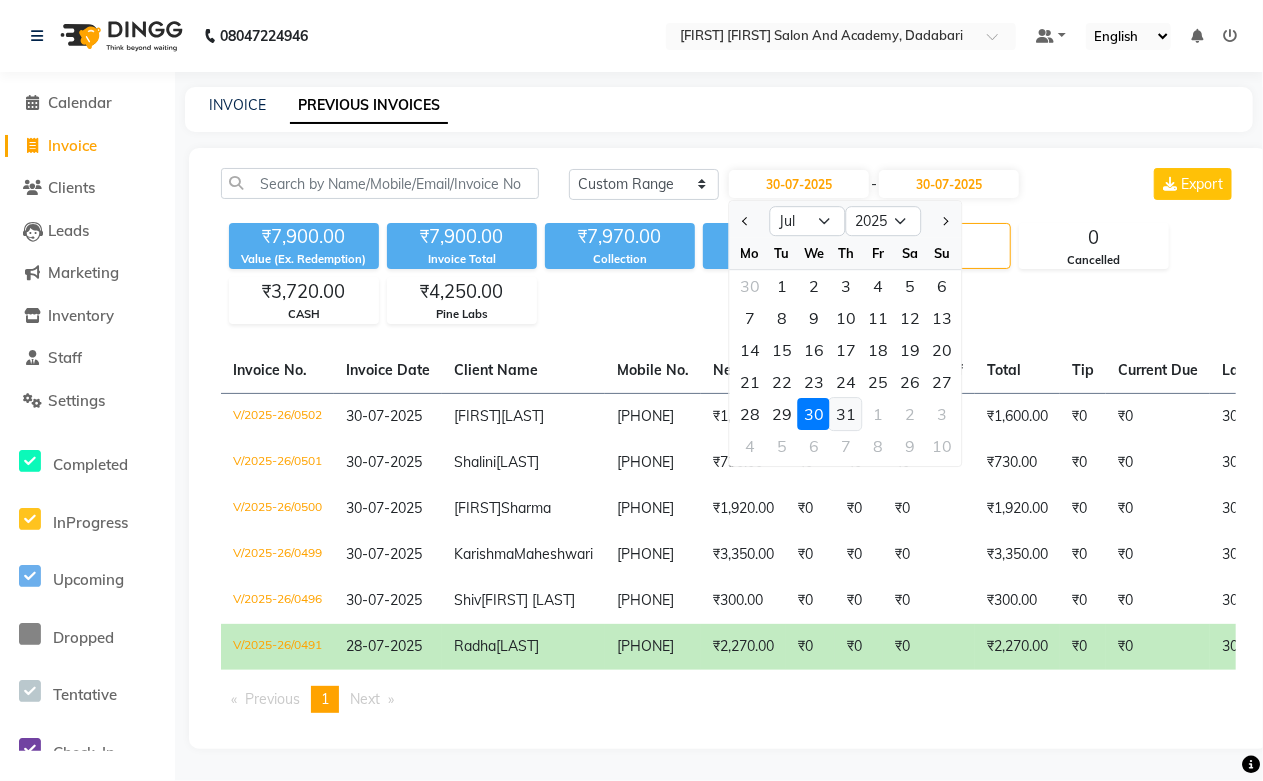 click on "31" 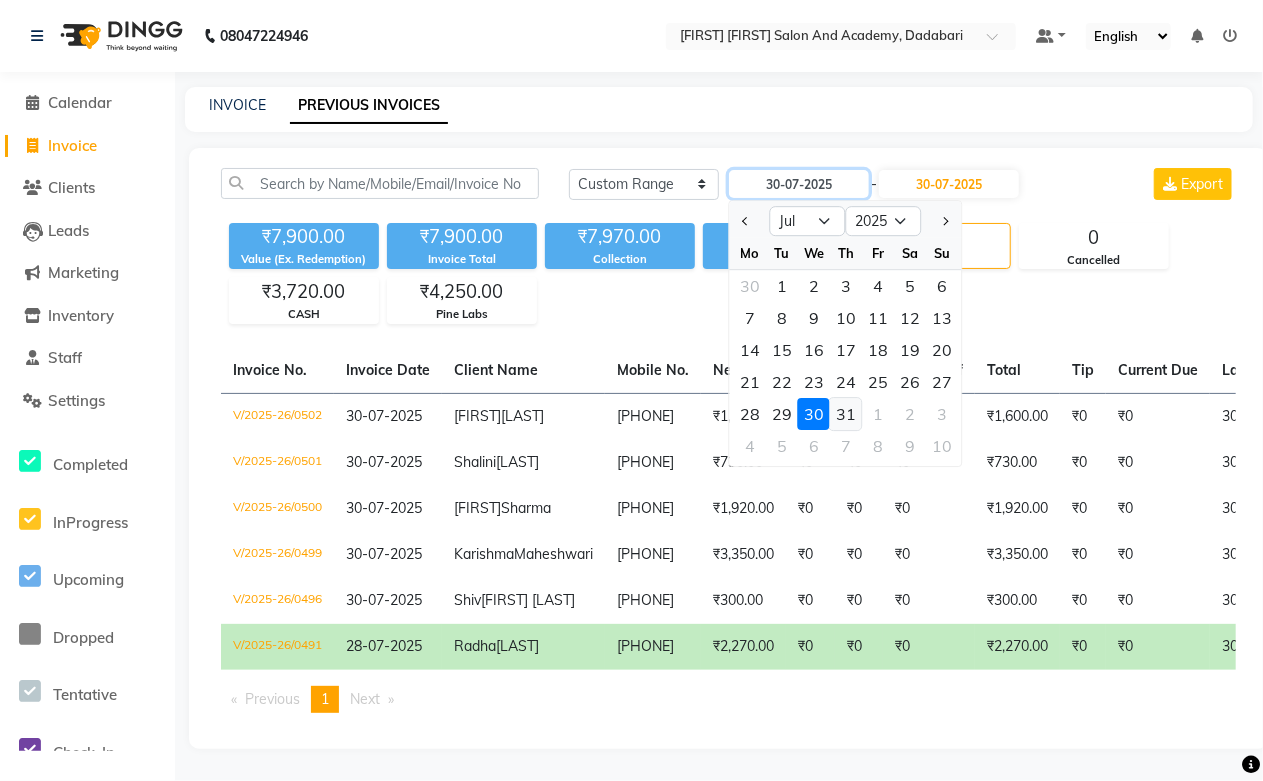 type on "31-07-2025" 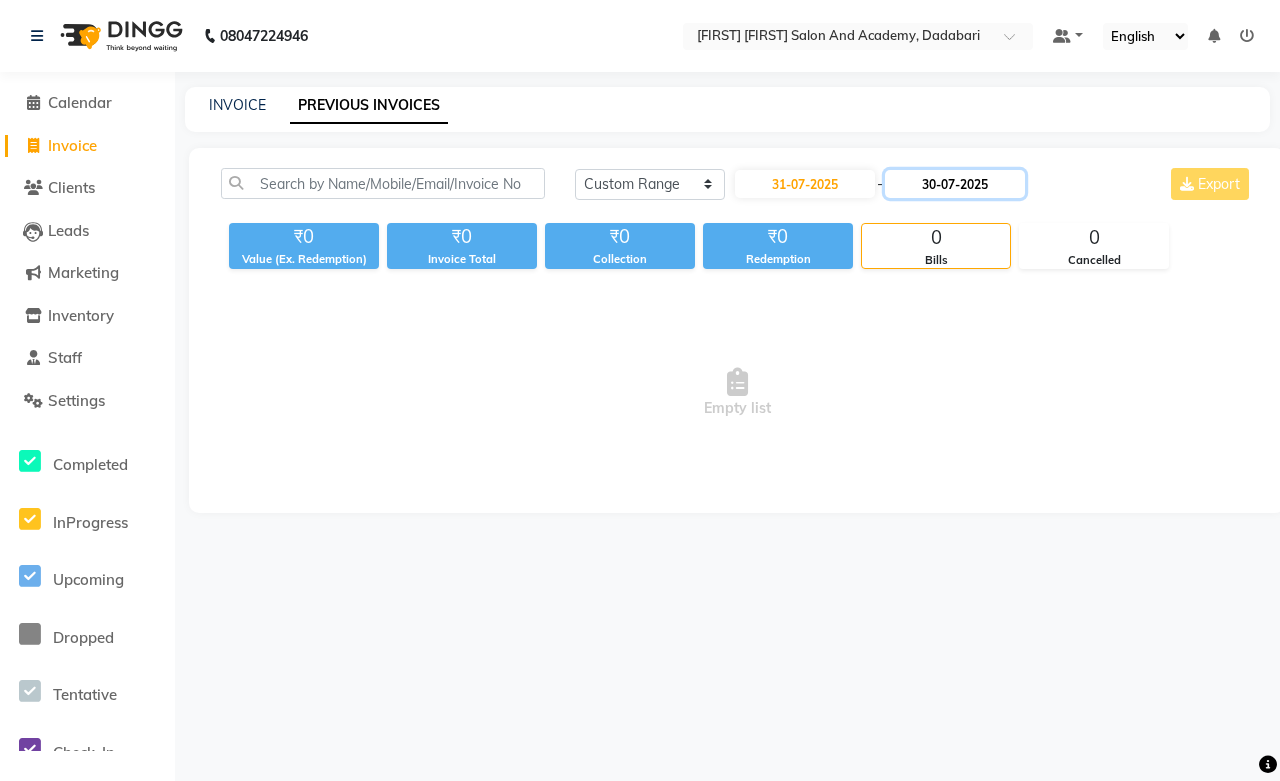 click on "30-07-2025" 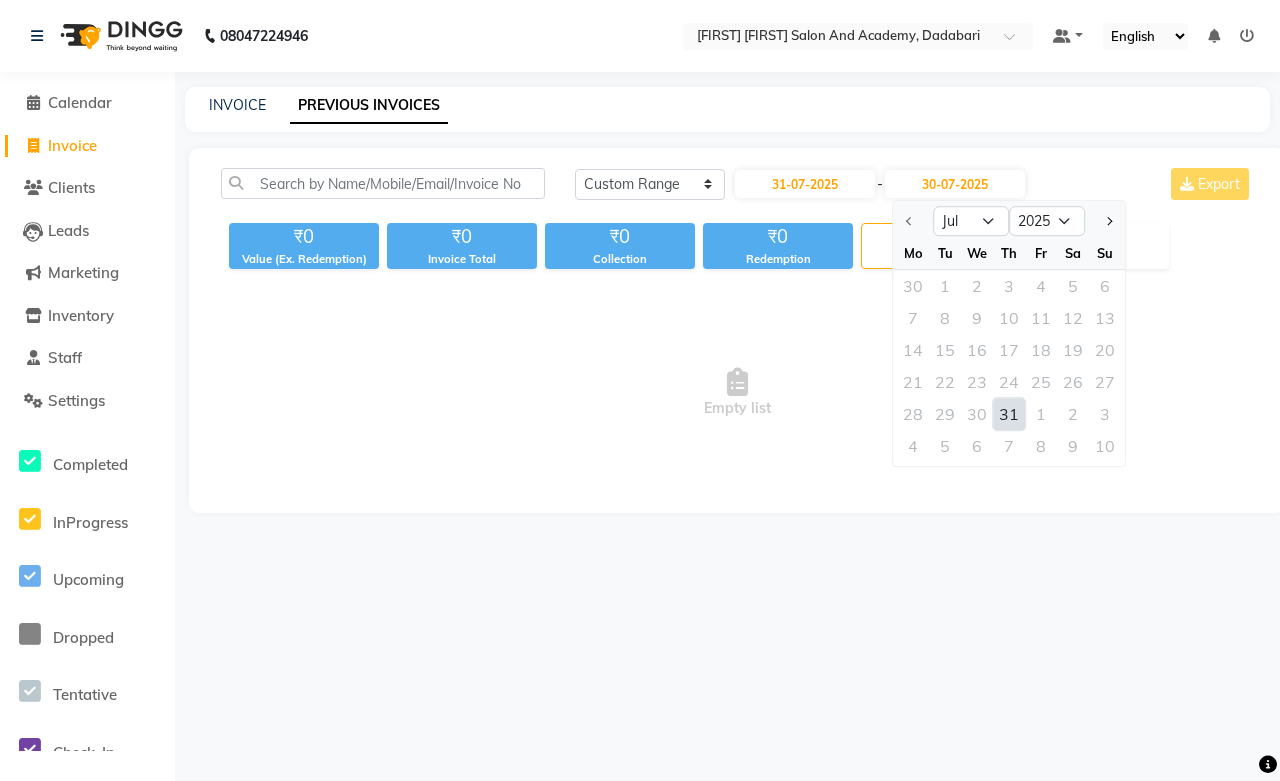 click on "31" 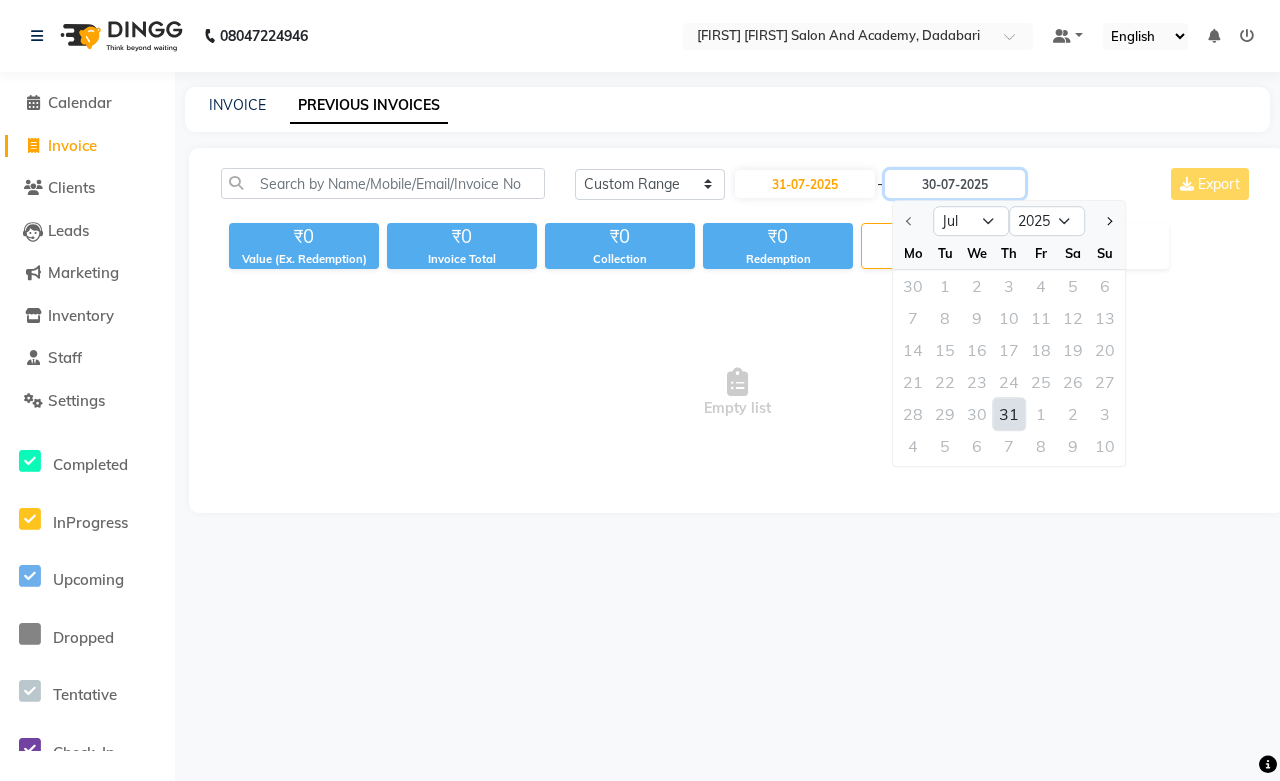 type on "31-07-2025" 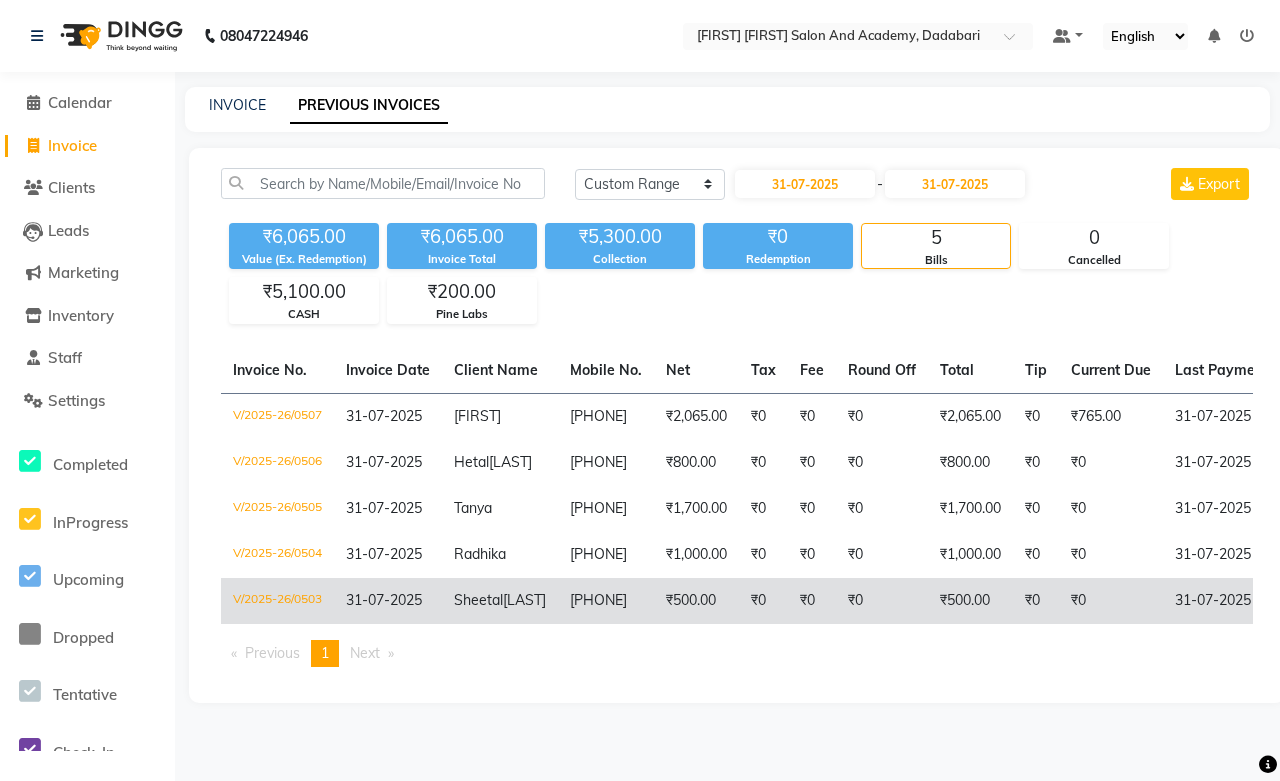 click on "Kanjolia" 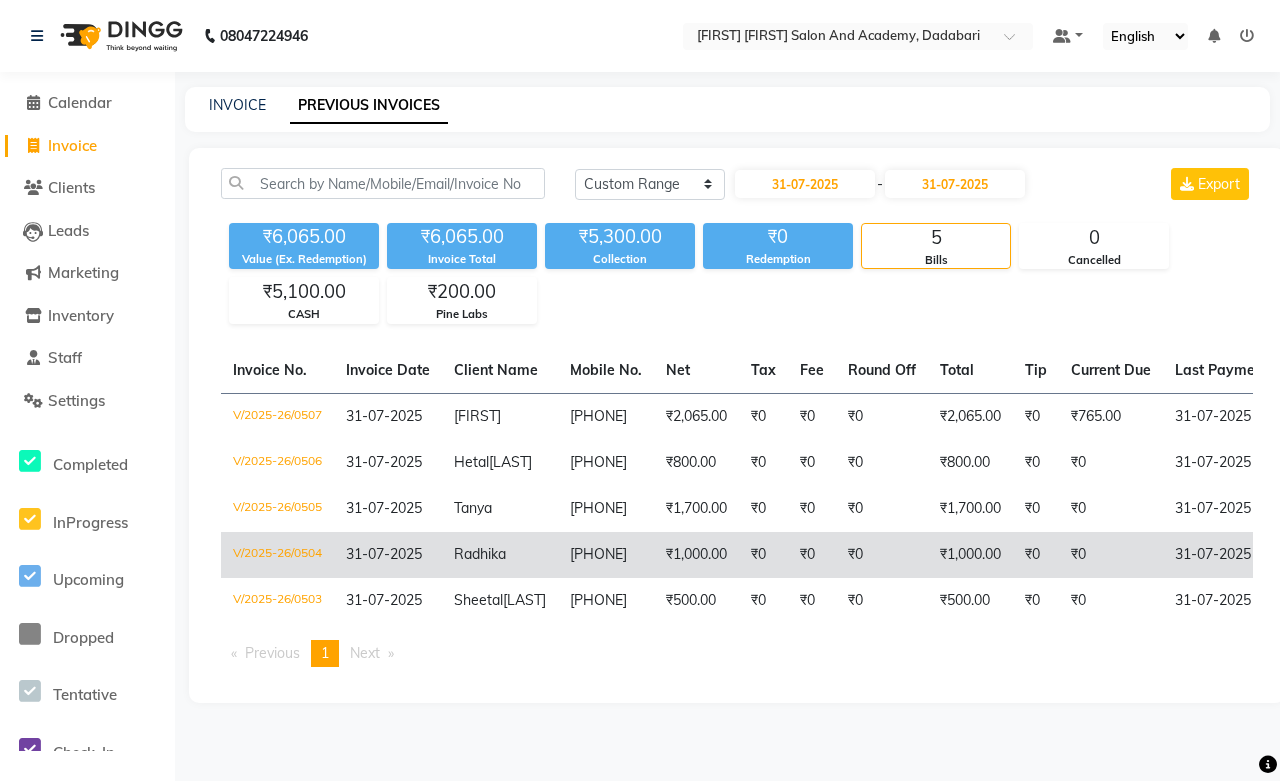 click on "Radhika" 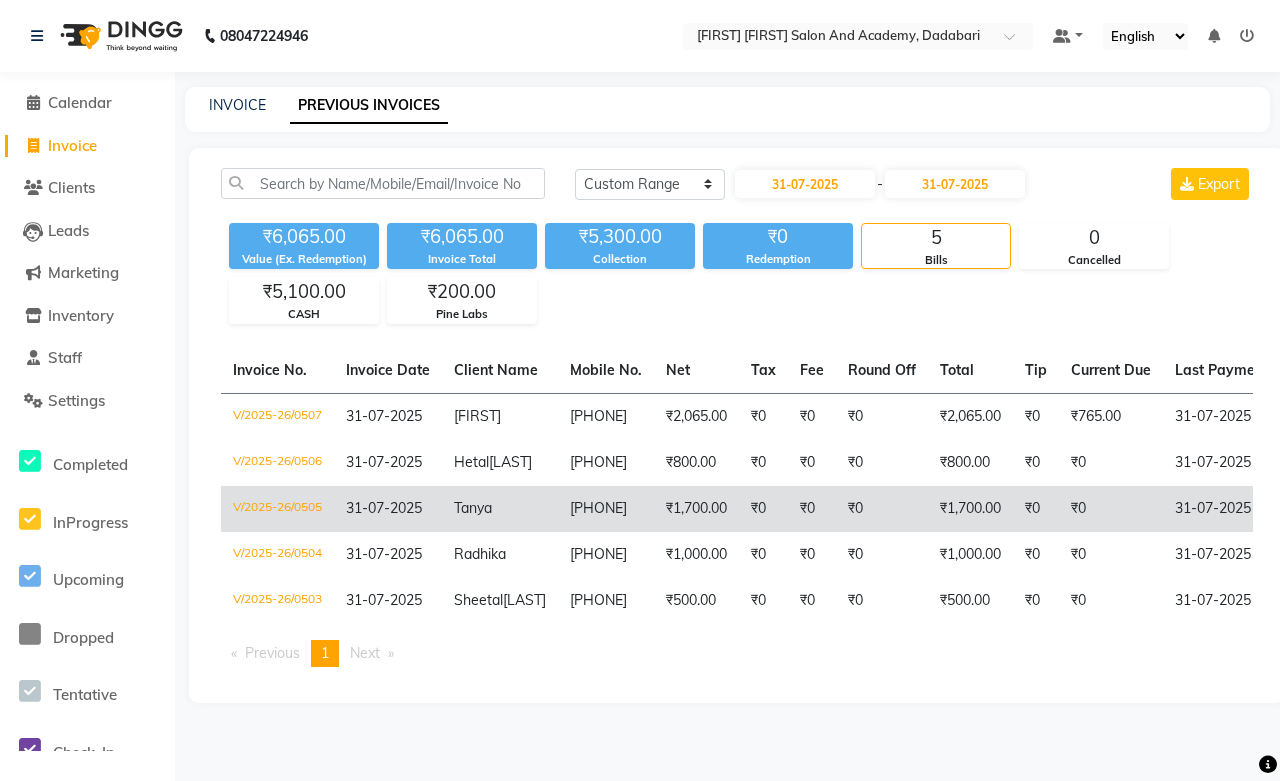 click on "Tanya" 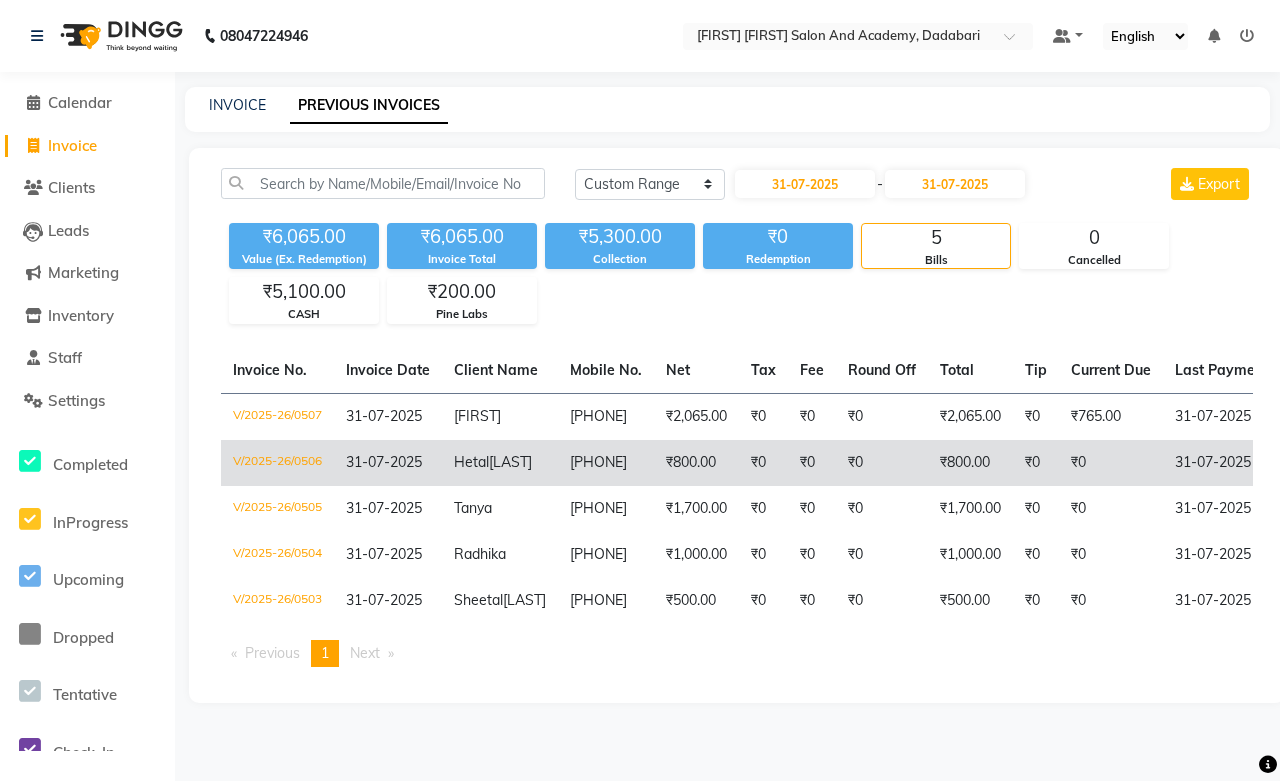 click on "Hetal  Padia" 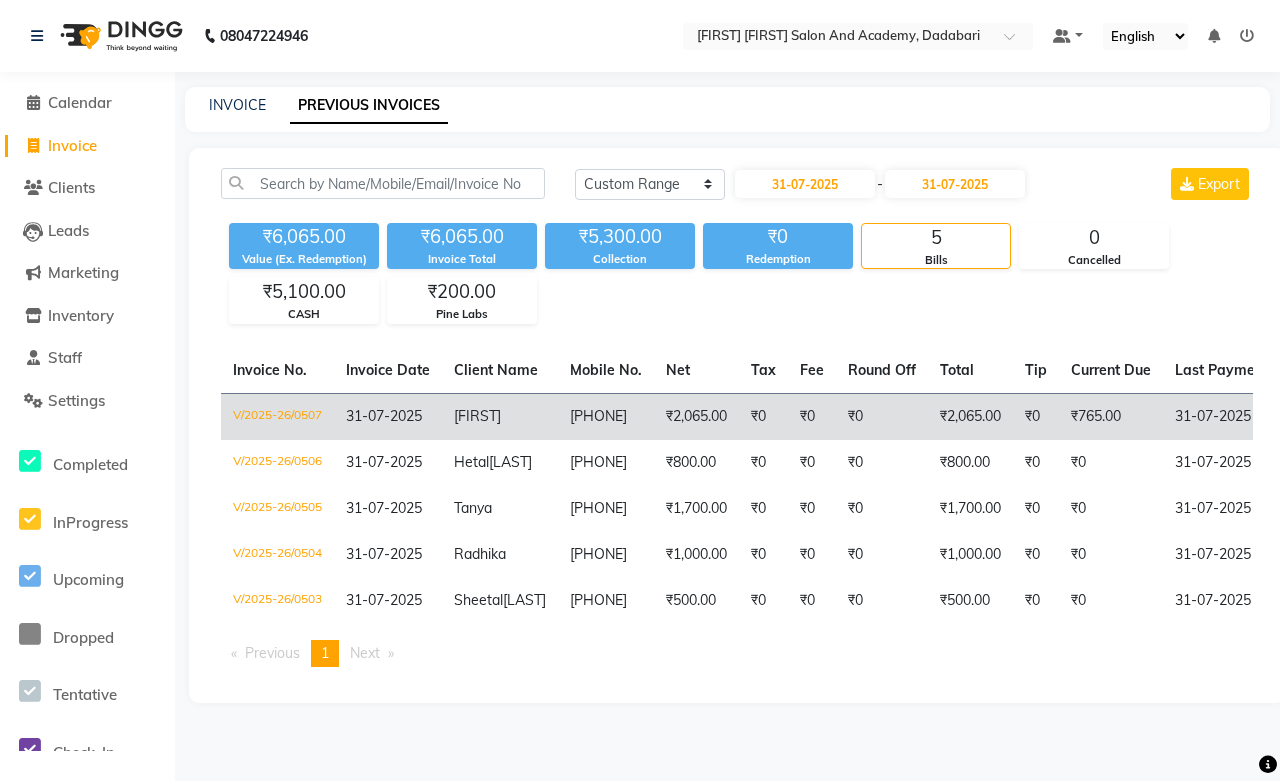 click on "Raasika" 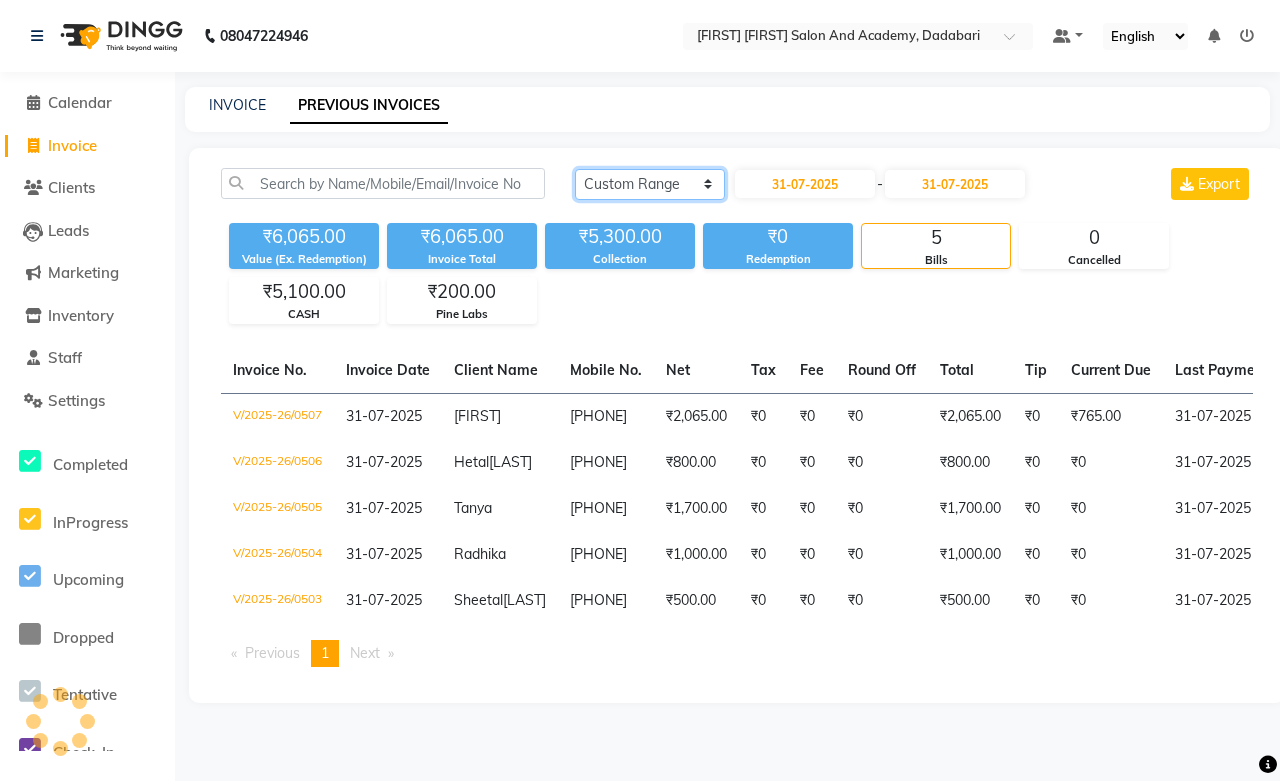 click on "Today Yesterday Custom Range" 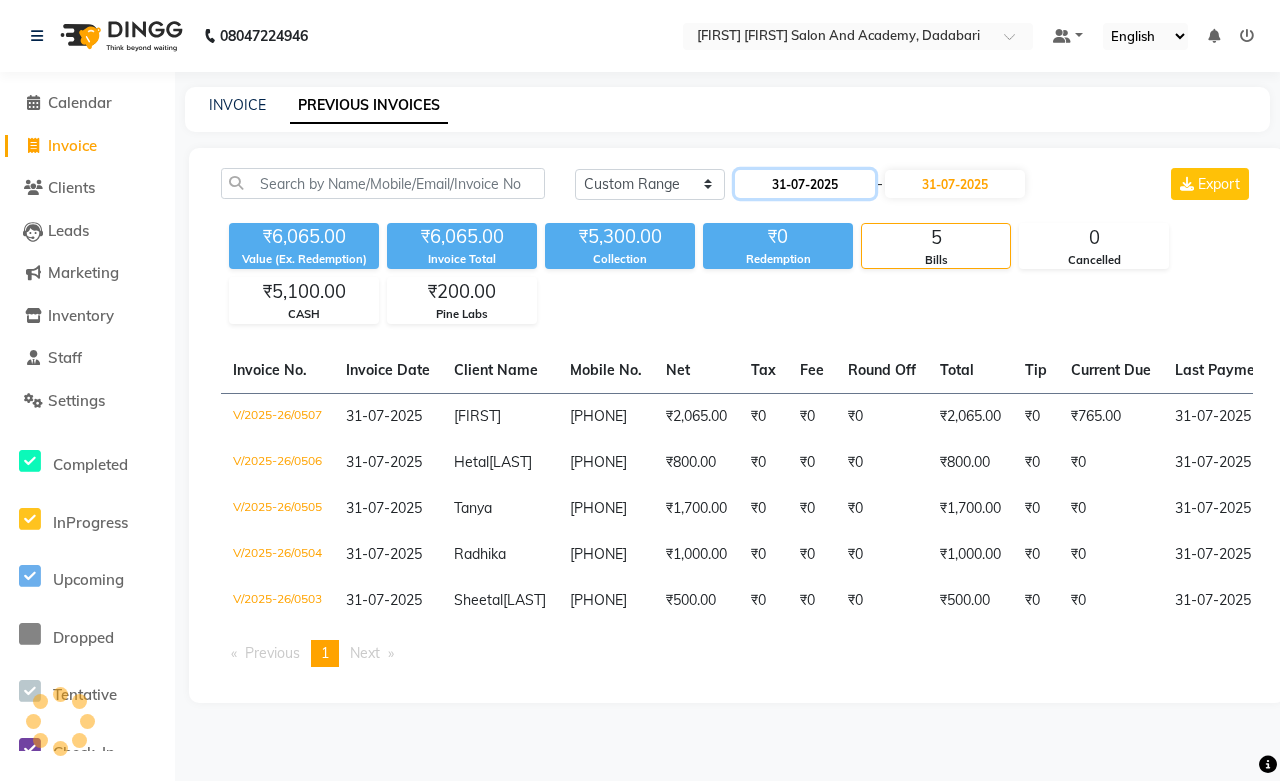 click on "31-07-2025" 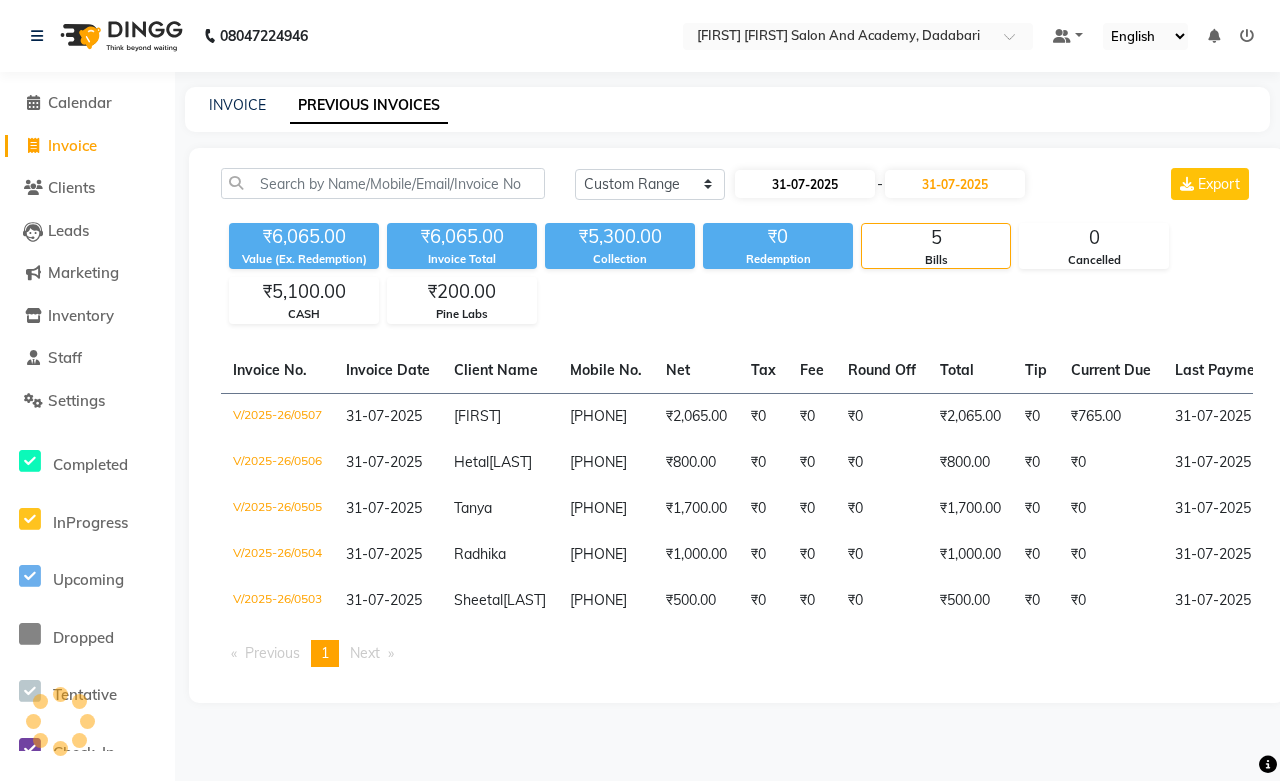 select on "7" 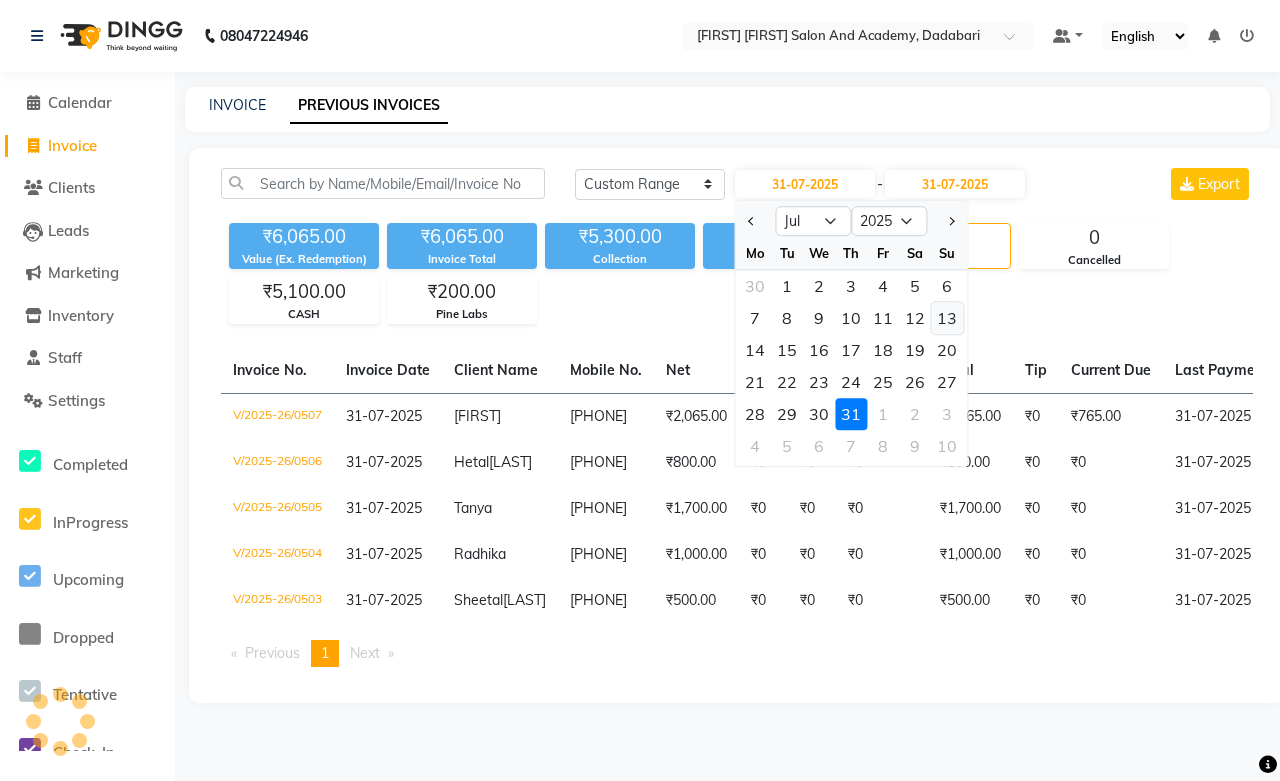 click on "13" 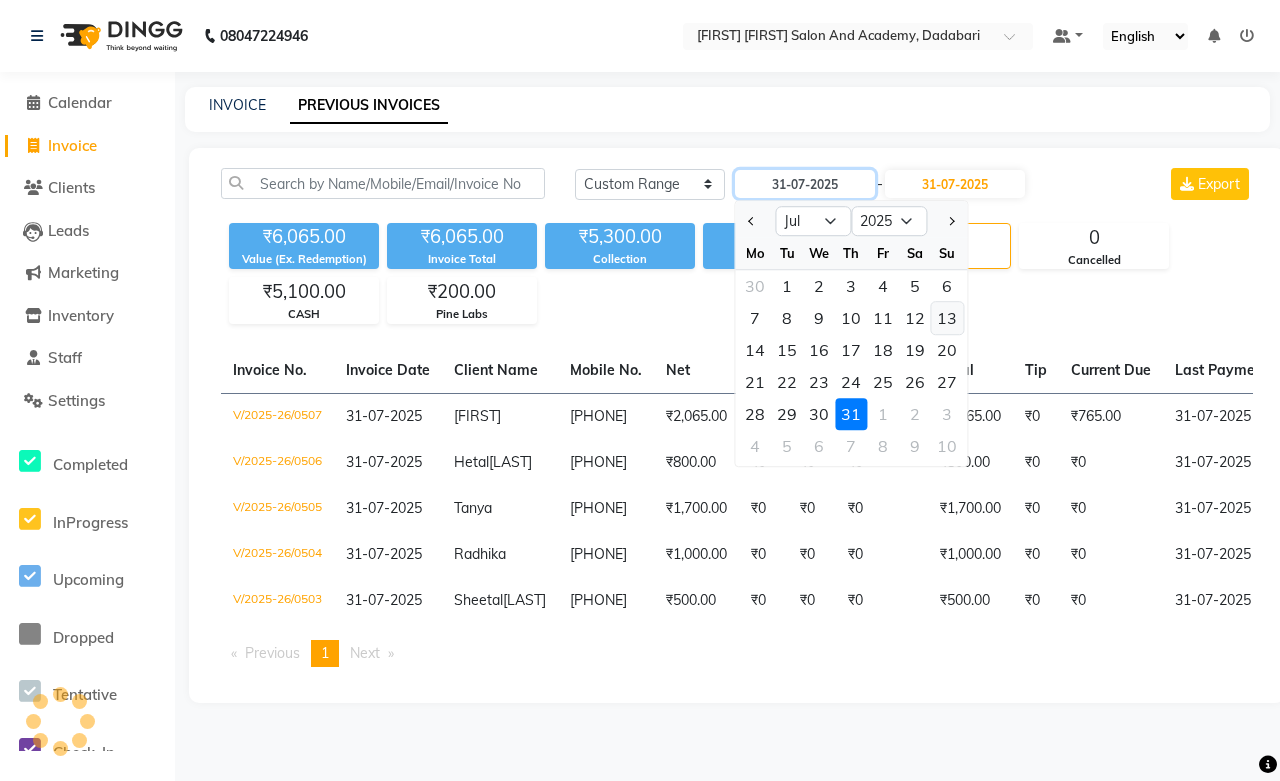 type on "13-07-2025" 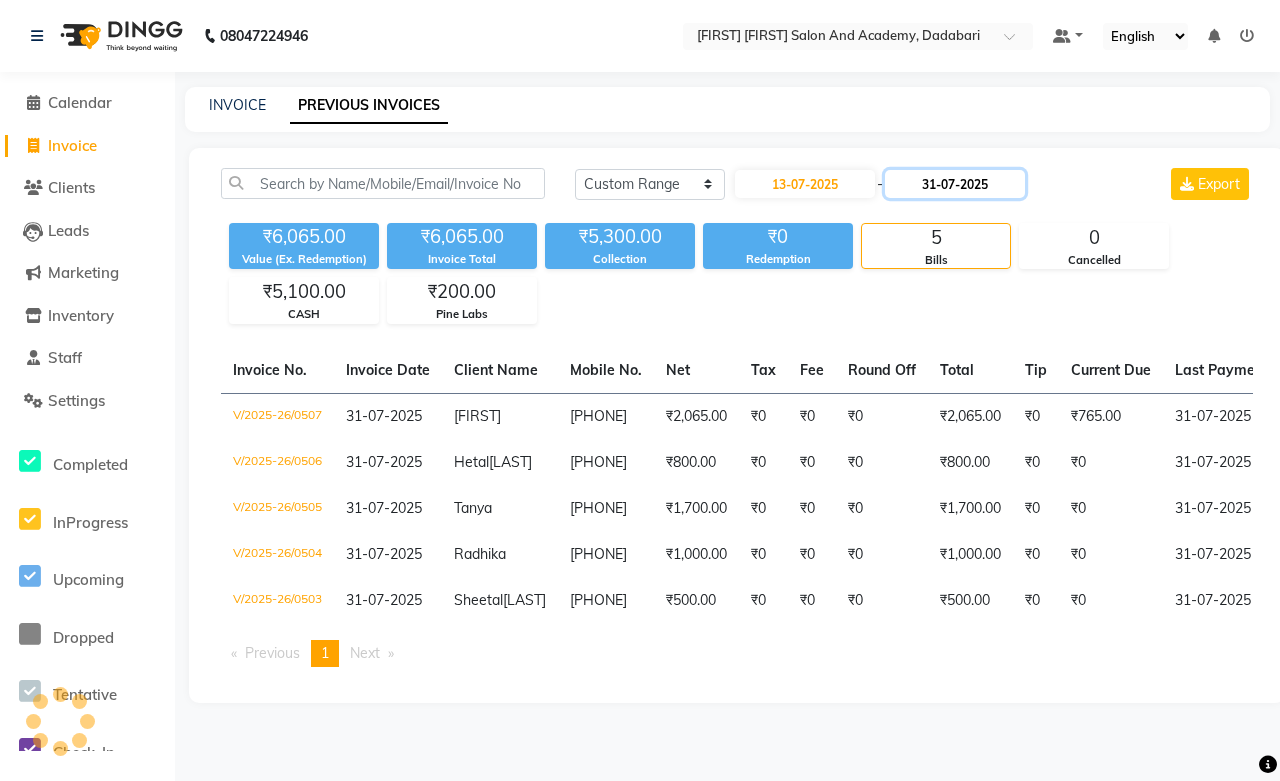 click on "31-07-2025" 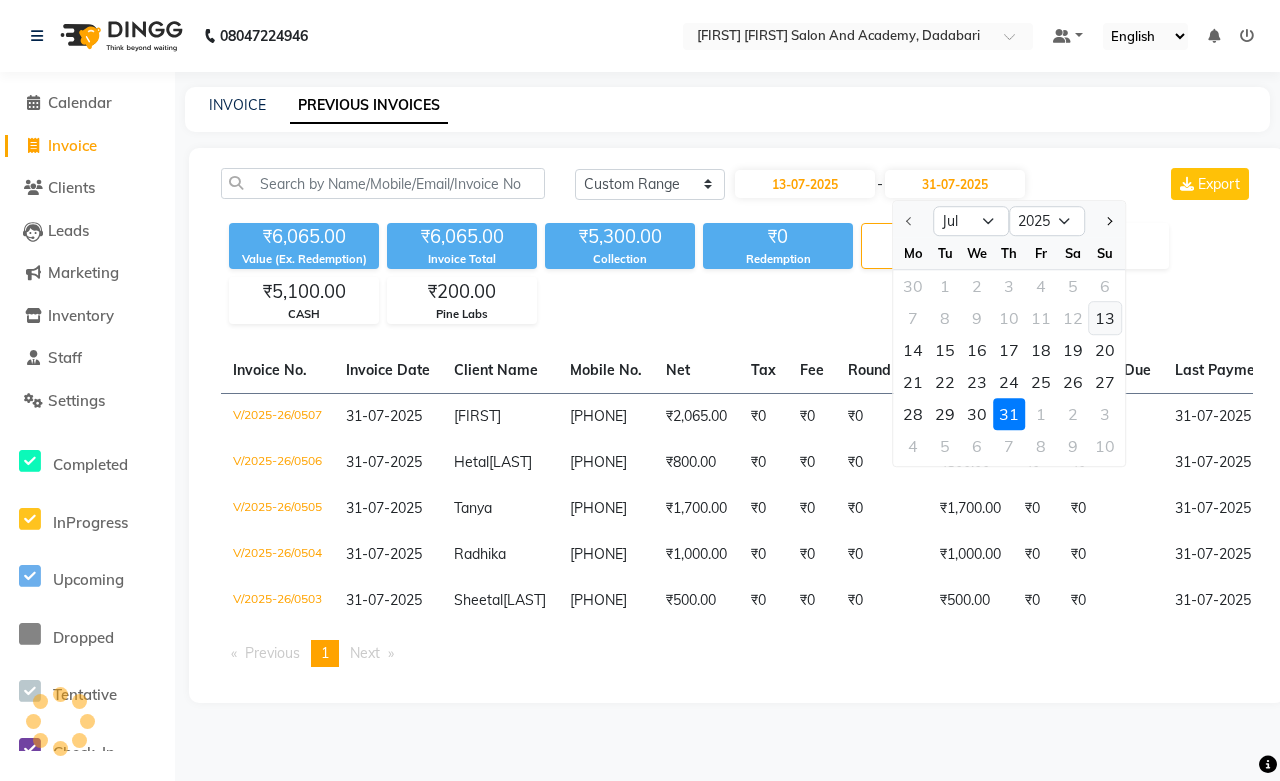 click on "13" 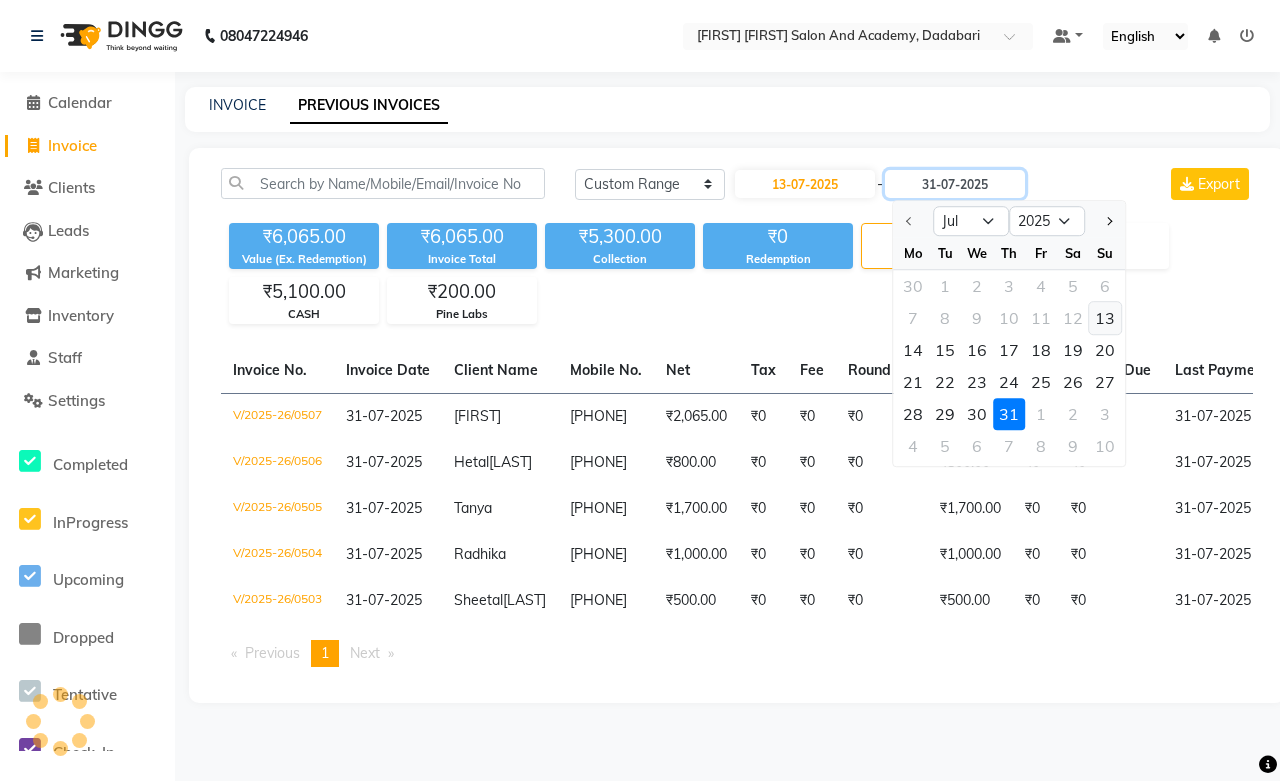 type on "13-07-2025" 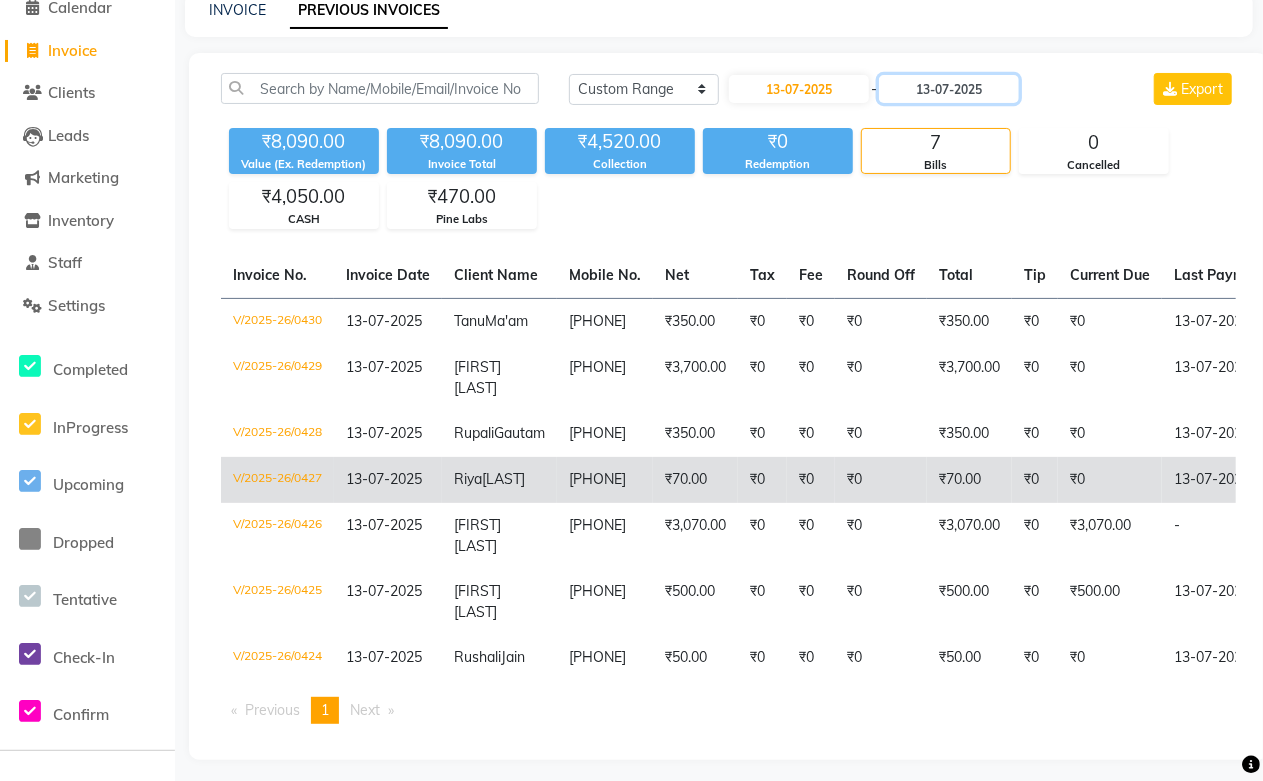 scroll, scrollTop: 140, scrollLeft: 0, axis: vertical 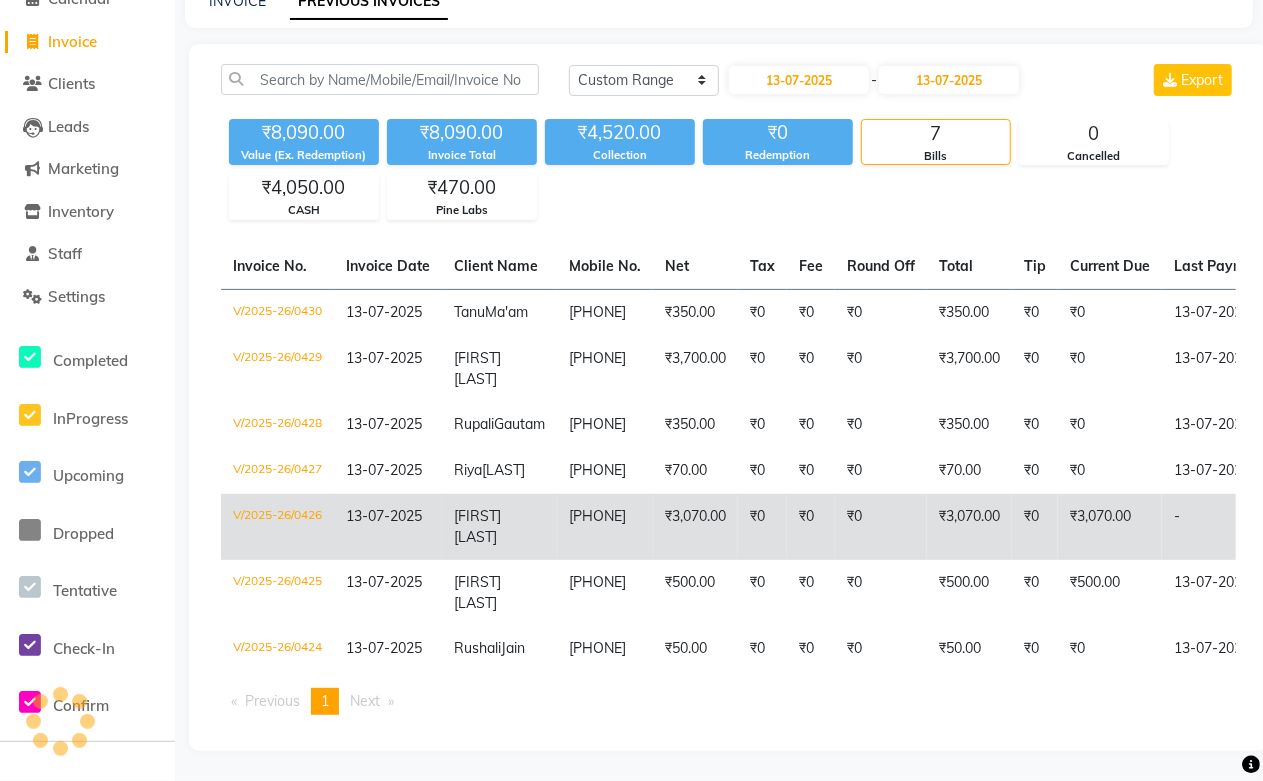 click on "[FIRST] [LAST]" 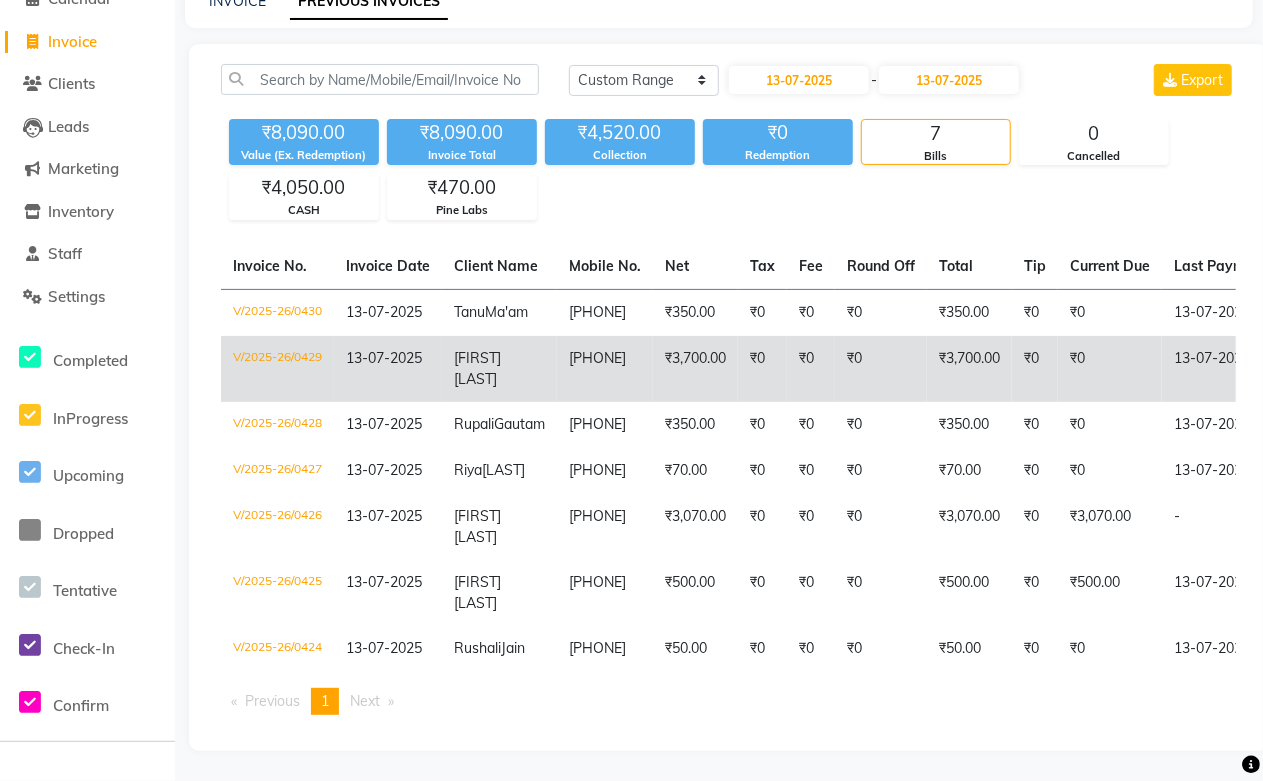 click on "₹3,700.00" 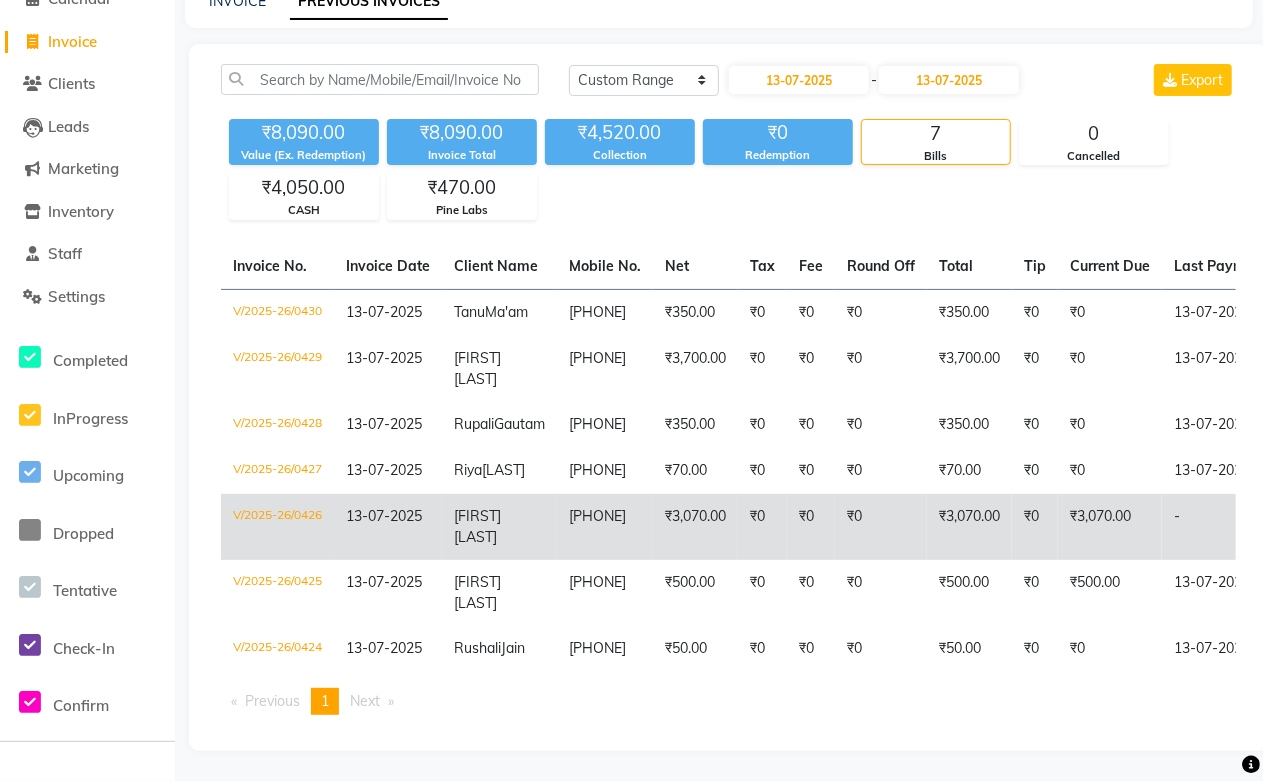 click on "₹3,070.00" 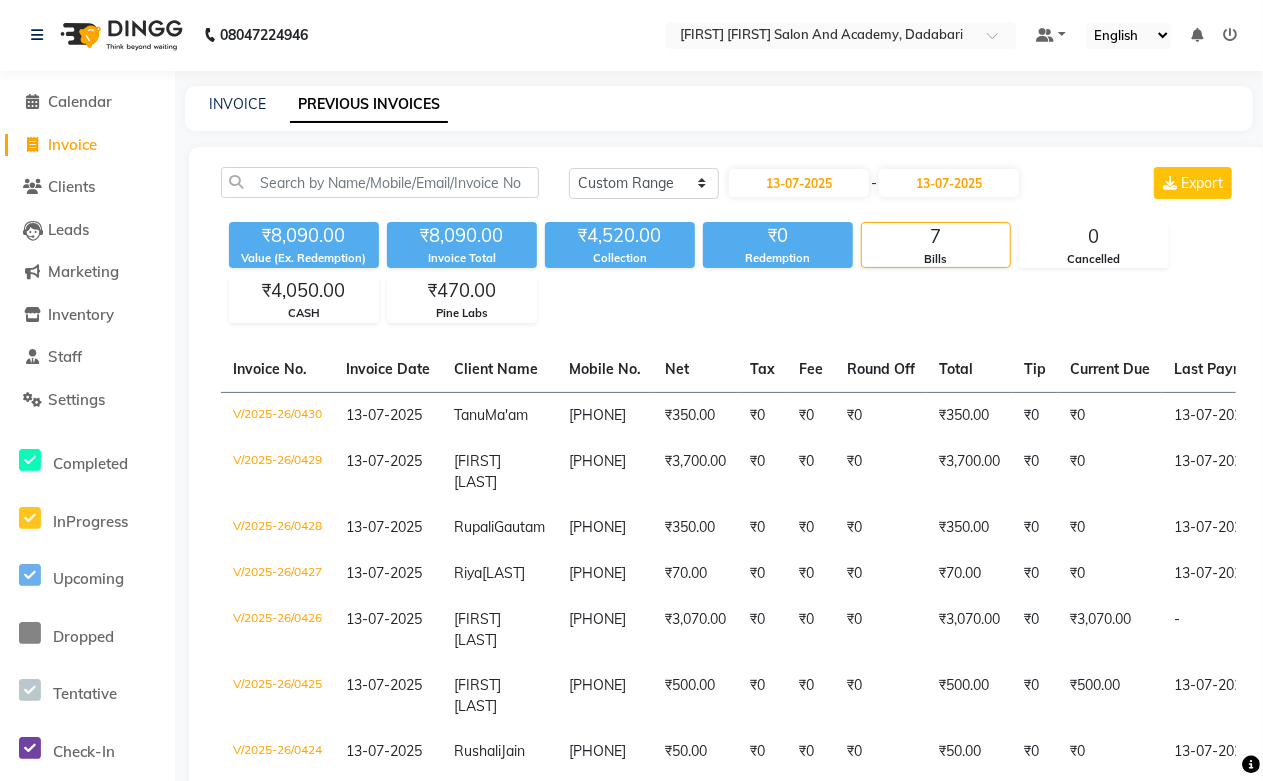 scroll, scrollTop: 0, scrollLeft: 0, axis: both 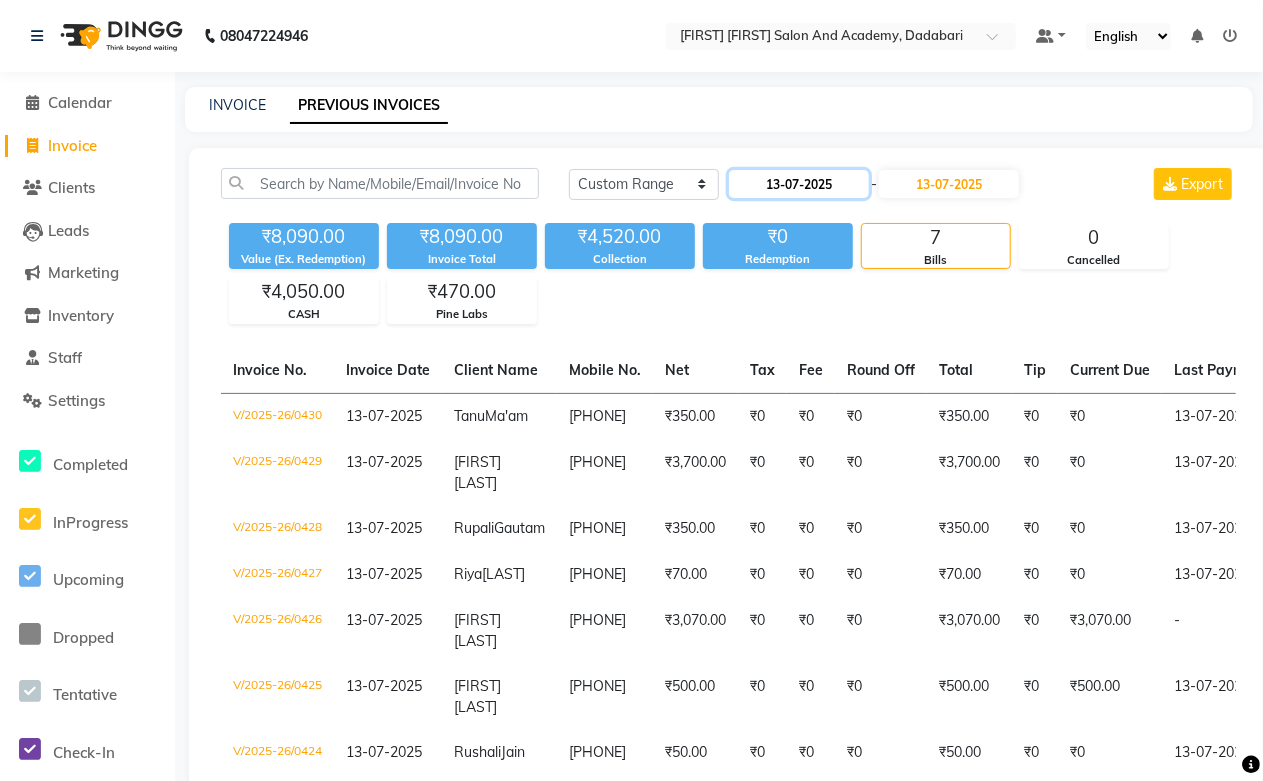 click on "13-07-2025" 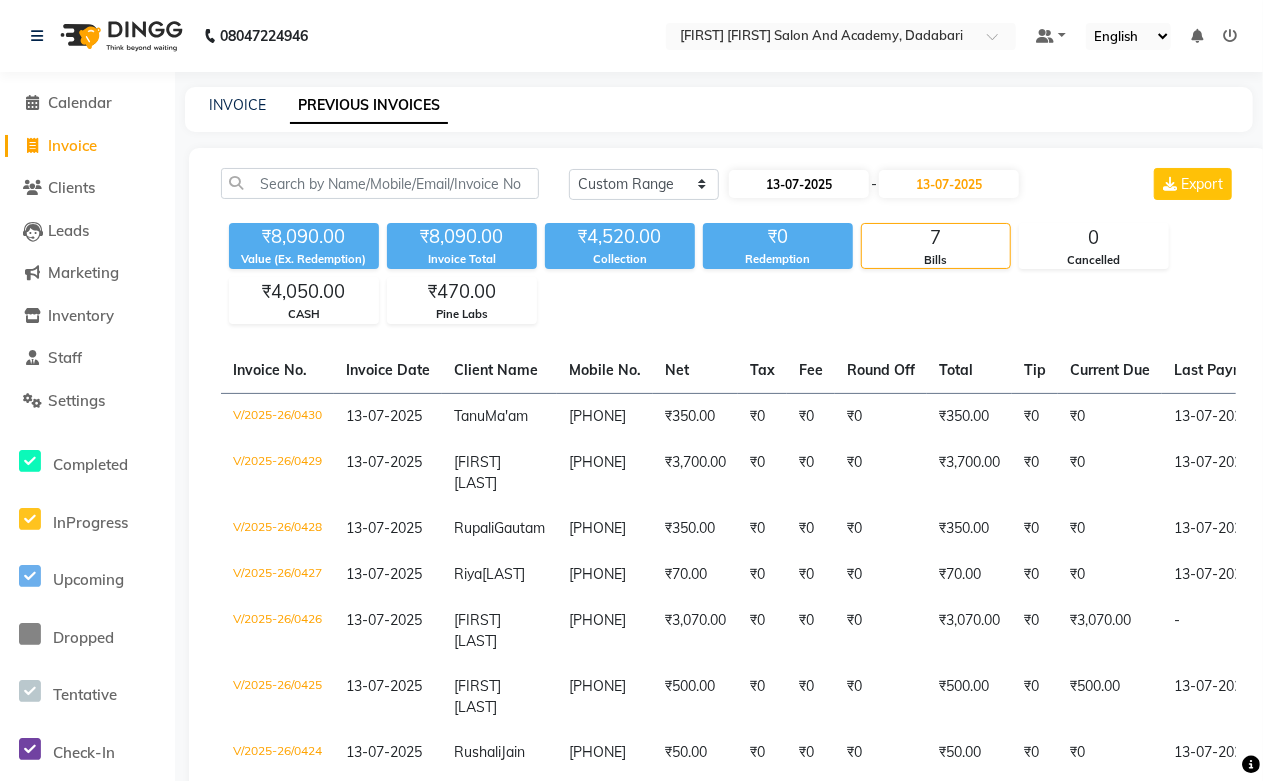select on "7" 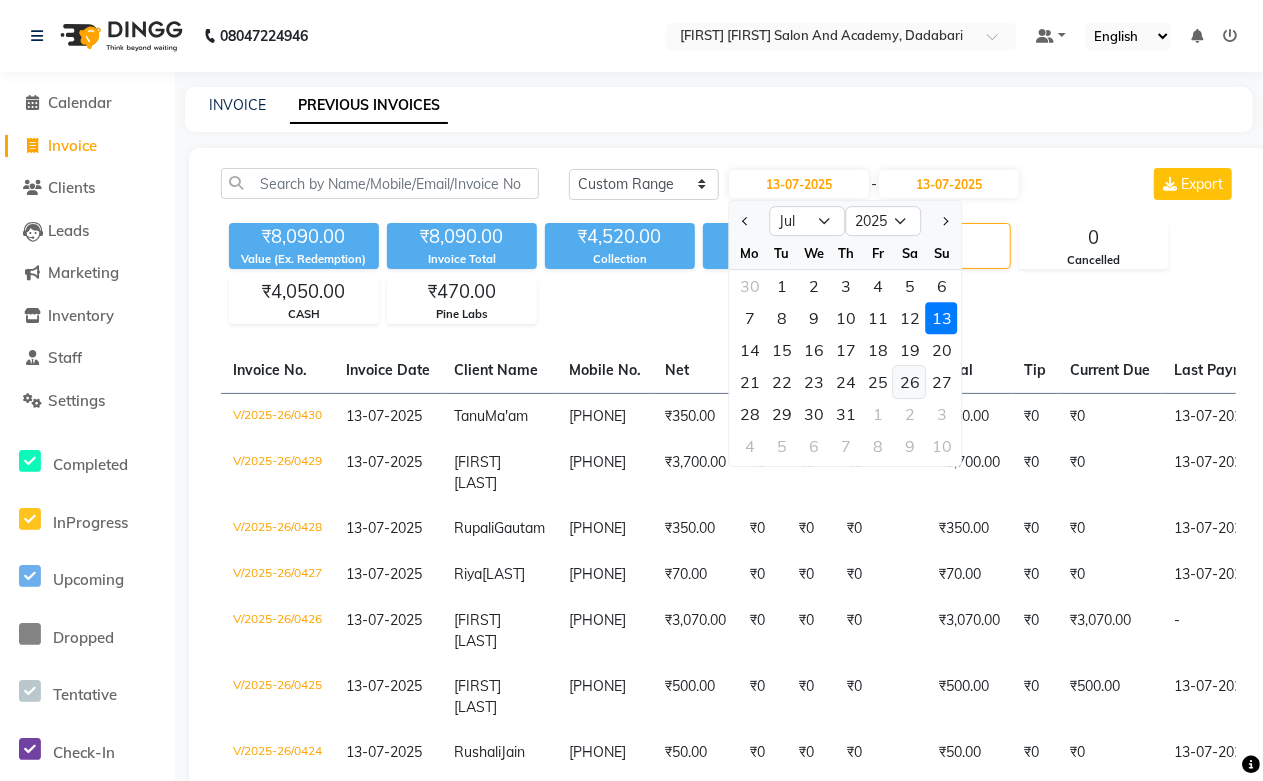 click on "26" 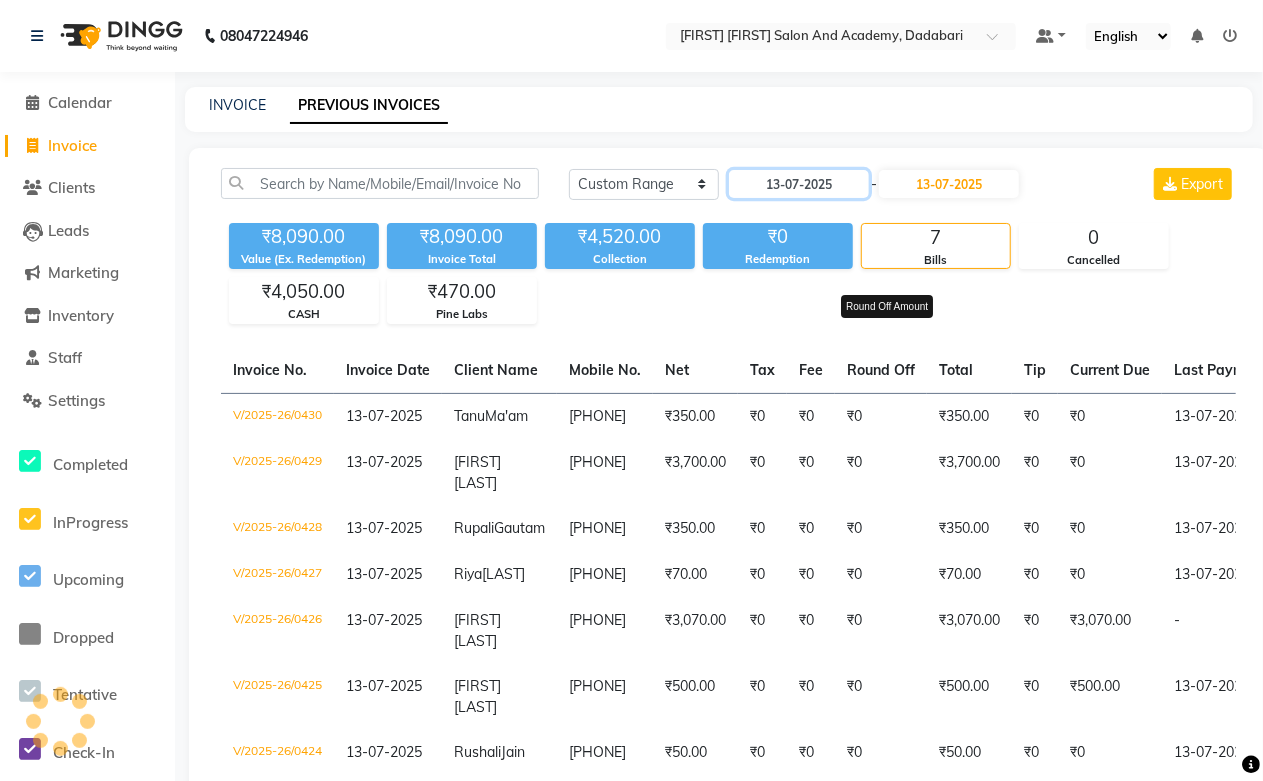 type on "26-07-2025" 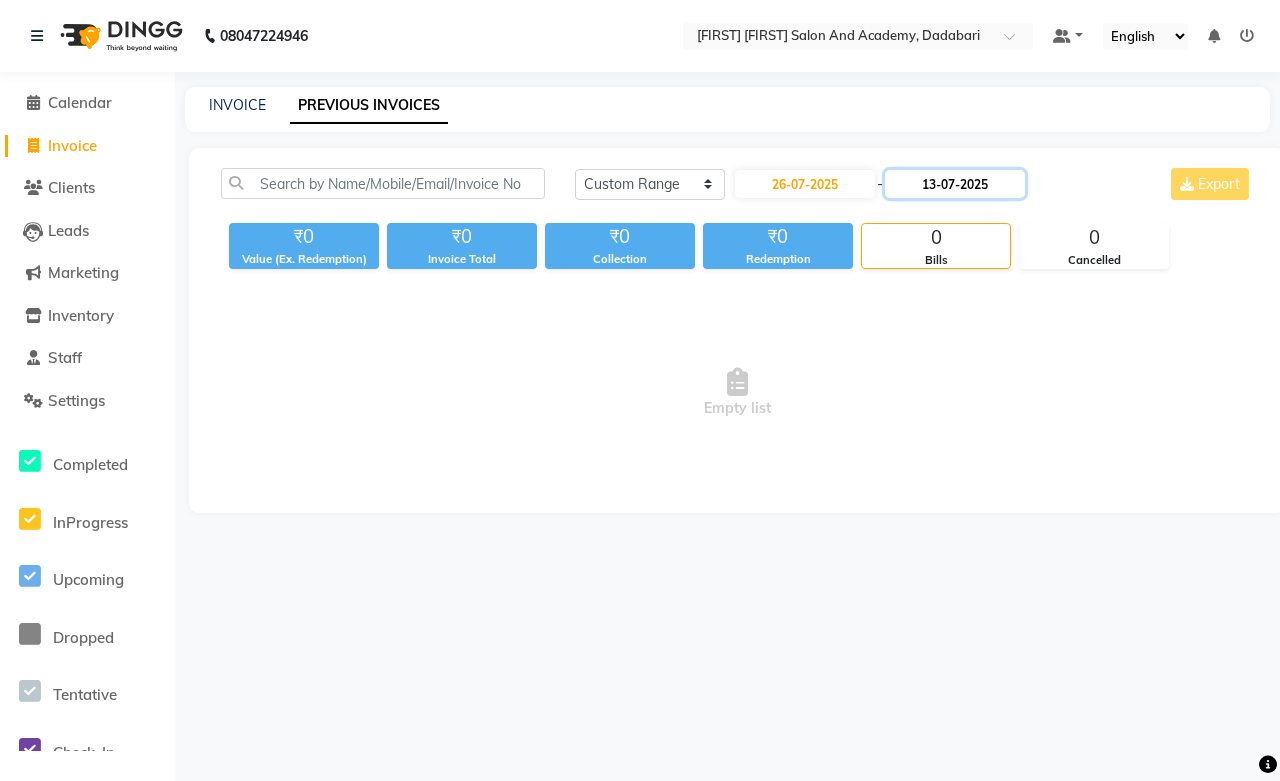 click on "13-07-2025" 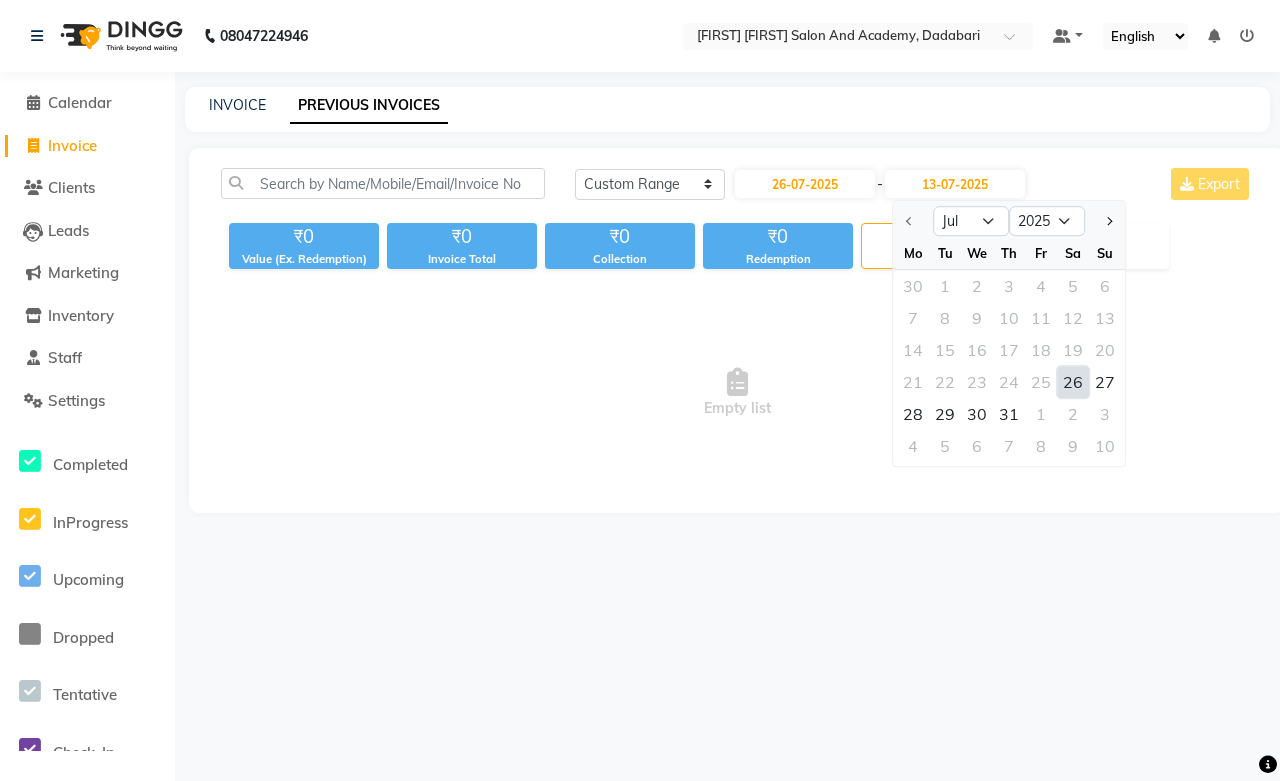 click on "26" 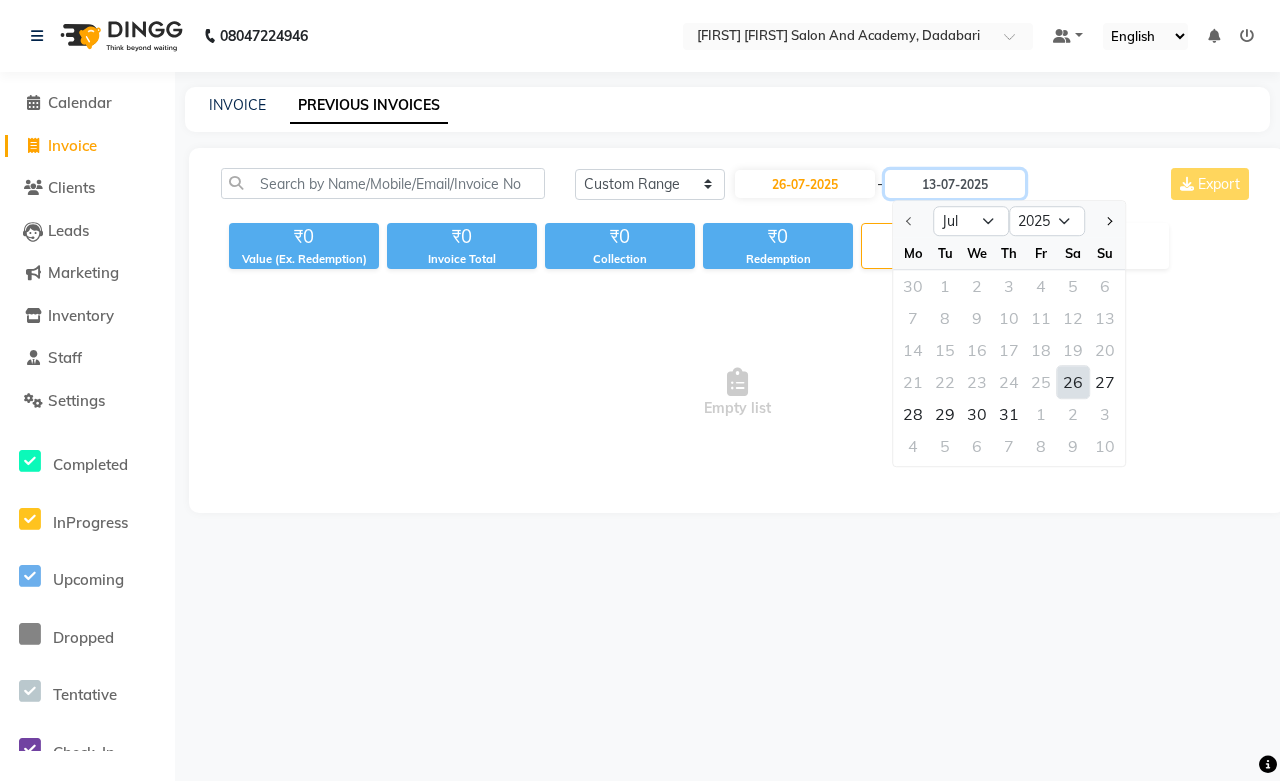 type on "26-07-2025" 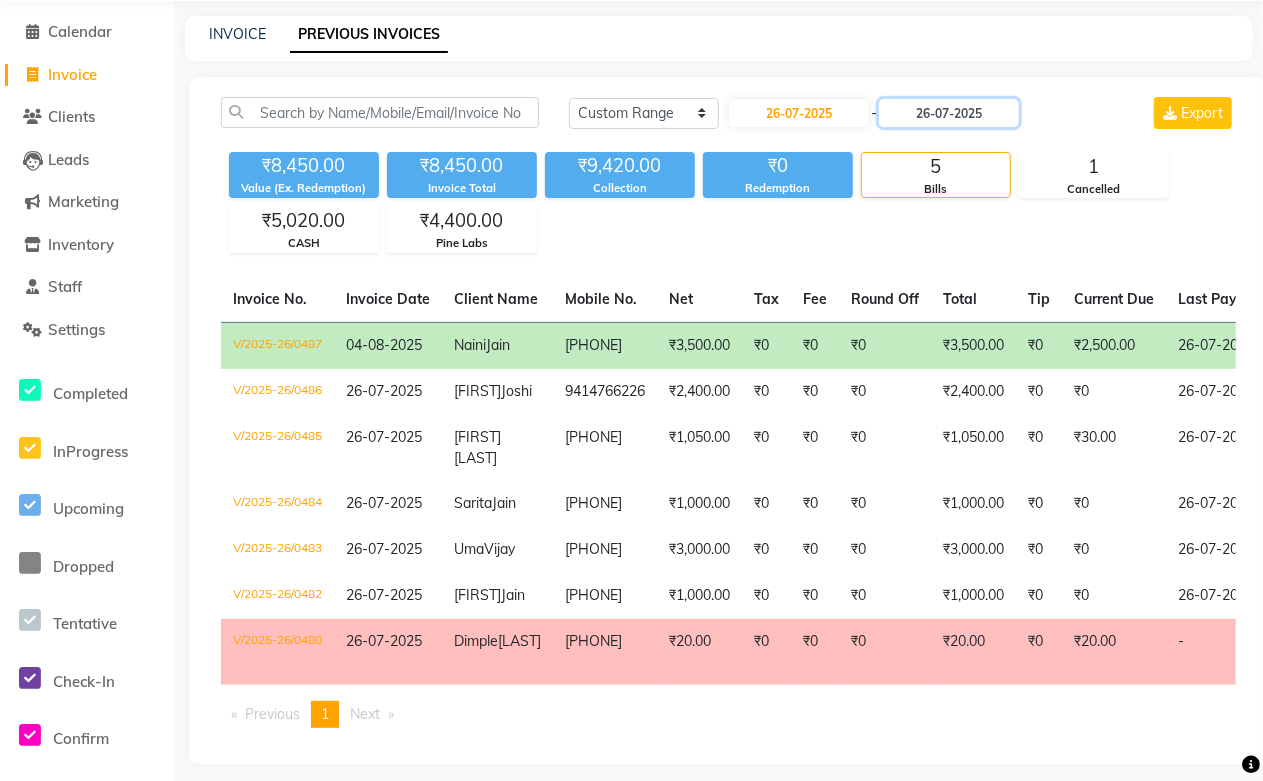 scroll, scrollTop: 111, scrollLeft: 0, axis: vertical 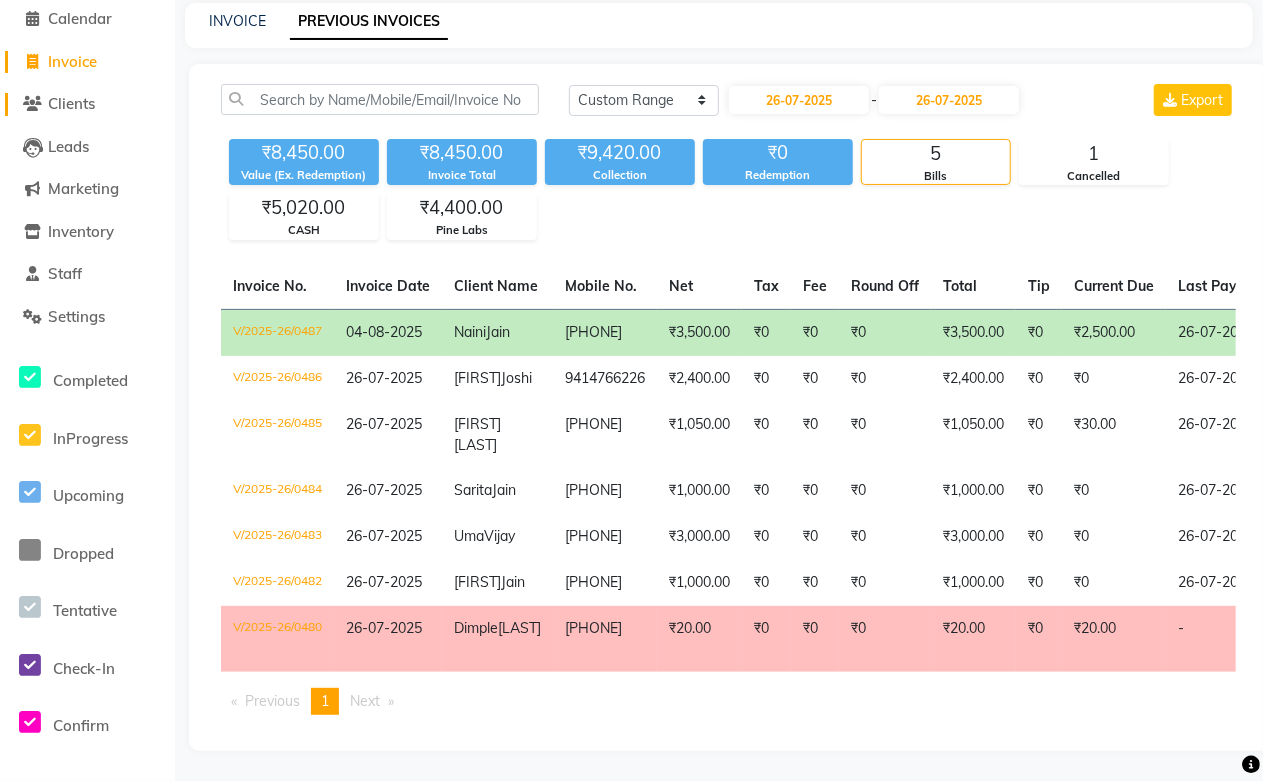click on "Clients" 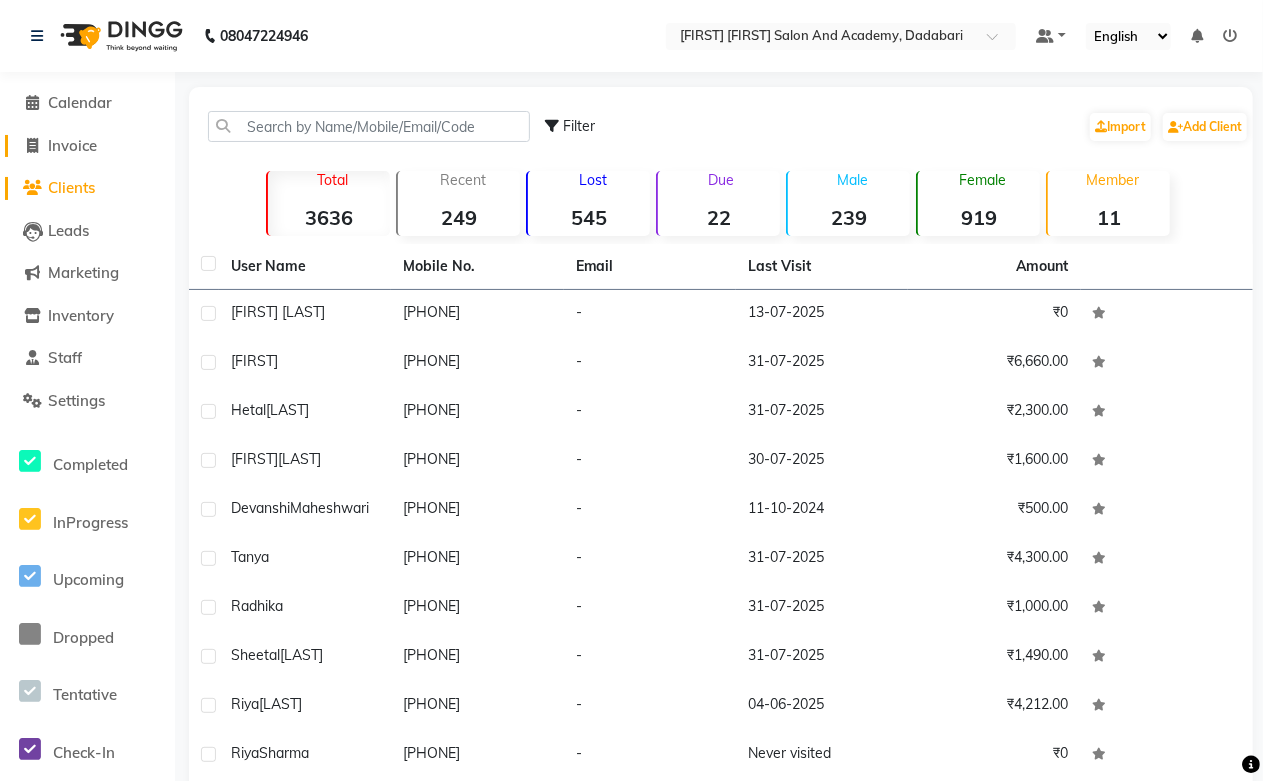 click on "Invoice" 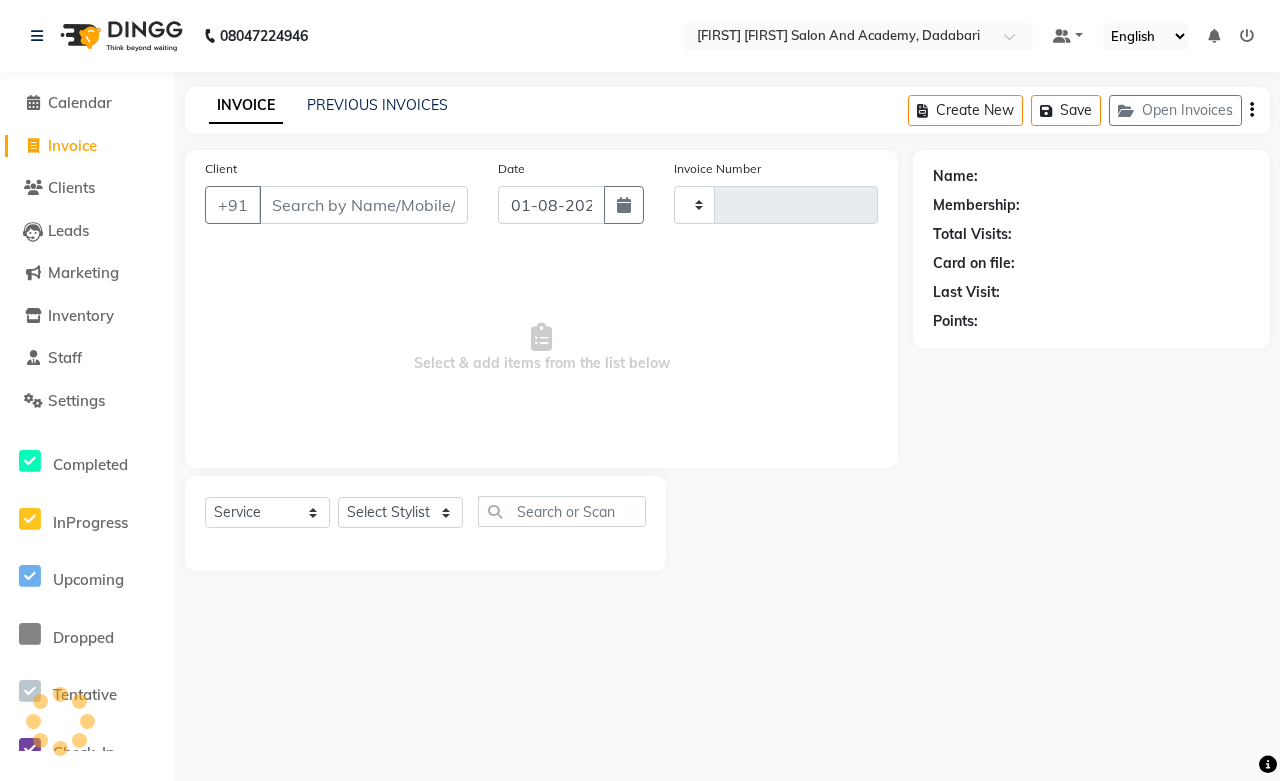 type on "0508" 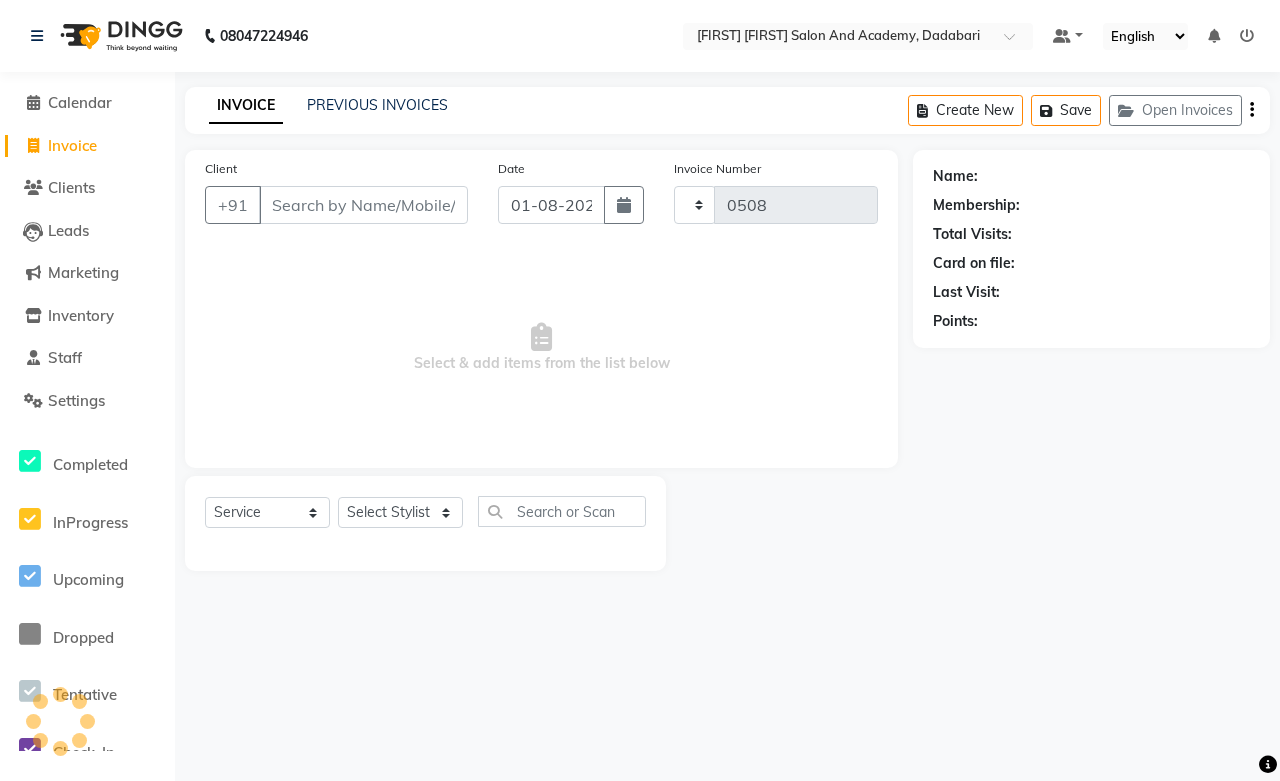 select on "6453" 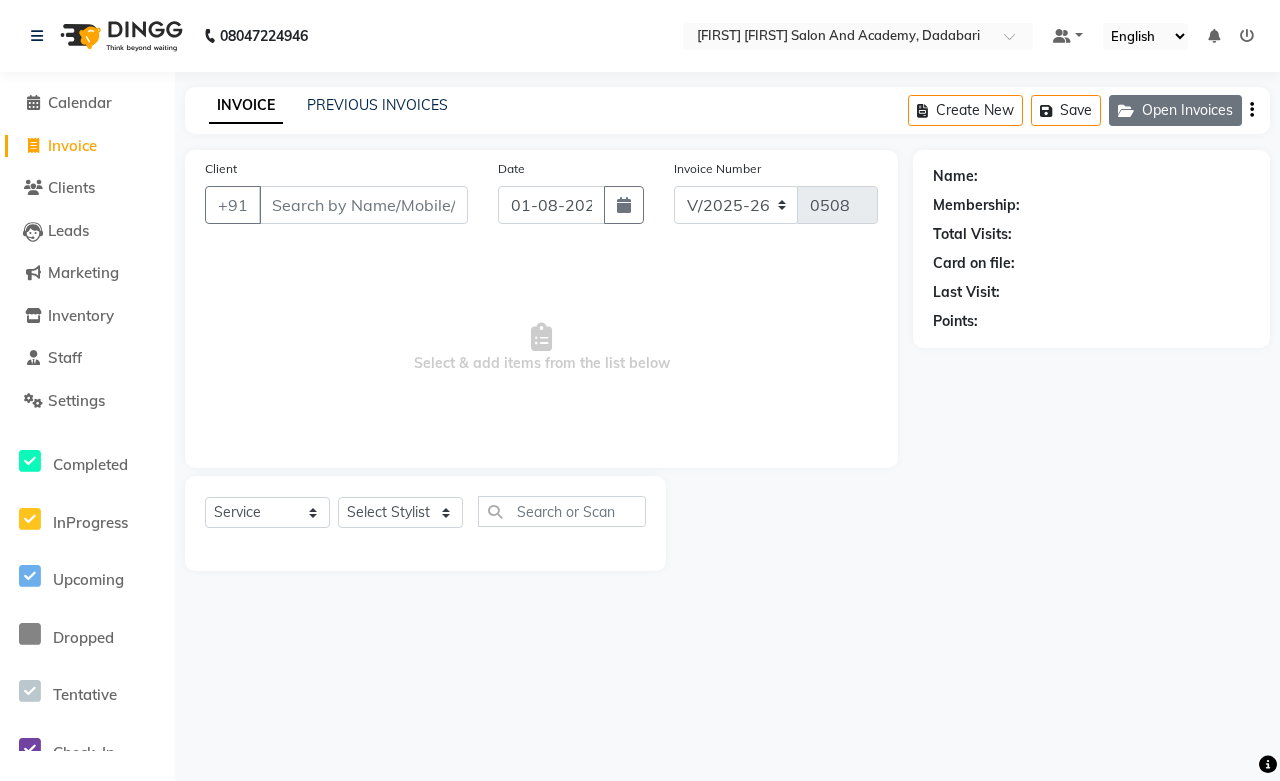click on "Open Invoices" 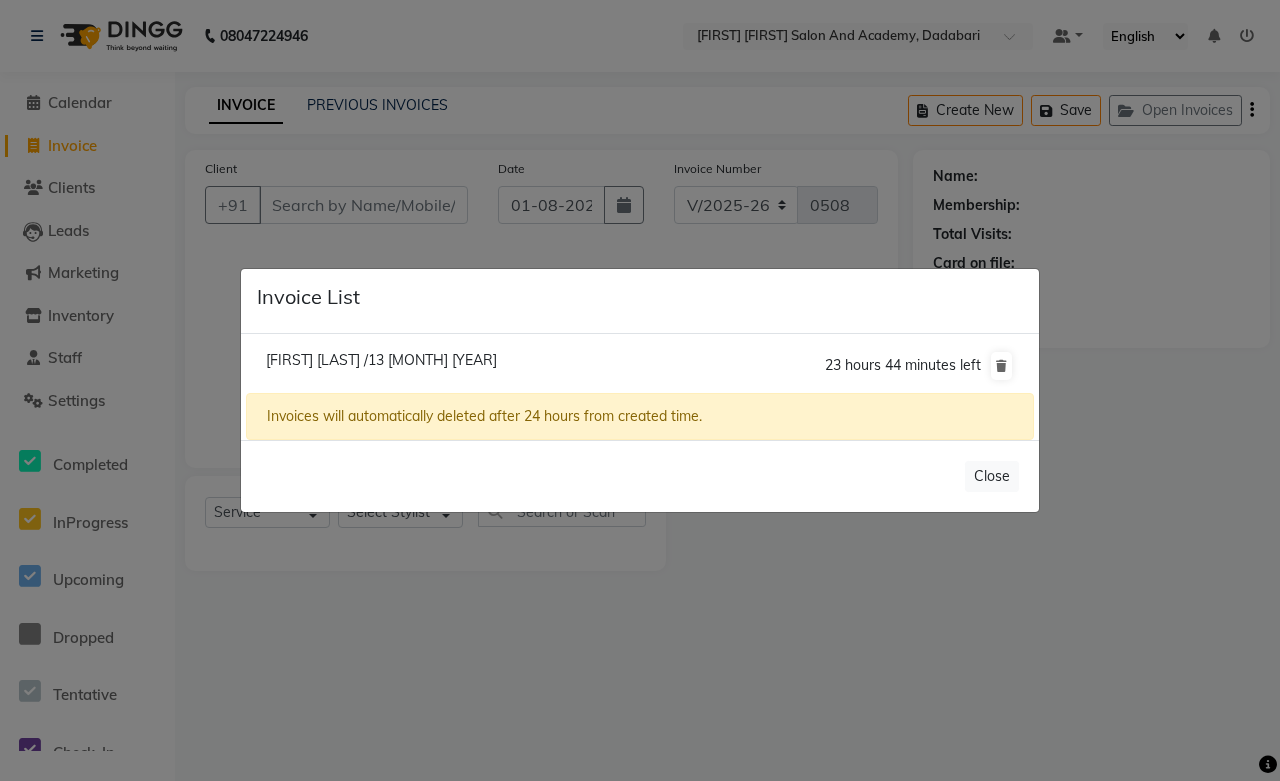 click on "Shivani Choudhary /13 July 2025" 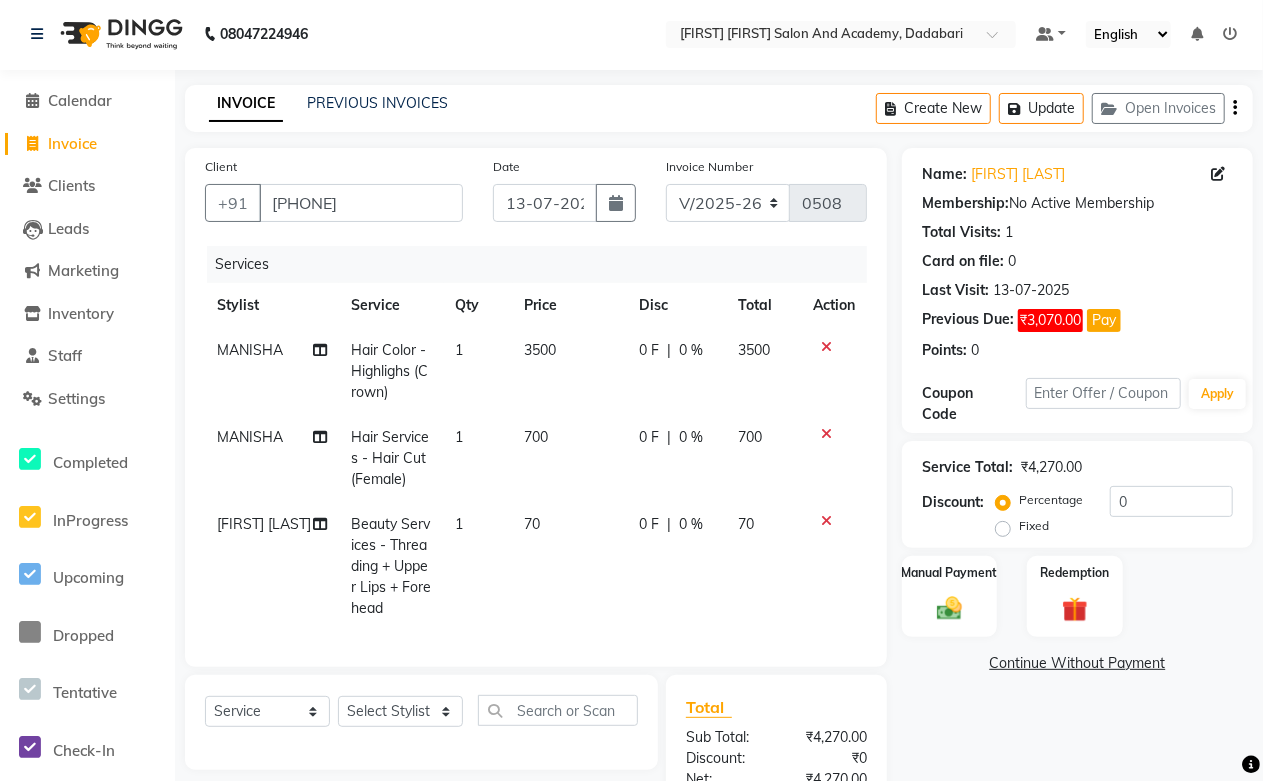 scroll, scrollTop: 0, scrollLeft: 0, axis: both 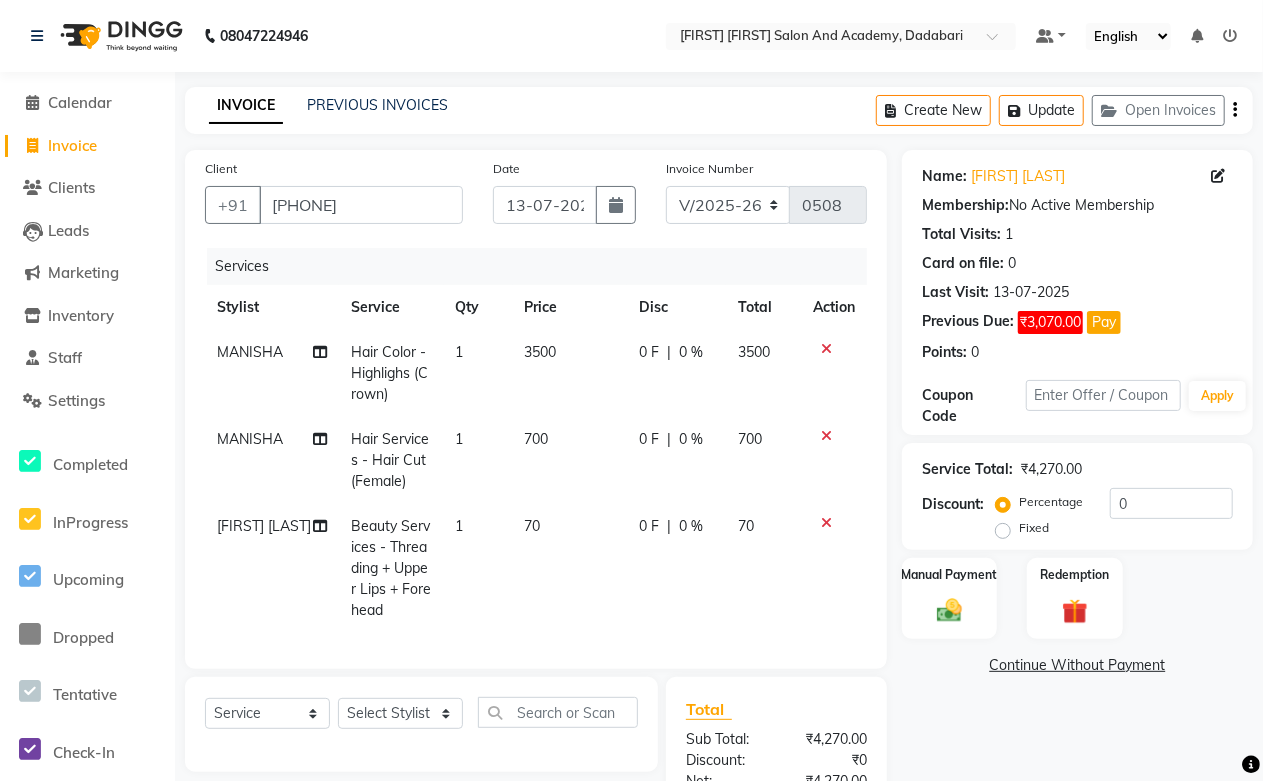 click on "3500" 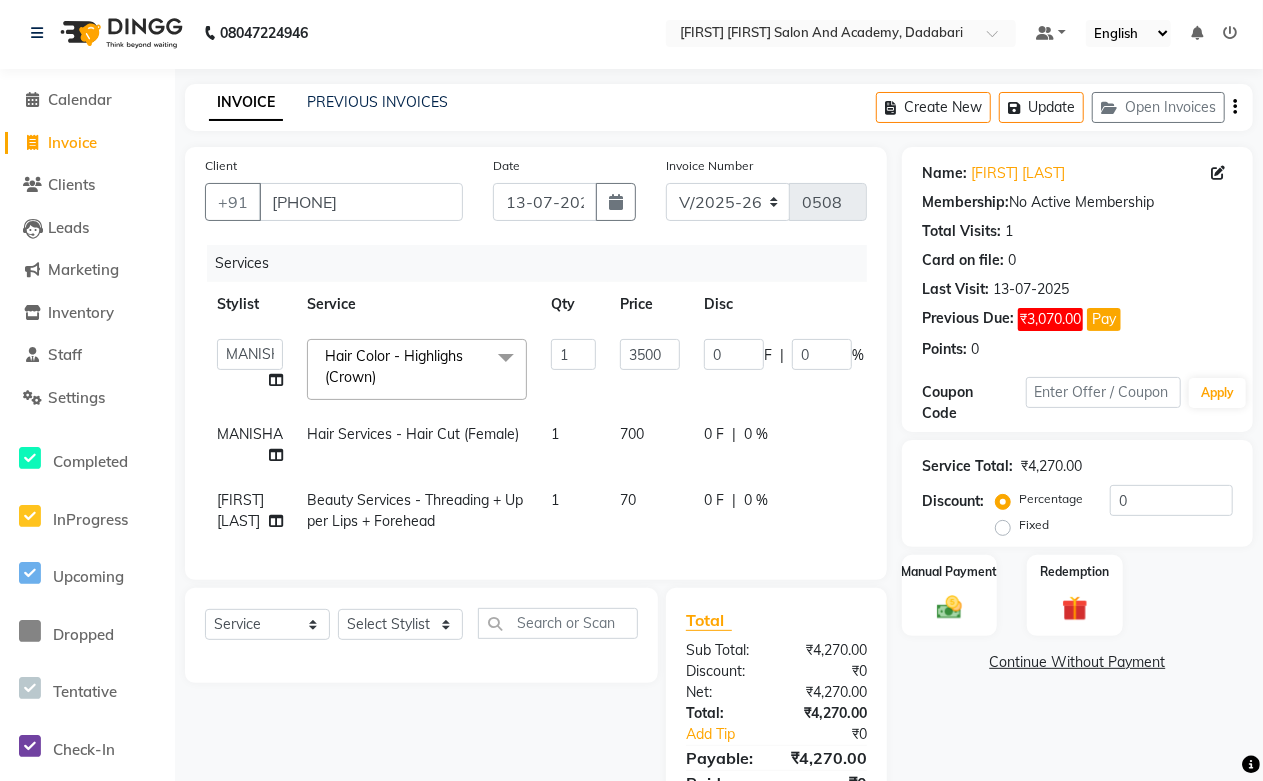 scroll, scrollTop: 0, scrollLeft: 0, axis: both 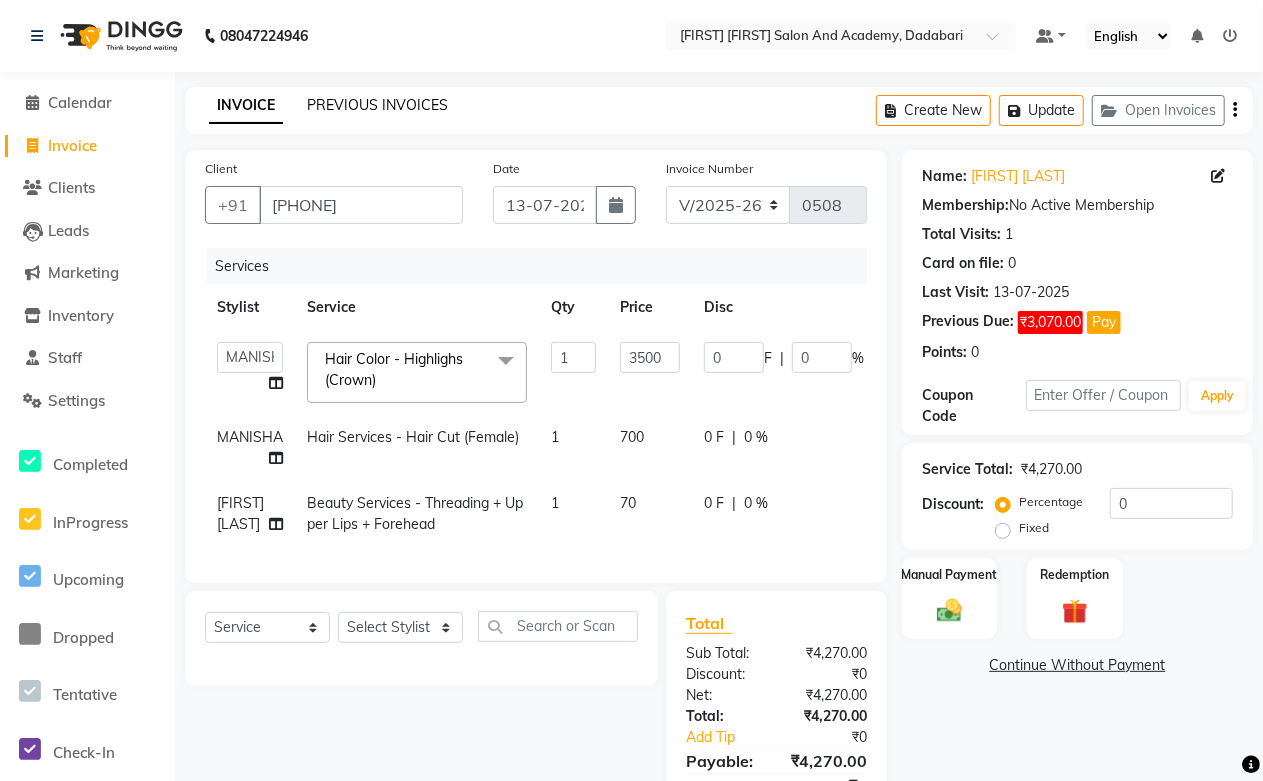 click on "PREVIOUS INVOICES" 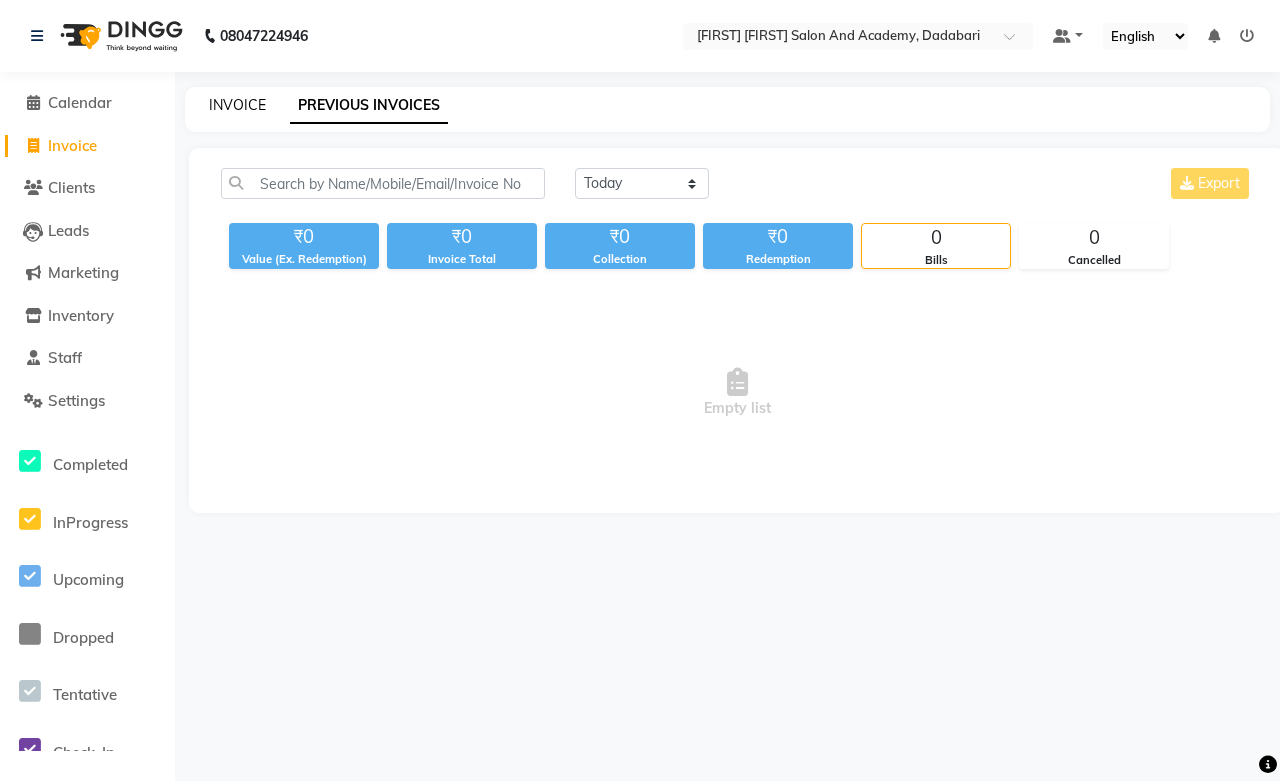 click on "INVOICE" 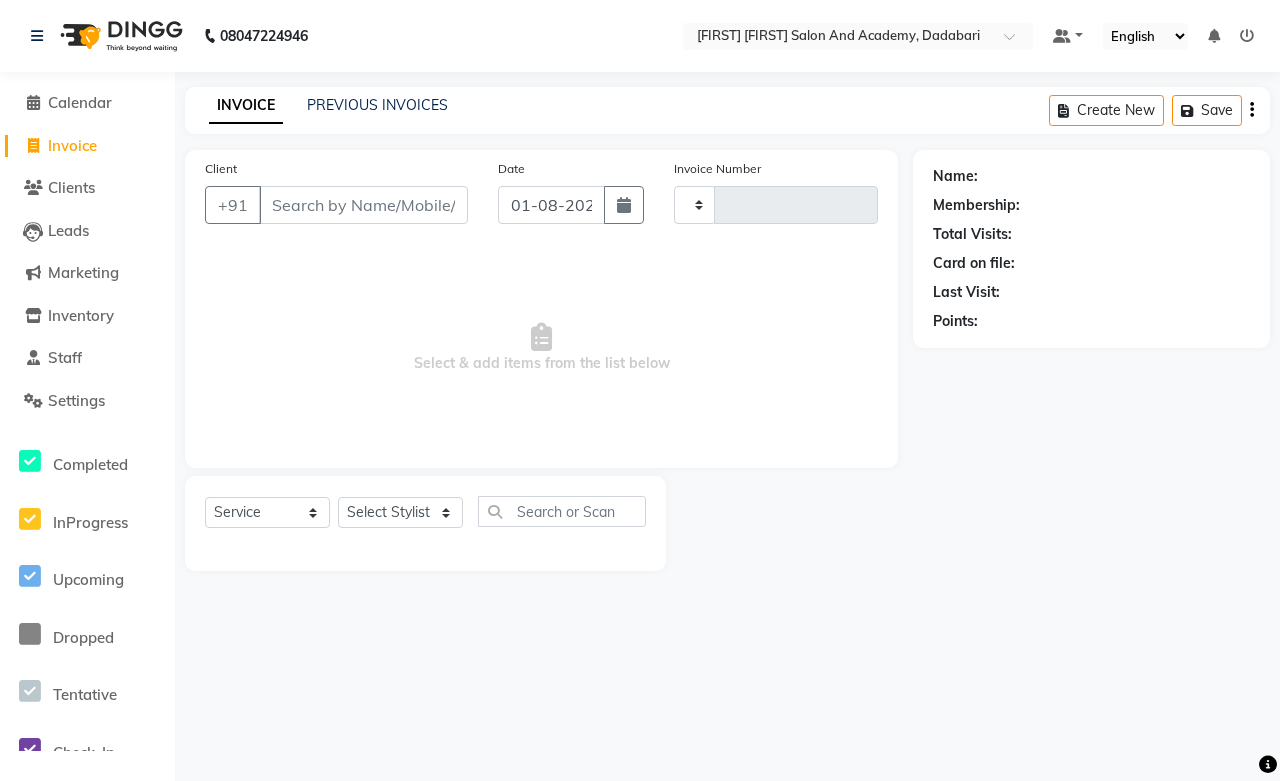 type on "0508" 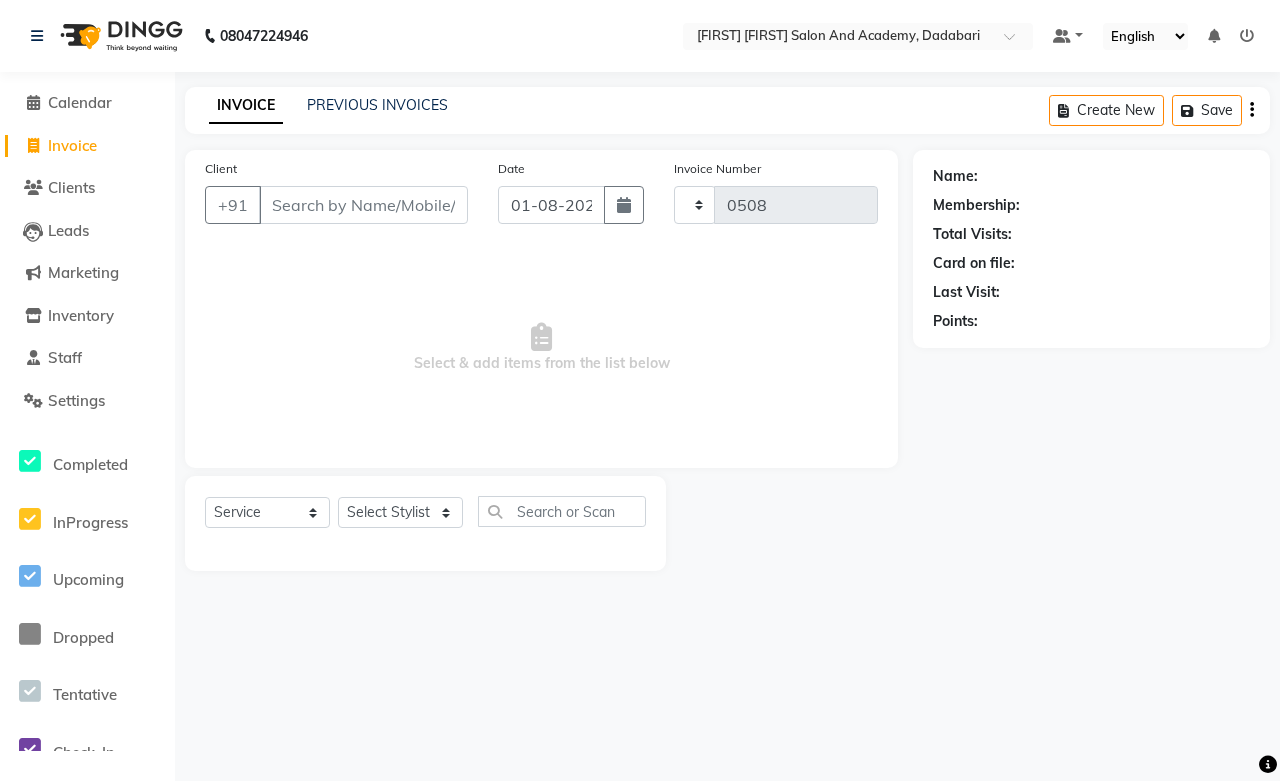 select on "6453" 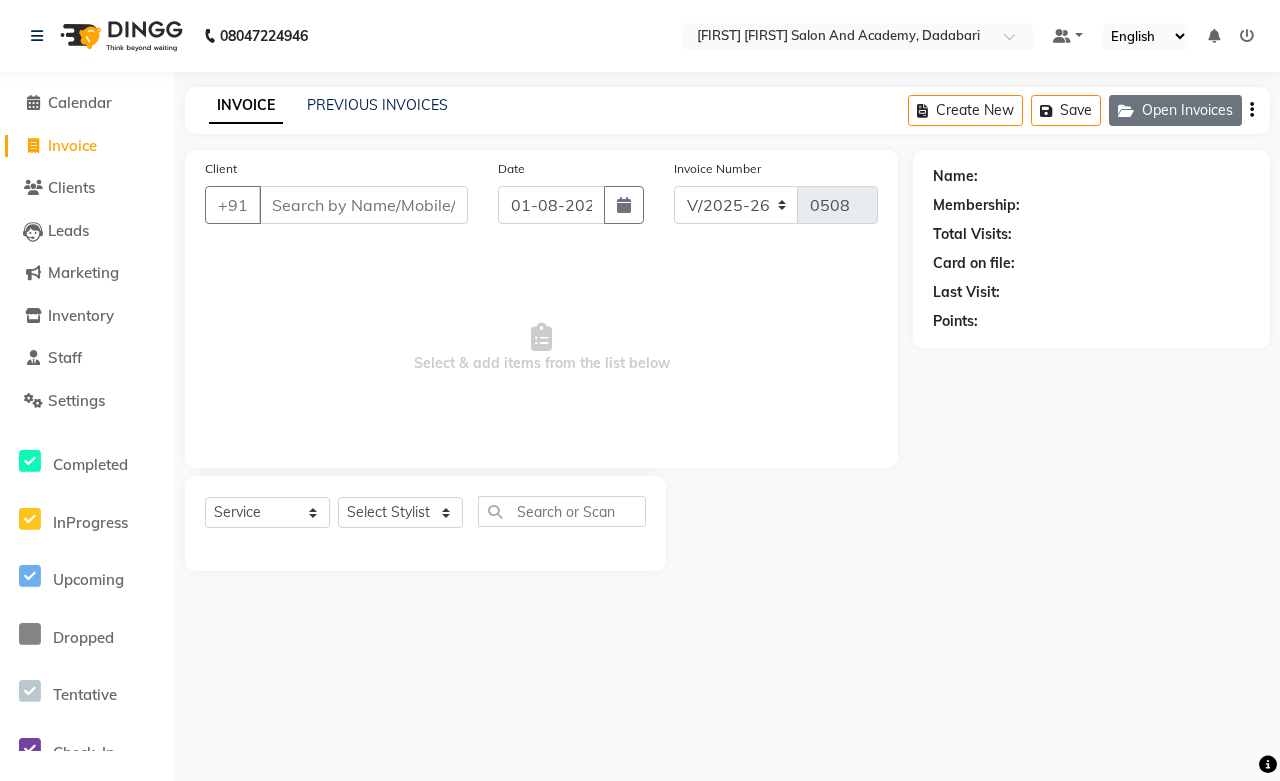 click on "Open Invoices" 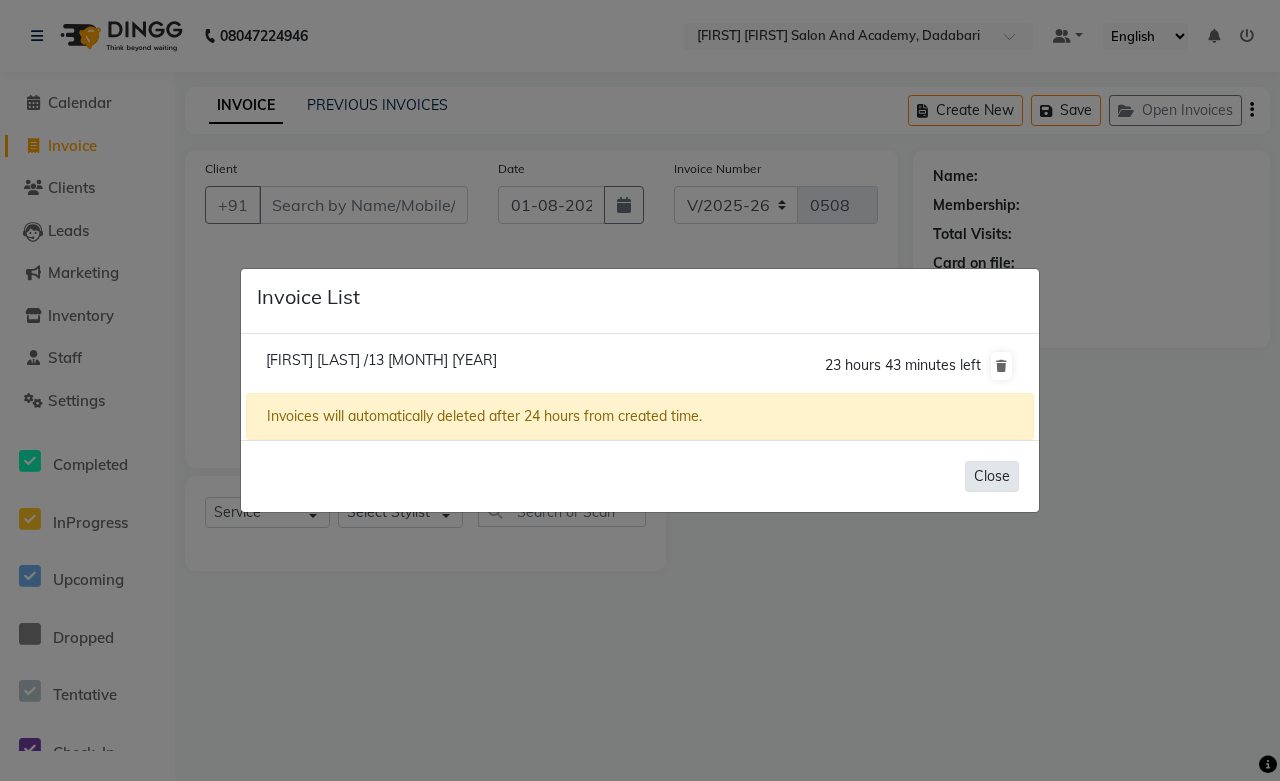 click on "Close" 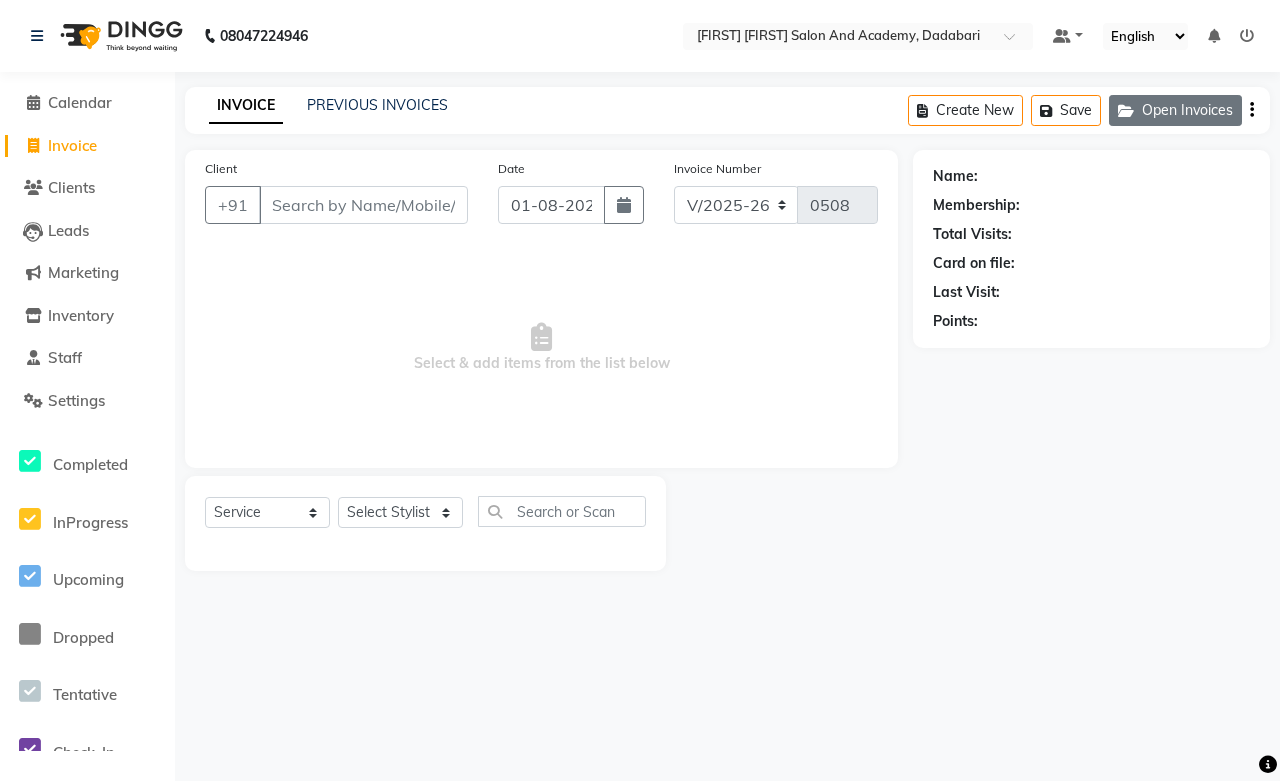 click on "Open Invoices" 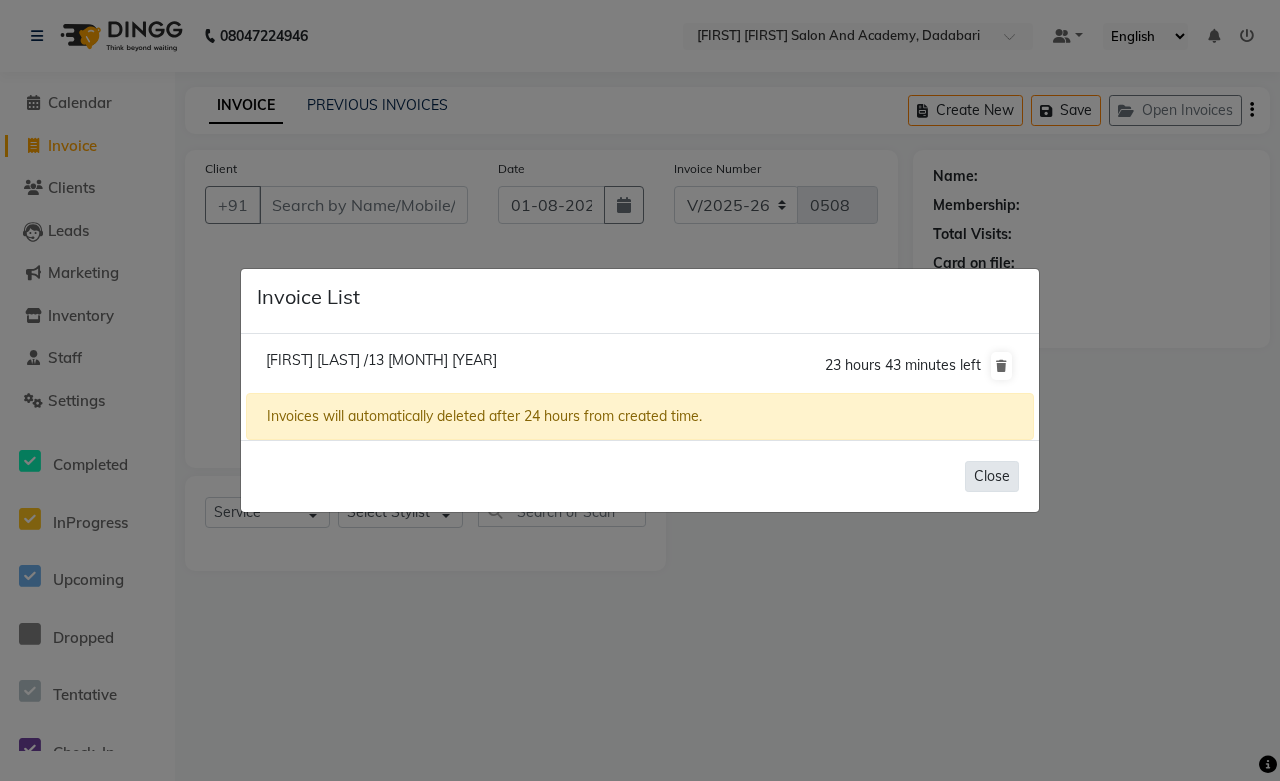 click on "Close" 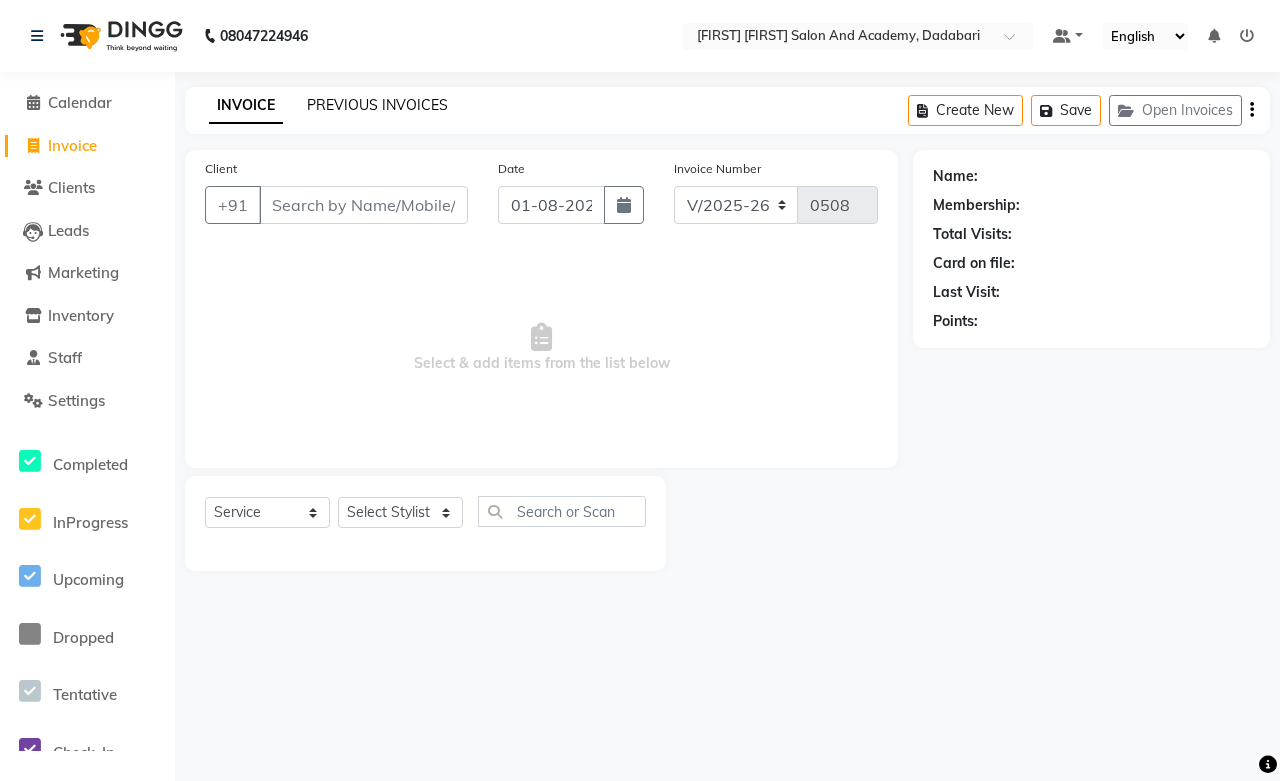 click on "PREVIOUS INVOICES" 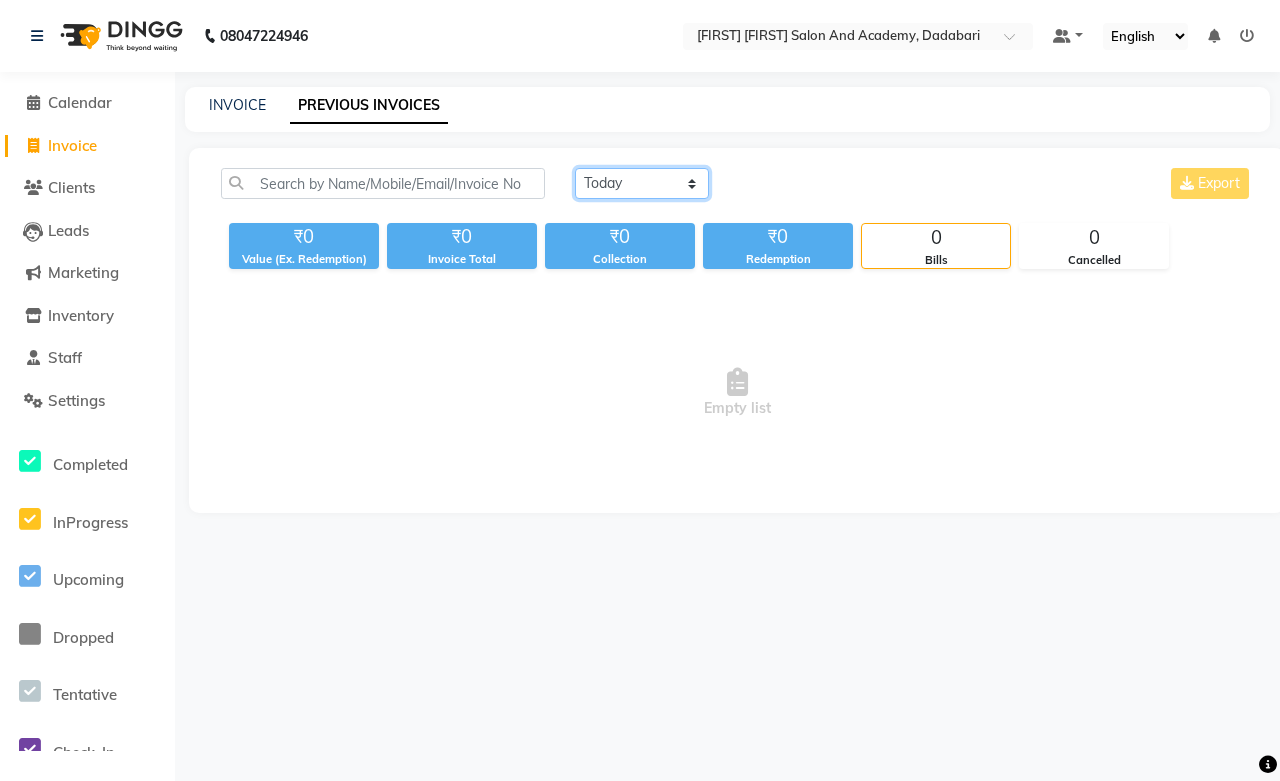 click on "Today Yesterday Custom Range" 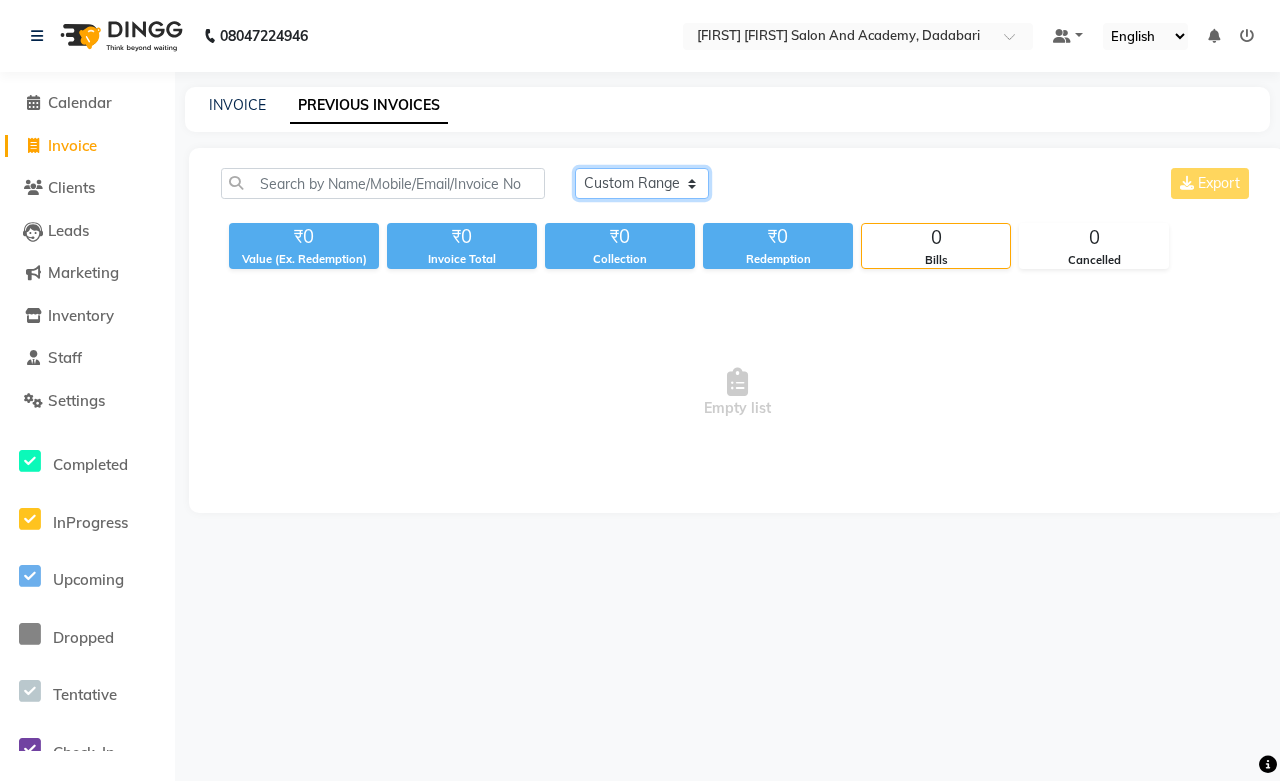 click on "Today Yesterday Custom Range" 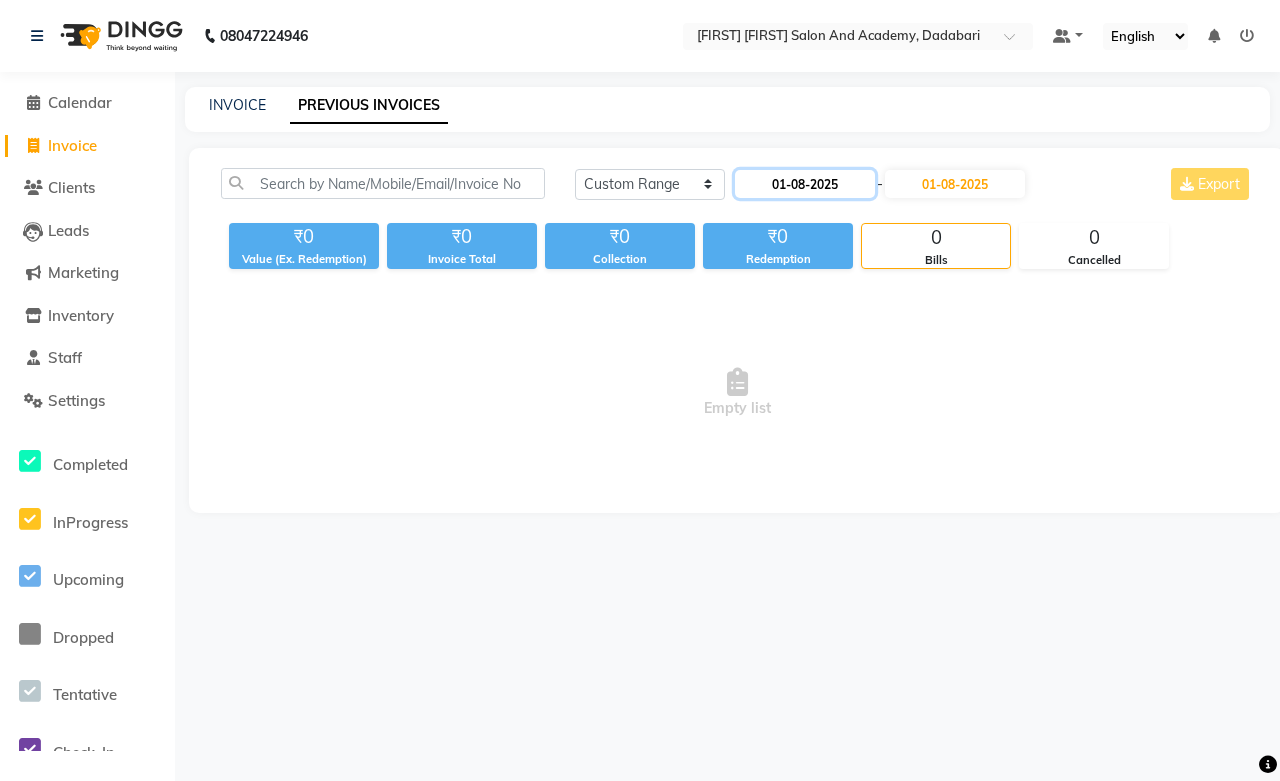 click on "01-08-2025" 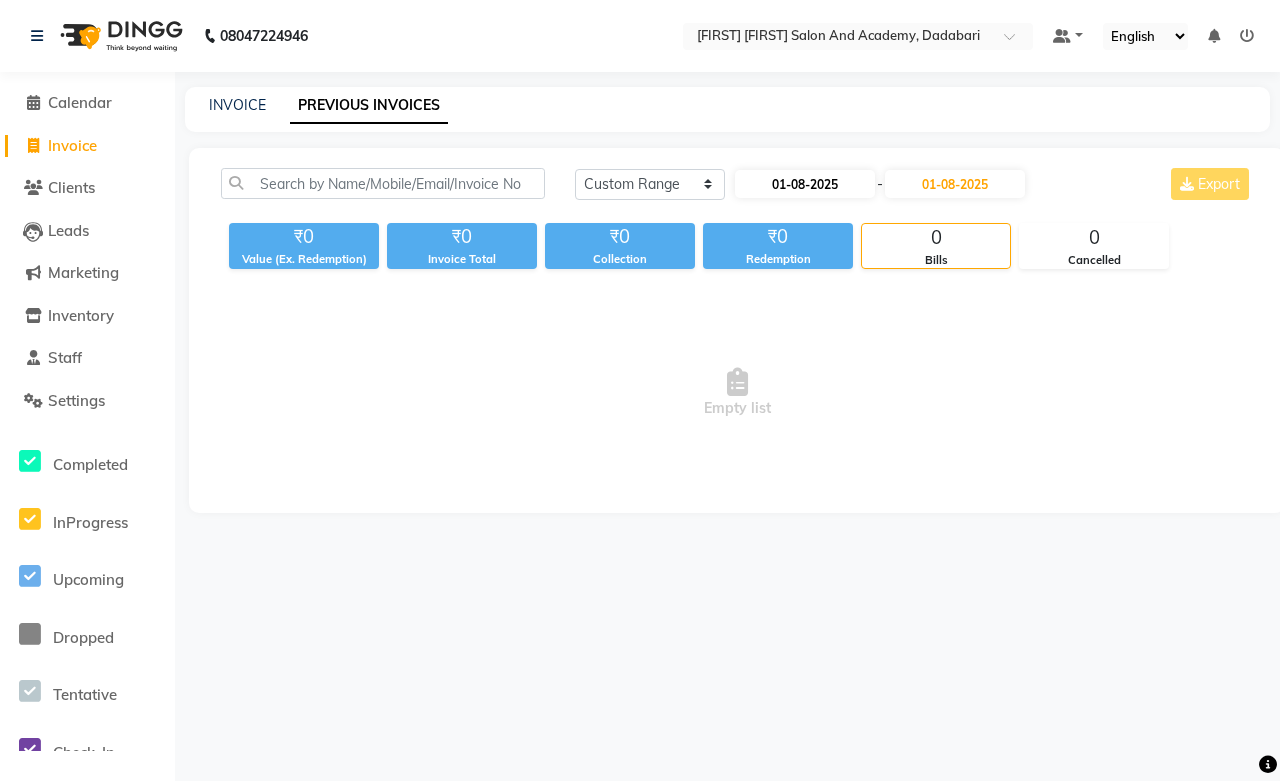 select on "8" 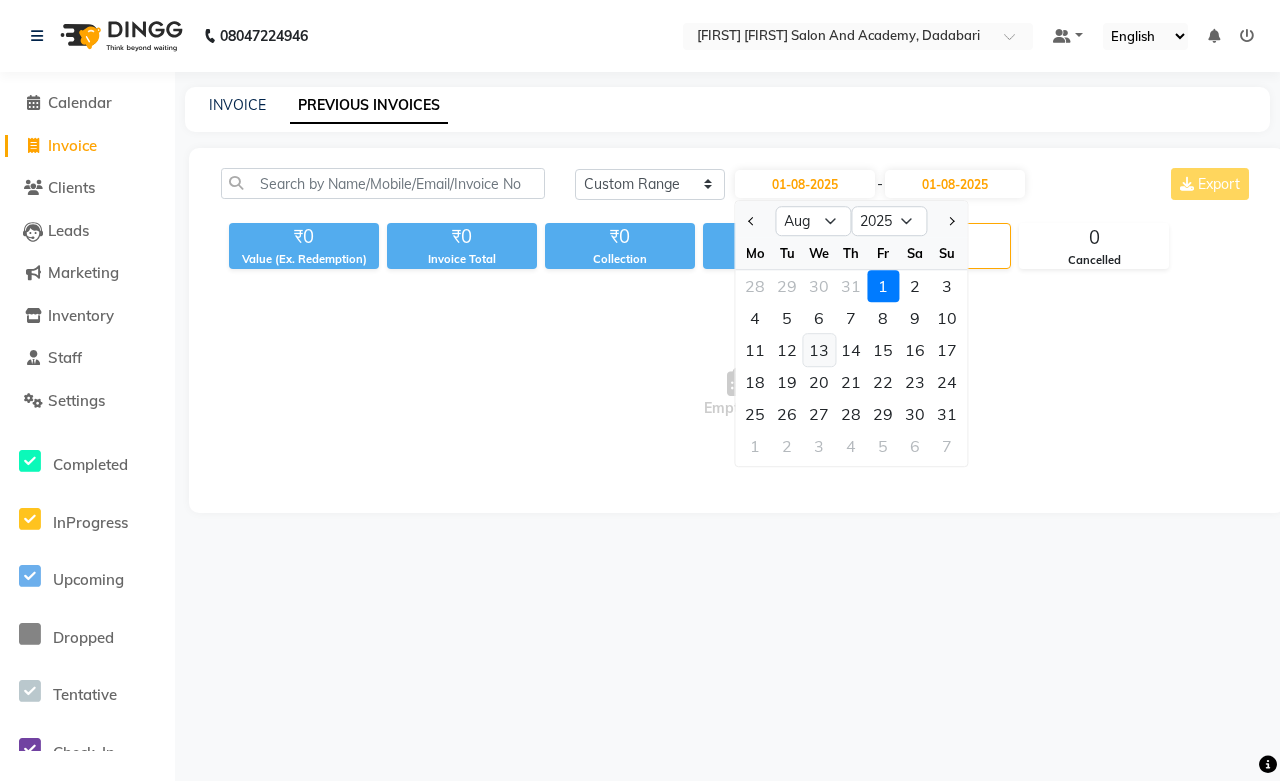 click on "13" 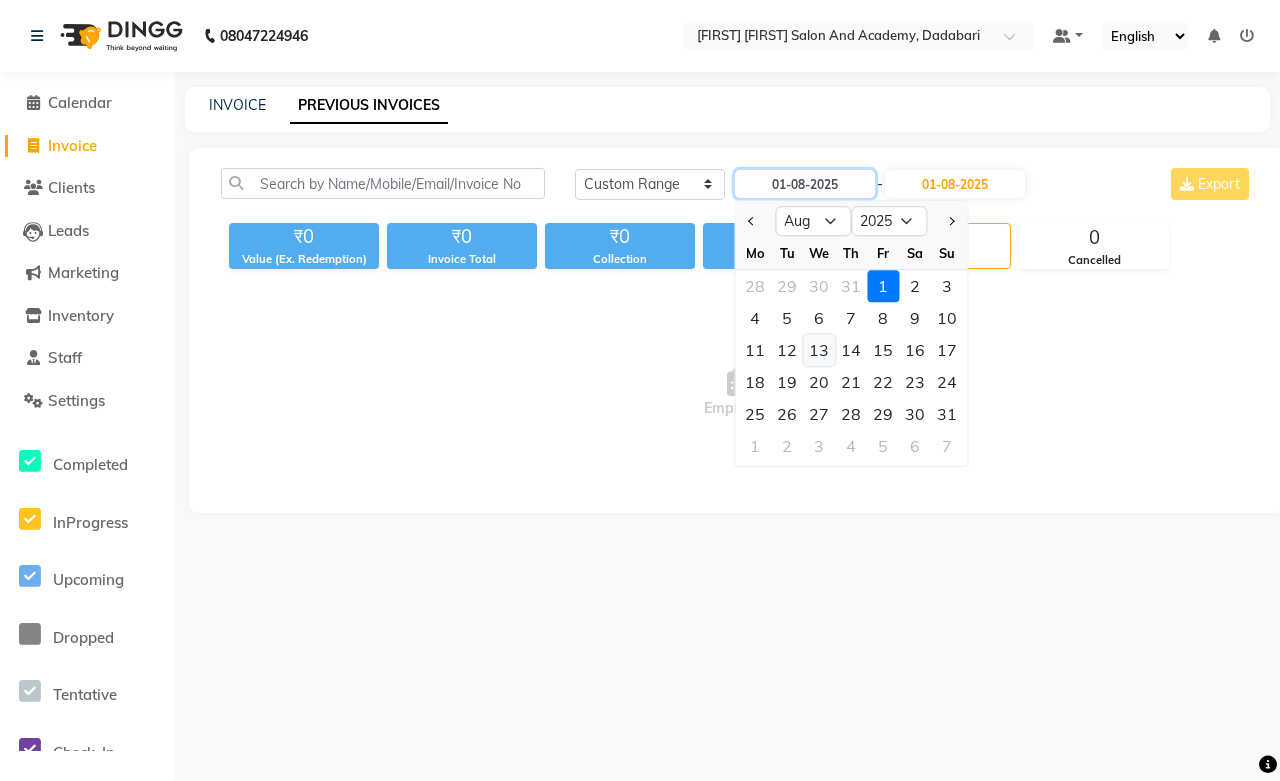 type on "13-08-2025" 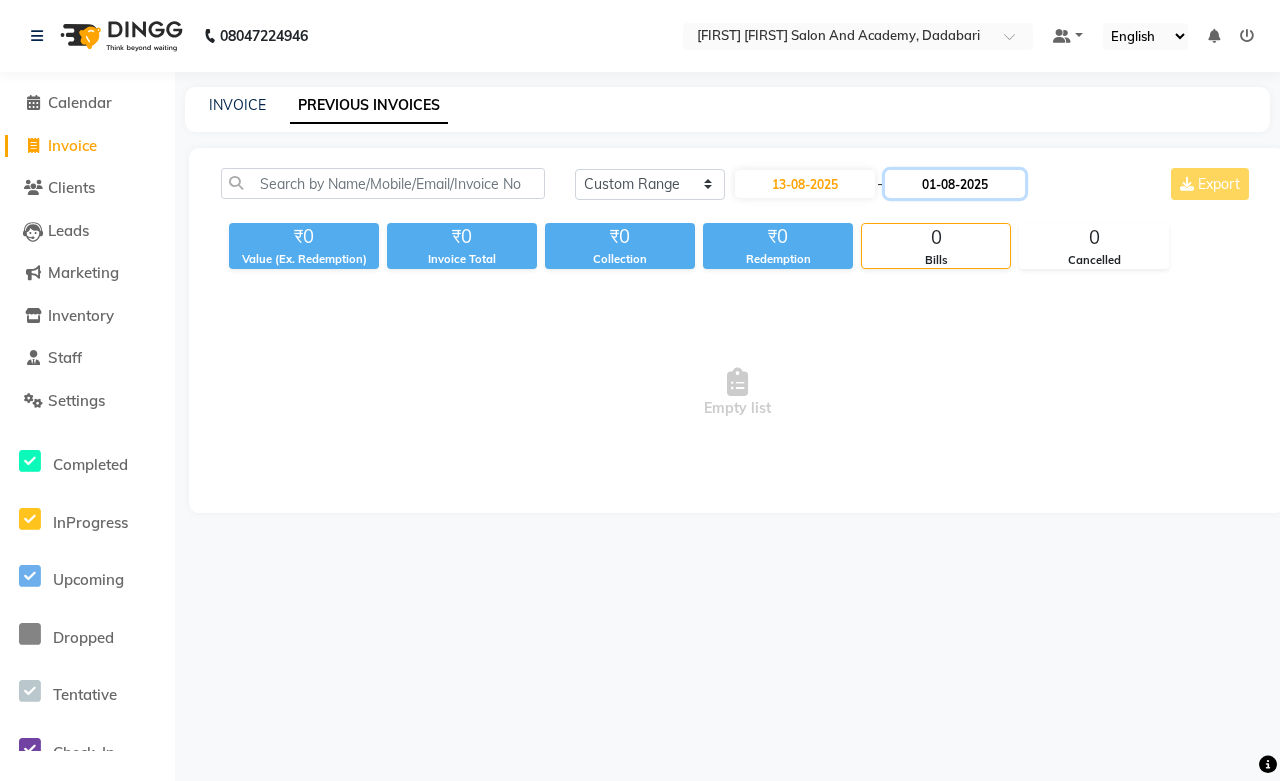 click on "01-08-2025" 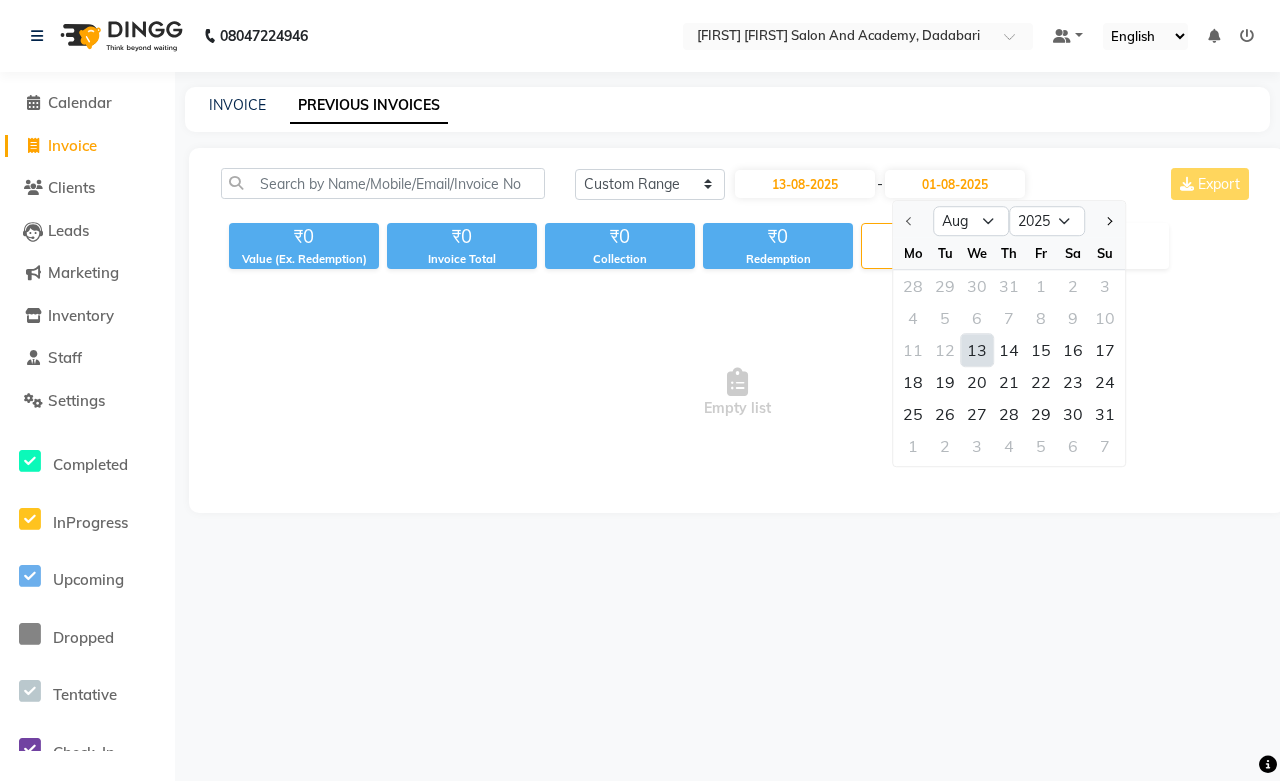 click on "13" 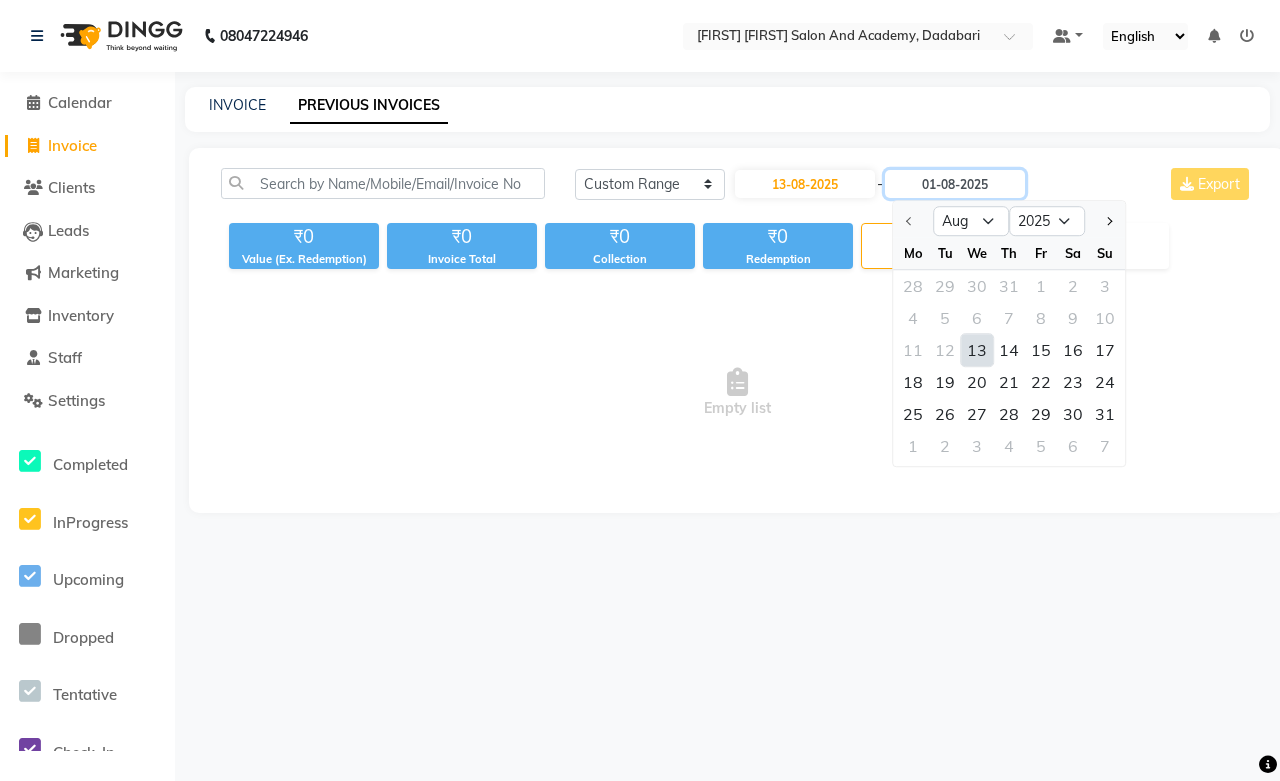 type on "13-08-2025" 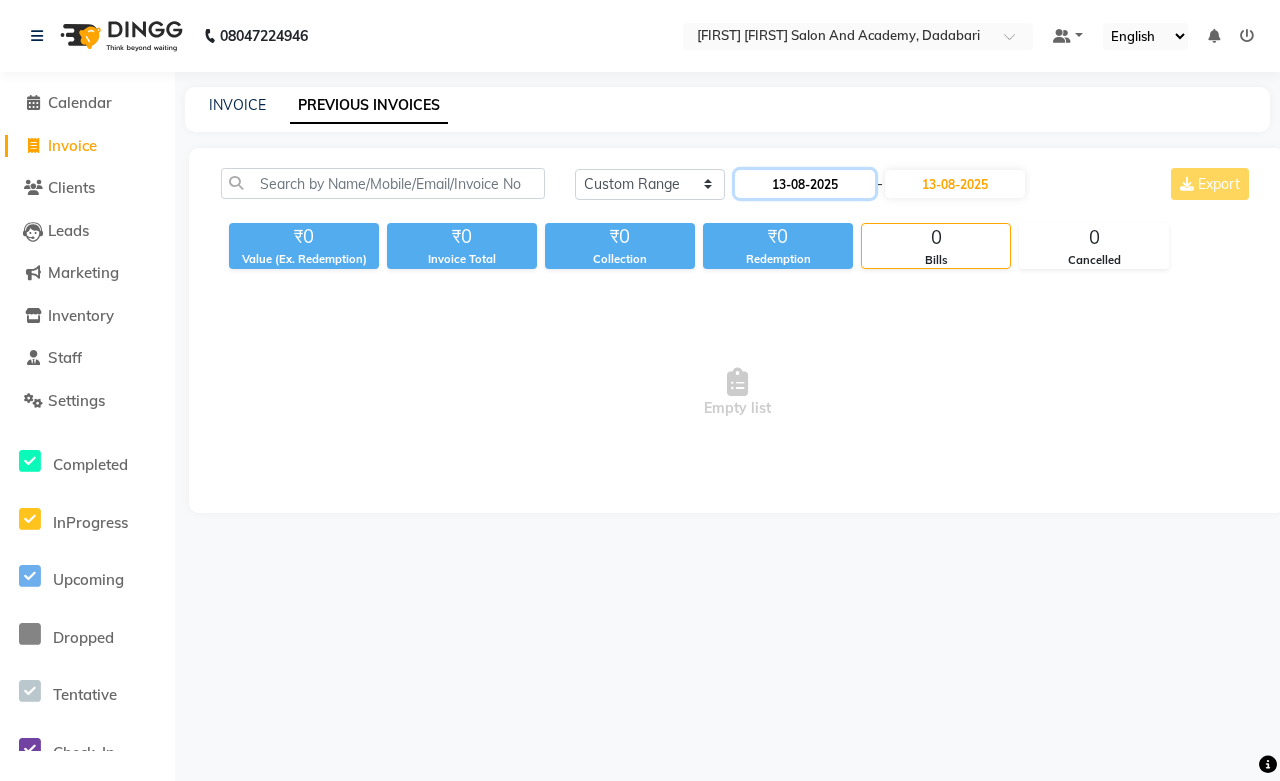 click on "13-08-2025" 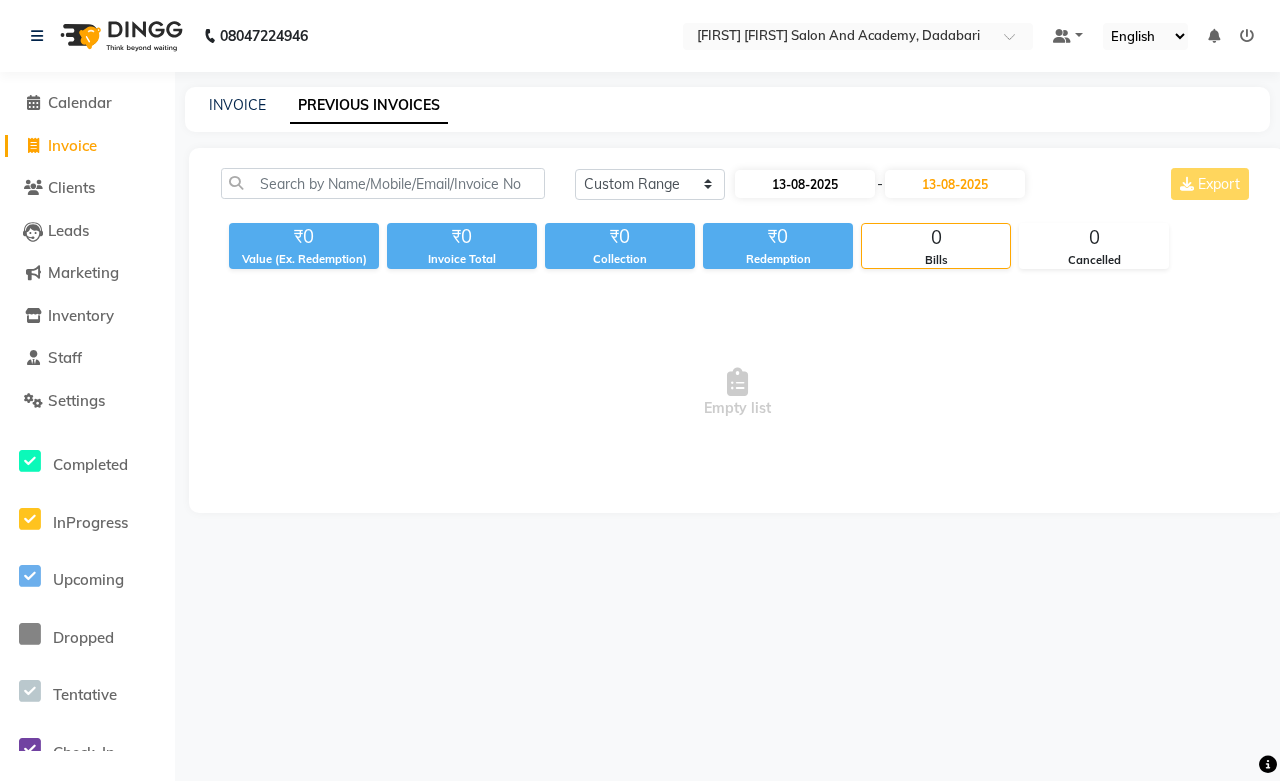 select on "8" 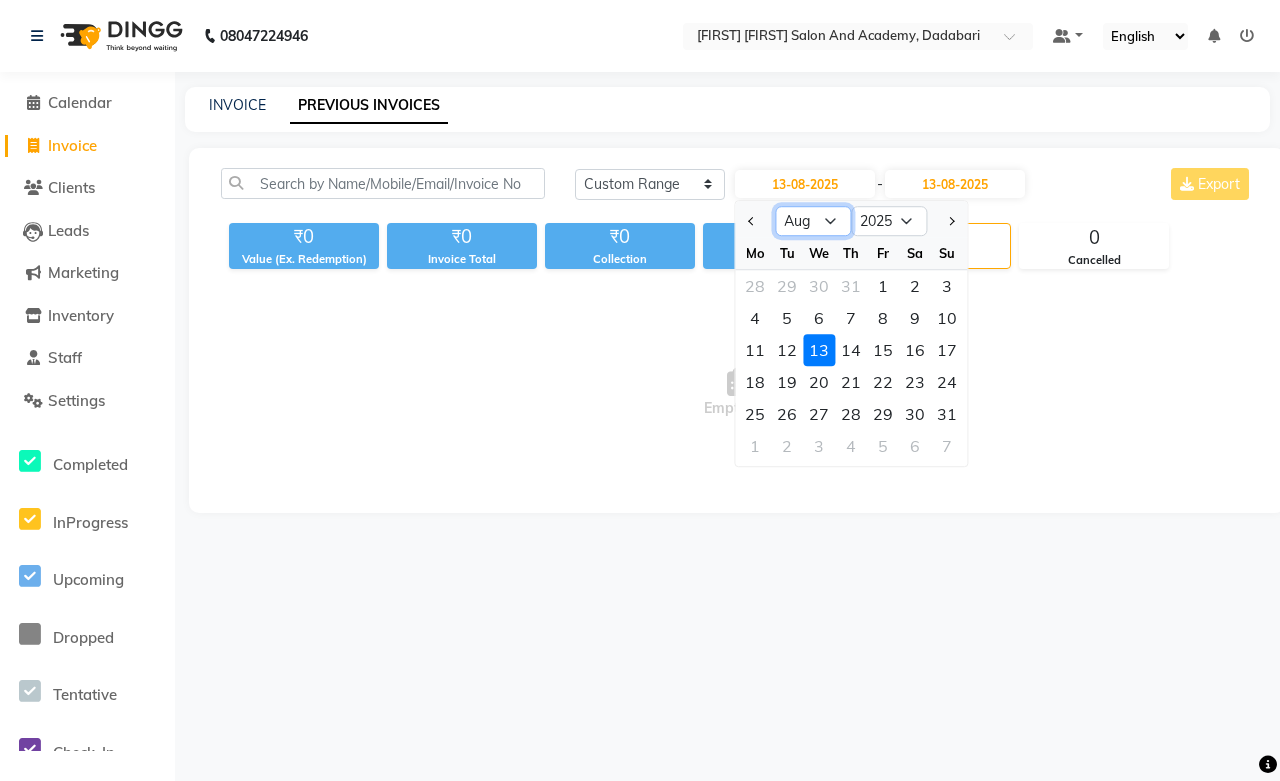 click on "Jan Feb Mar Apr May Jun Jul Aug Sep Oct Nov Dec" 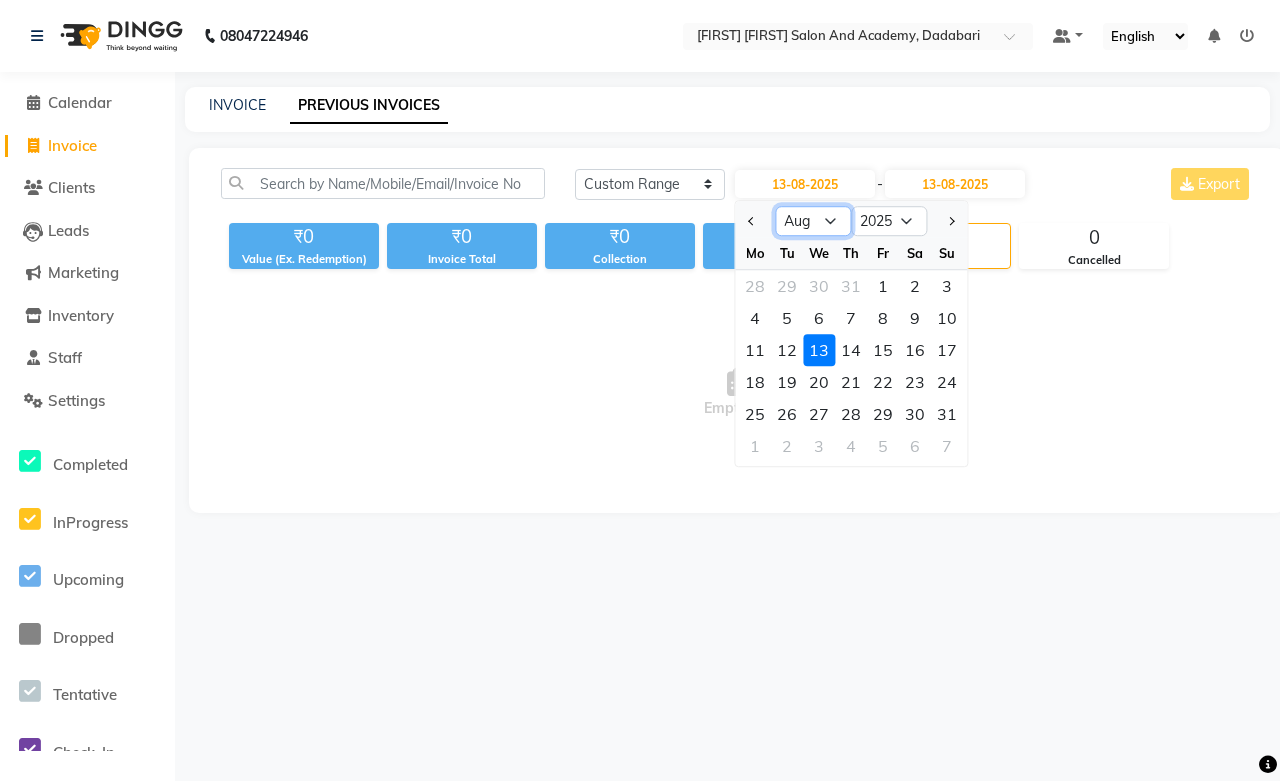 select on "7" 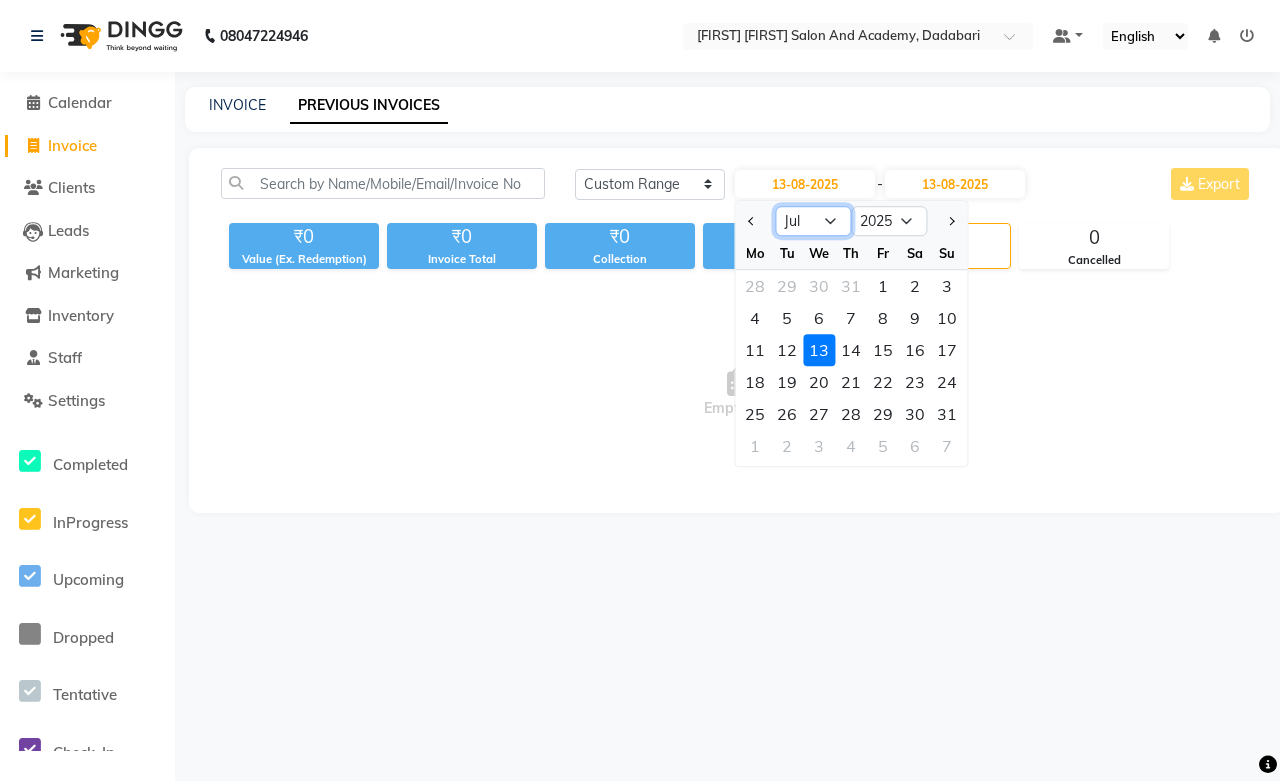 click on "Jan Feb Mar Apr May Jun Jul Aug Sep Oct Nov Dec" 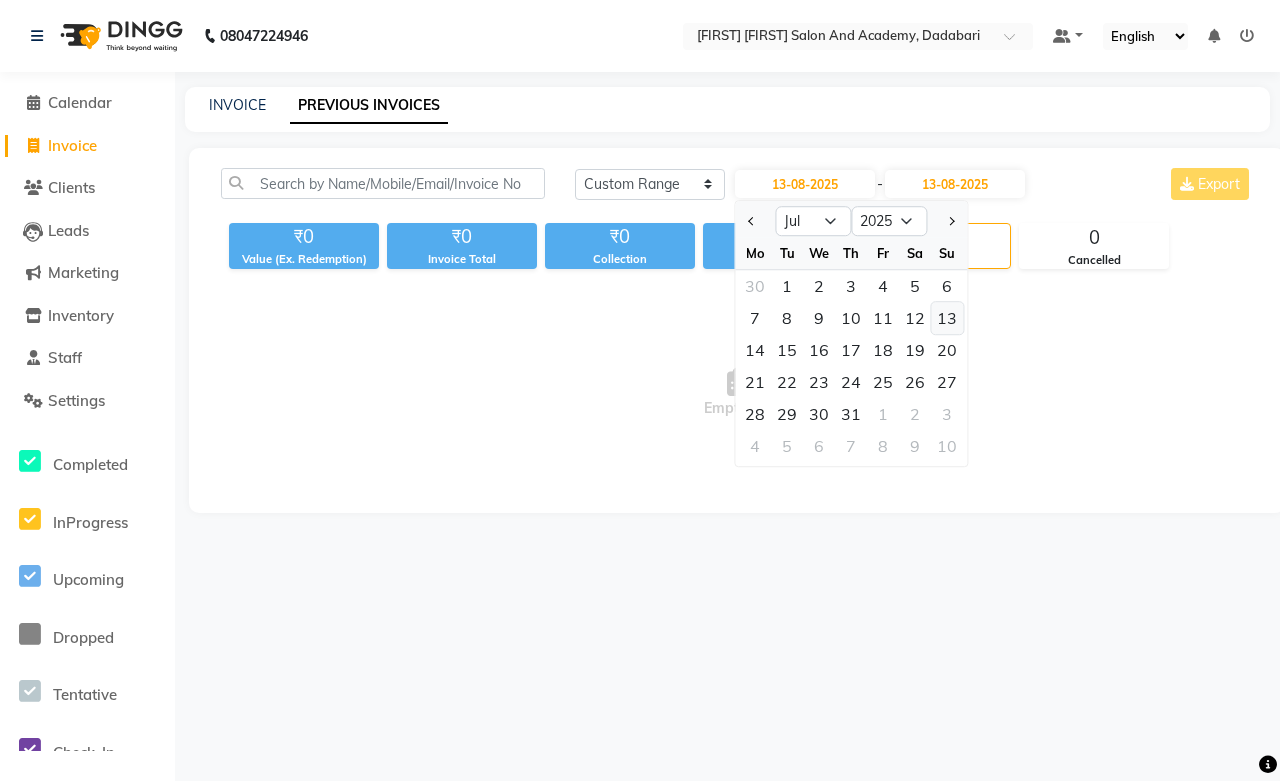 click on "13" 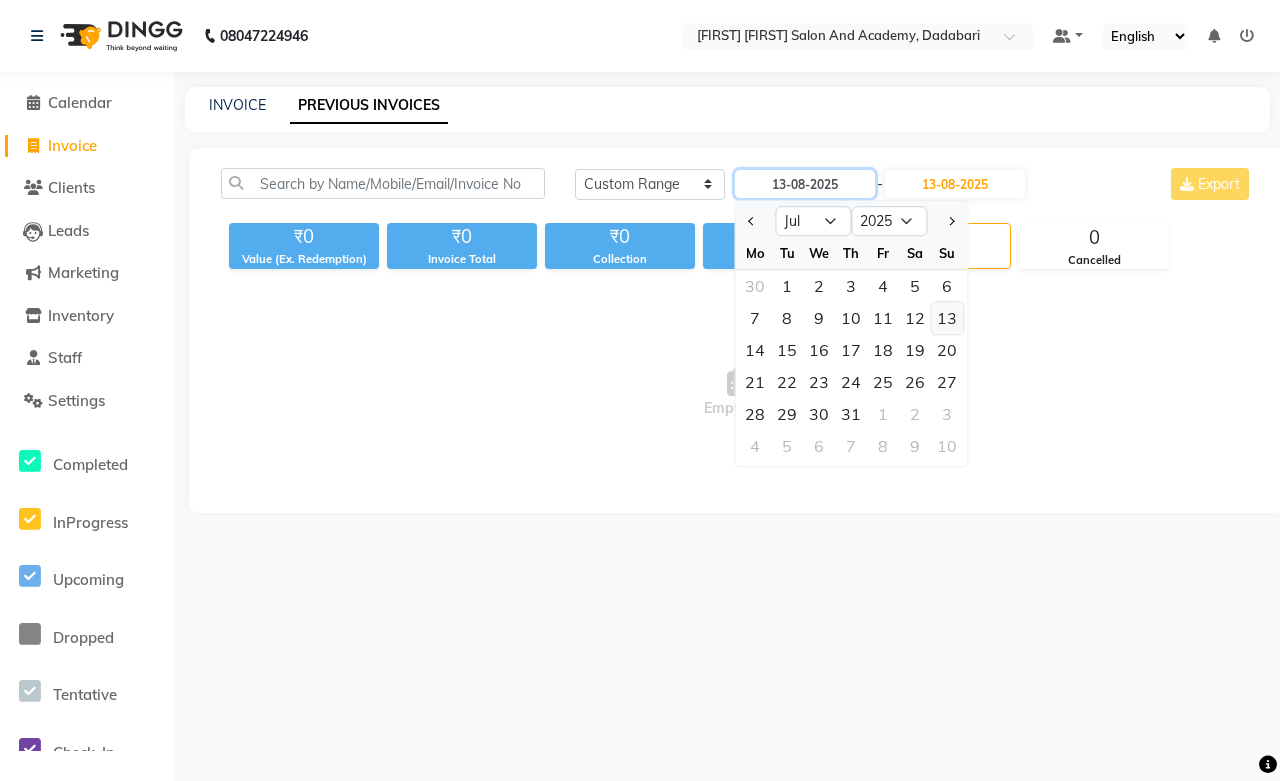 type on "13-07-2025" 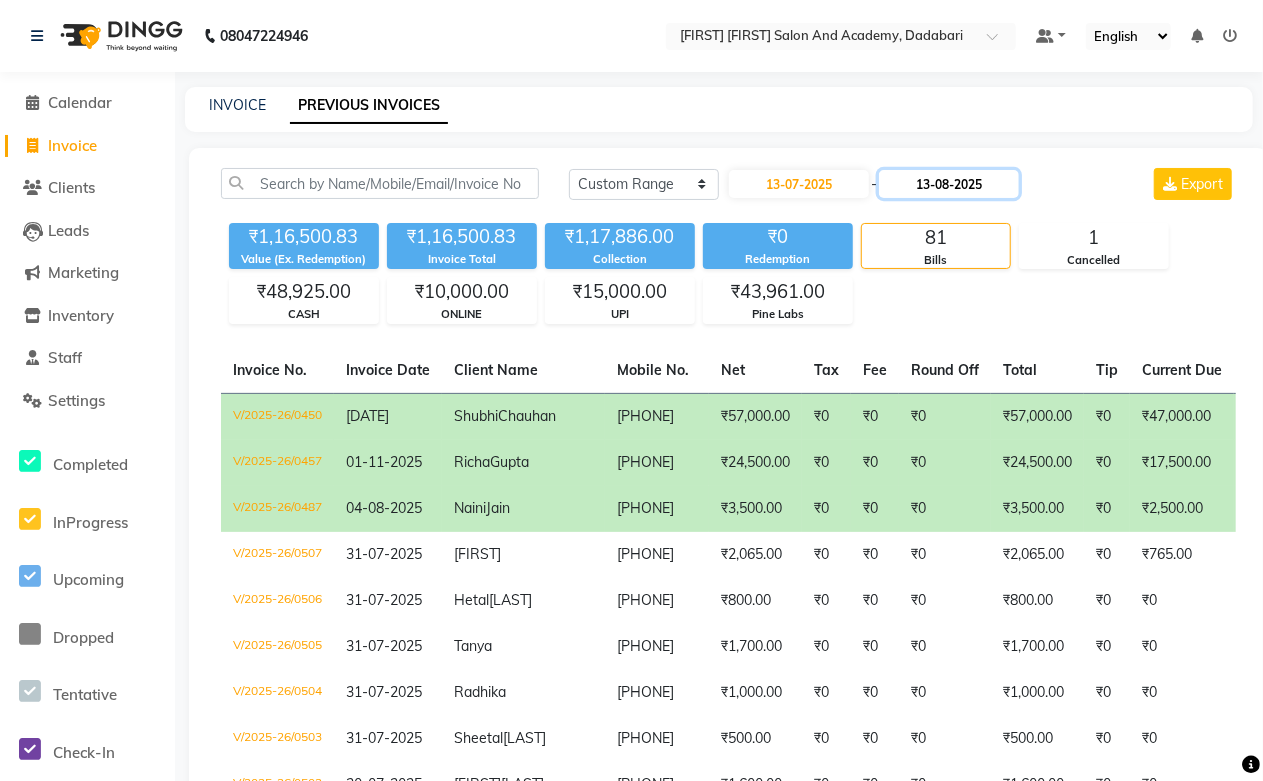 click on "13-08-2025" 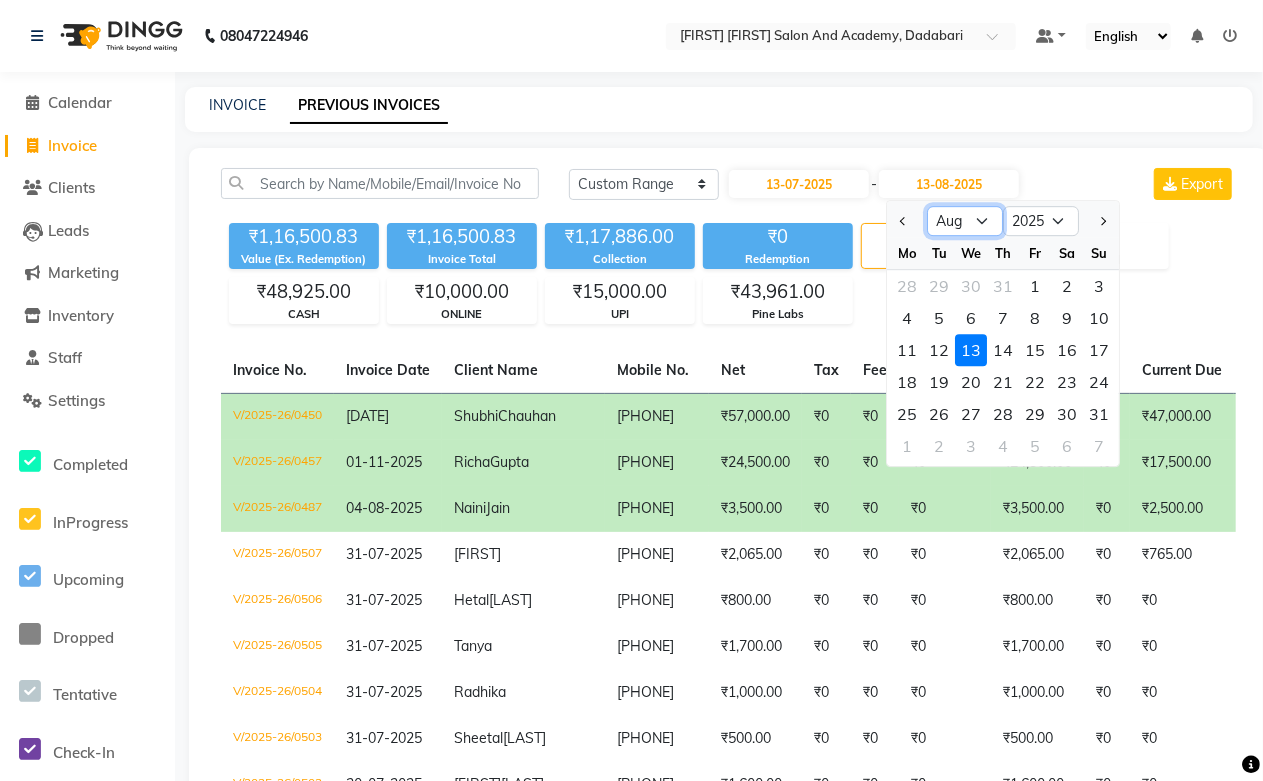 click on "Jul Aug Sep Oct Nov Dec" 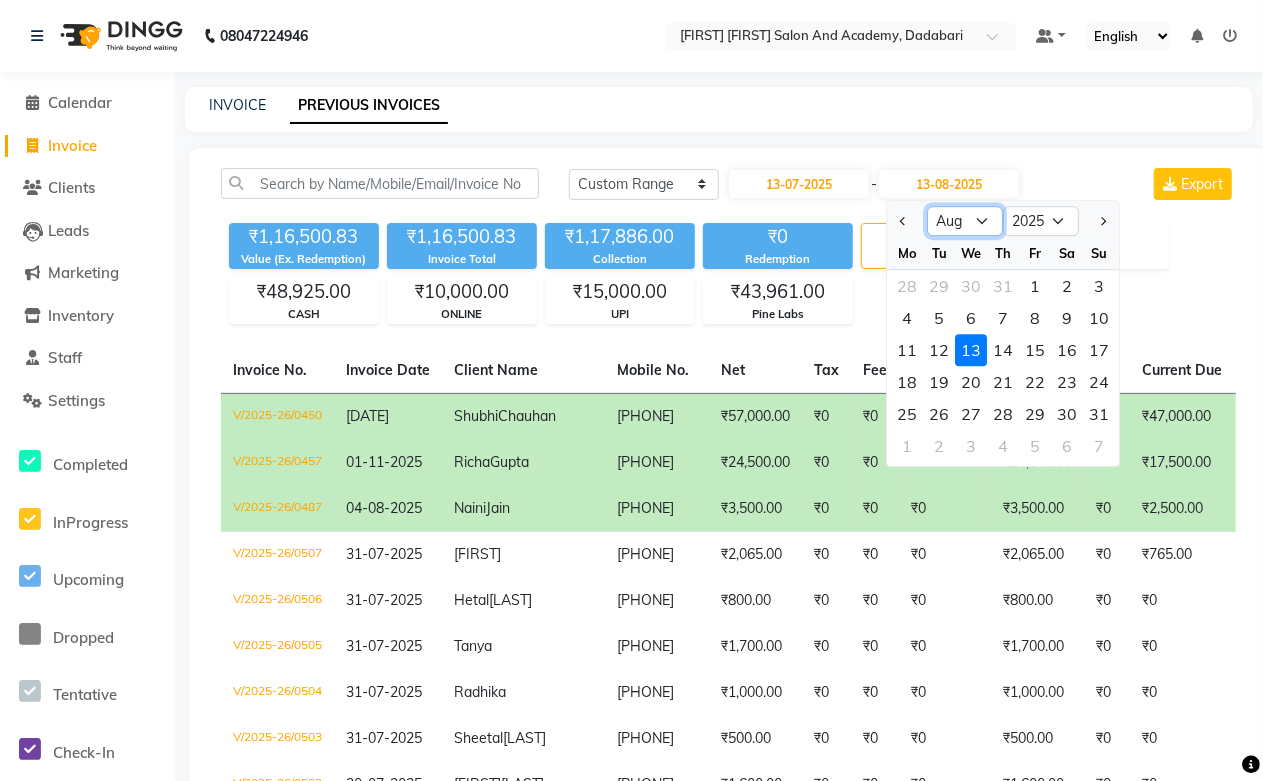select on "7" 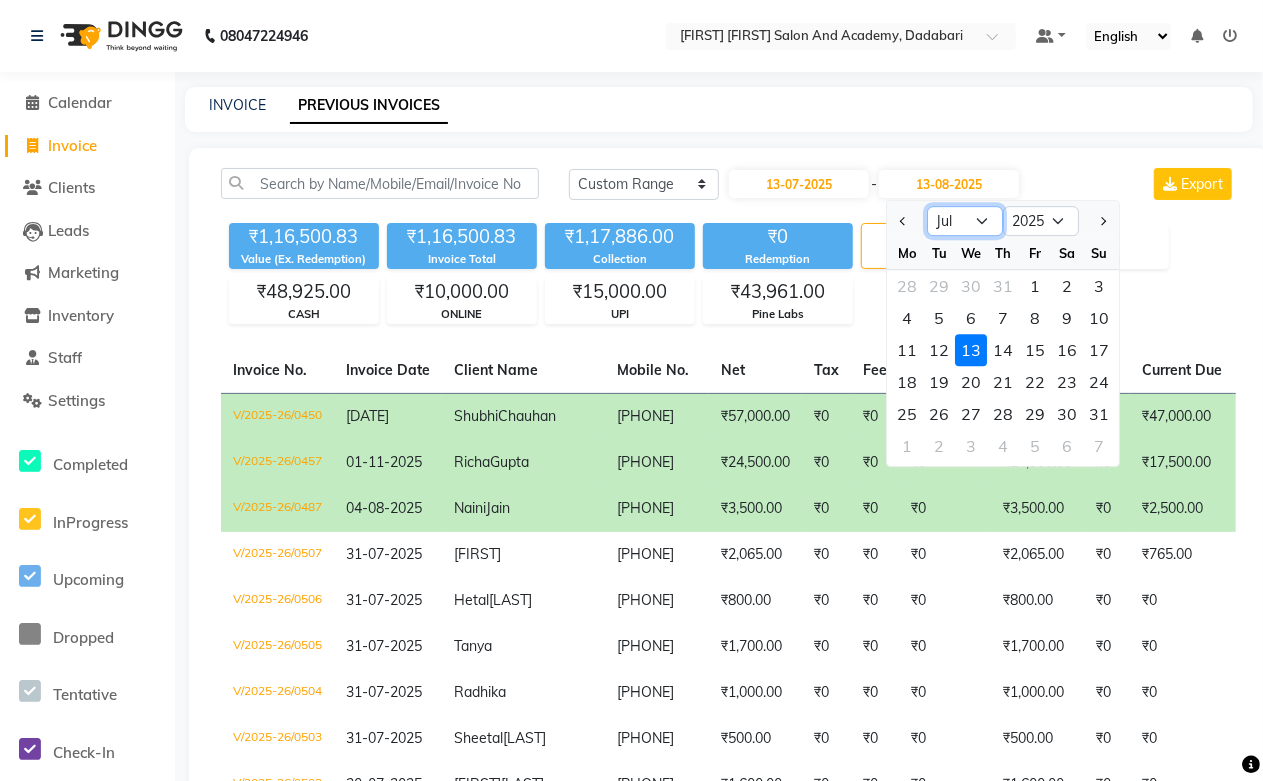 click on "Jul Aug Sep Oct Nov Dec" 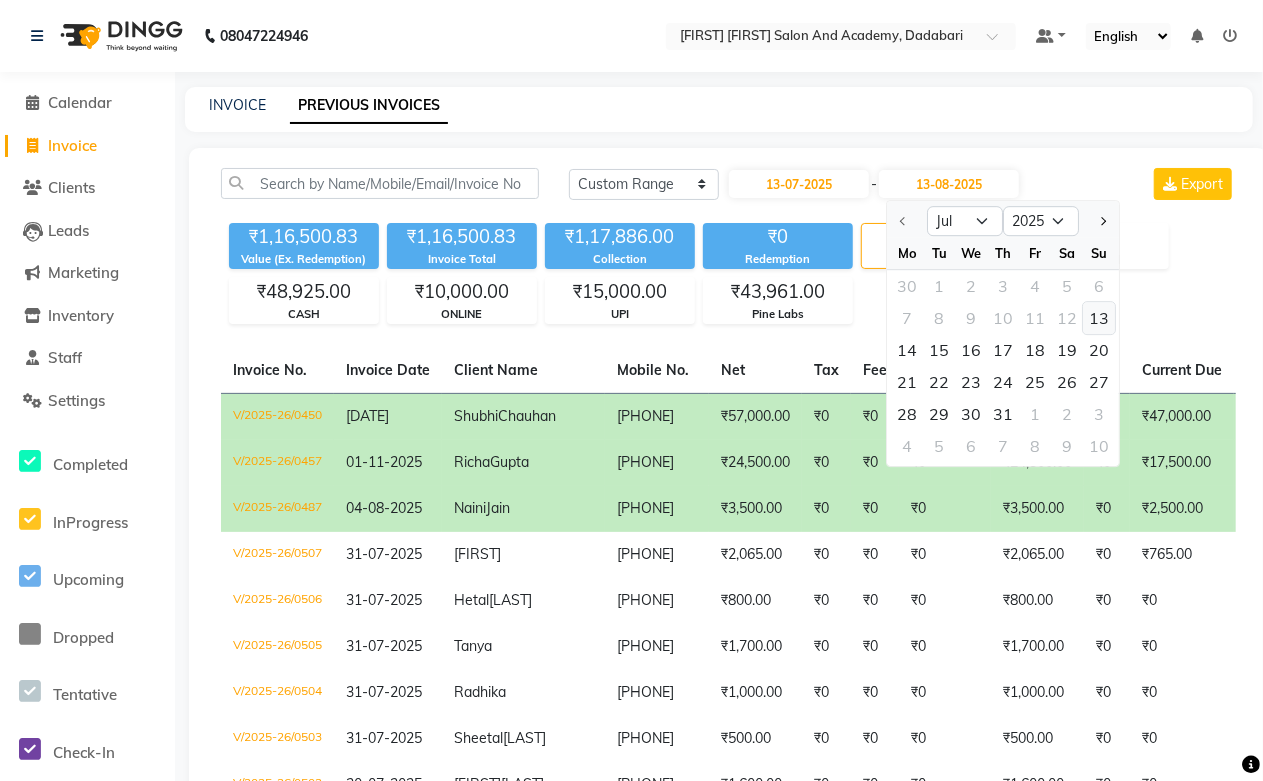 click on "13" 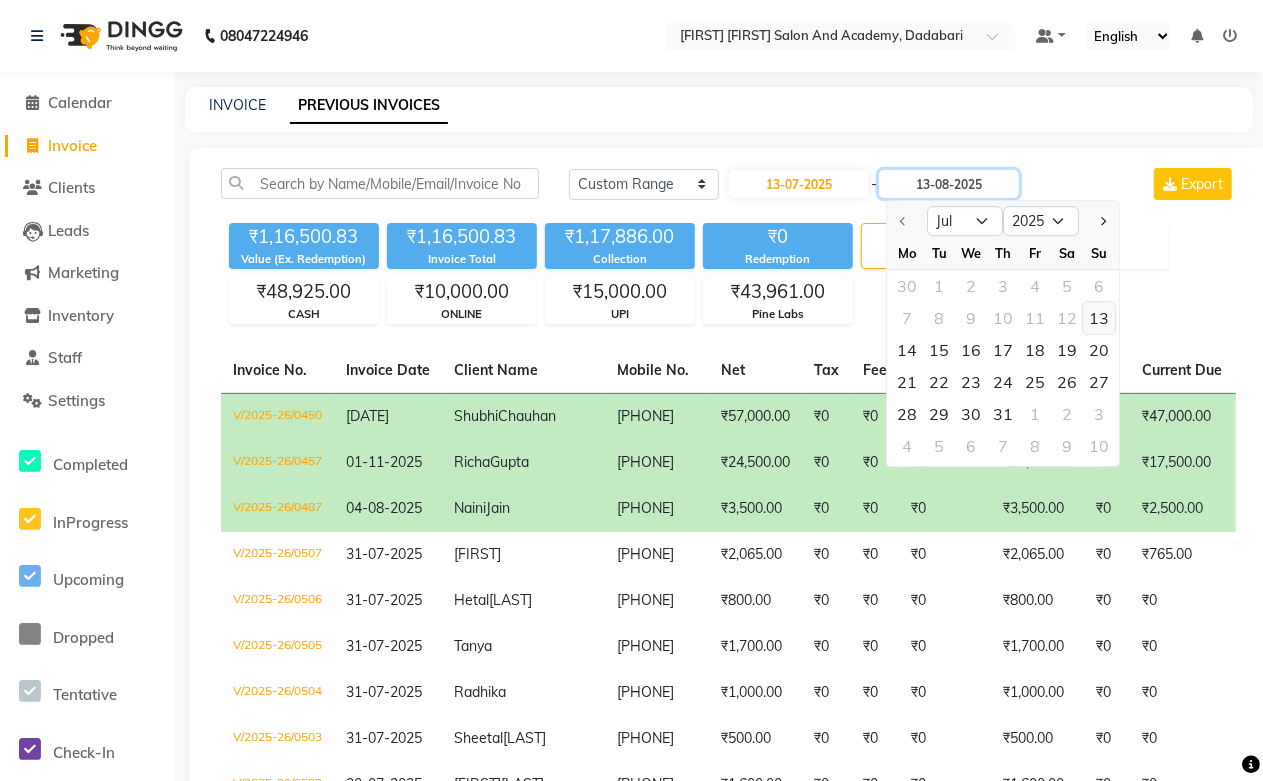 type on "13-07-2025" 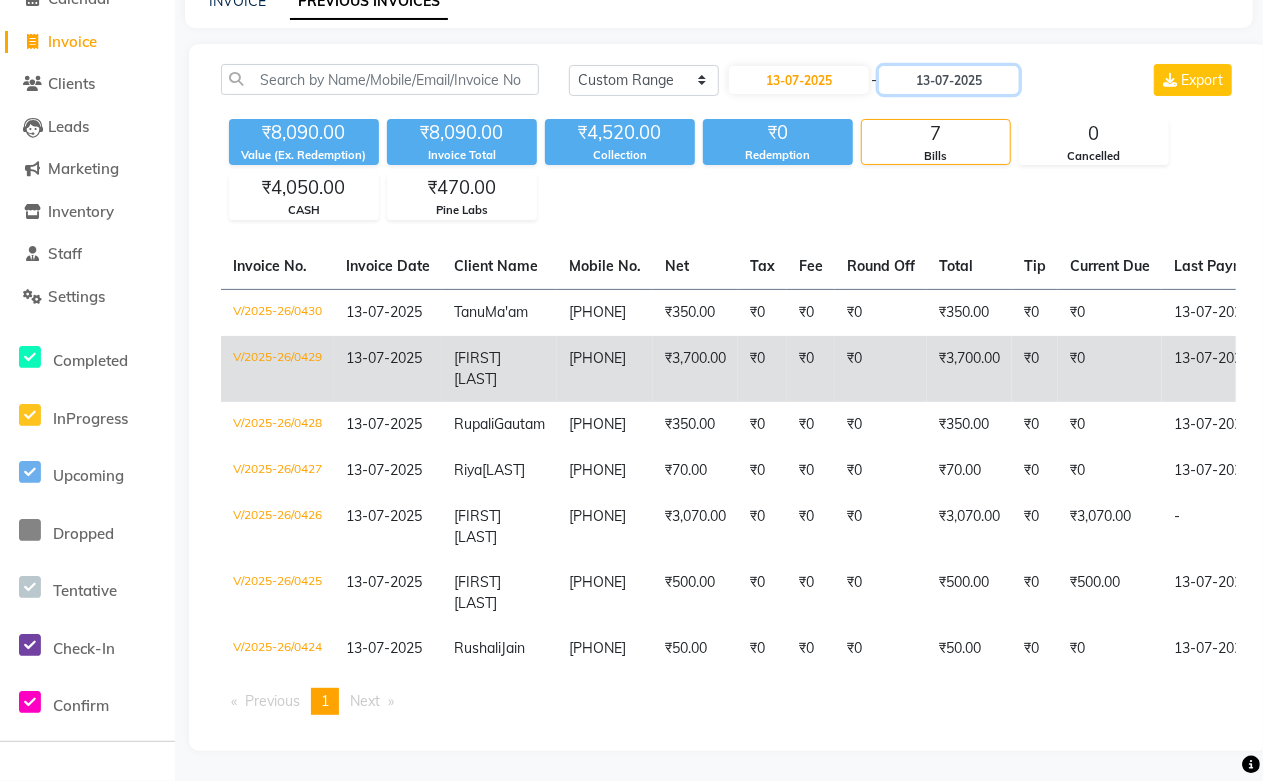 scroll, scrollTop: 140, scrollLeft: 0, axis: vertical 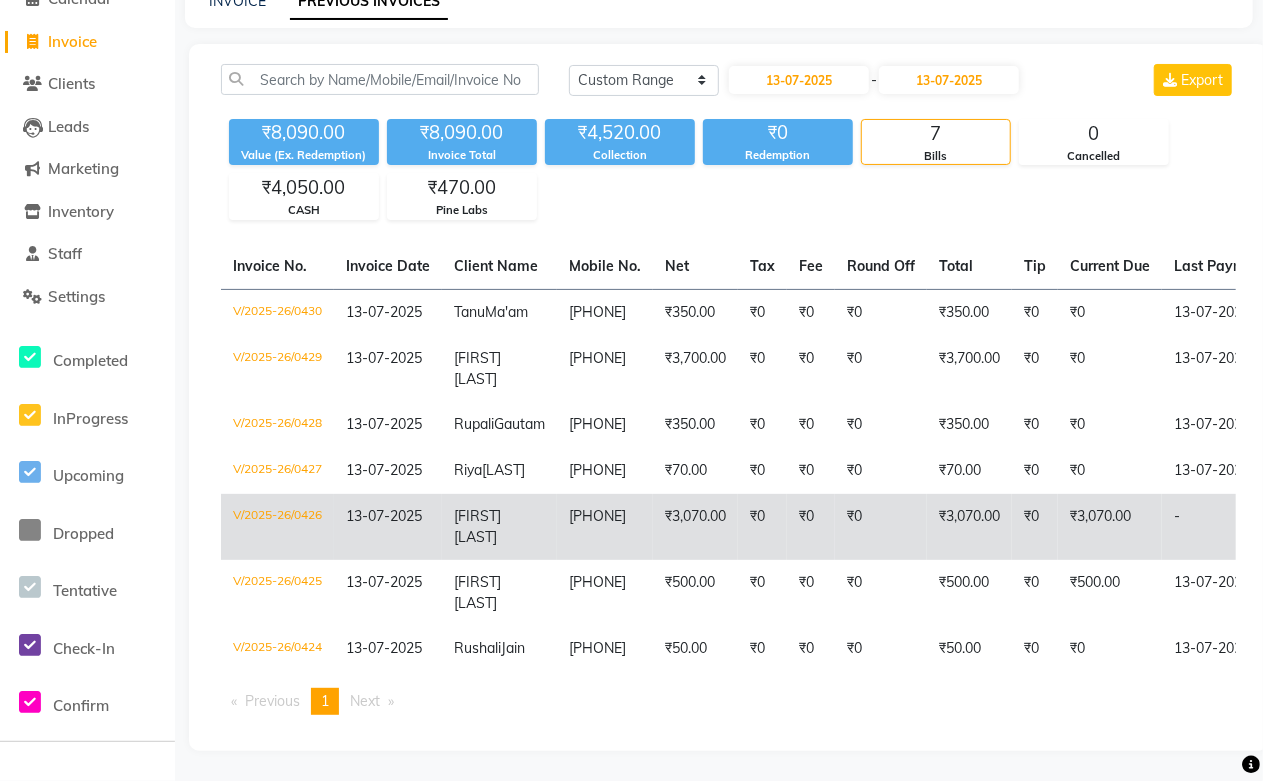 click on "₹3,070.00" 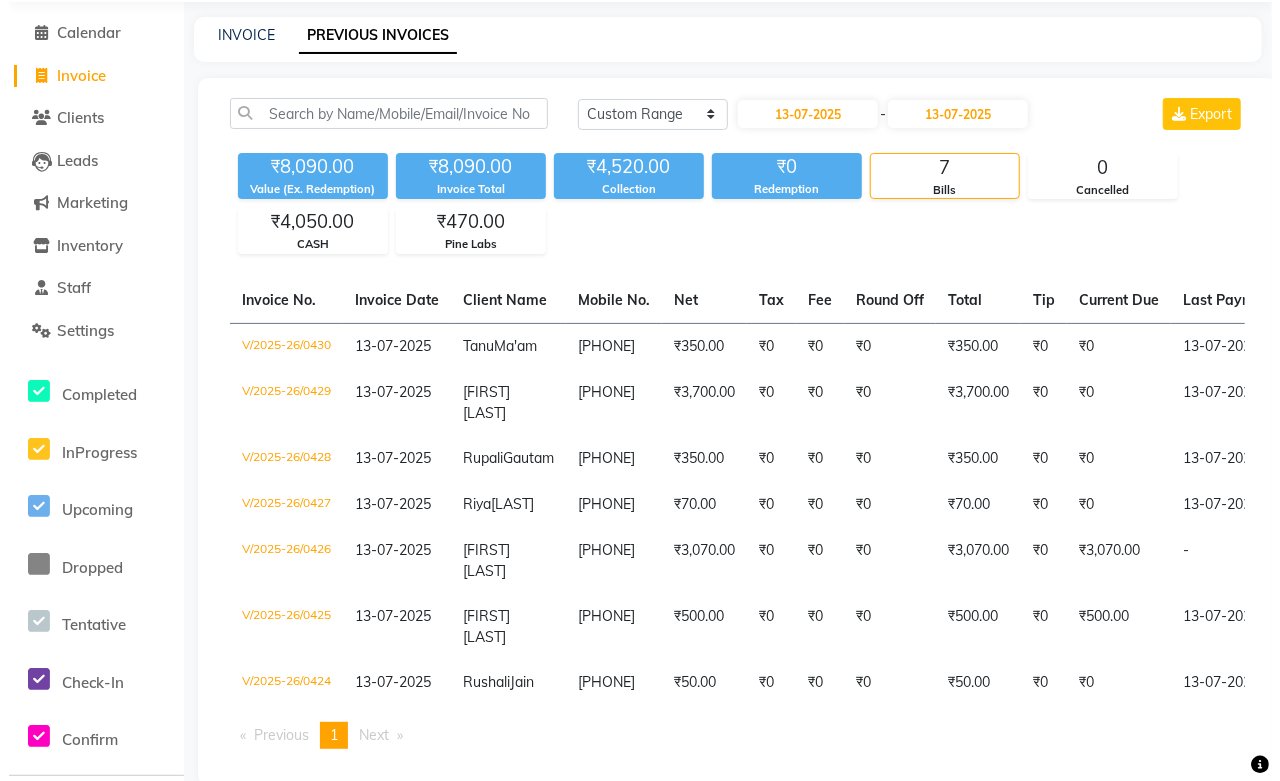 scroll, scrollTop: 0, scrollLeft: 0, axis: both 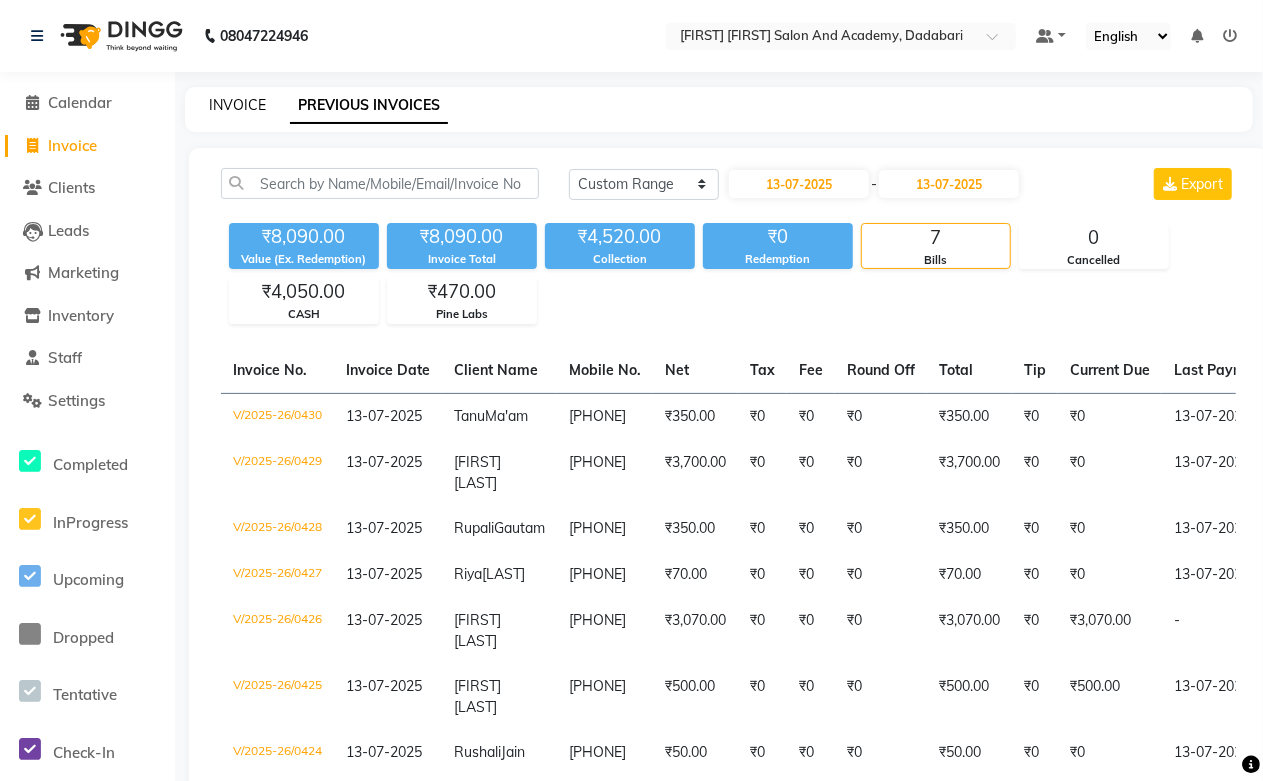 click on "INVOICE" 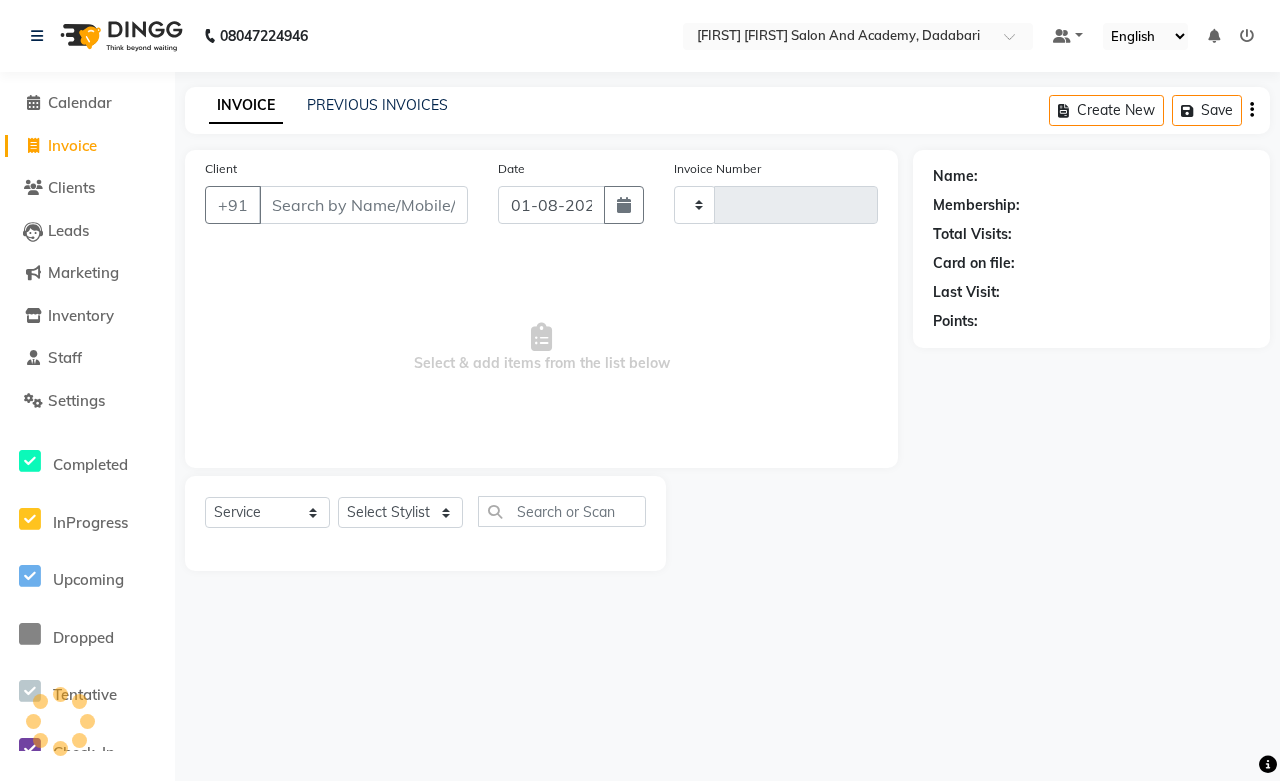 type on "0508" 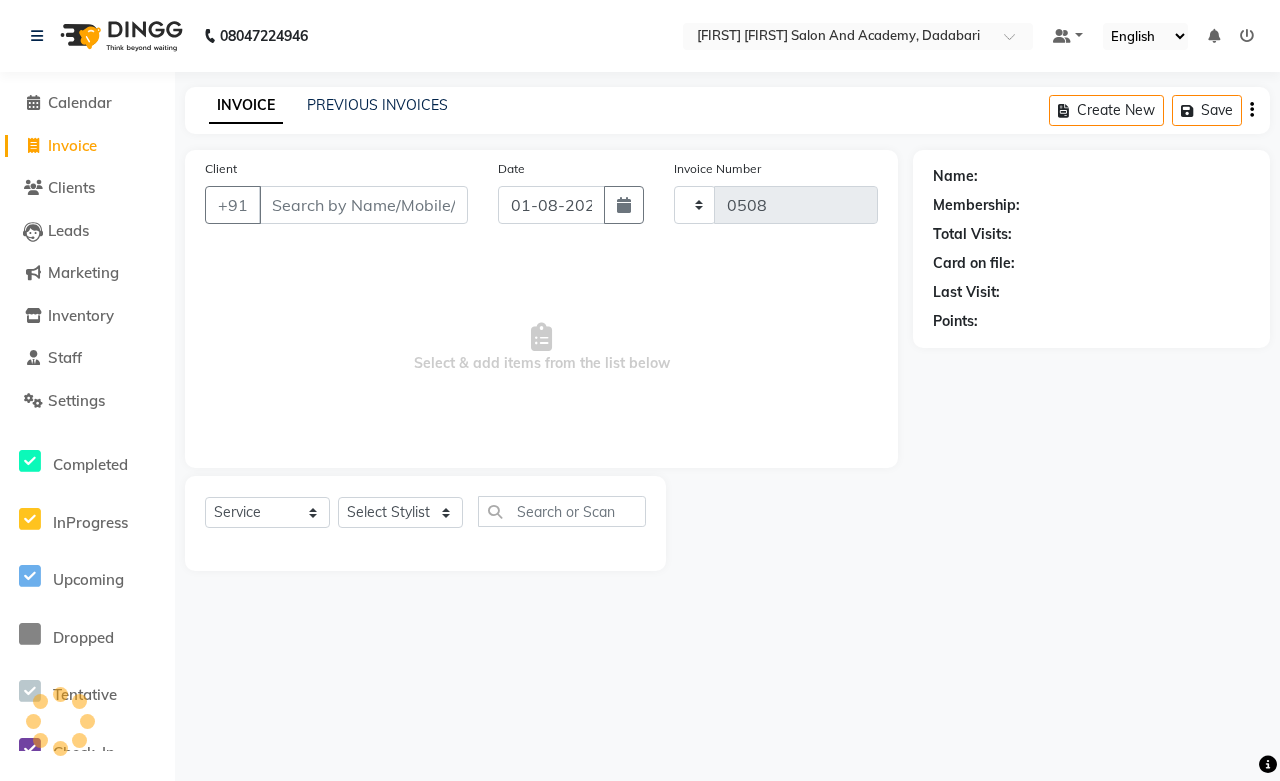 select on "6453" 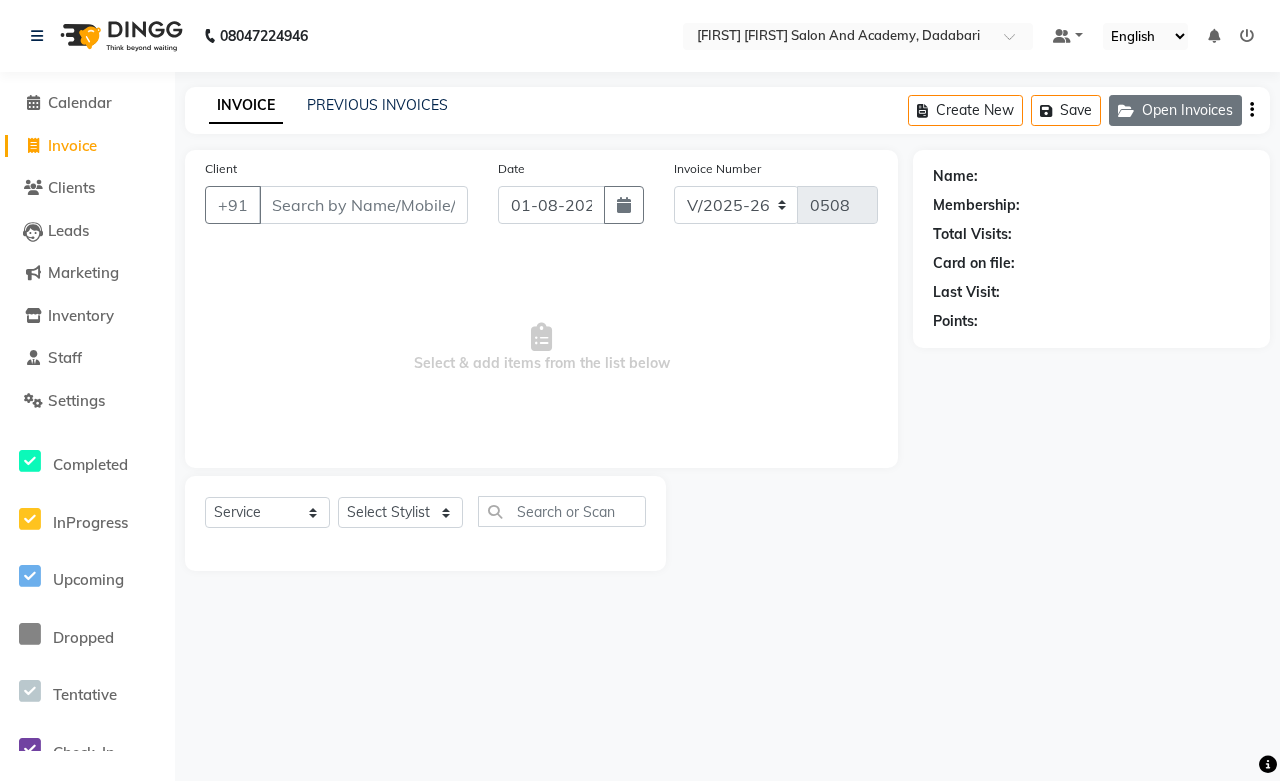 click on "Open Invoices" 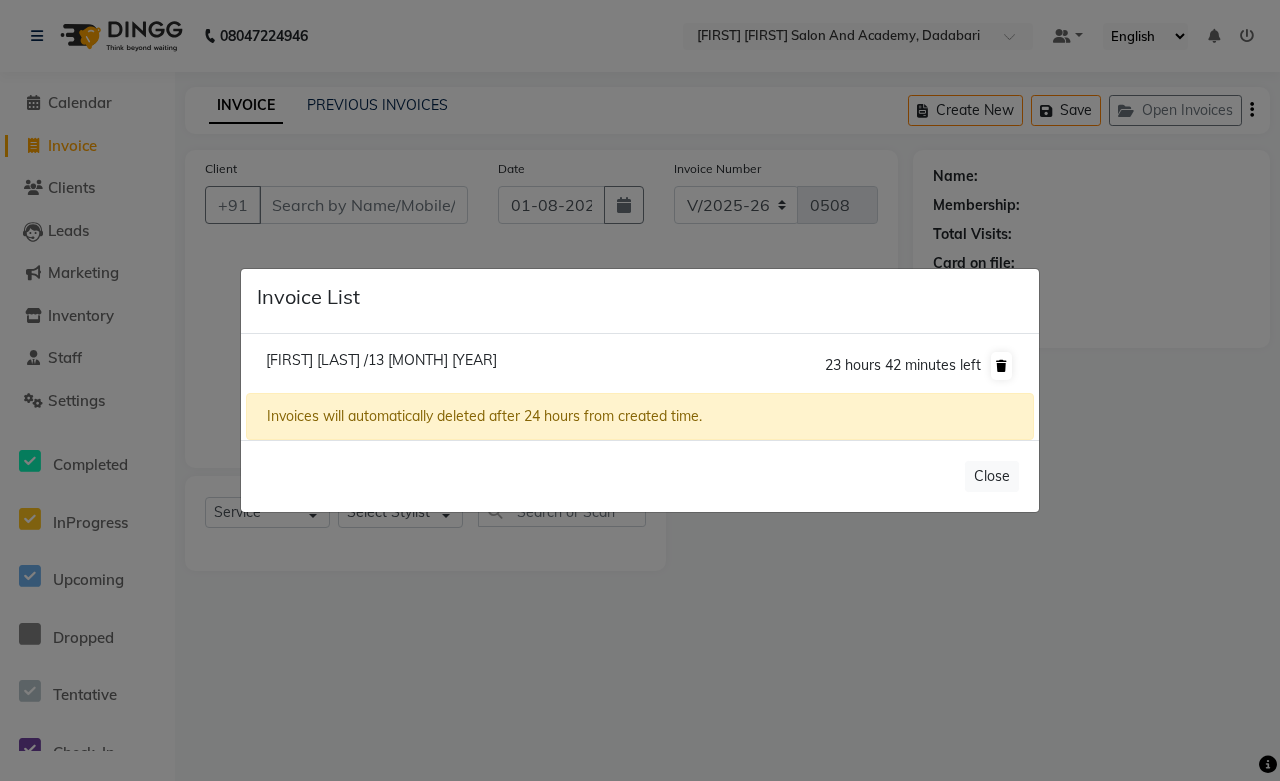click 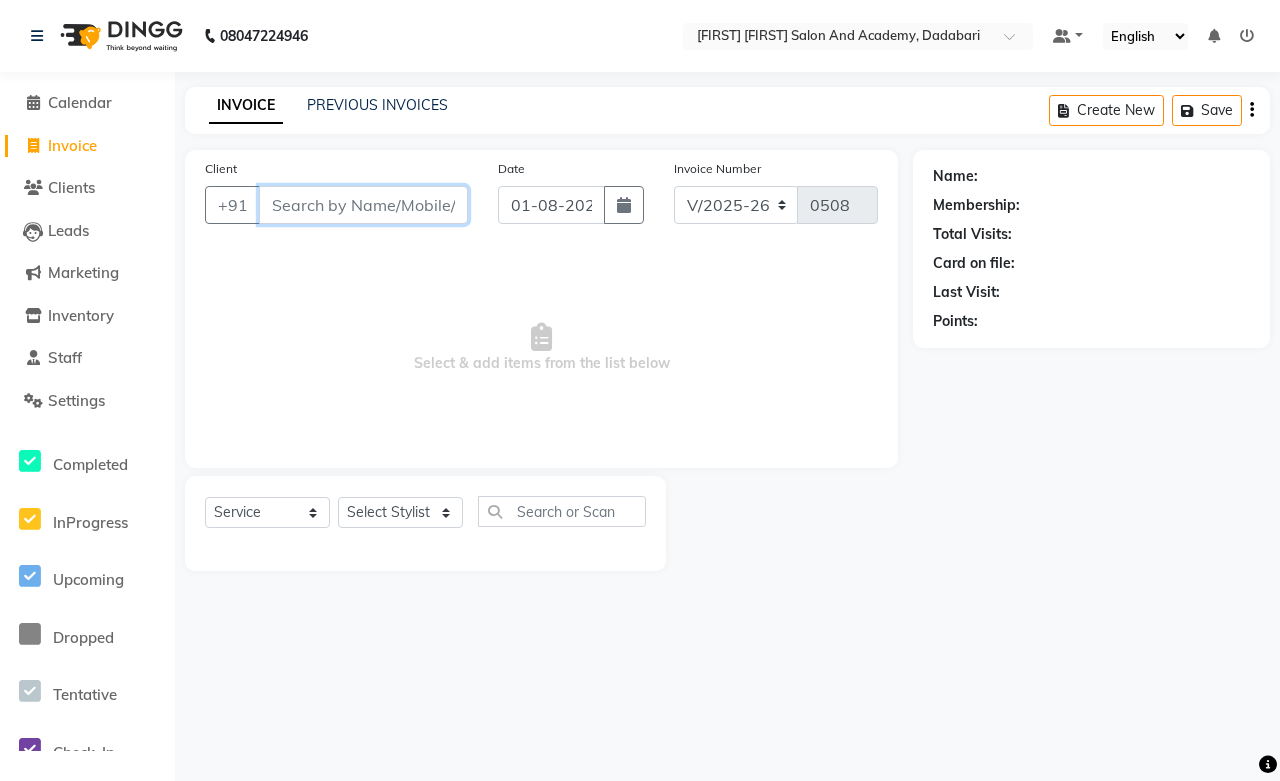 paste on "93520 91723" 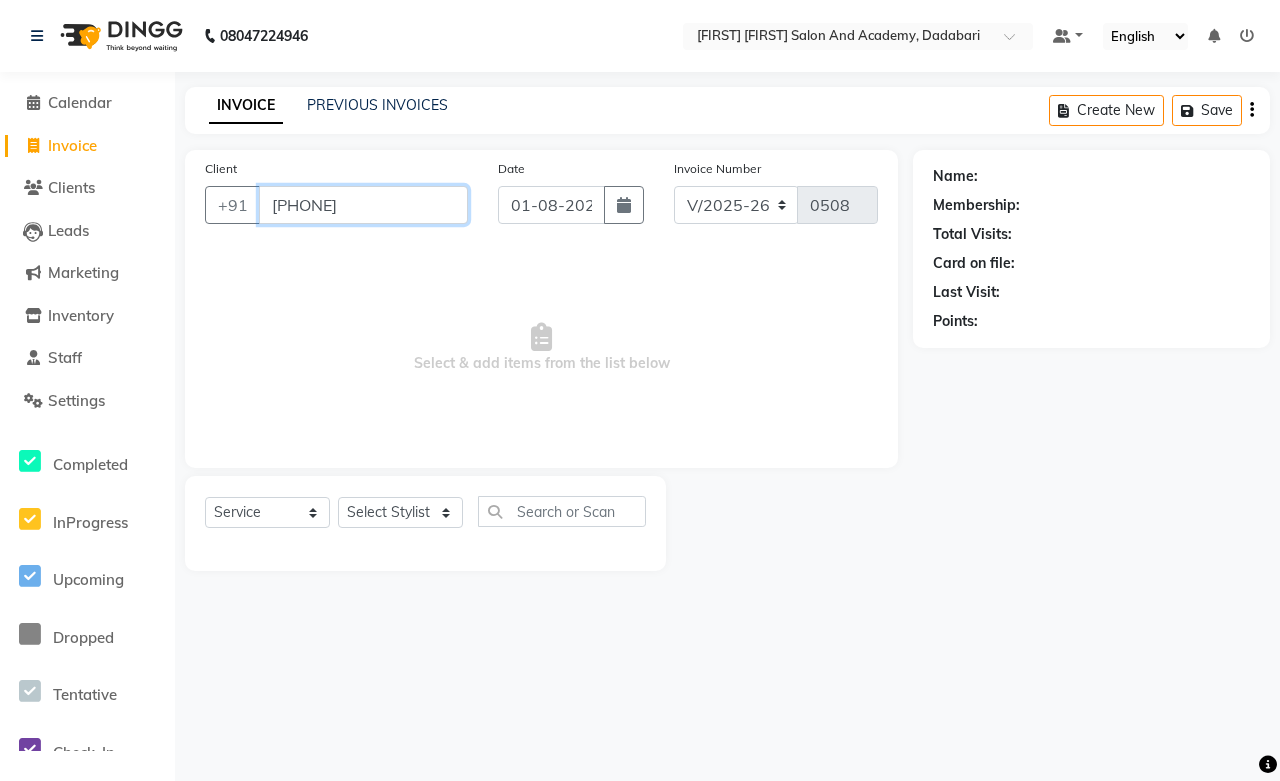 scroll, scrollTop: 0, scrollLeft: 16, axis: horizontal 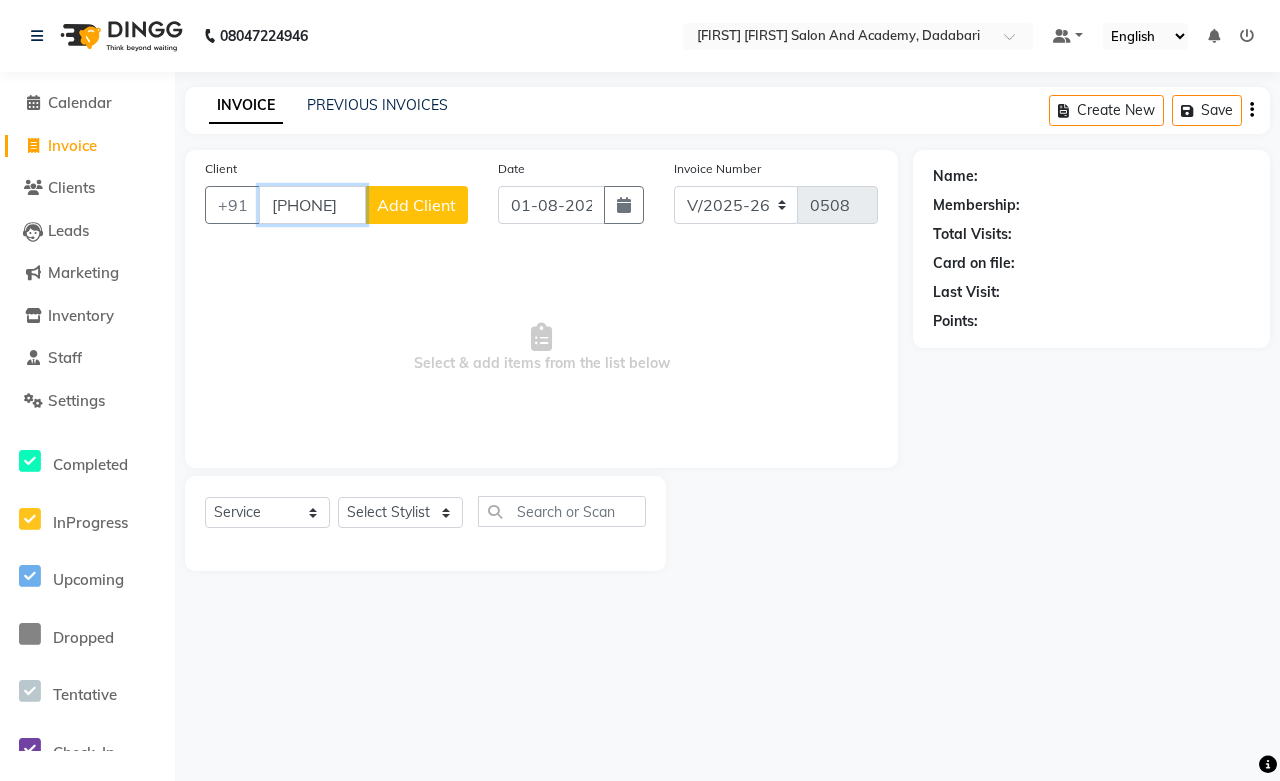 click on "93520 91723" at bounding box center (312, 205) 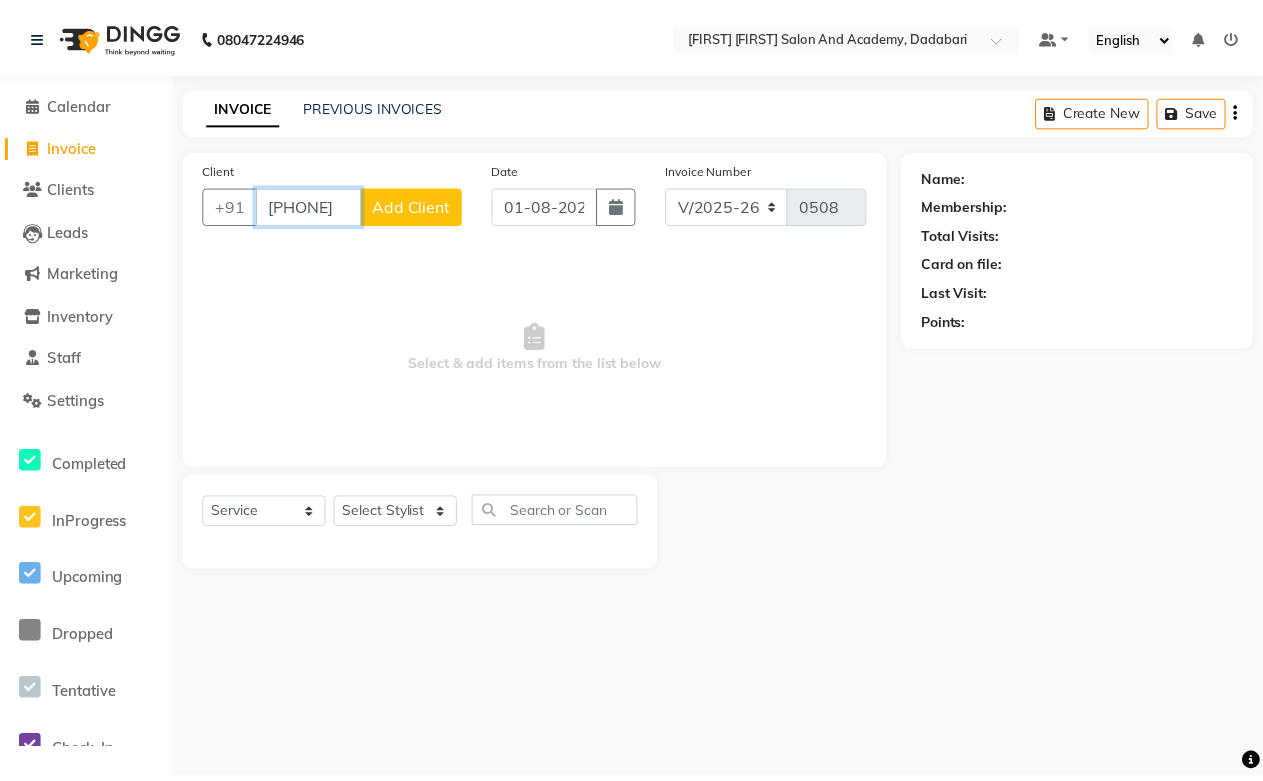 scroll, scrollTop: 0, scrollLeft: 0, axis: both 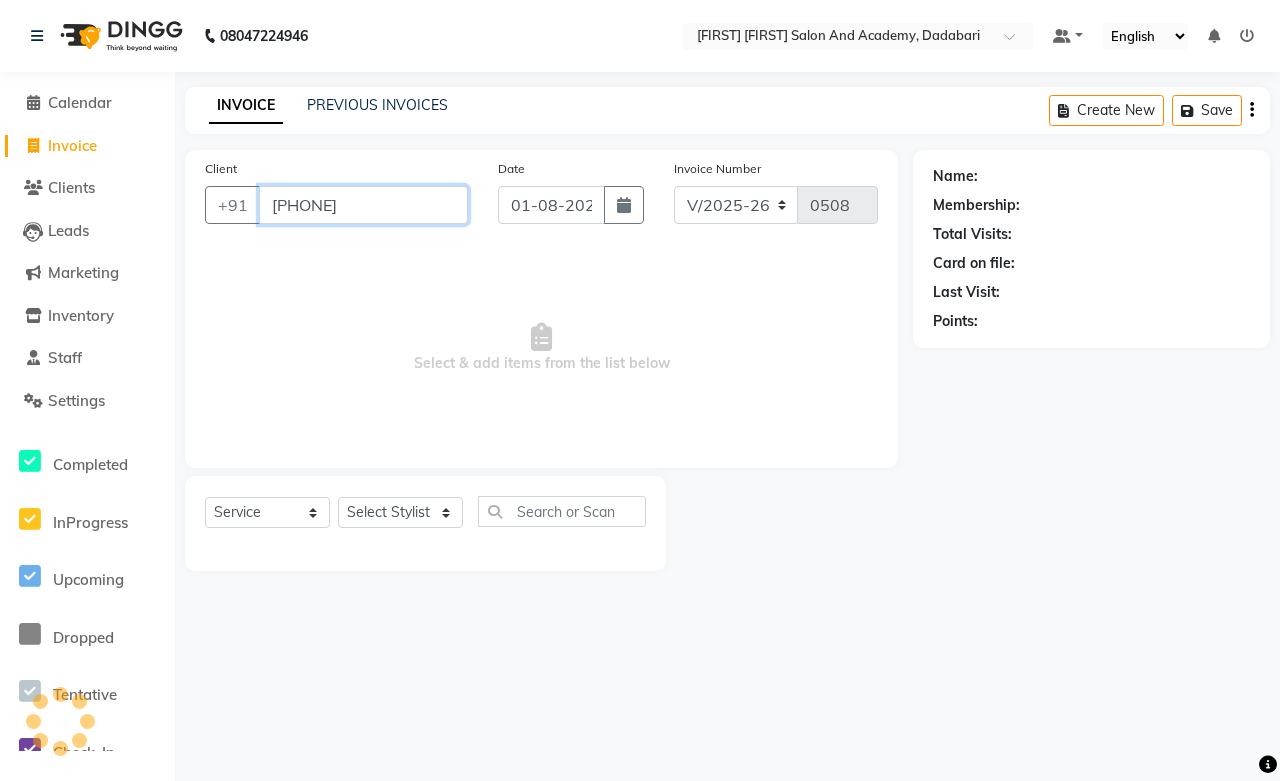 type on "9352091723" 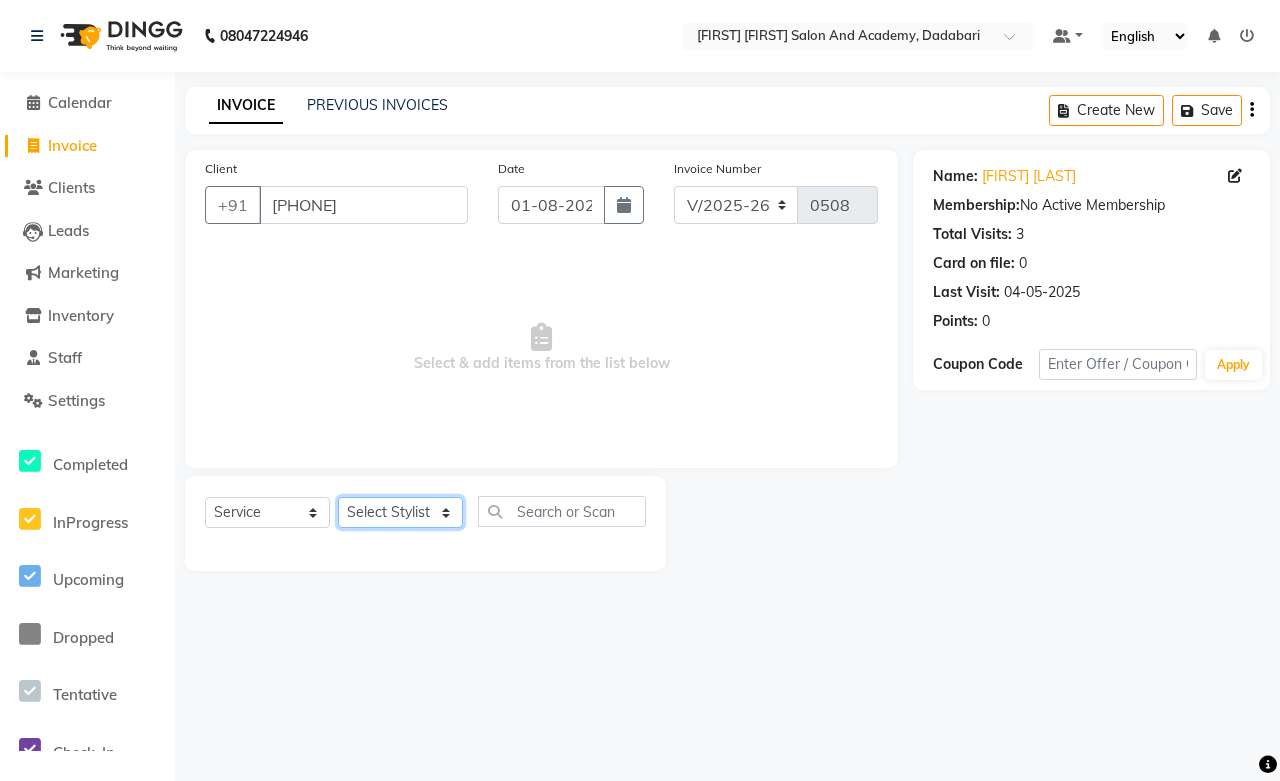 click on "Select Stylist Abdul Shoaib Aksha Khan Archika  Jain Arti Singh Harsha Mam MANISHA Mohd. Furkan Neelu Suman Nisha Meghwal Payal Sen Pooja Jaga Poonam Trehan Ravina Sen Sahil Ansari Sanju di Sapna Sharma Shekhu Abdul Suraj Sen Sushant Verma TUSHAR" 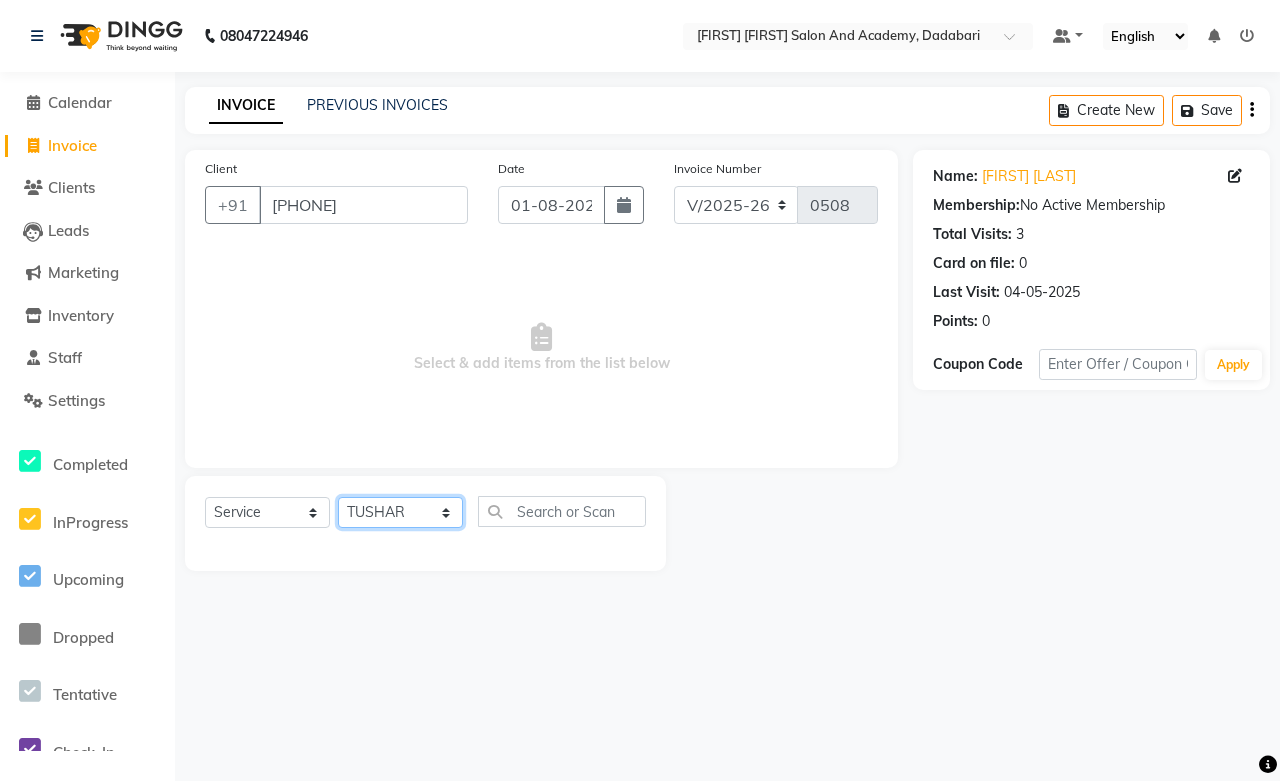 click on "Select Stylist Abdul Shoaib Aksha Khan Archika  Jain Arti Singh Harsha Mam MANISHA Mohd. Furkan Neelu Suman Nisha Meghwal Payal Sen Pooja Jaga Poonam Trehan Ravina Sen Sahil Ansari Sanju di Sapna Sharma Shekhu Abdul Suraj Sen Sushant Verma TUSHAR" 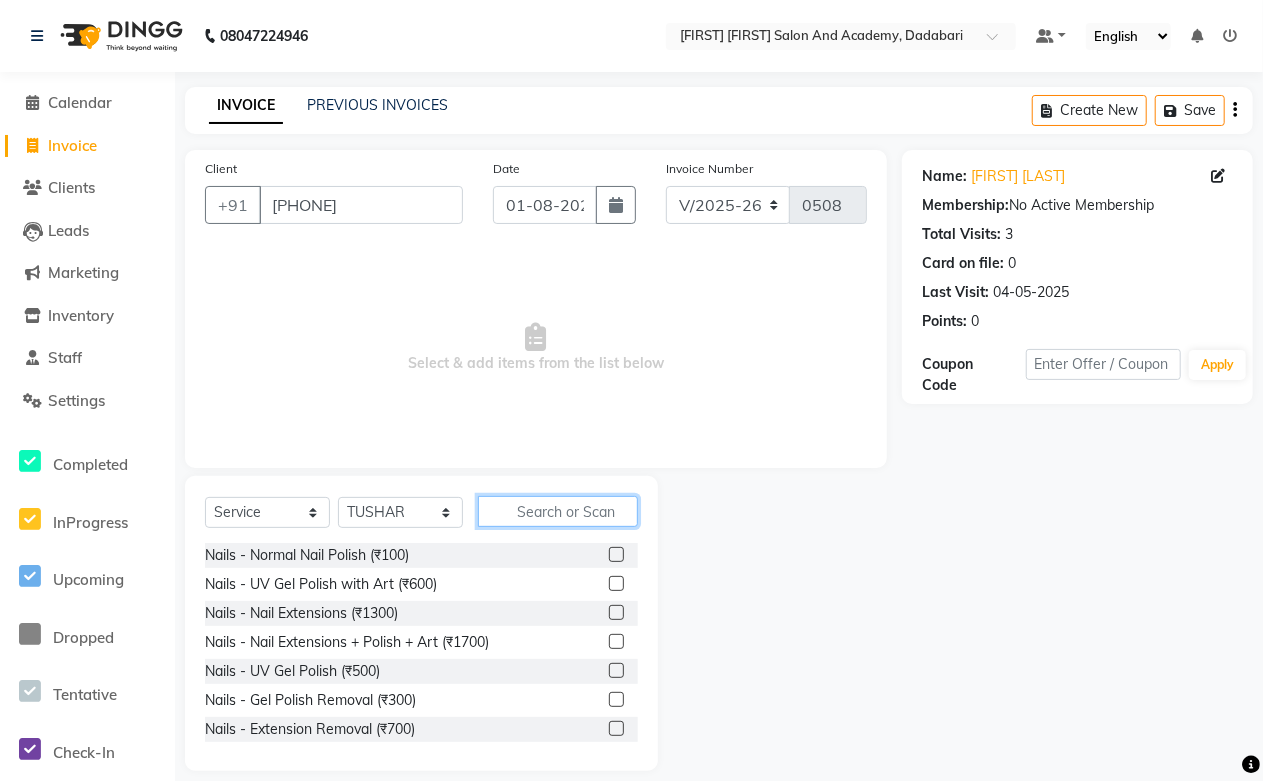 click 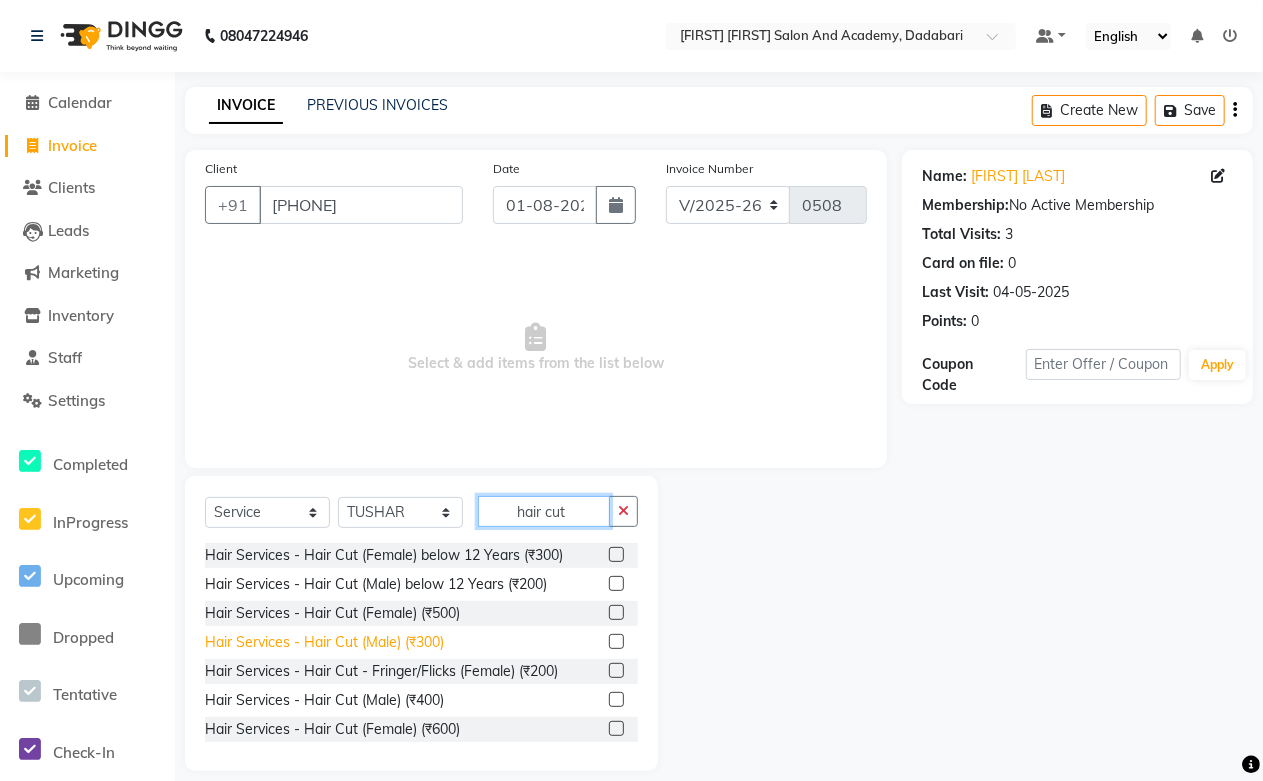 type on "hair cut" 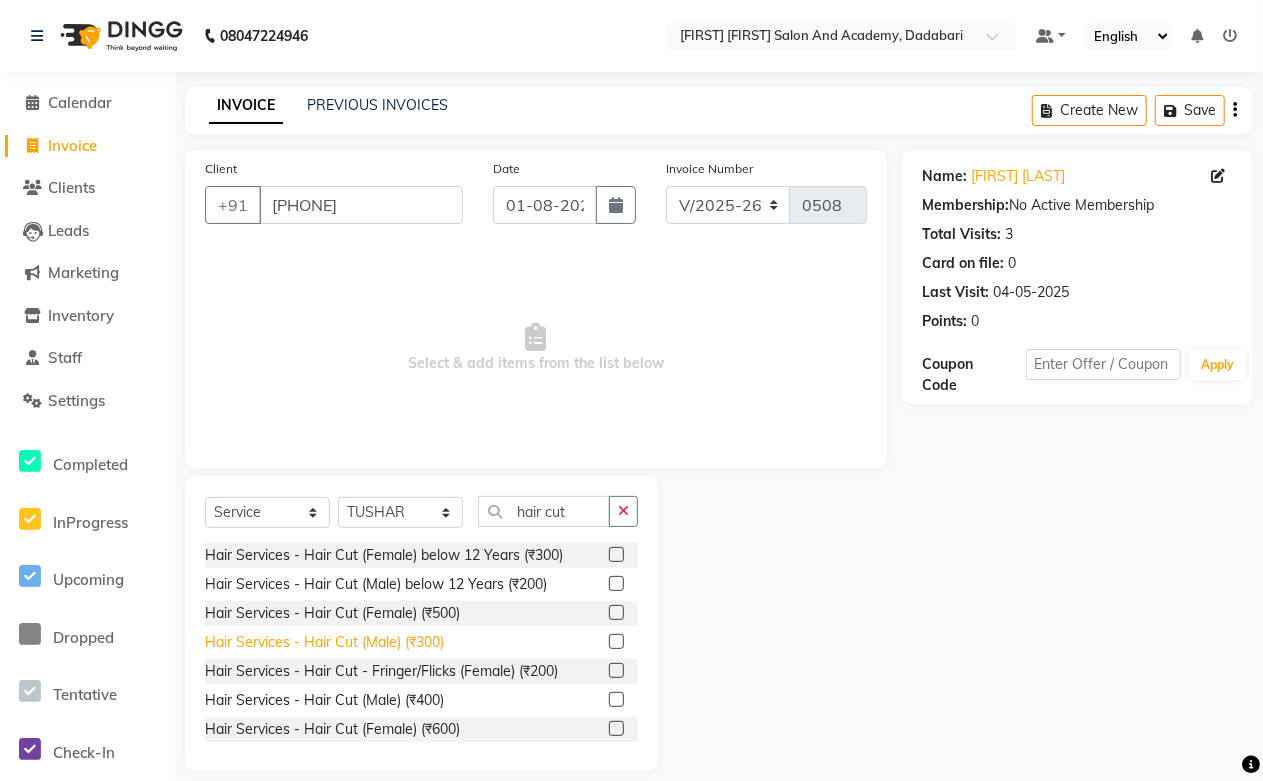 click on "Hair Services - Hair Cut (Male) (₹300)" 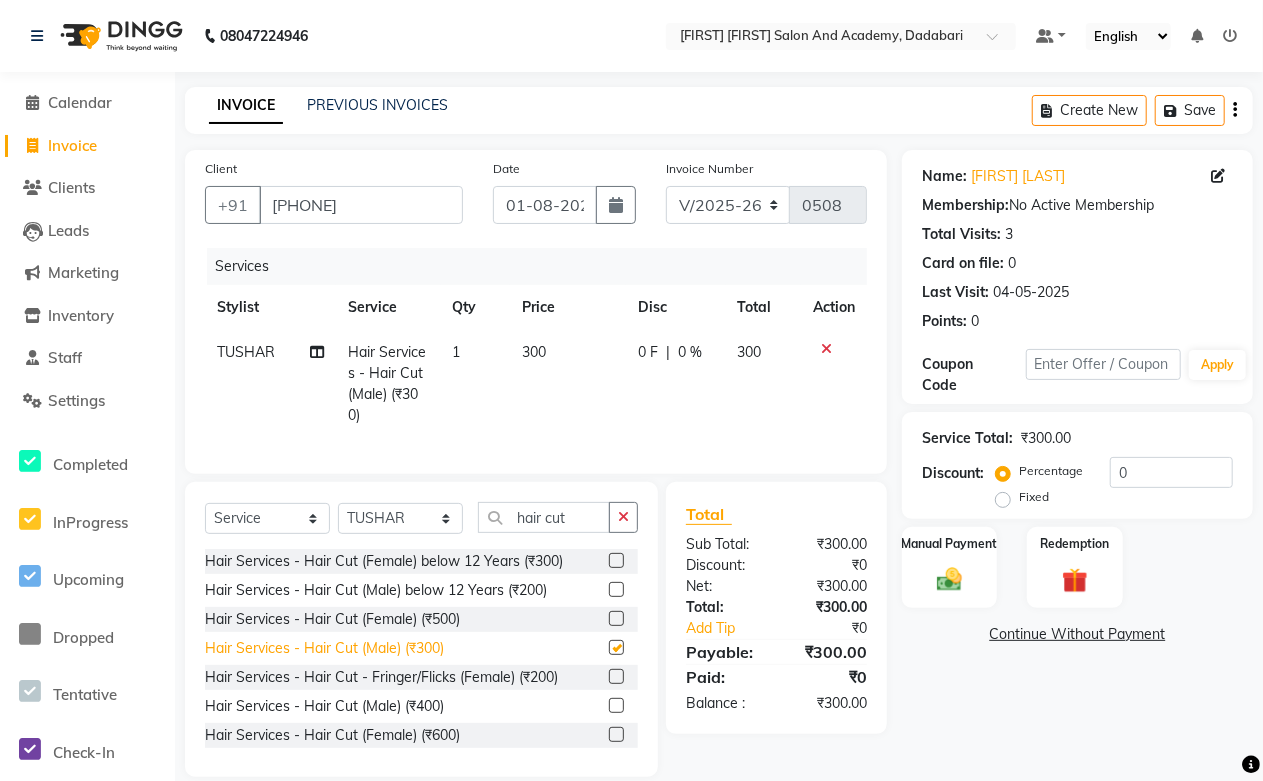 checkbox on "false" 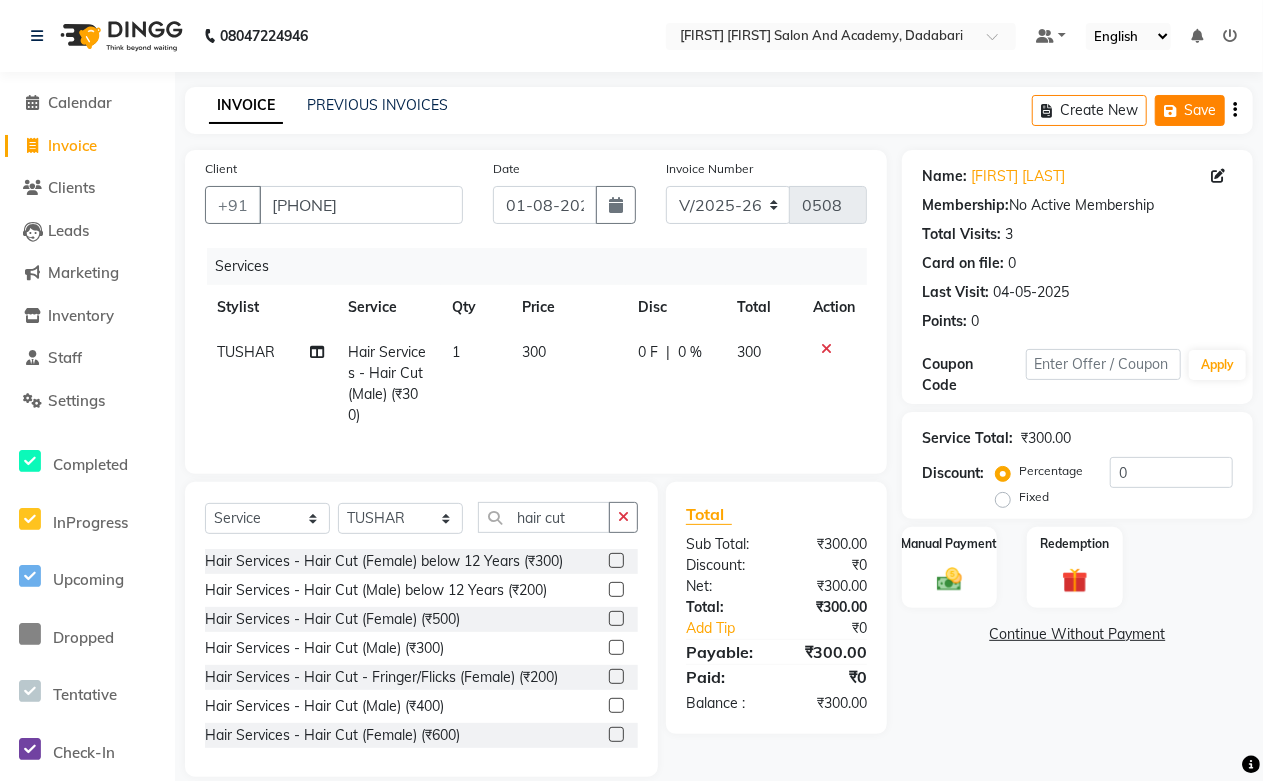 click on "Save" 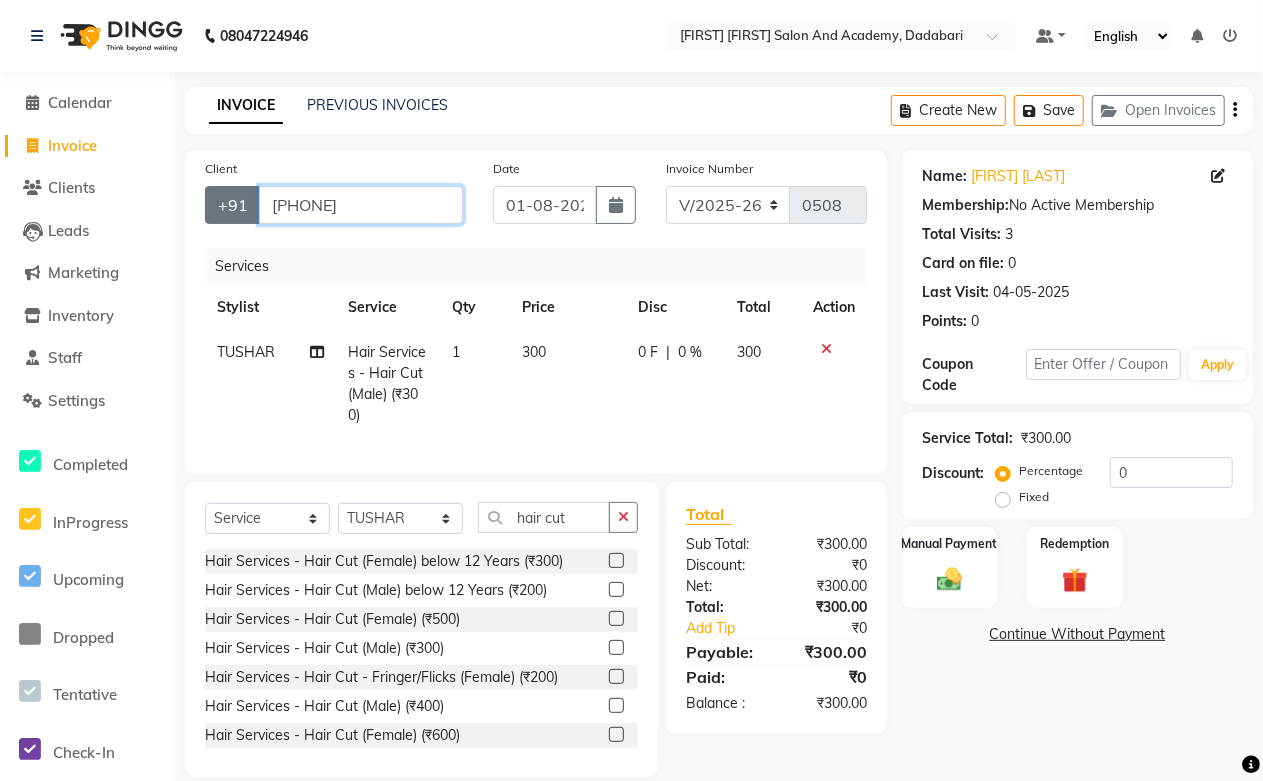drag, startPoint x: 371, startPoint y: 208, endPoint x: 238, endPoint y: 213, distance: 133.09395 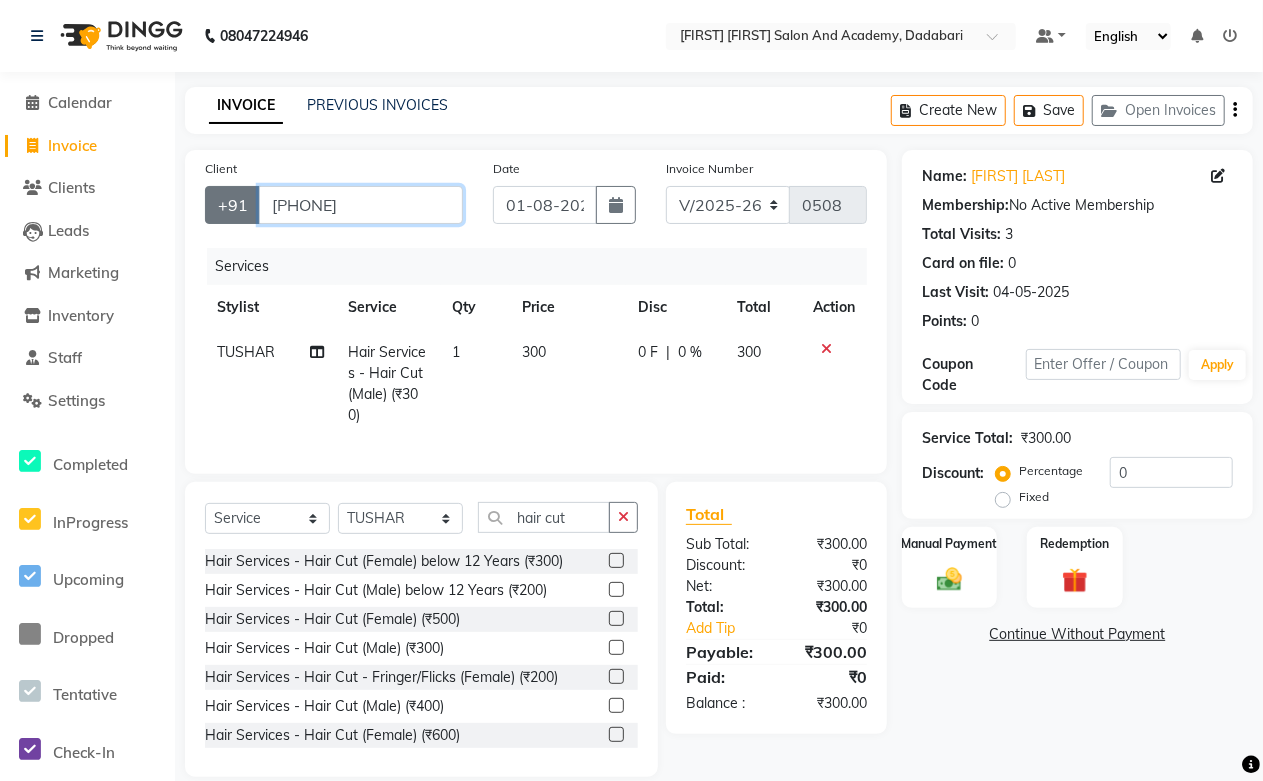 click on "+91 9352091723" 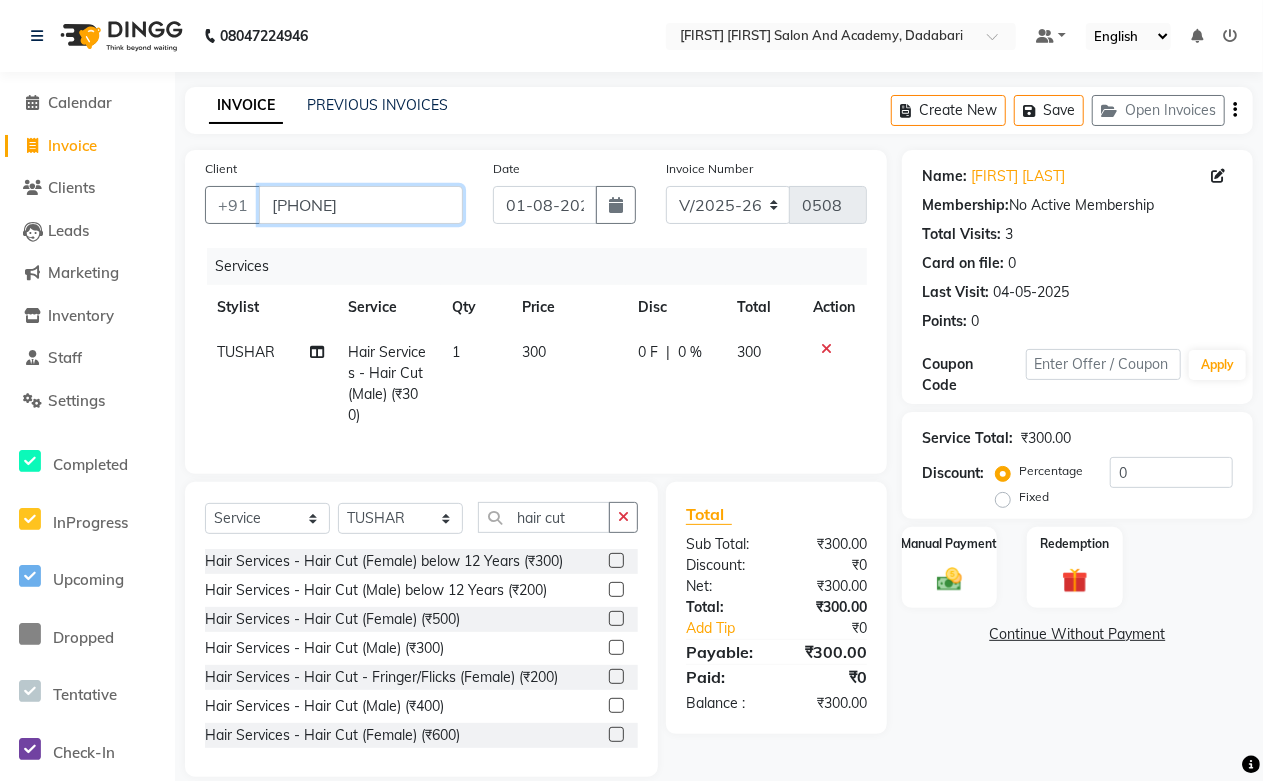 scroll, scrollTop: 43, scrollLeft: 0, axis: vertical 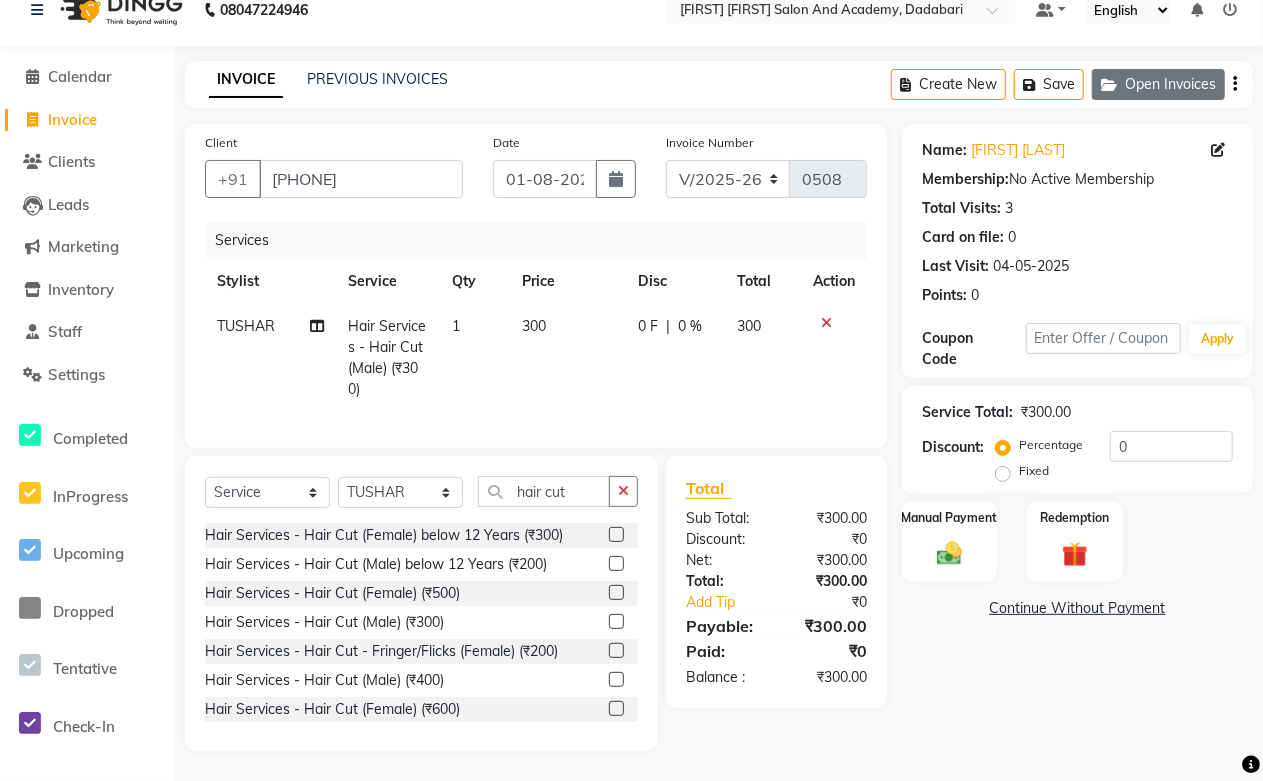 click on "Open Invoices" 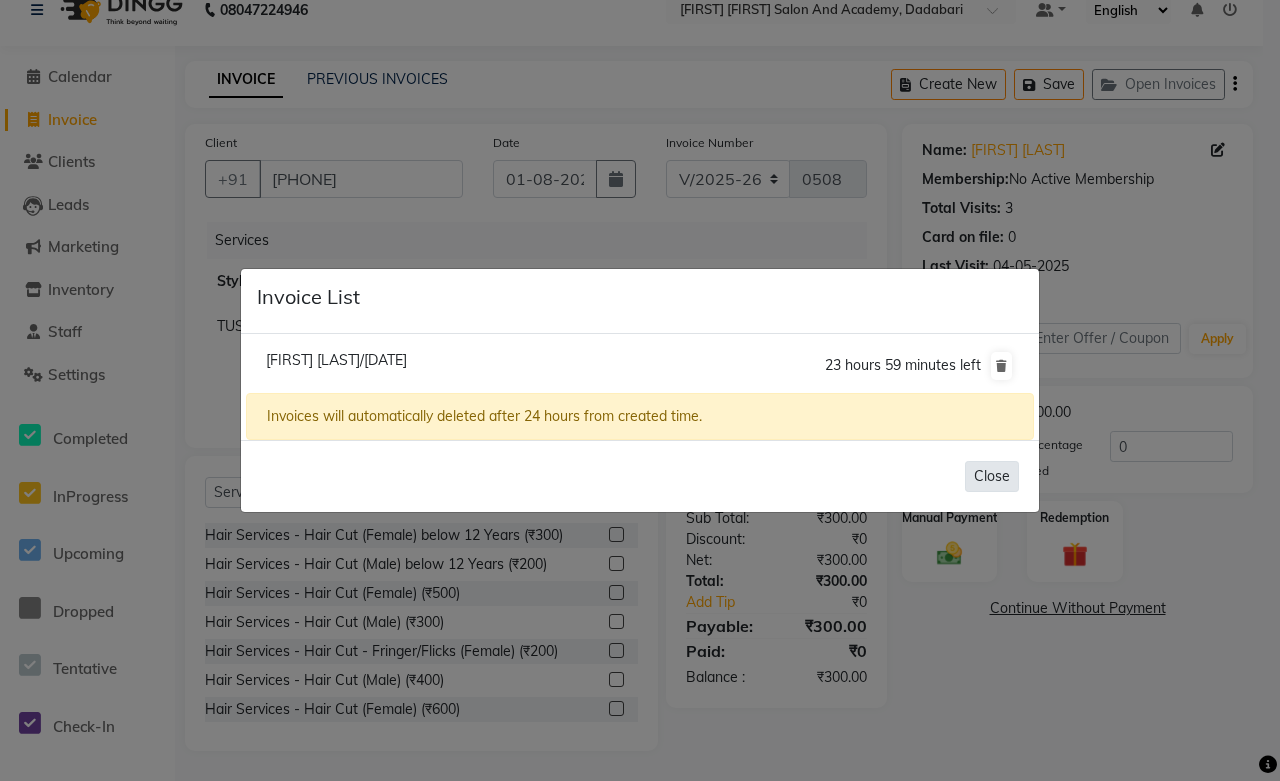 click on "Close" 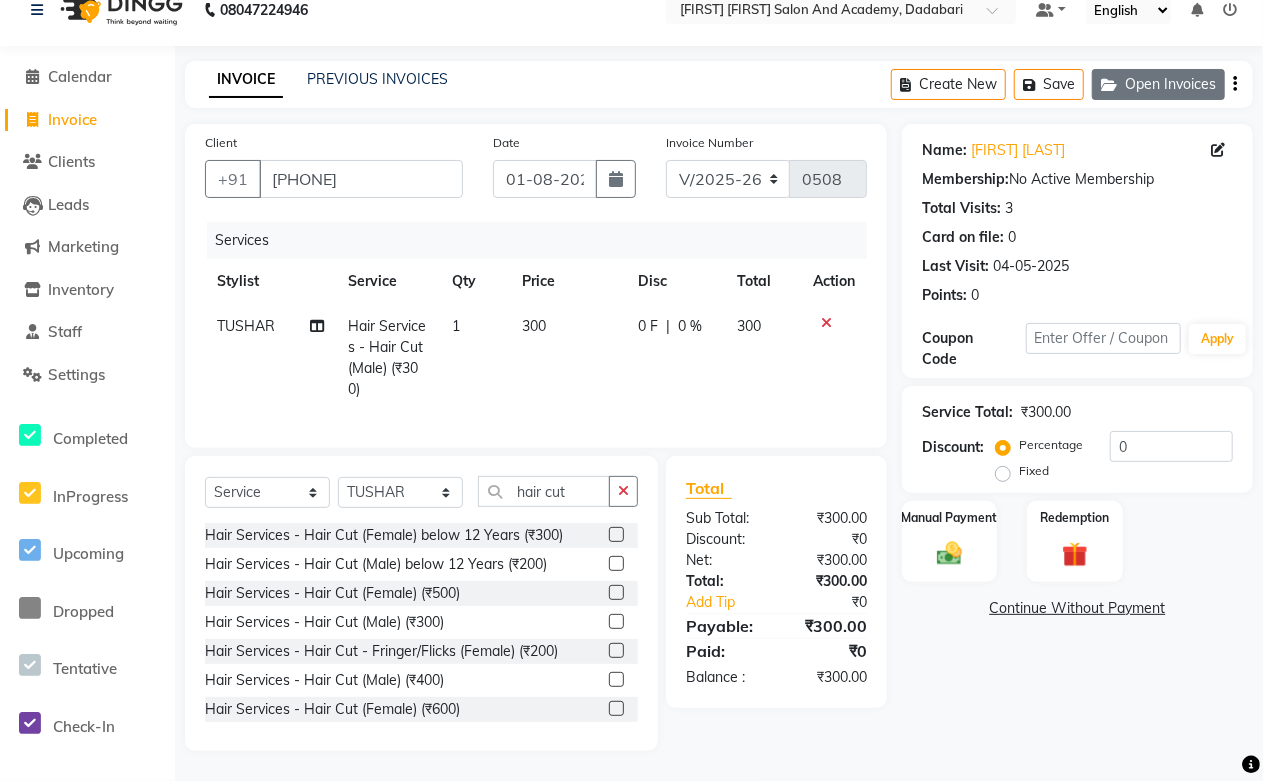 click on "Open Invoices" 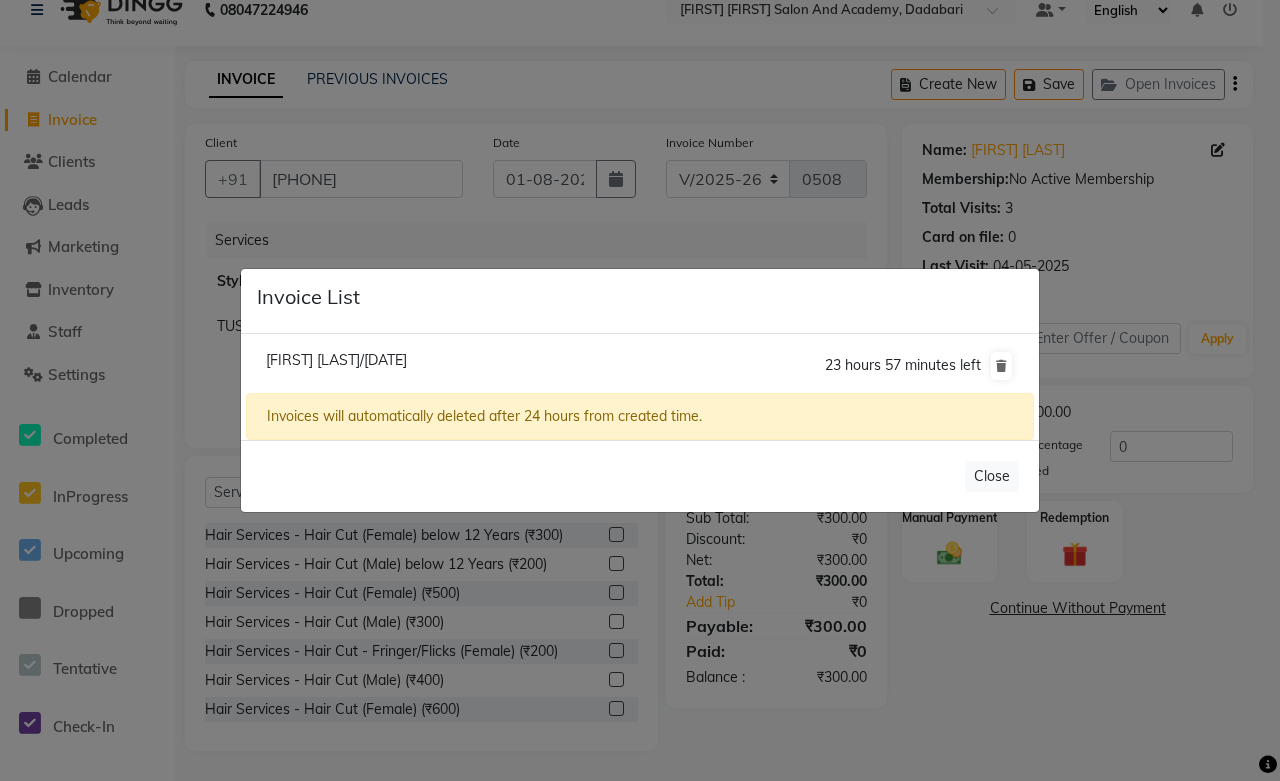 drag, startPoint x: 991, startPoint y: 476, endPoint x: 1002, endPoint y: 500, distance: 26.400757 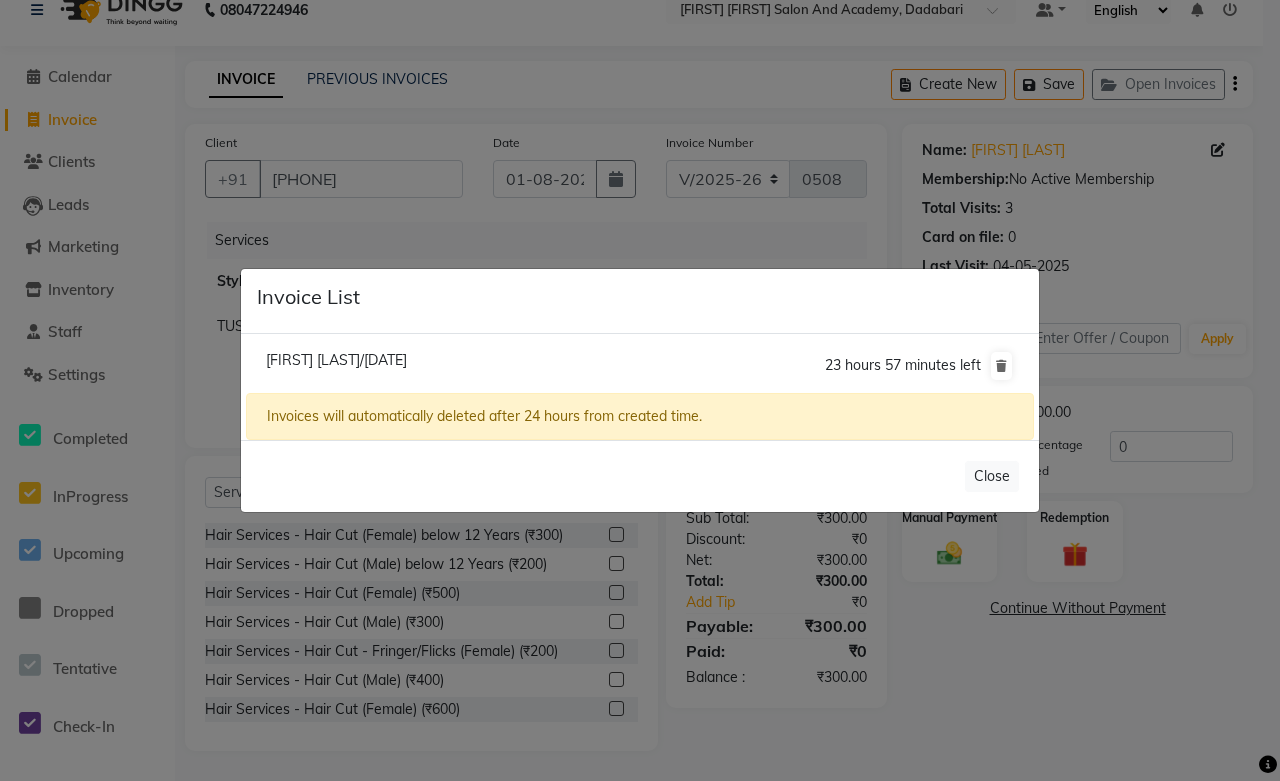 click on "Close" 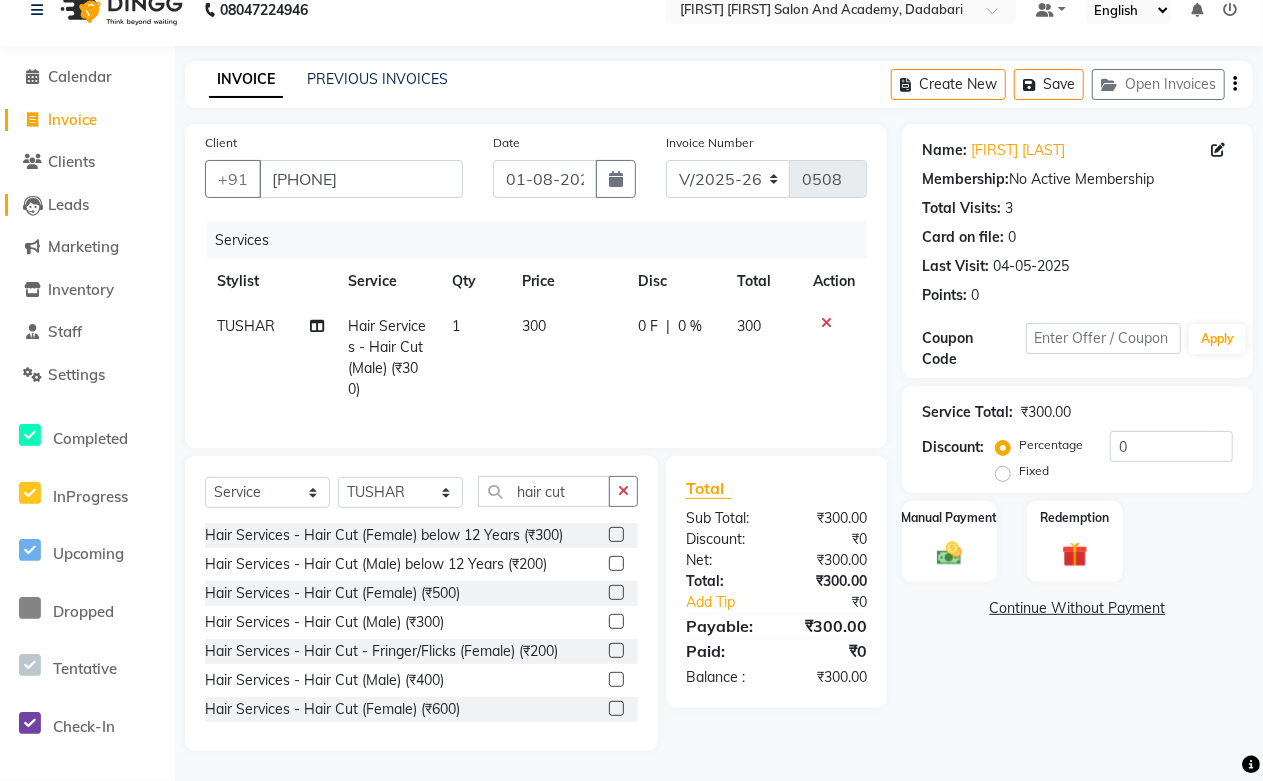 click on "Leads" 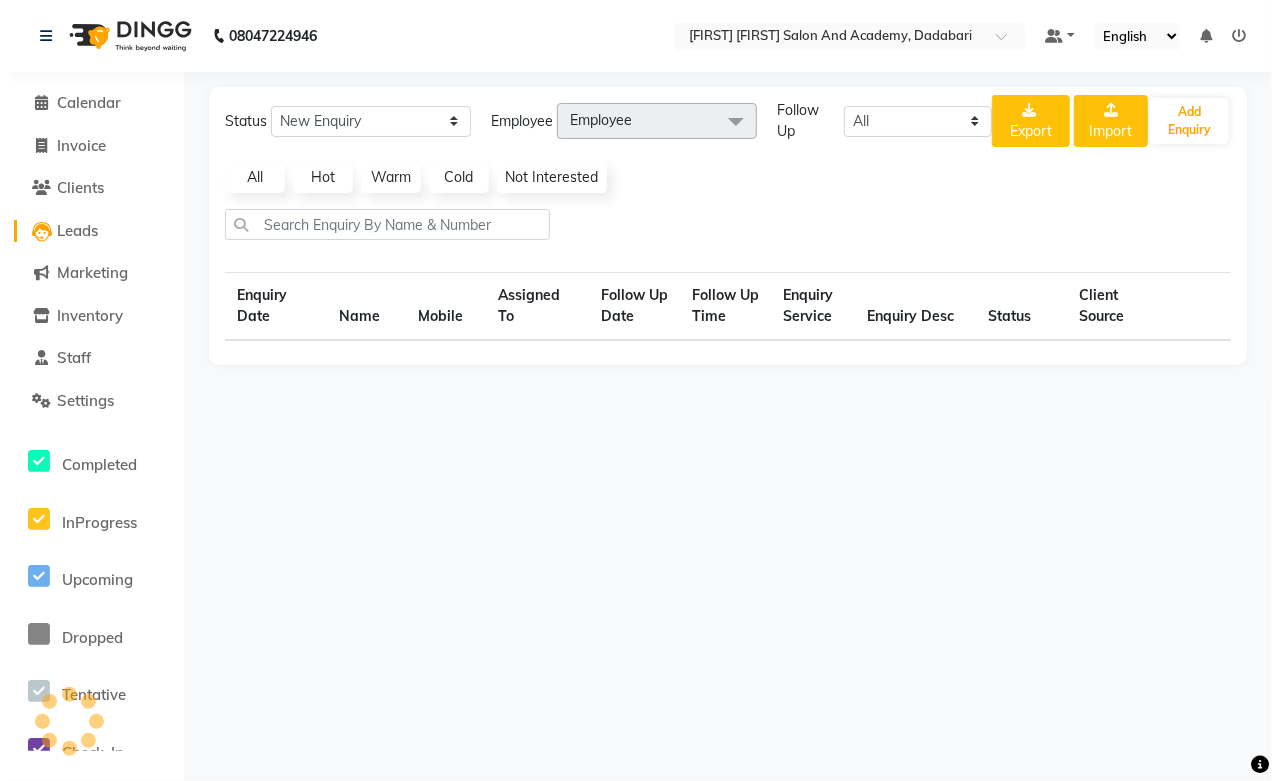 scroll, scrollTop: 0, scrollLeft: 0, axis: both 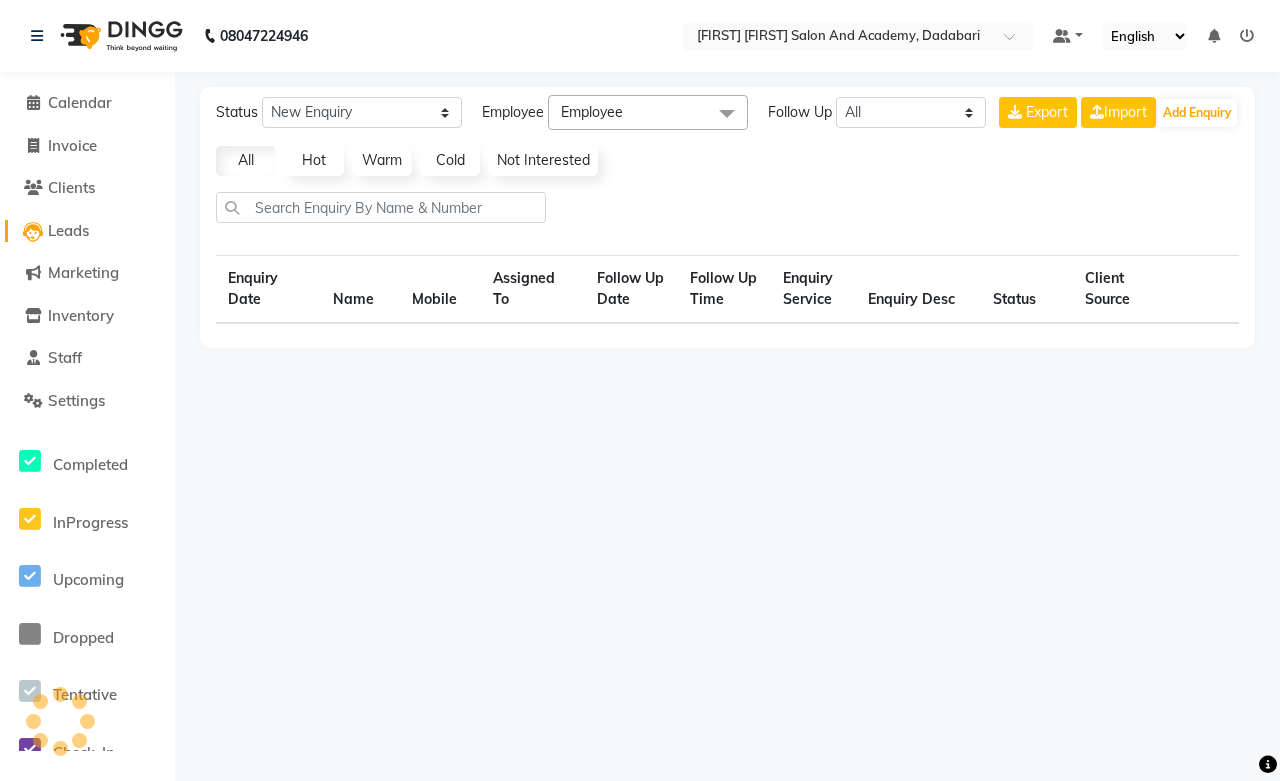 select on "10" 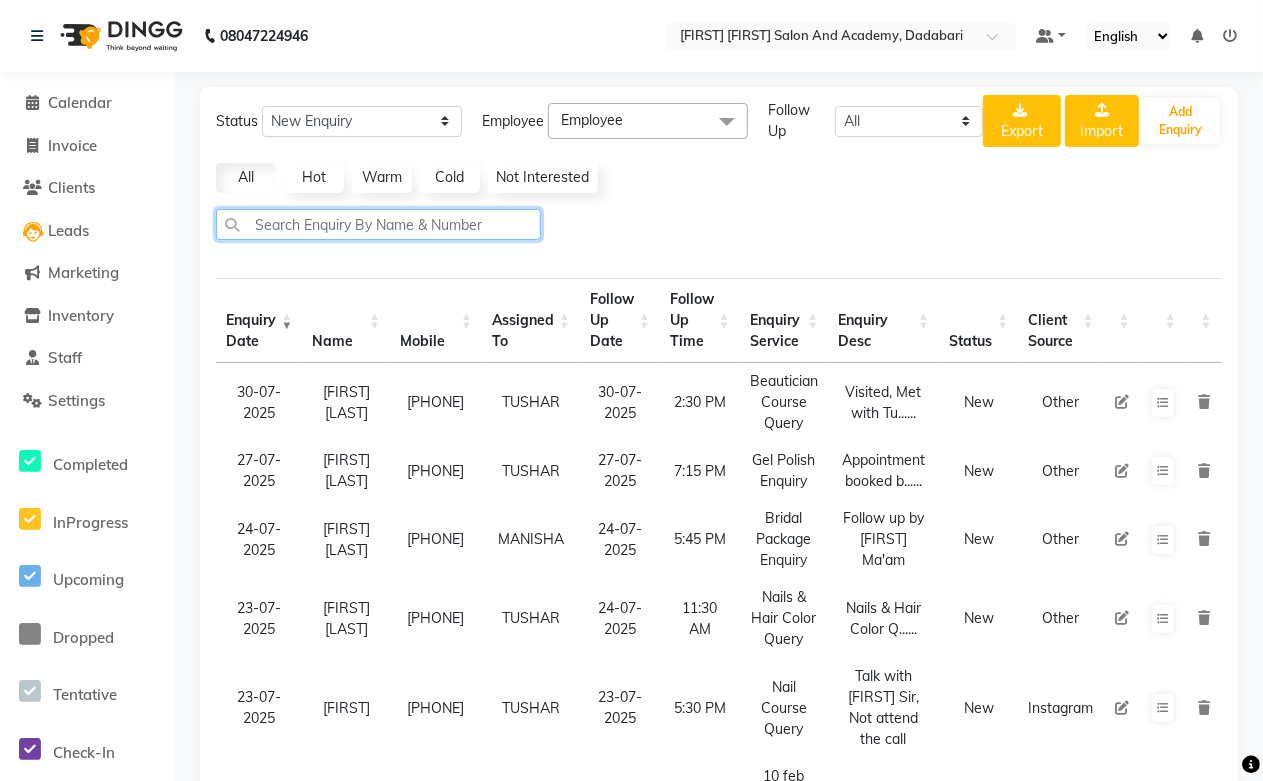 click 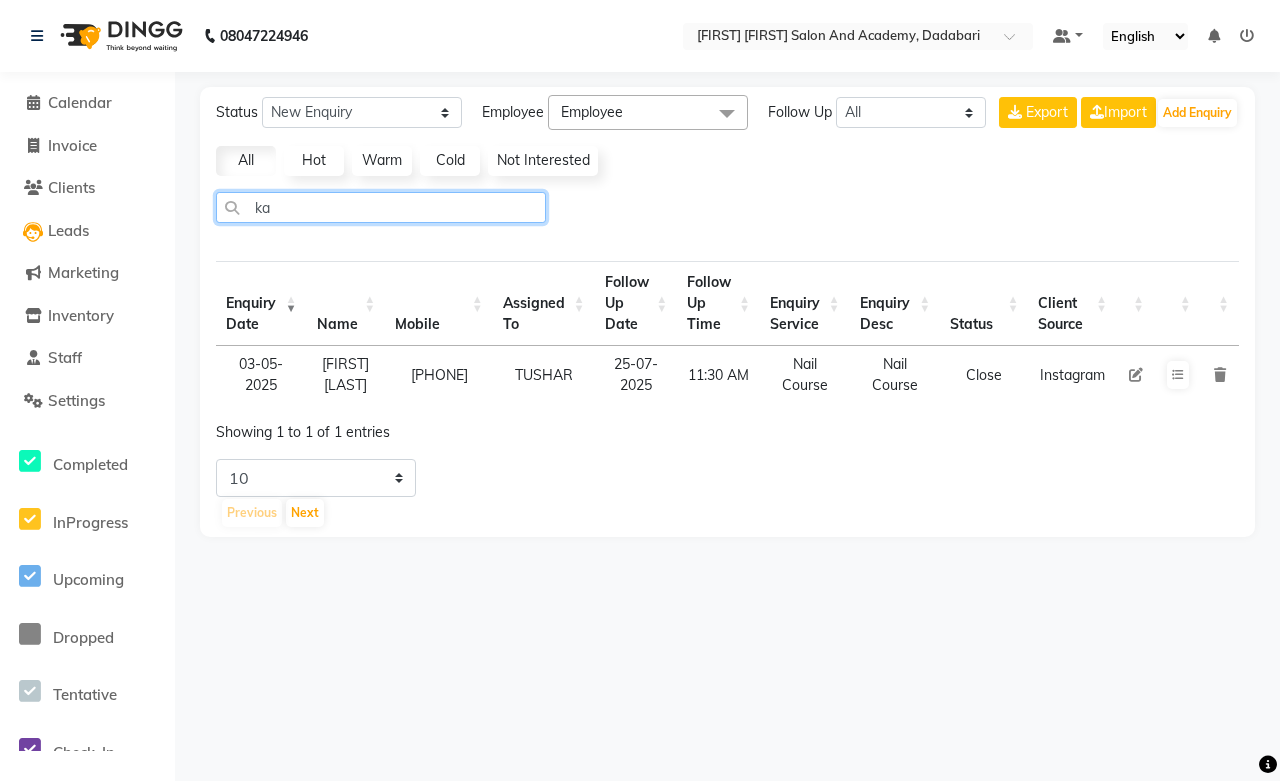 type on "k" 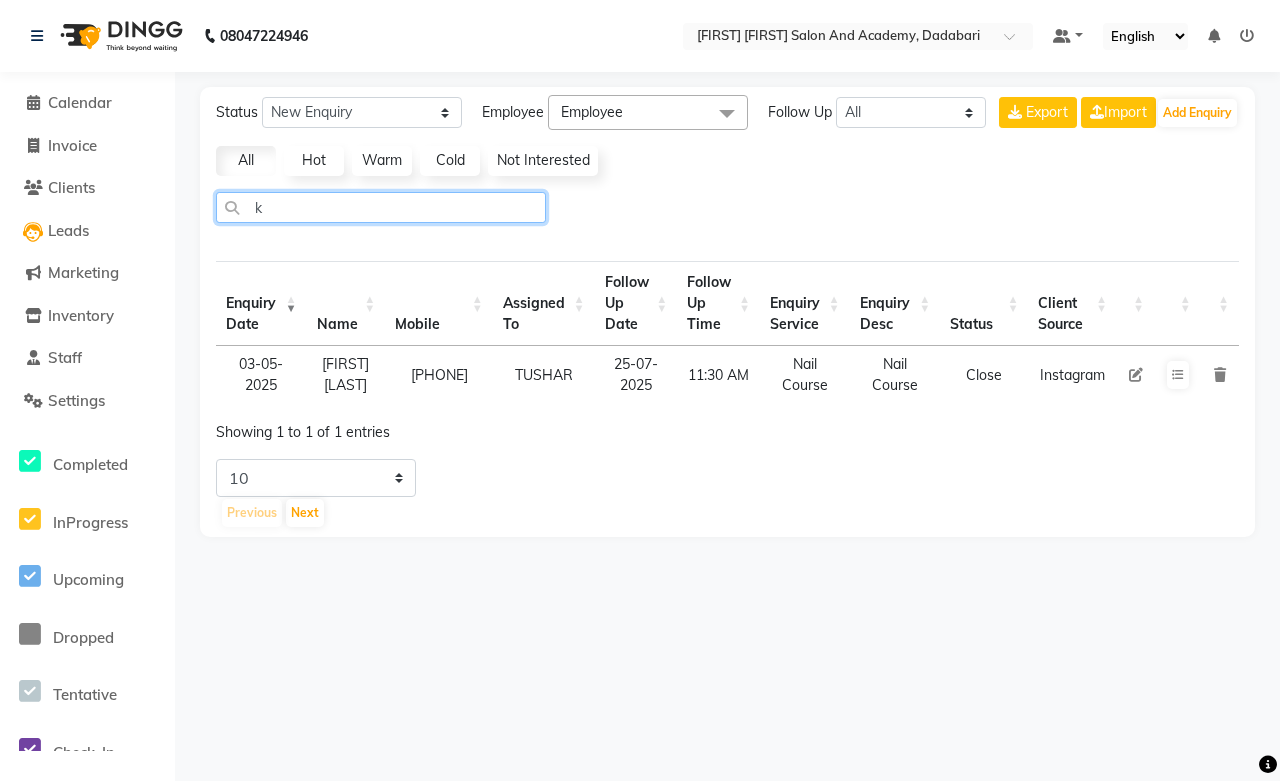 type 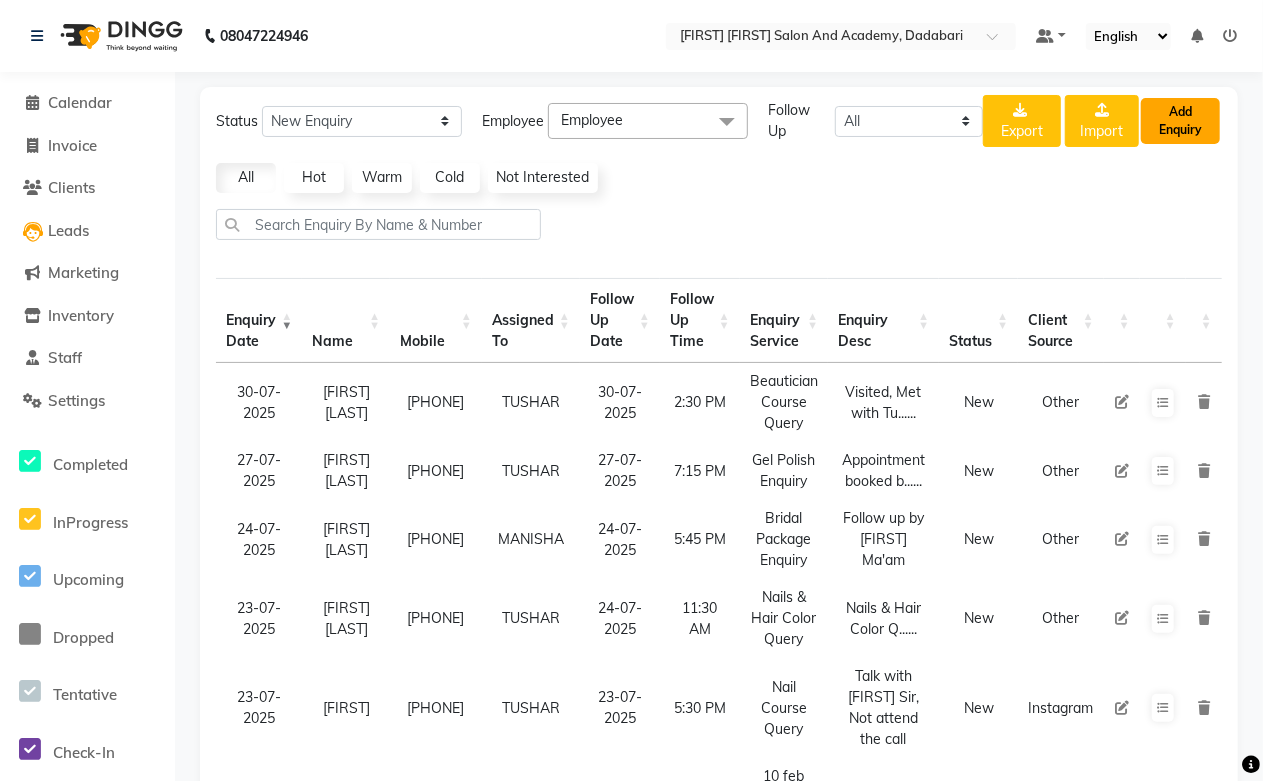 click on "Add Enquiry" 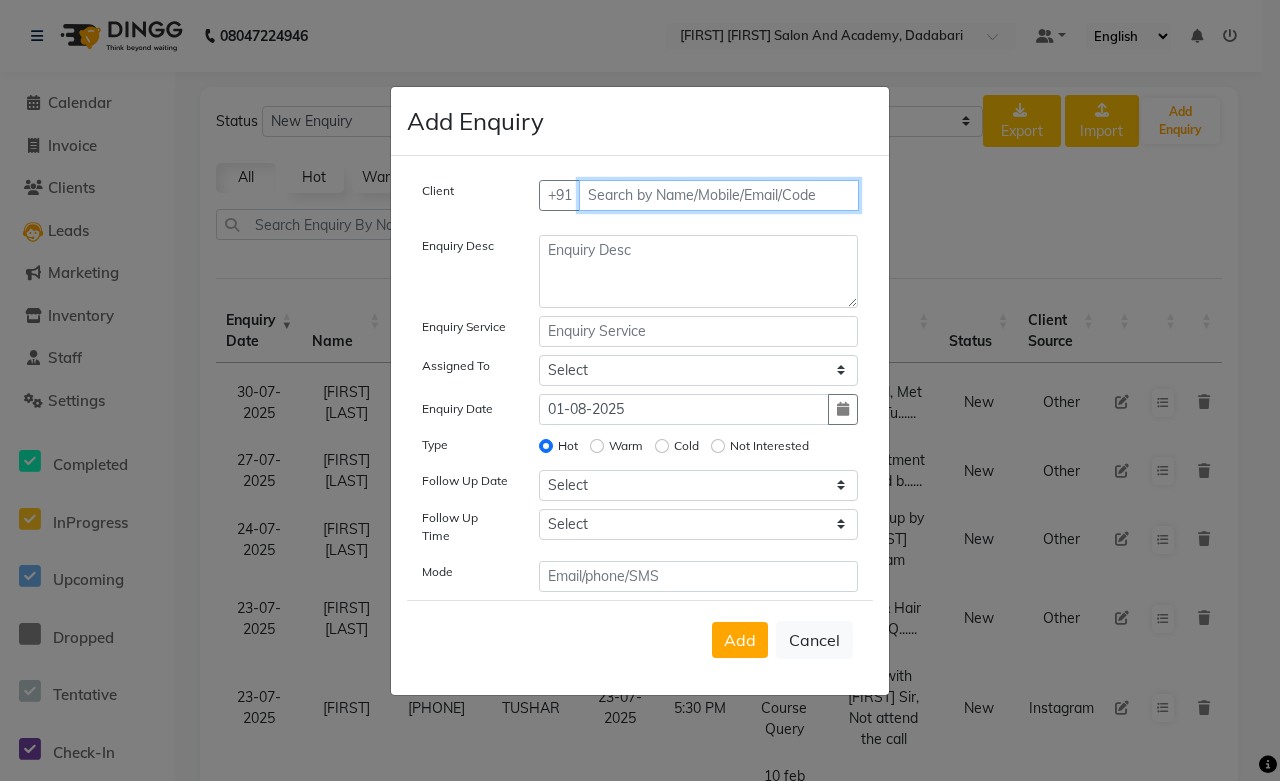 click at bounding box center [719, 195] 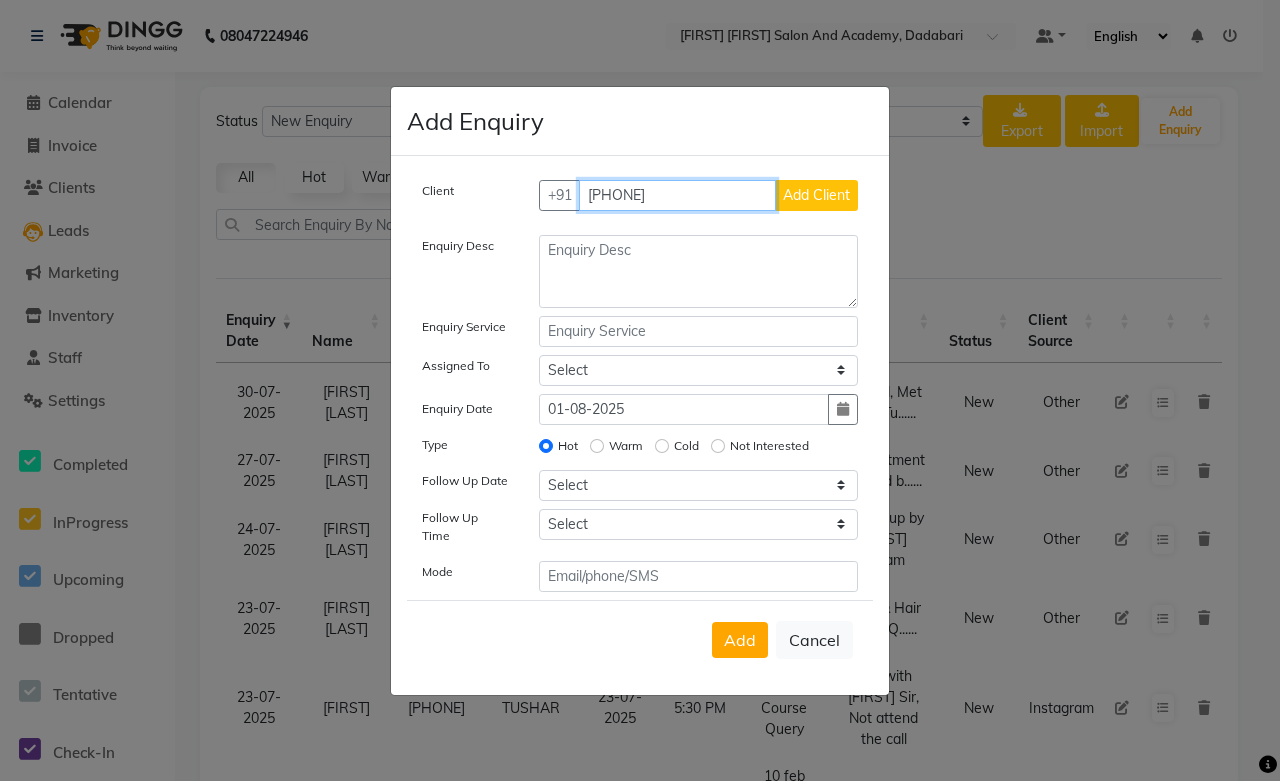 type on "6375550824" 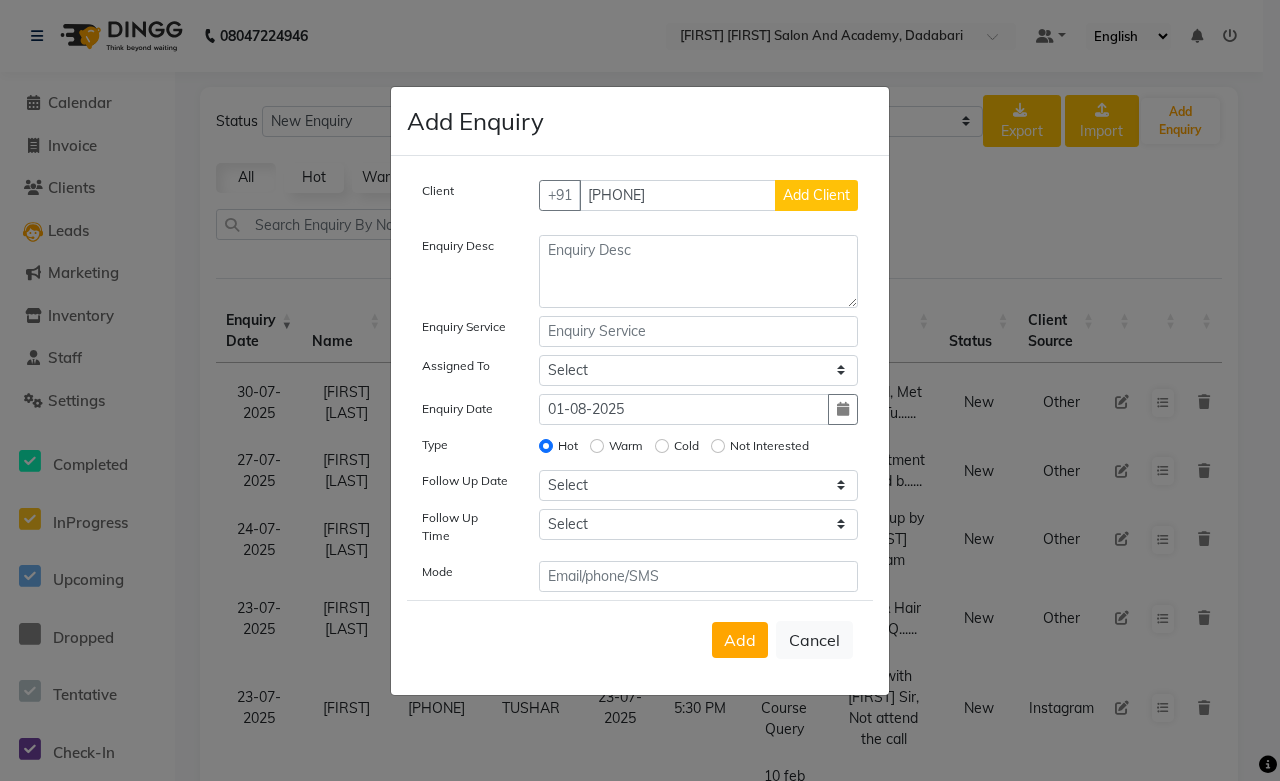 click on "Add Client" 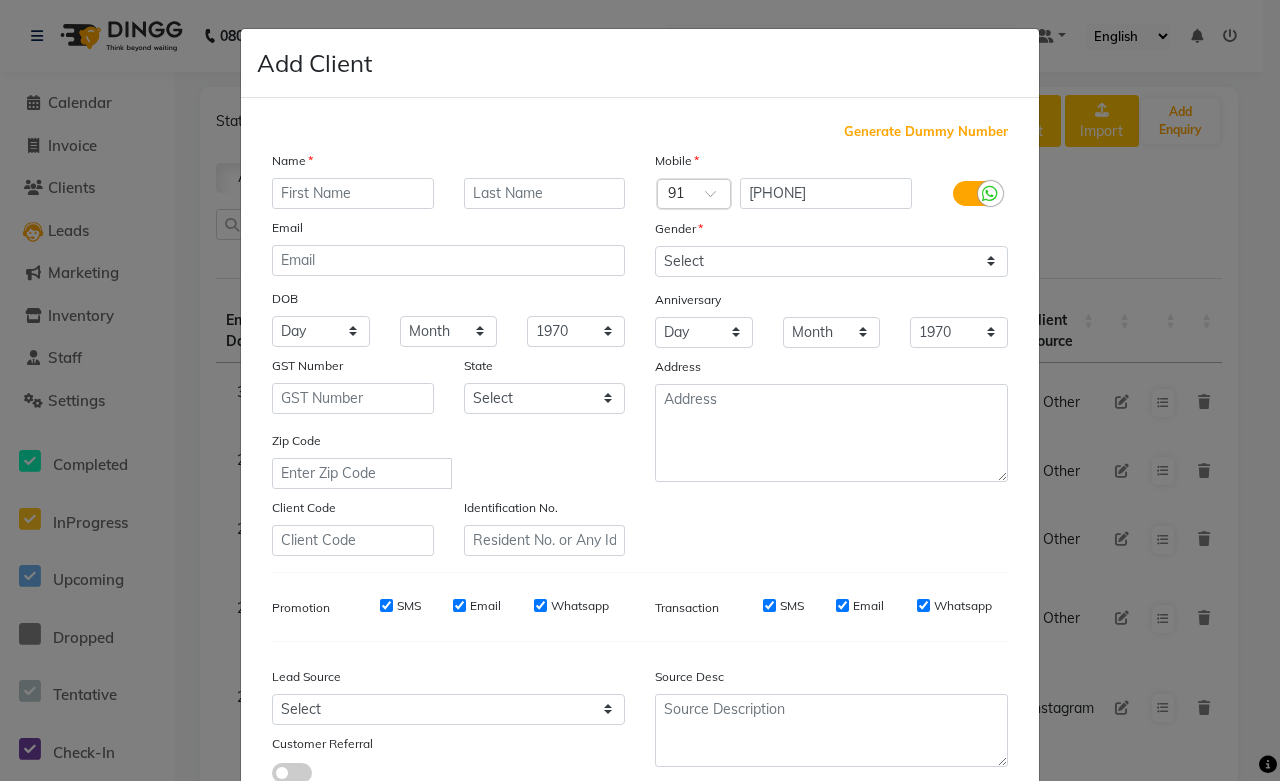 click 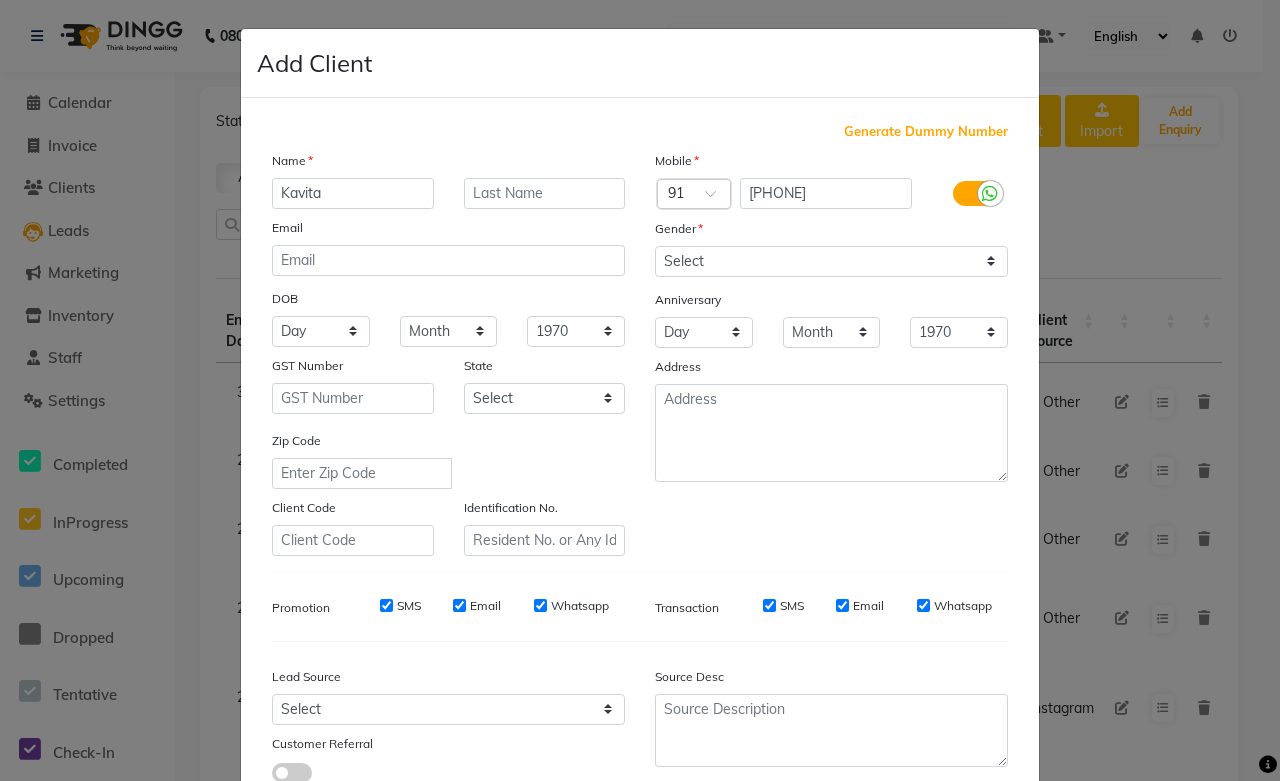 type on "Kavita" 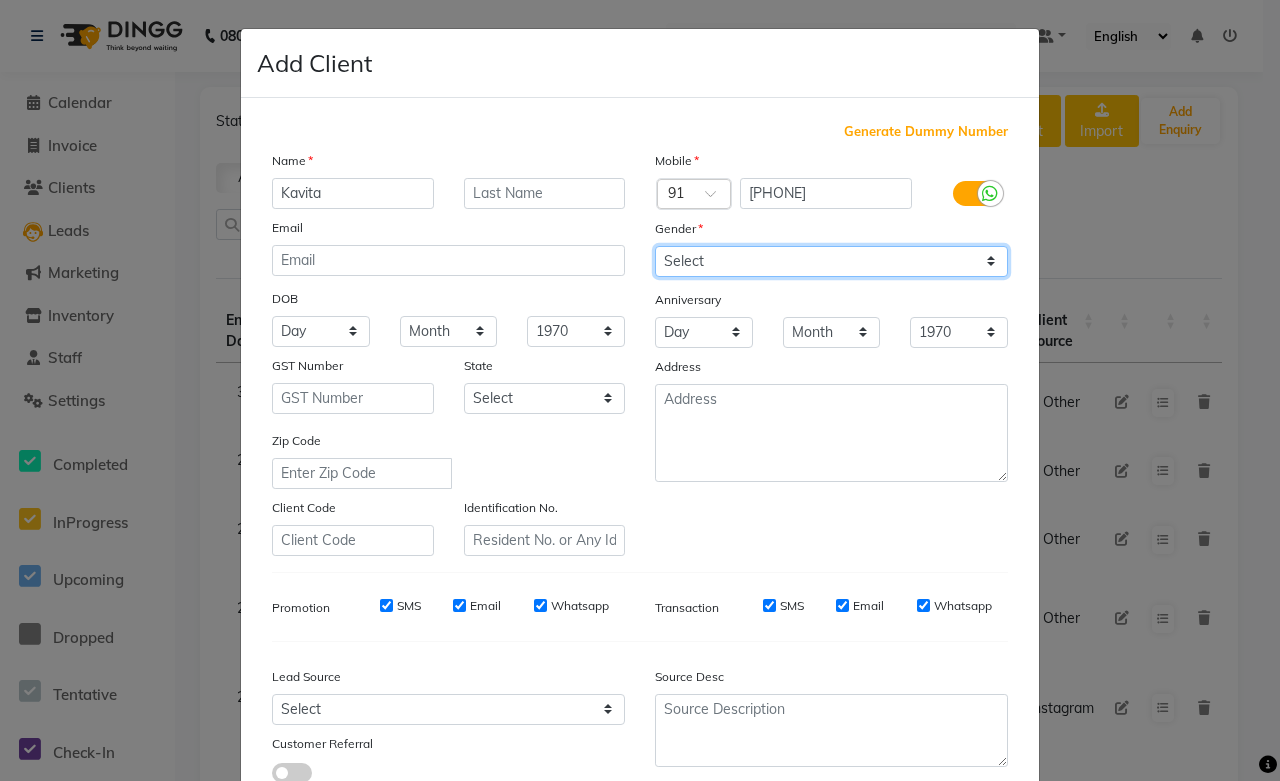 click on "Select Male Female Other Prefer Not To Say" 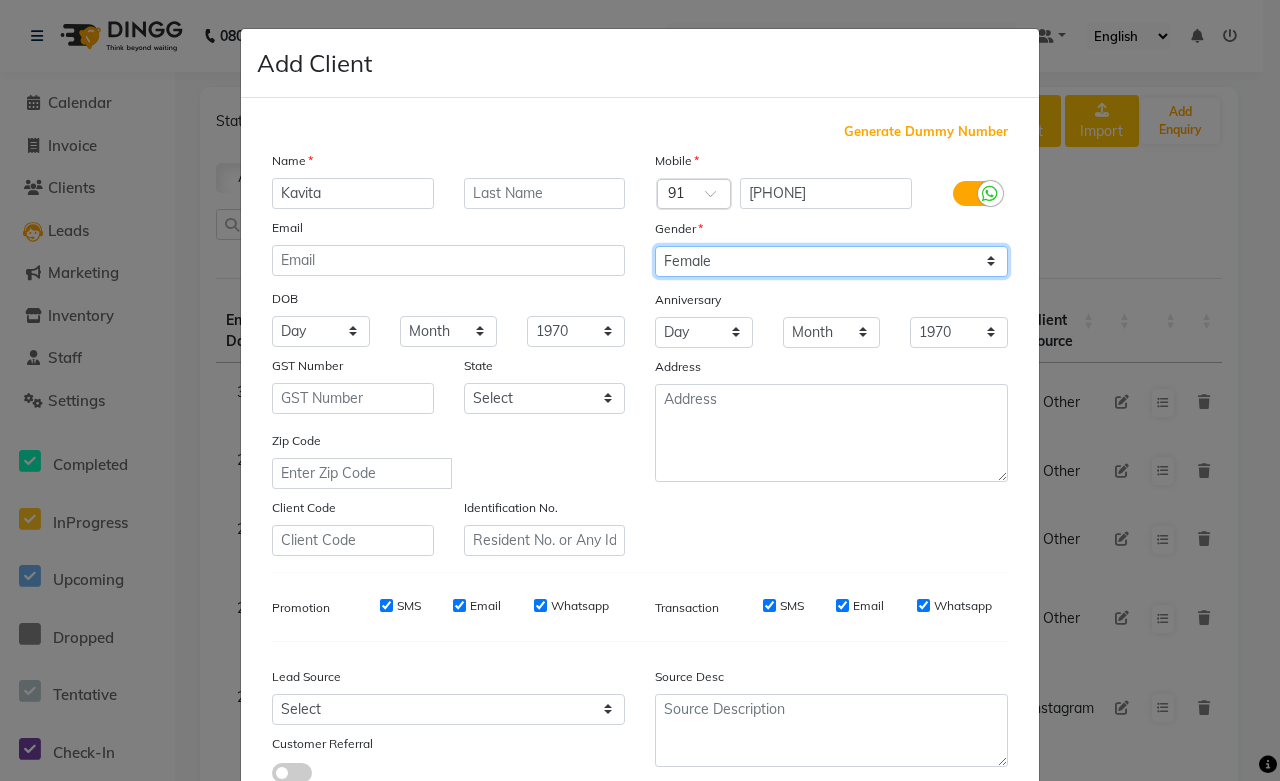 click on "Select Male Female Other Prefer Not To Say" 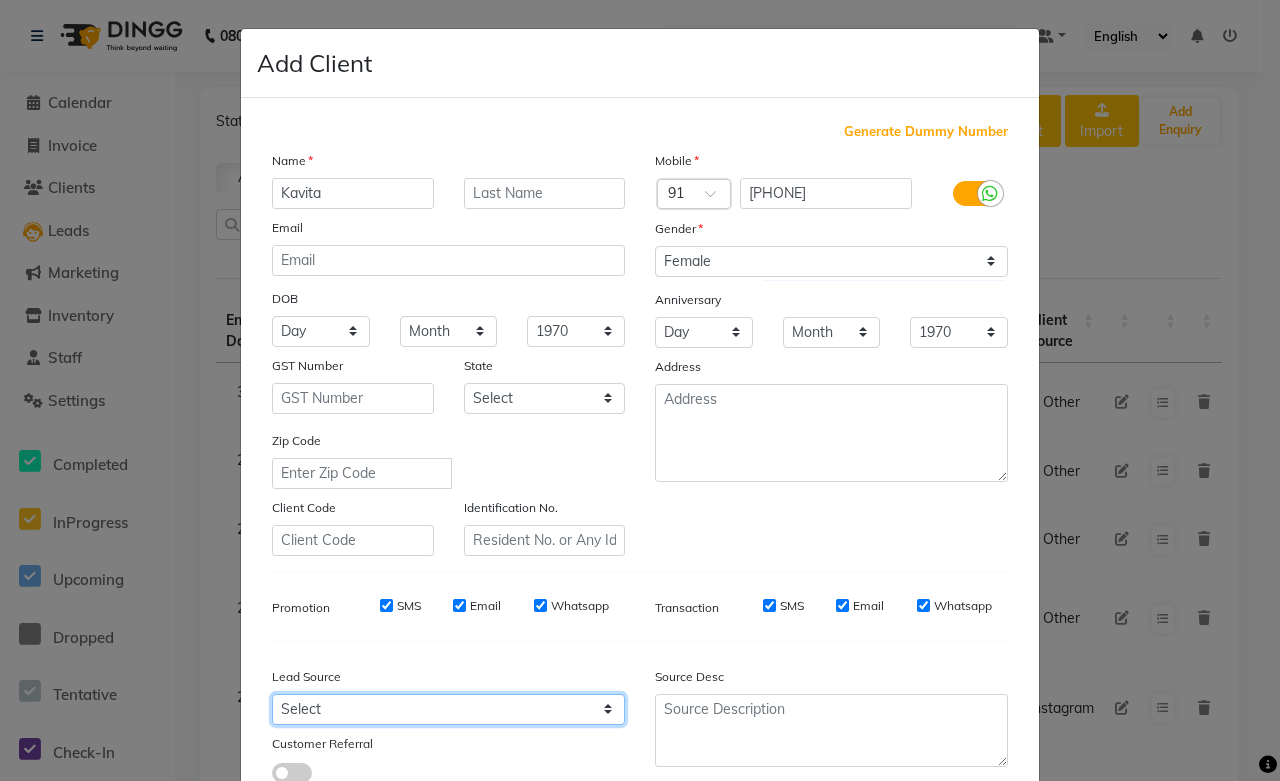 click on "Select Walk-in Referral Internet Friend Word of Mouth Advertisement Facebook JustDial Google Other Instagram  Regular Customer Returning Customer Flee" 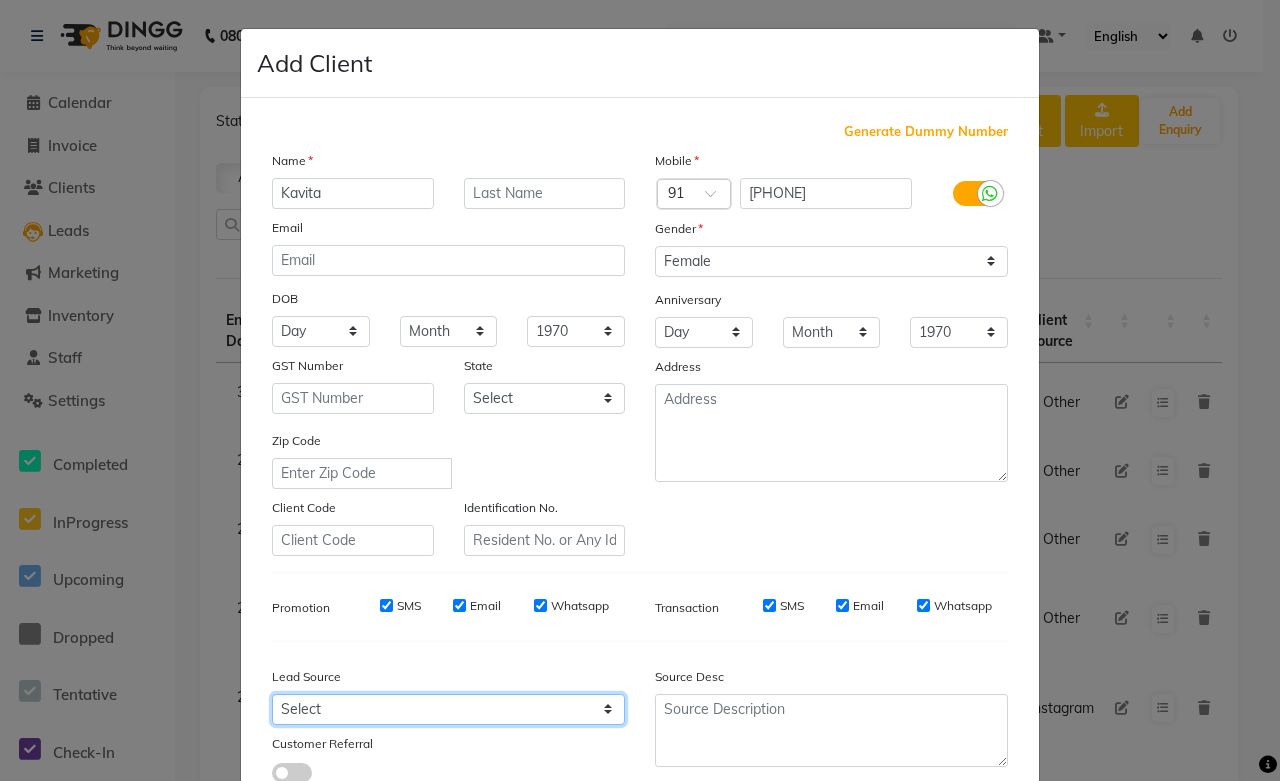 select on "46013" 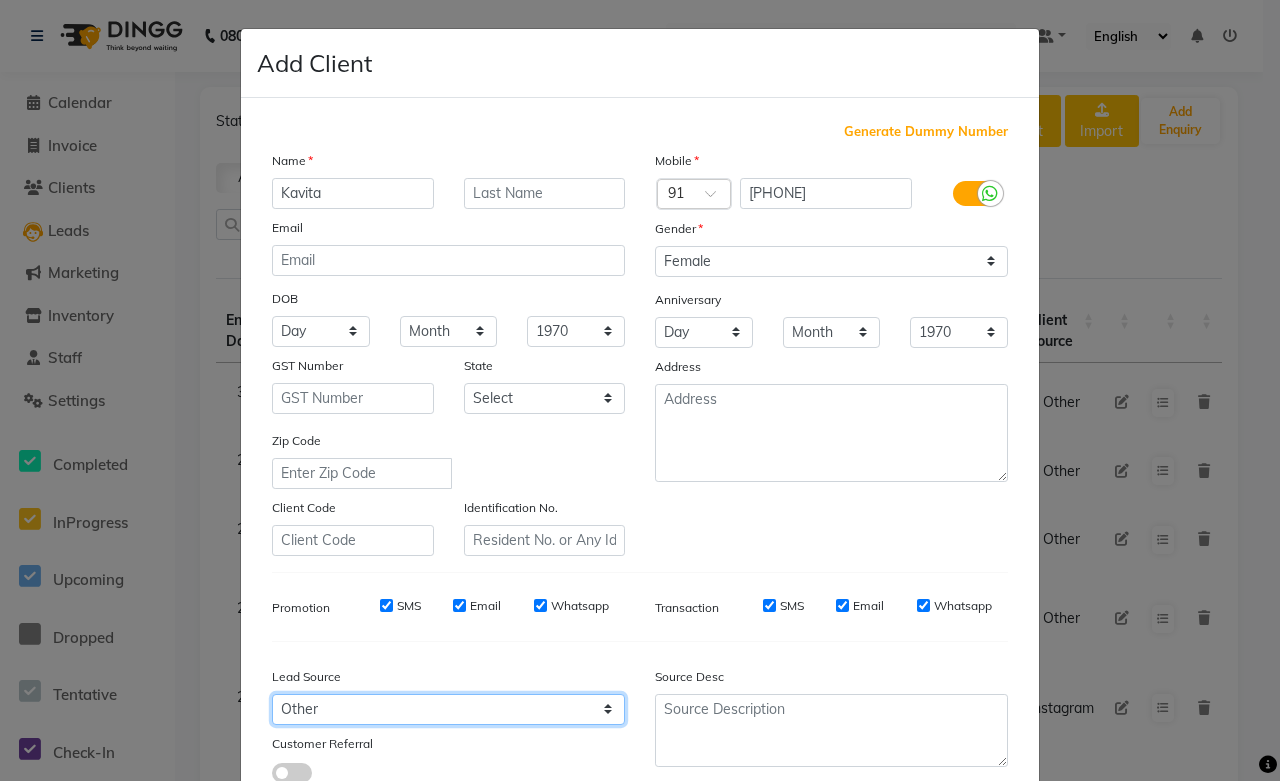 click on "Select Walk-in Referral Internet Friend Word of Mouth Advertisement Facebook JustDial Google Other Instagram  Regular Customer Returning Customer Flee" 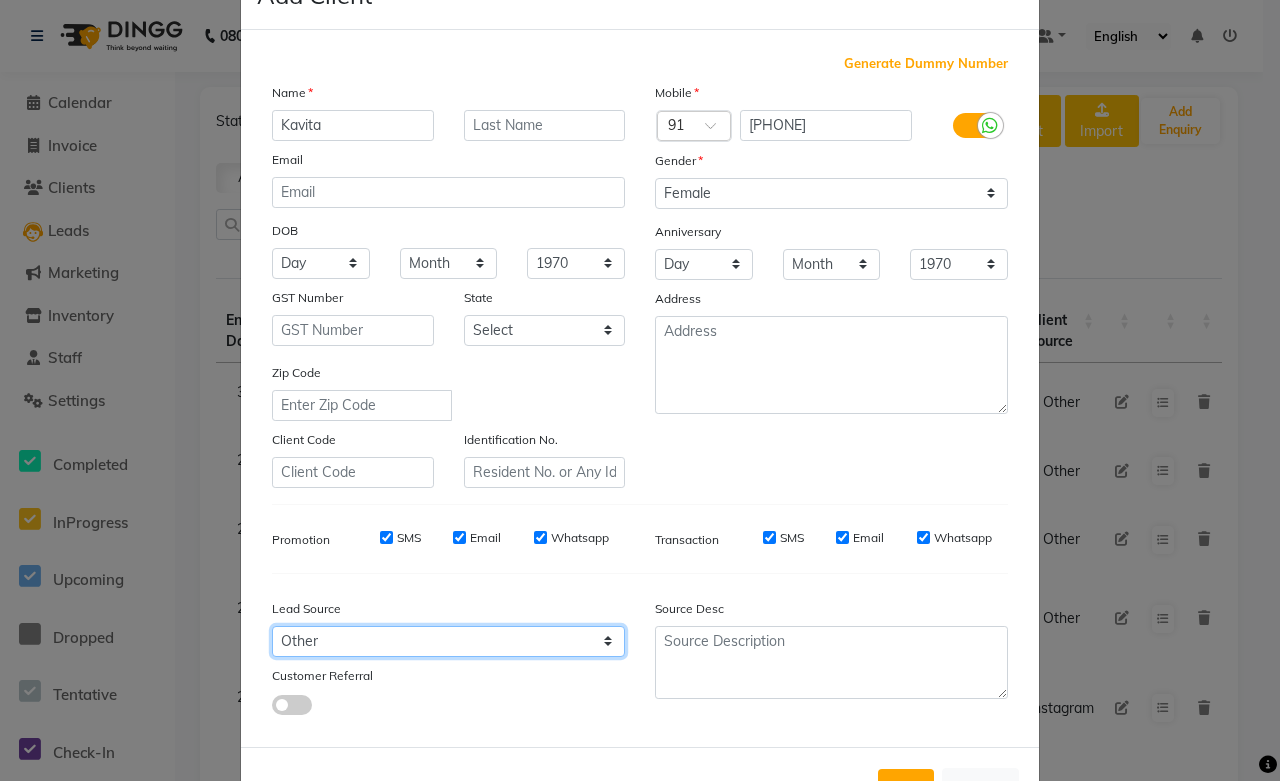 scroll, scrollTop: 143, scrollLeft: 0, axis: vertical 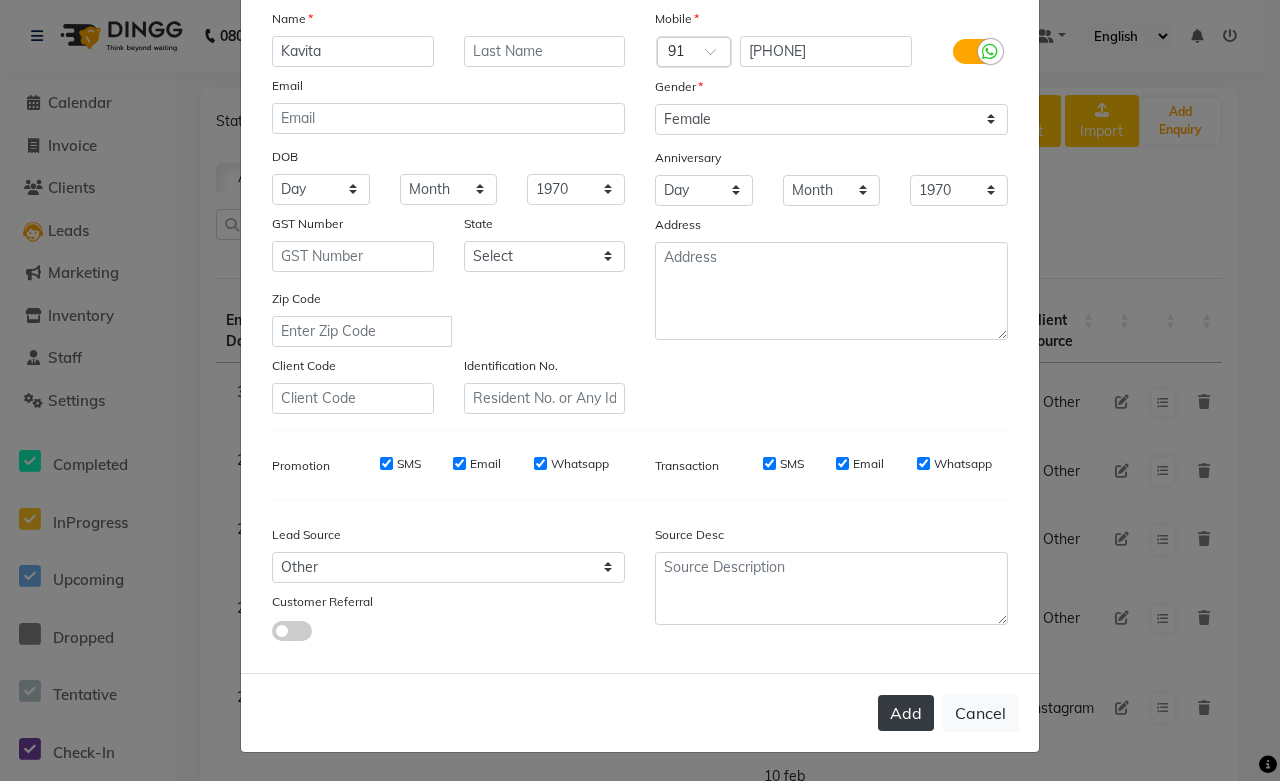 click on "Add" 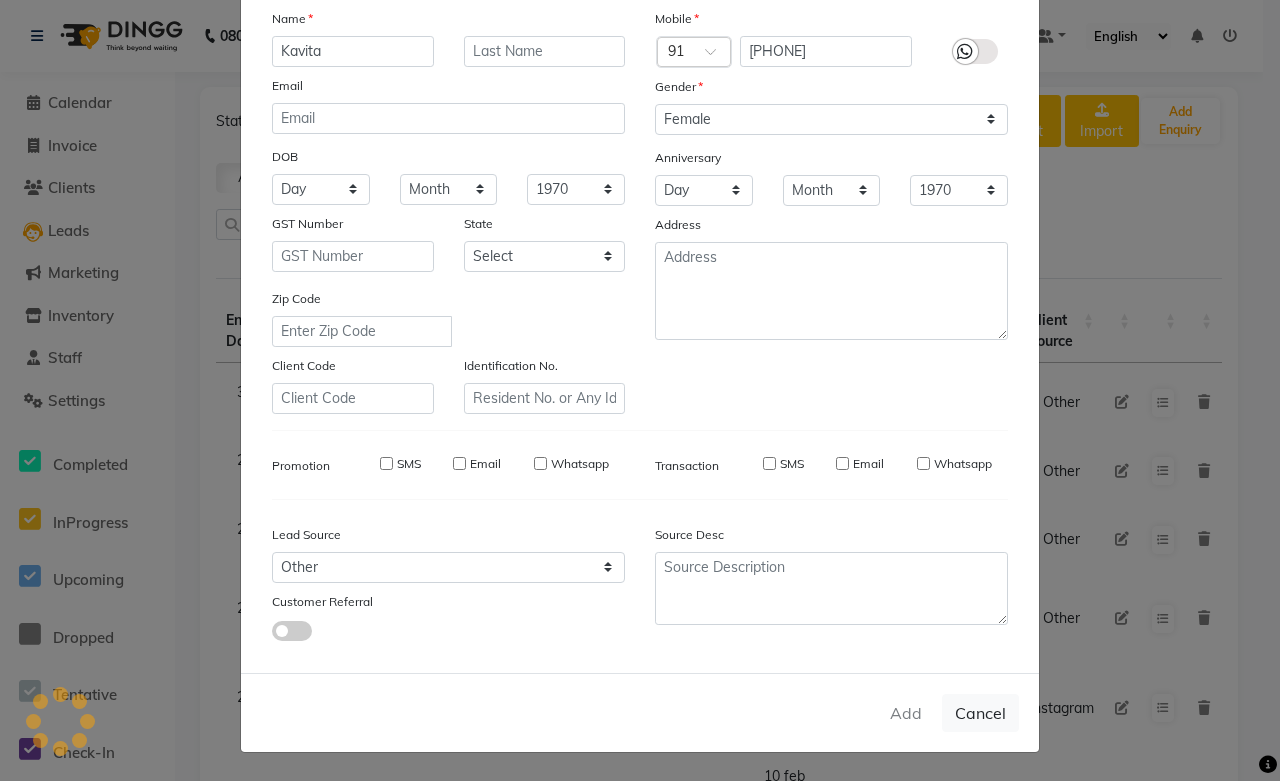 type 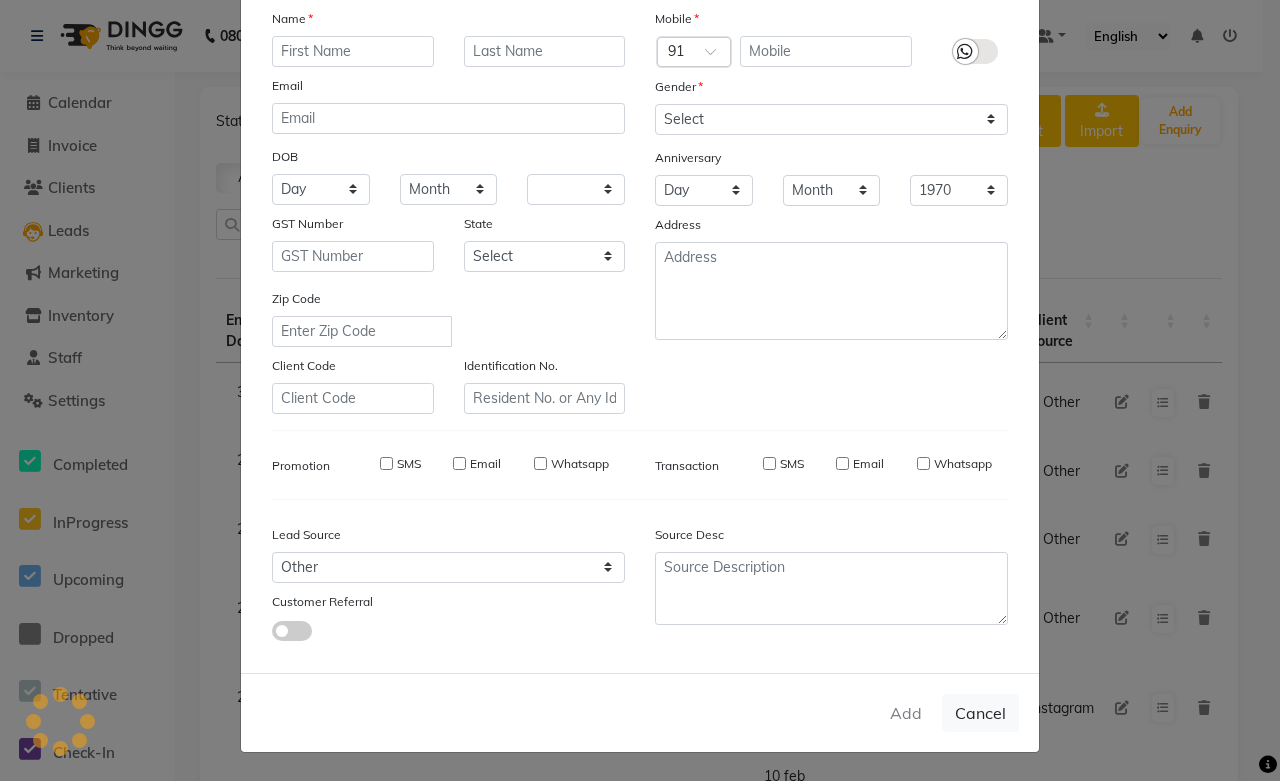 select 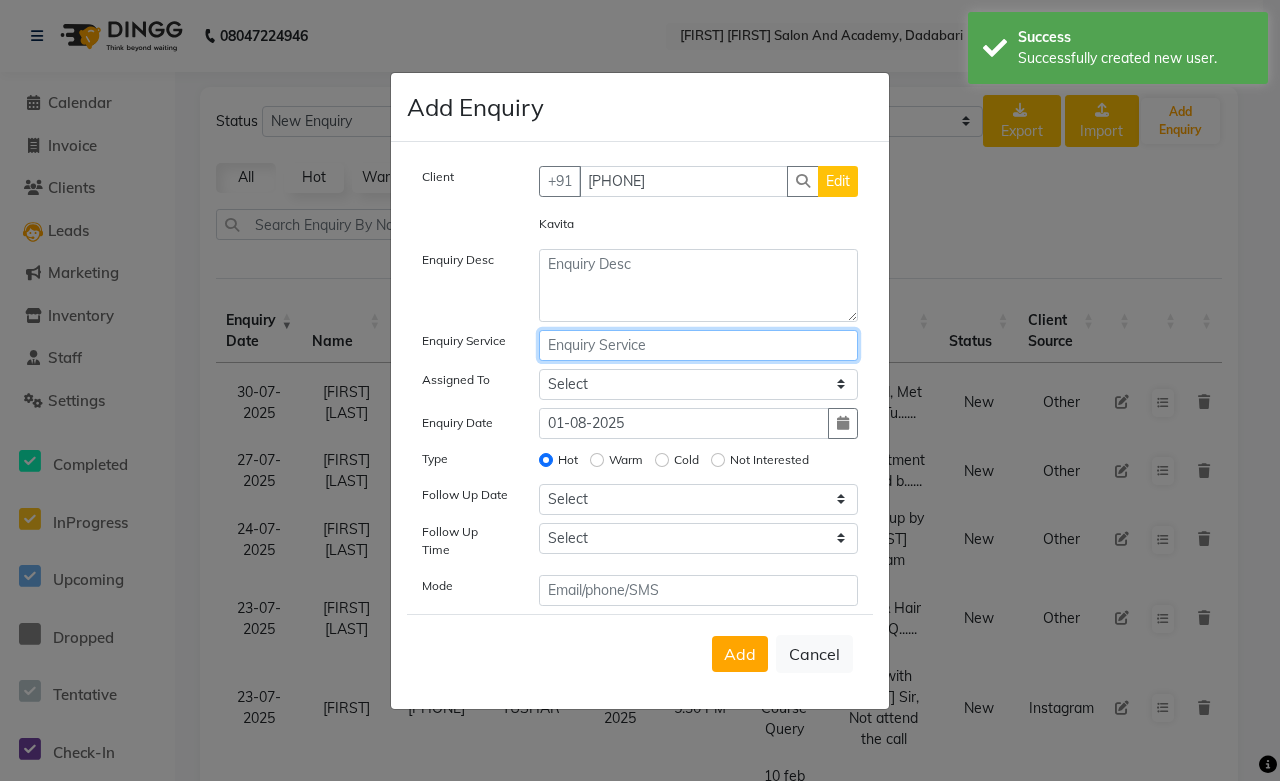 click at bounding box center [699, 345] 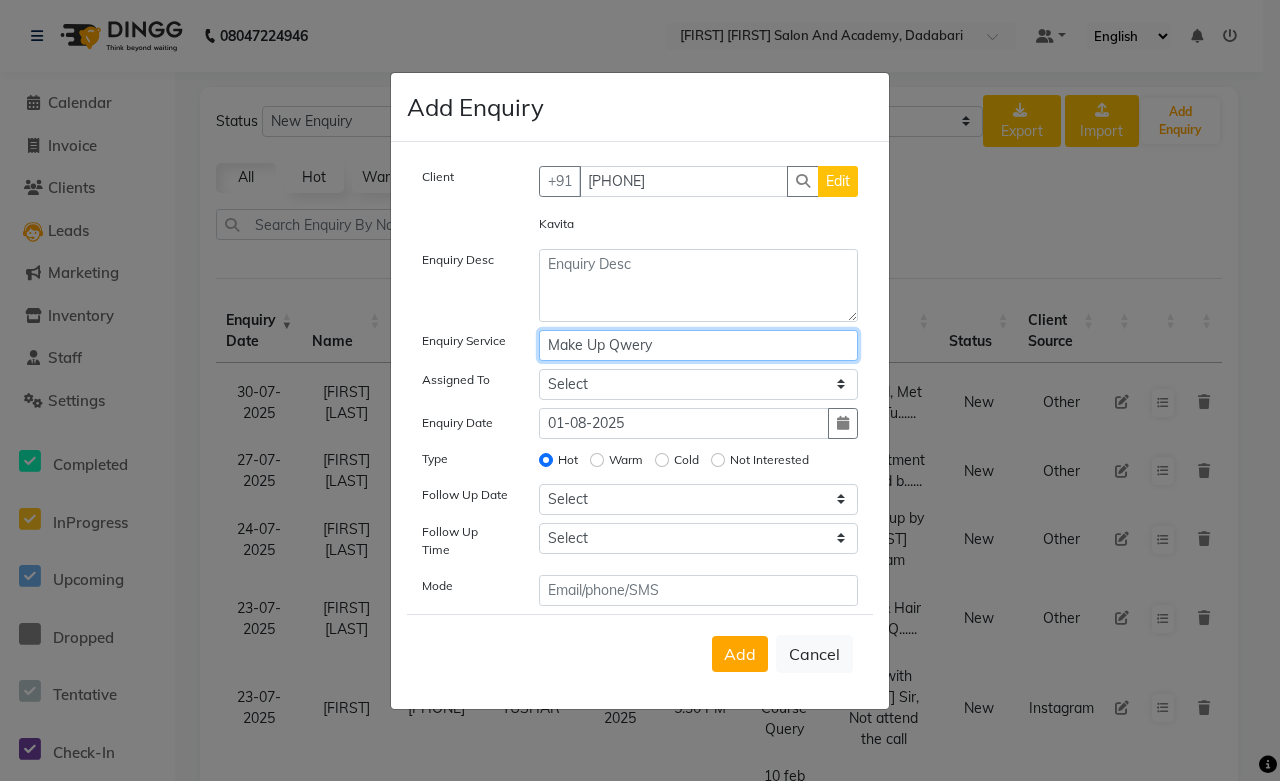 type on "Make Up Qwery" 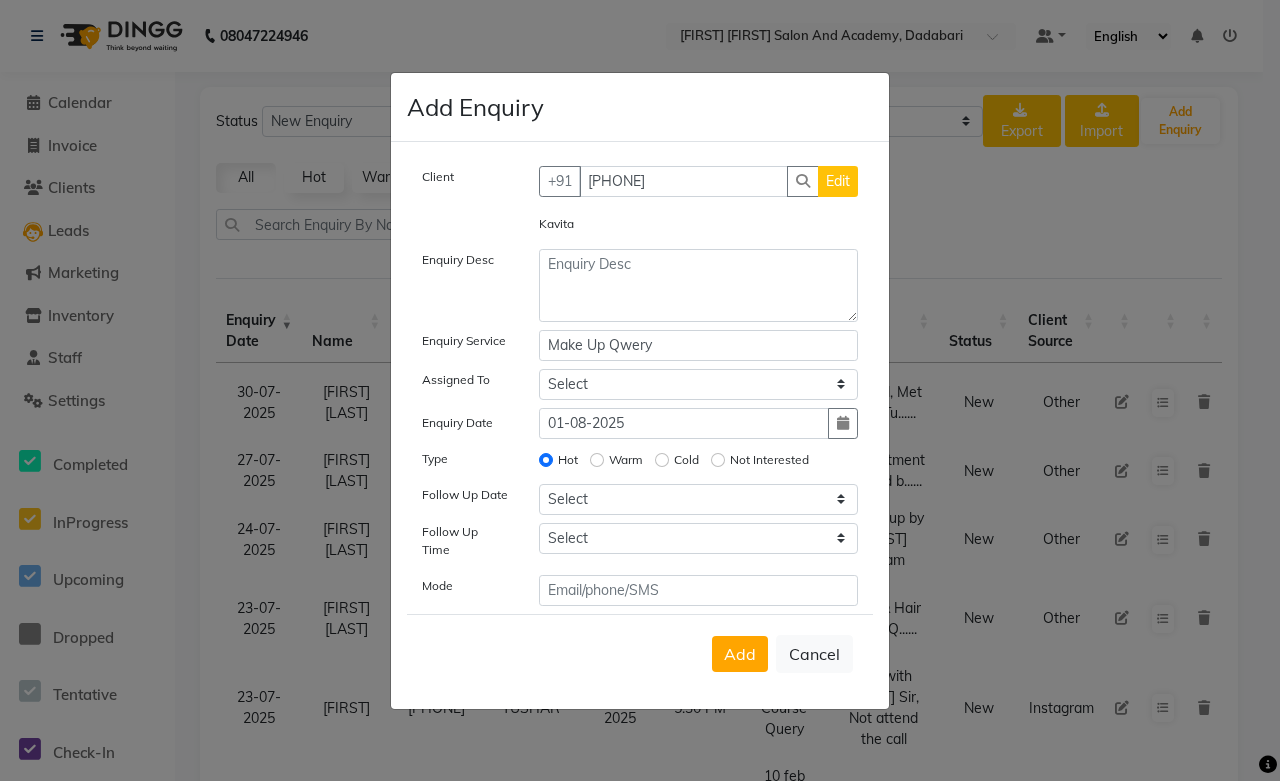 click on "Edit" 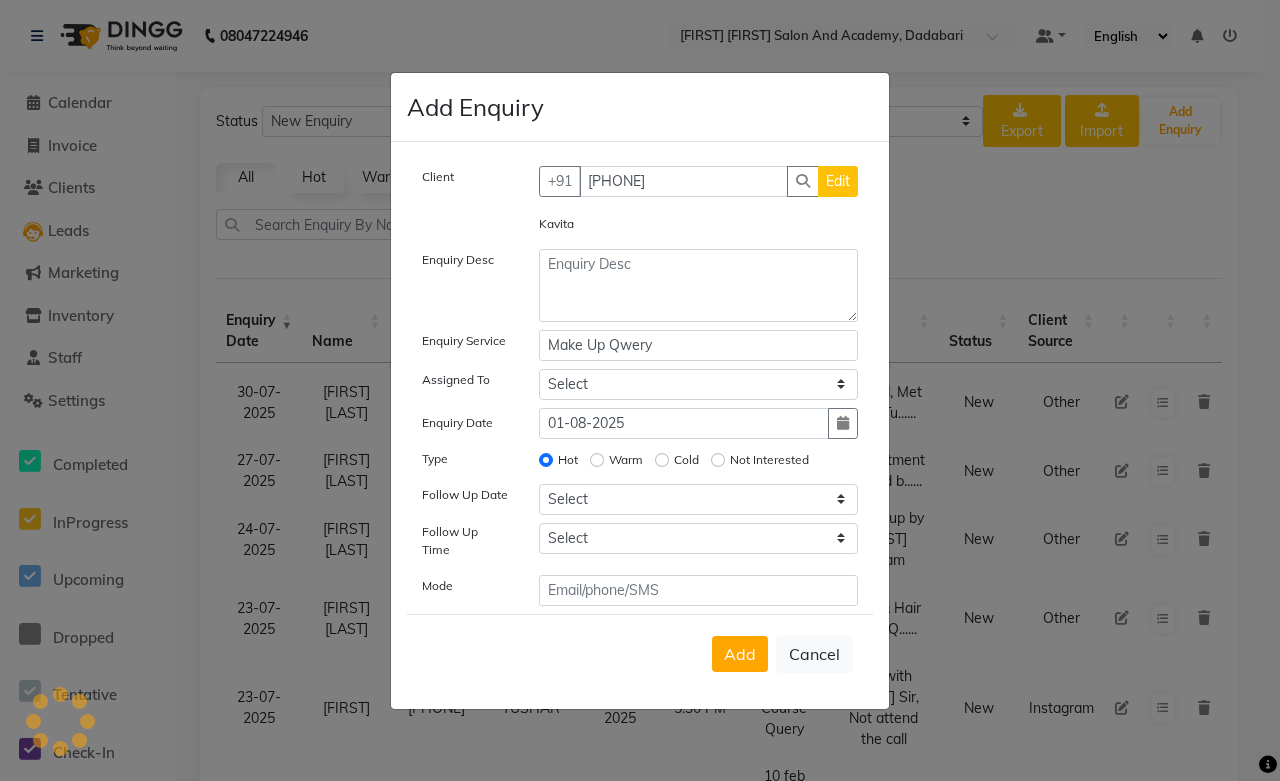 select on "female" 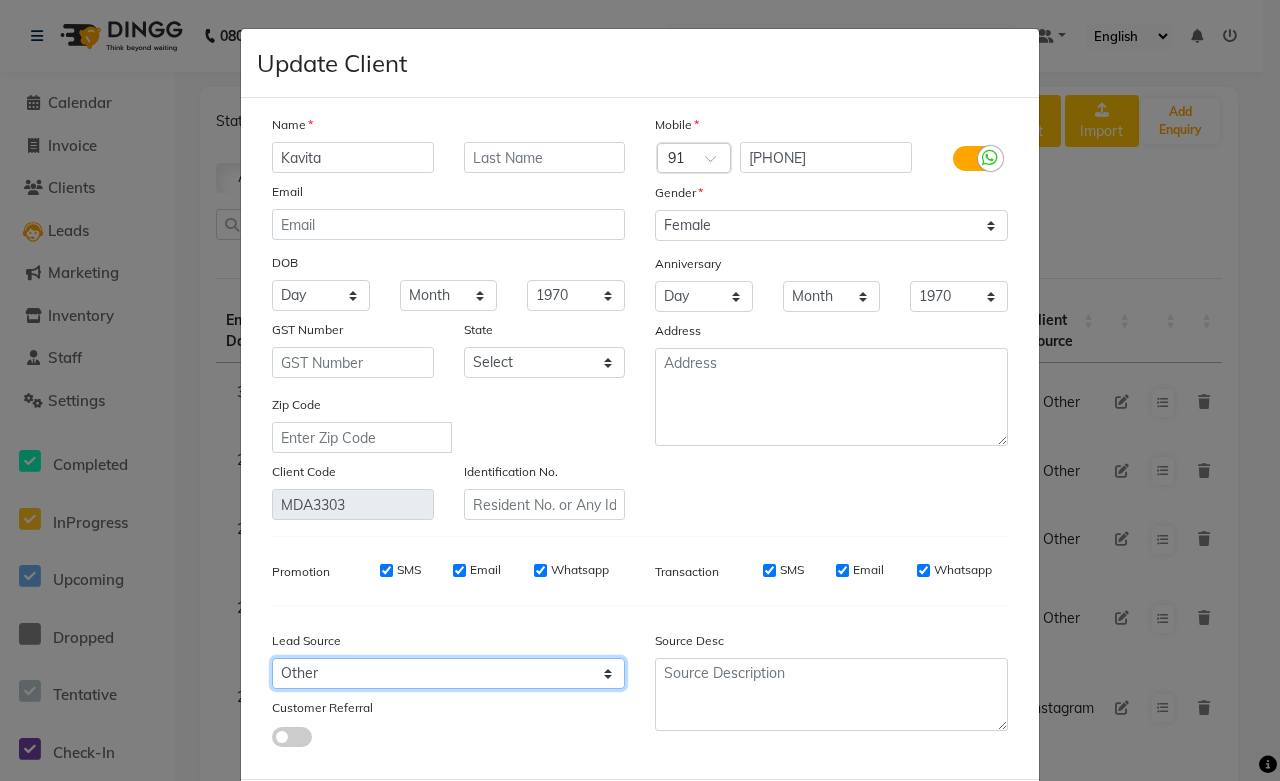 click on "Select Walk-in Referral Internet Friend Word of Mouth Advertisement Facebook JustDial Google Other Instagram  Regular Customer Returning Customer Flee" 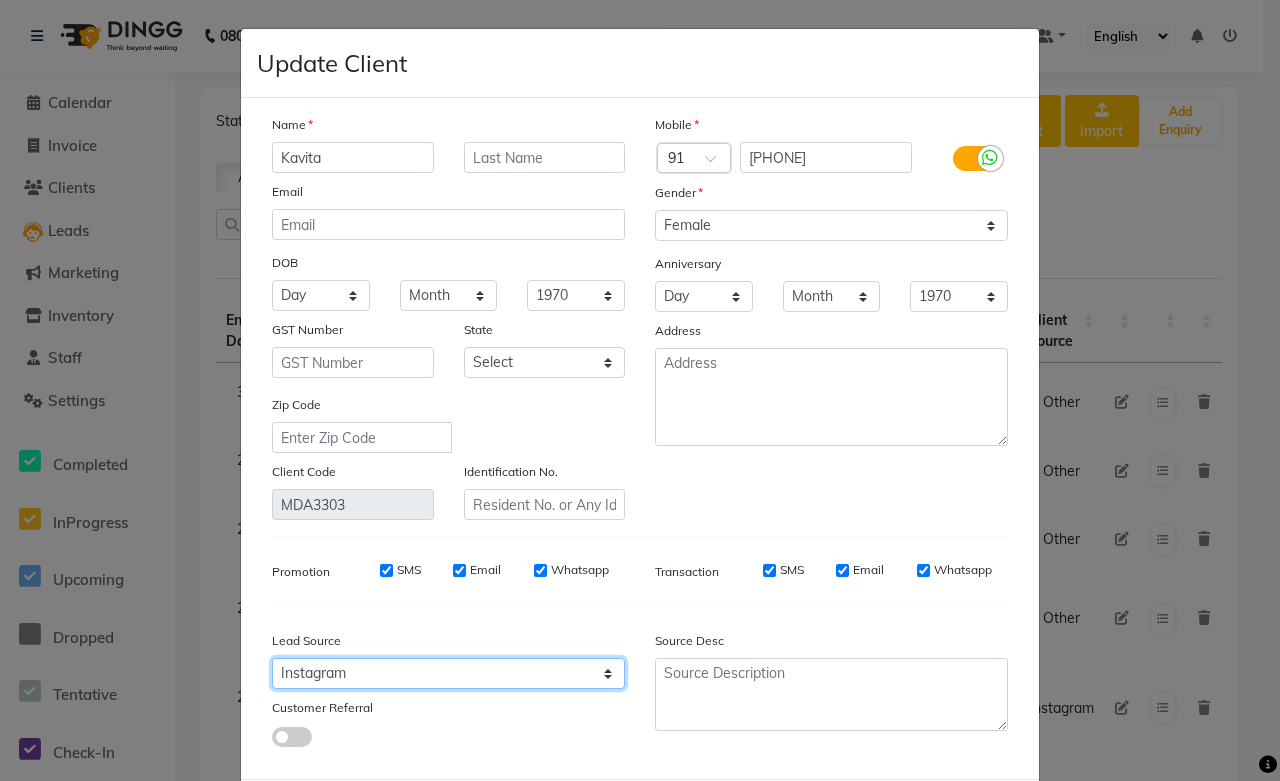 click on "Select Walk-in Referral Internet Friend Word of Mouth Advertisement Facebook JustDial Google Other Instagram  Regular Customer Returning Customer Flee" 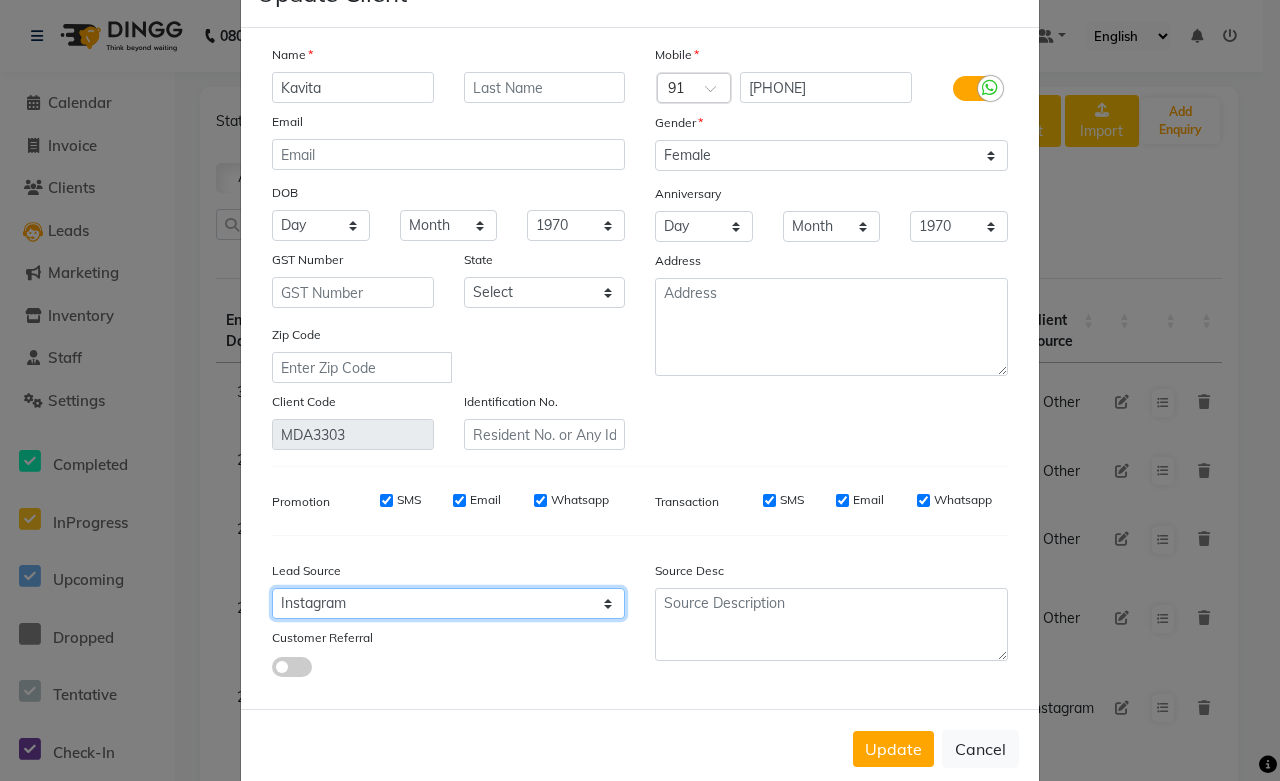 scroll, scrollTop: 108, scrollLeft: 0, axis: vertical 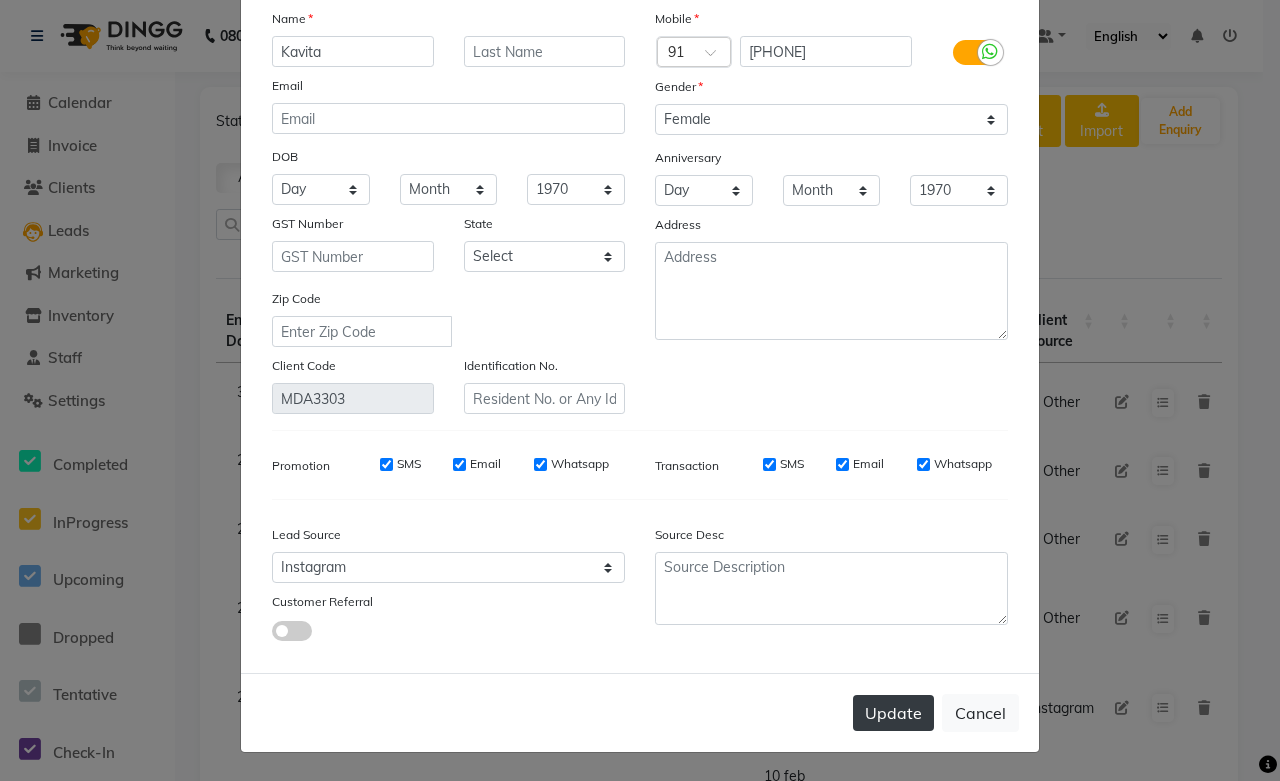 click on "Update" 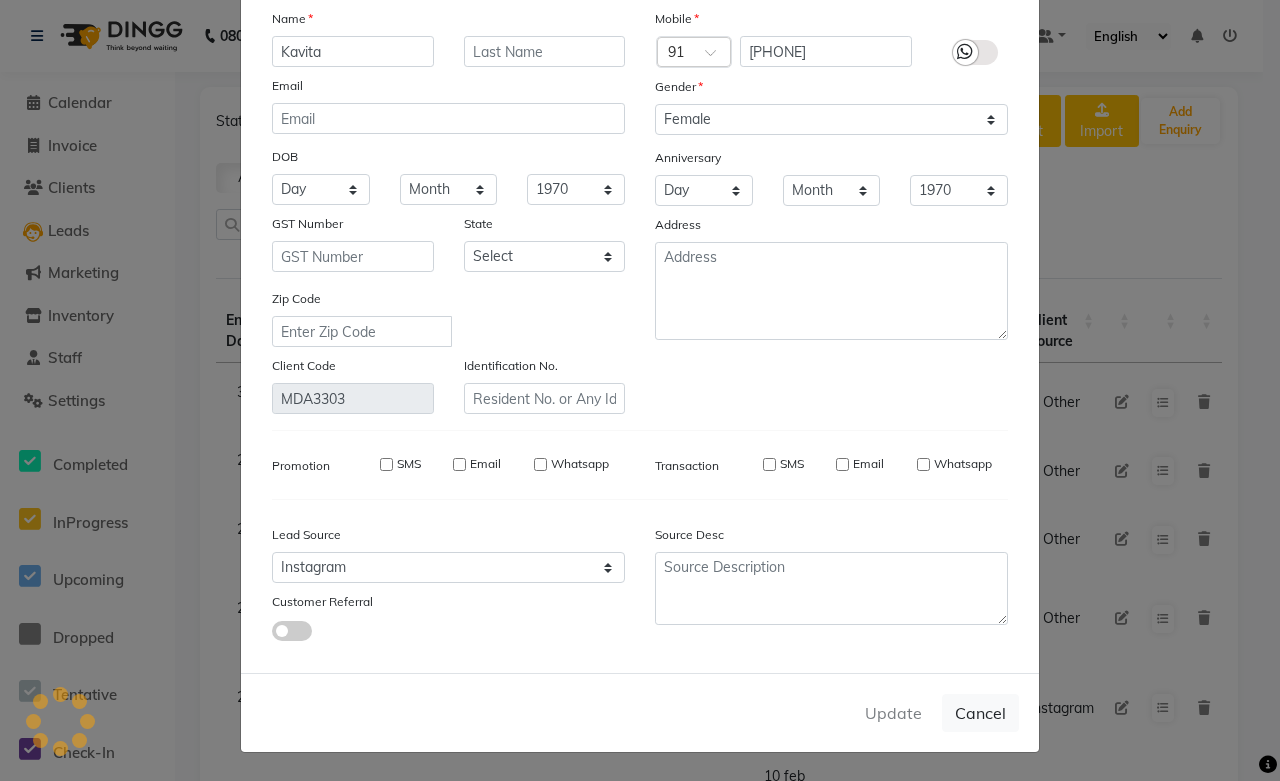 type 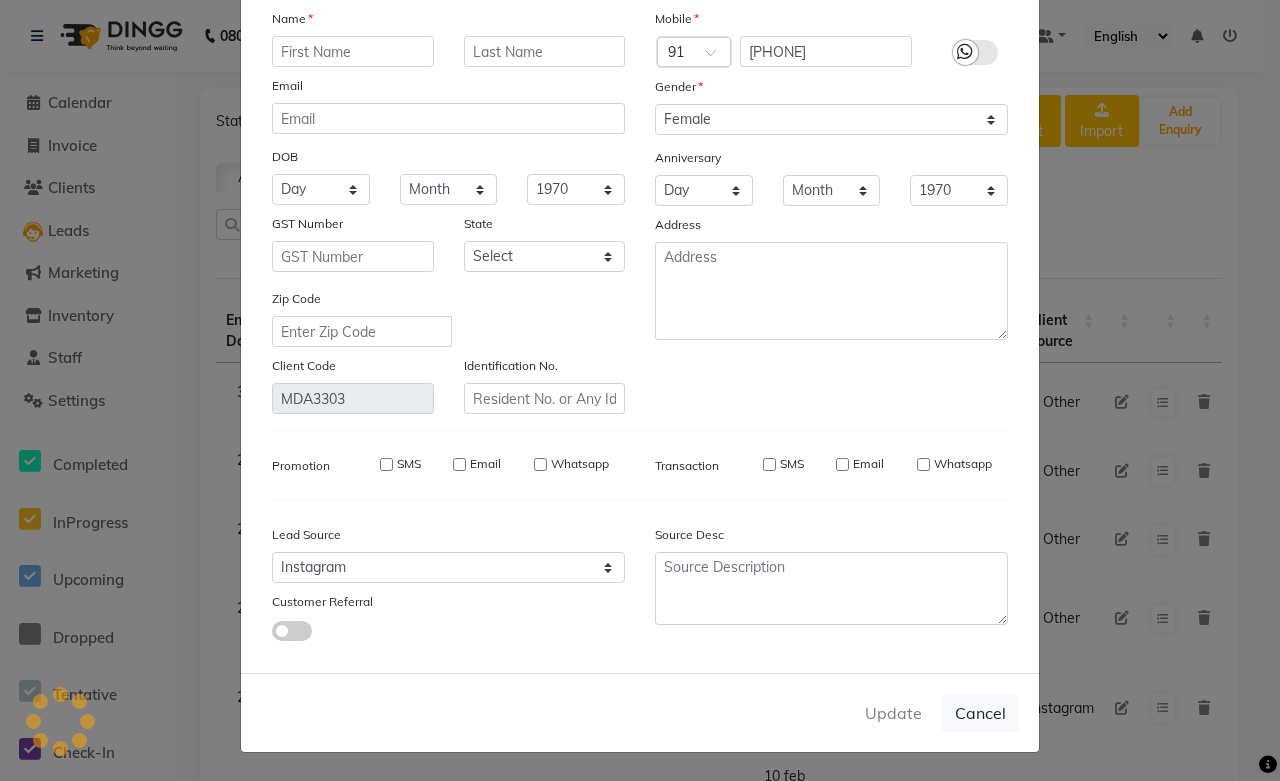 select 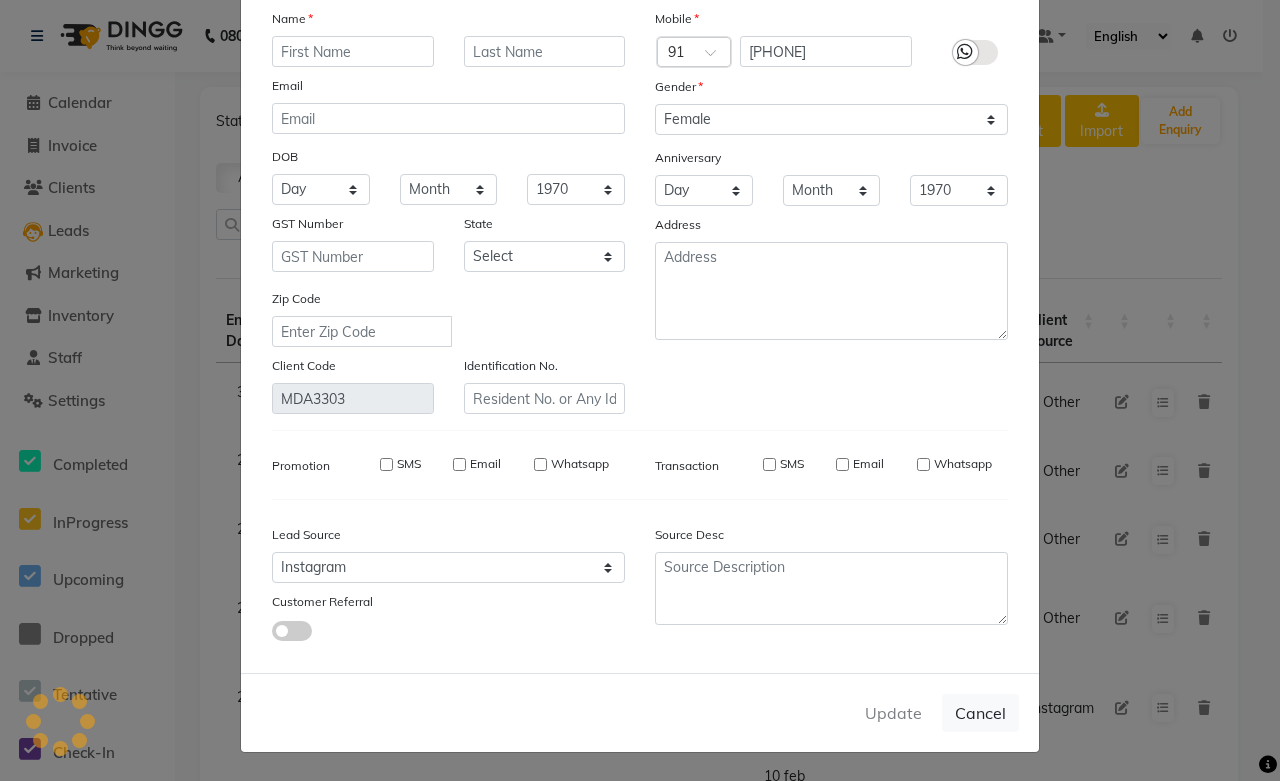 checkbox on "false" 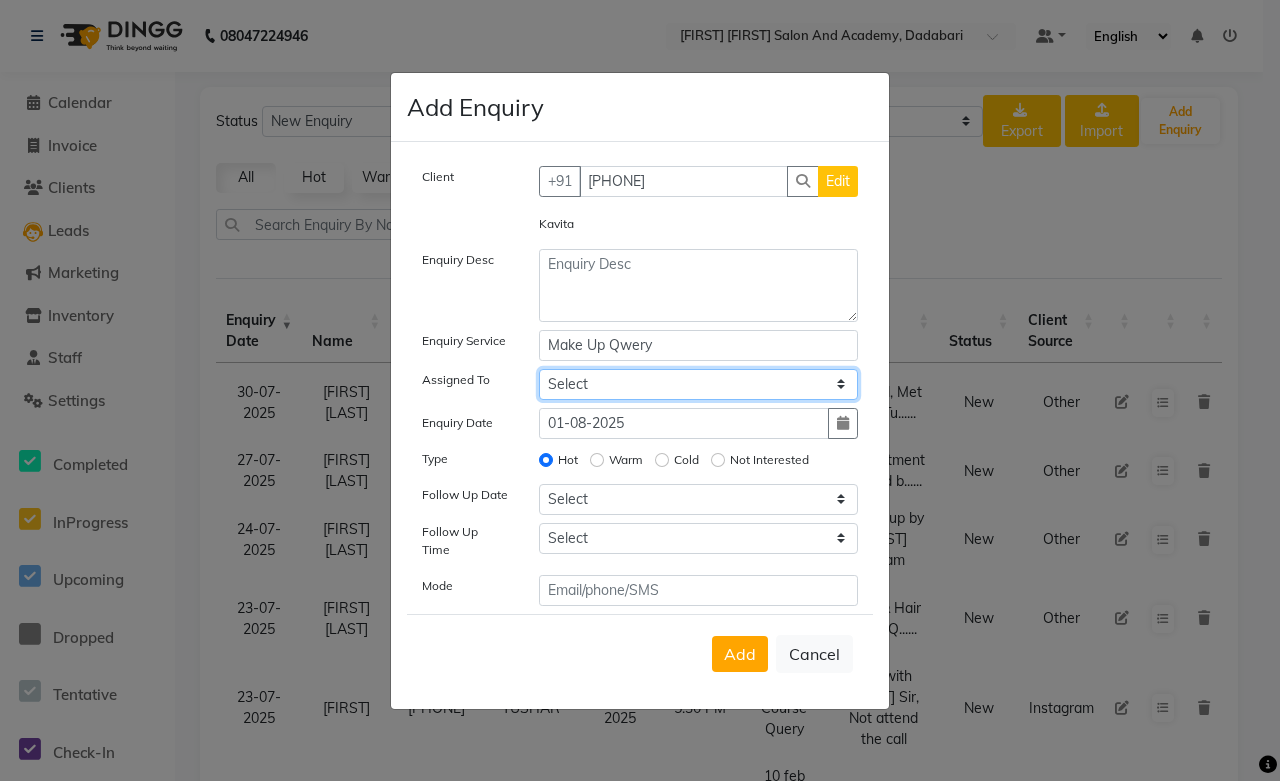 click on "Select Abdul Shoaib Aksha Khan Archika  Jain Arti Singh Harsha Mam MANISHA Mohd. Furkan Neelu Suman Nisha Meghwal Payal Sen Pooja Jaga Poonam Trehan Ravina Sen Sahil Ansari Sanju di Sapna Sharma Shekhu Abdul Suraj Sen Sushant Verma TUSHAR" 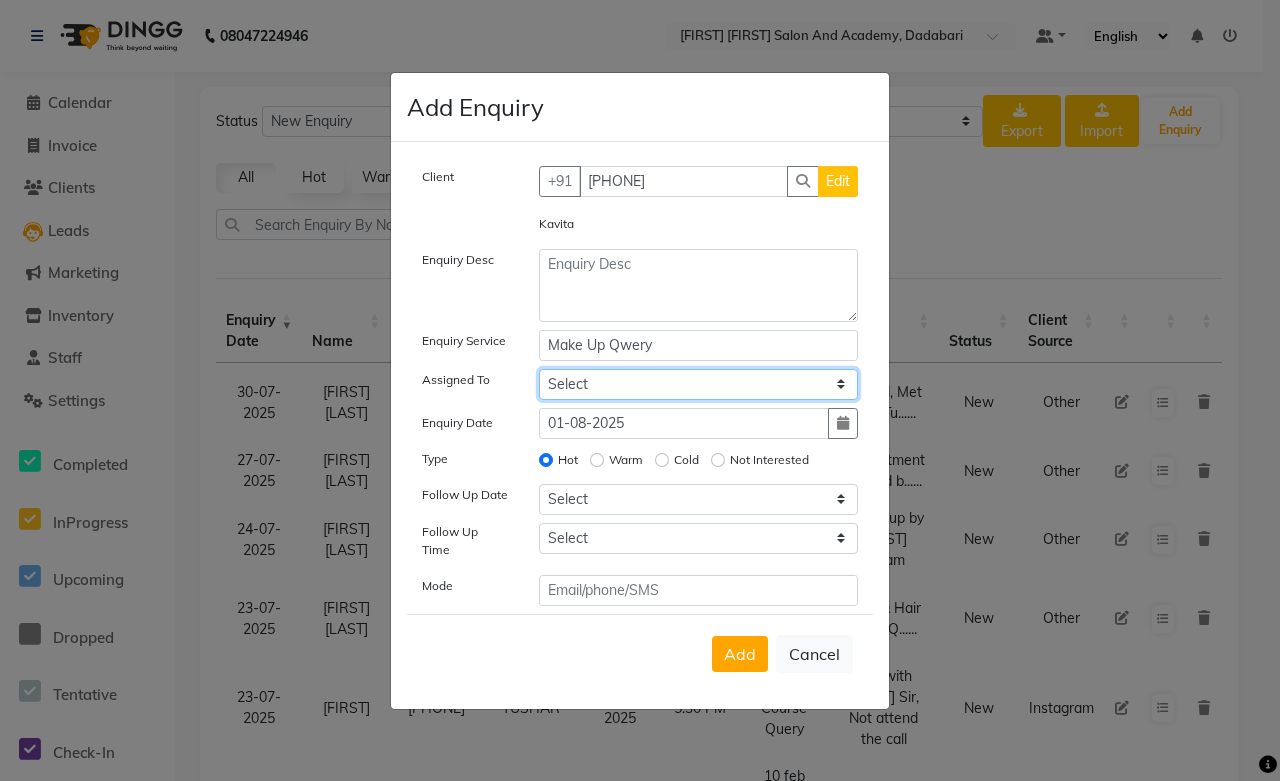 select on "49047" 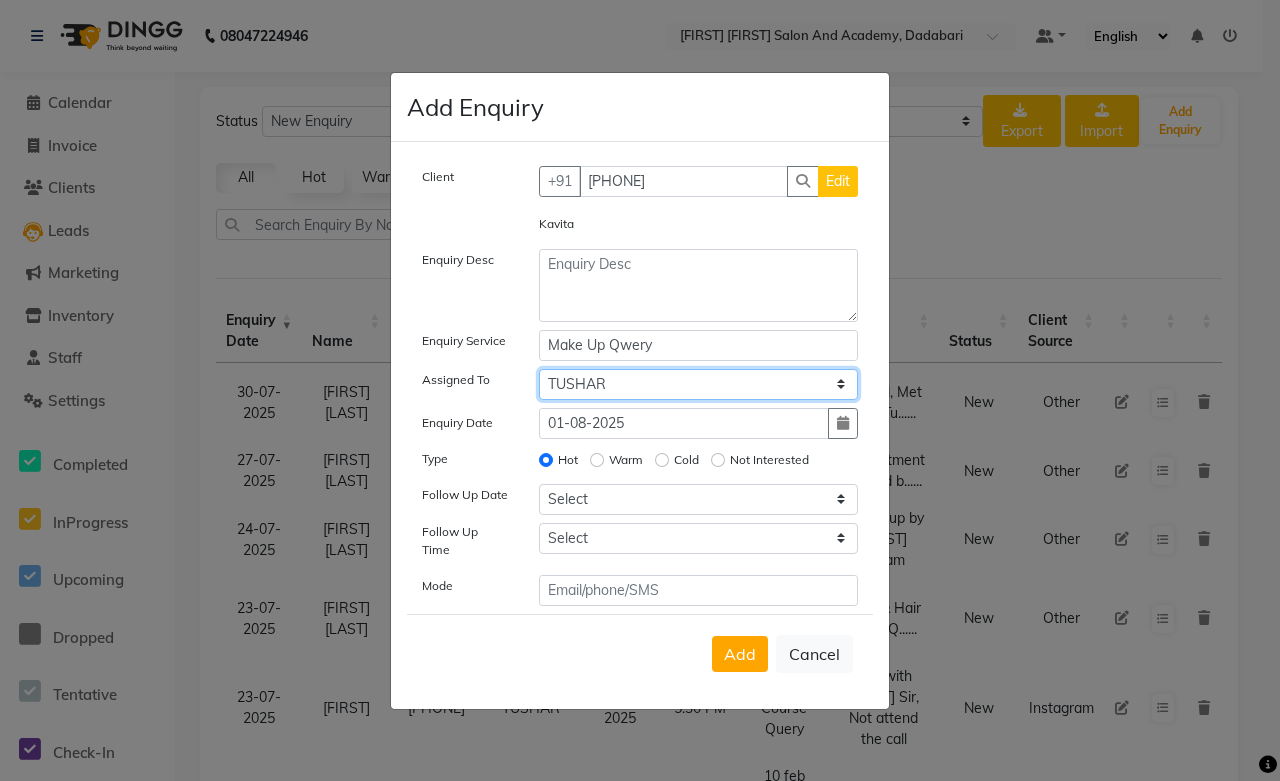 click on "Select Abdul Shoaib Aksha Khan Archika  Jain Arti Singh Harsha Mam MANISHA Mohd. Furkan Neelu Suman Nisha Meghwal Payal Sen Pooja Jaga Poonam Trehan Ravina Sen Sahil Ansari Sanju di Sapna Sharma Shekhu Abdul Suraj Sen Sushant Verma TUSHAR" 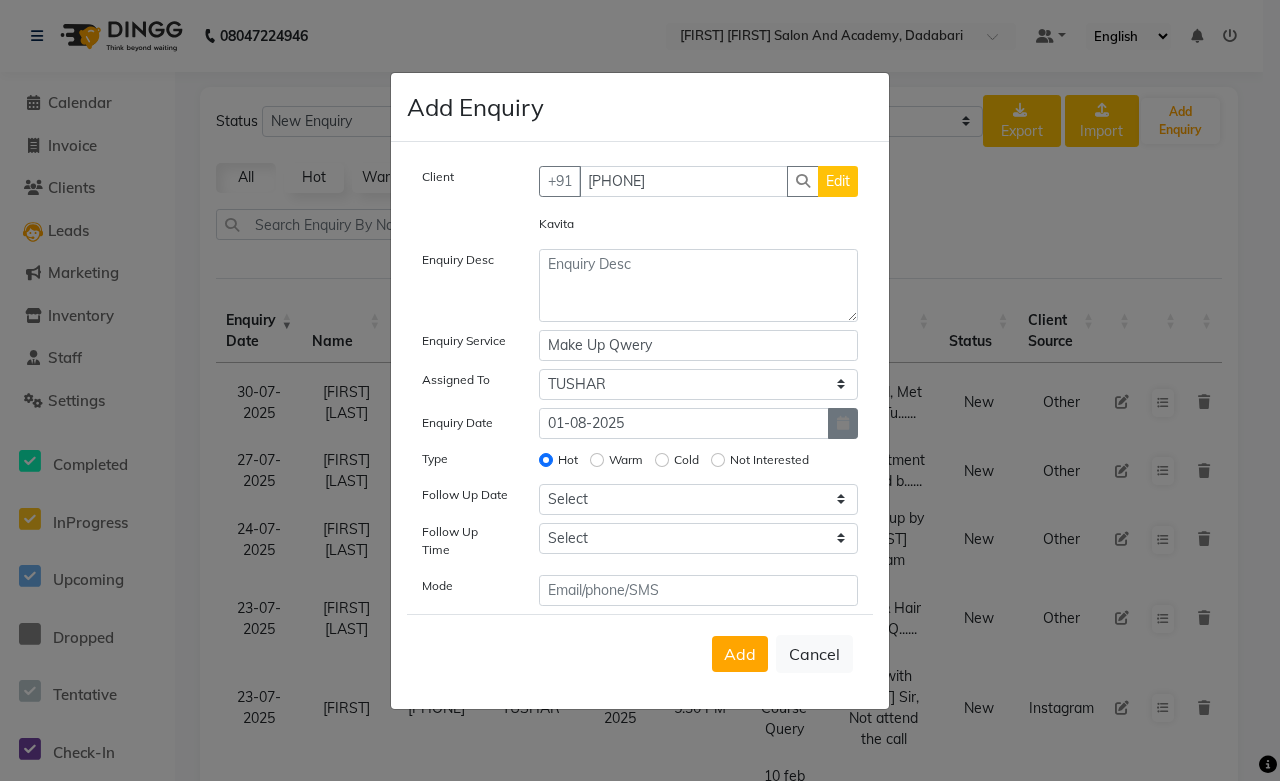 click 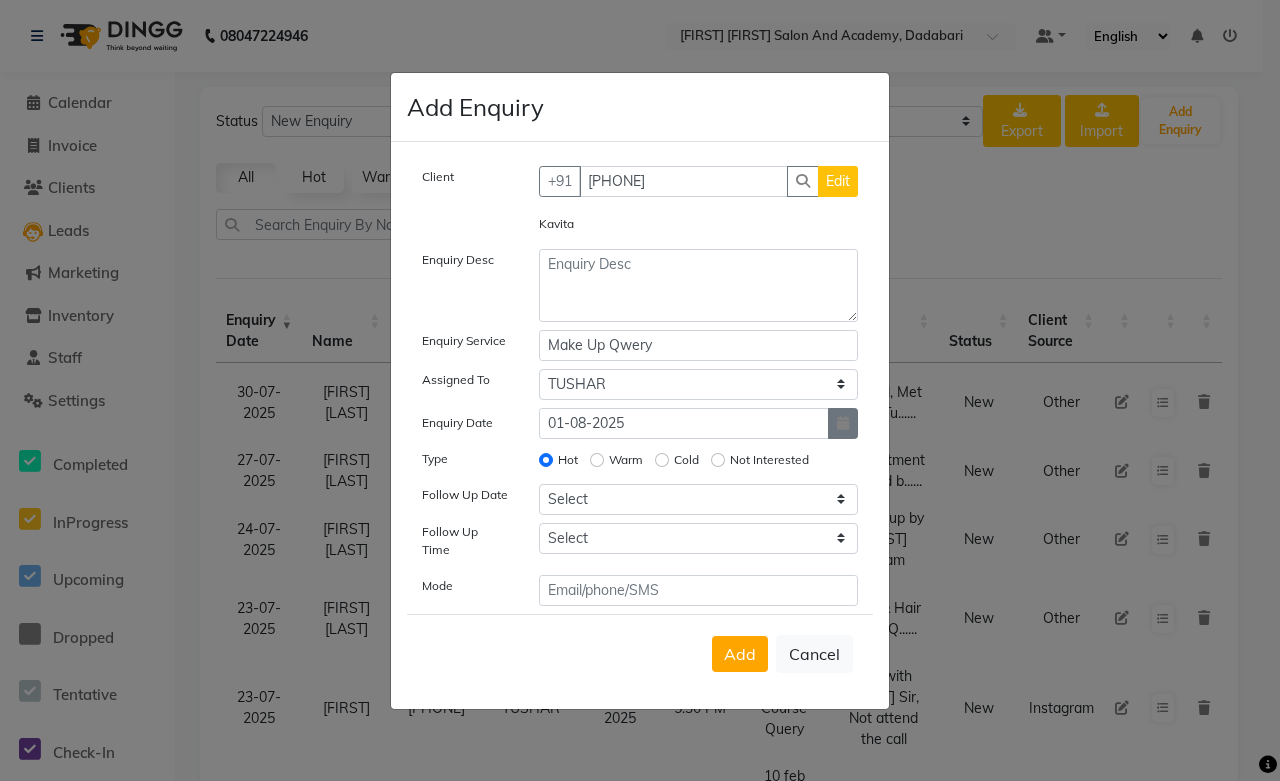 select on "8" 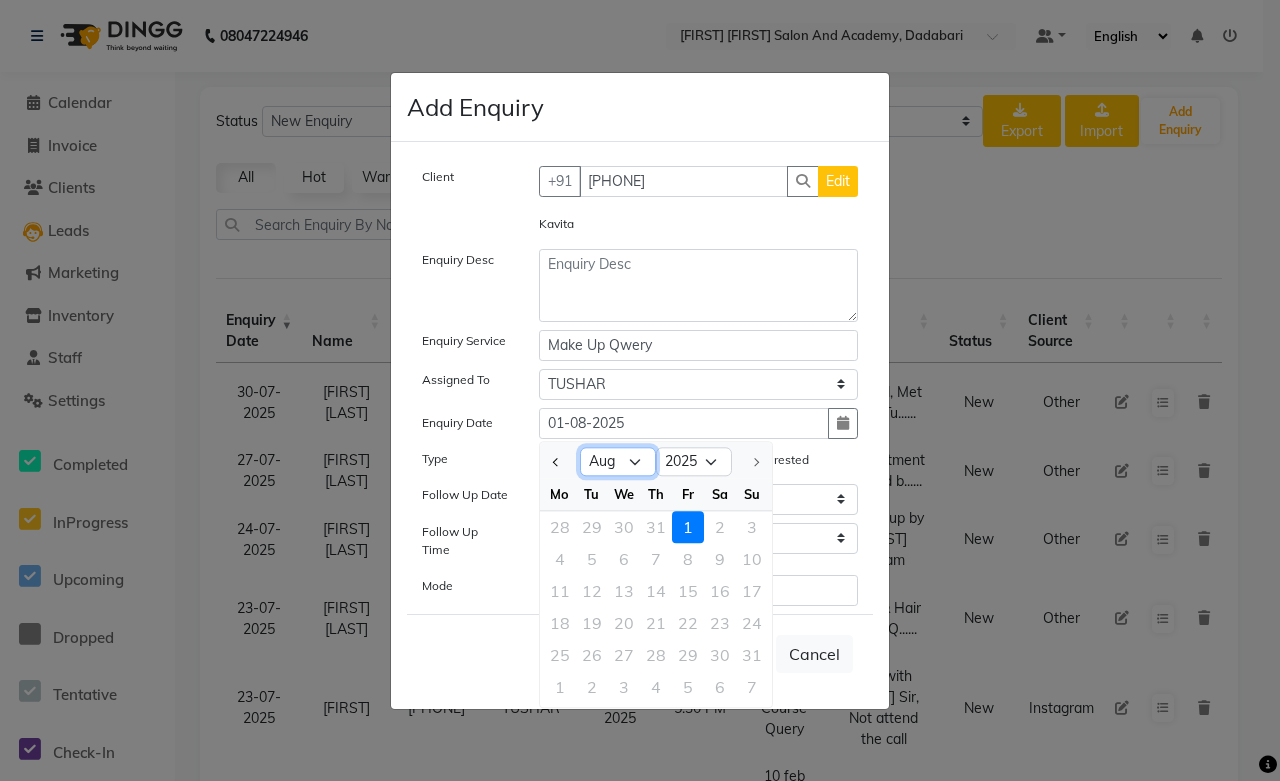 click on "Jan Feb Mar Apr May Jun Jul Aug" 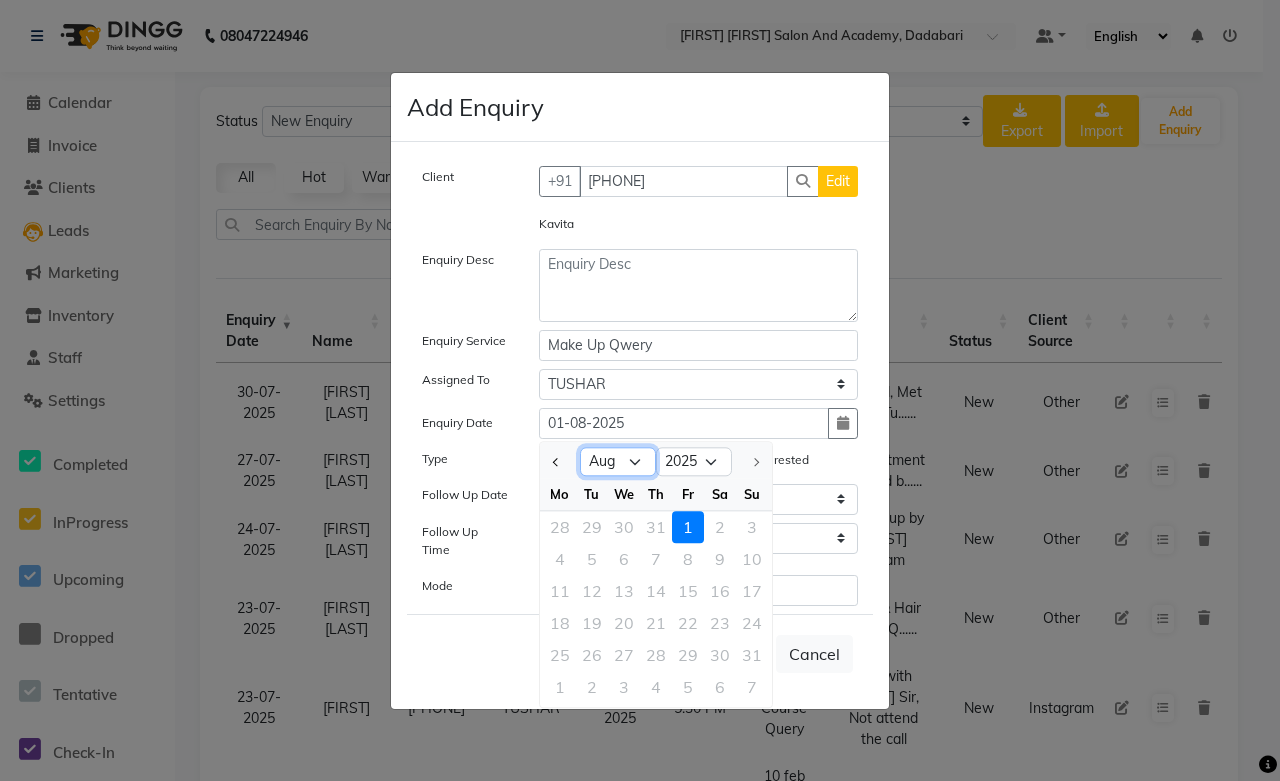 select on "7" 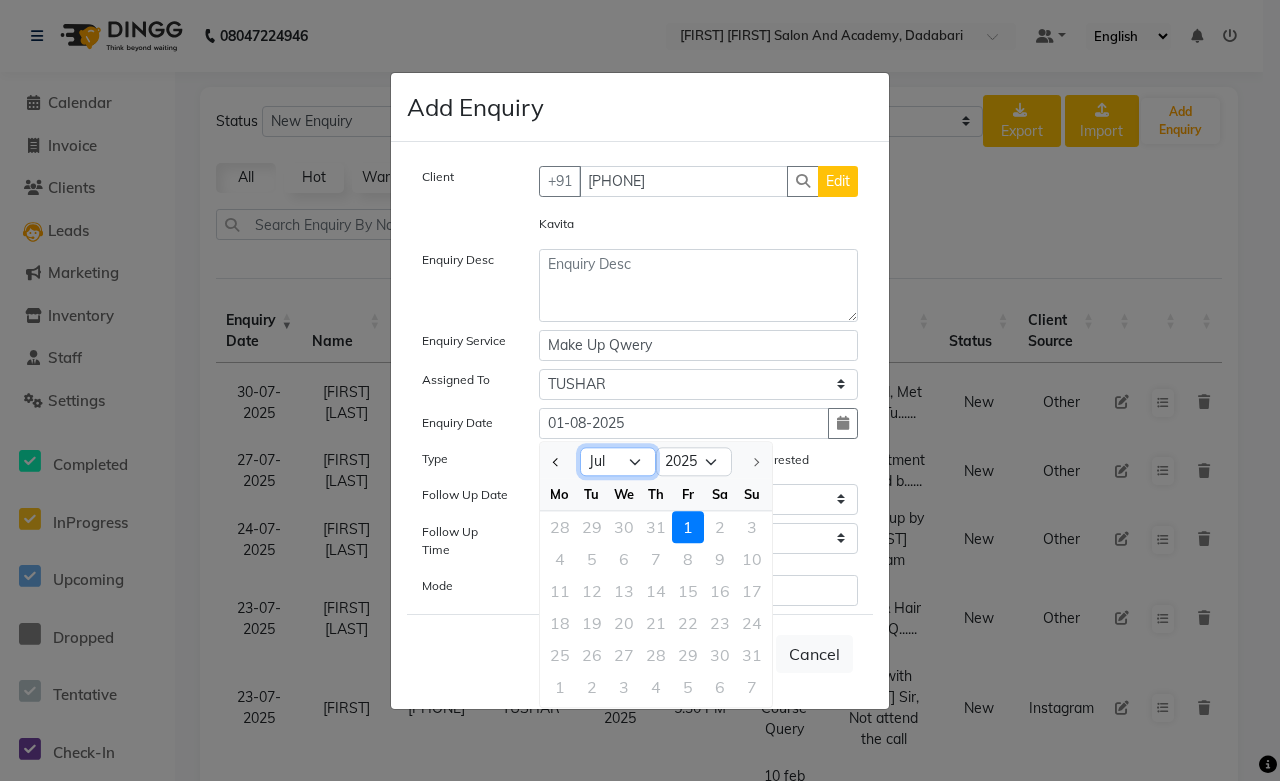 click on "Jan Feb Mar Apr May Jun Jul Aug" 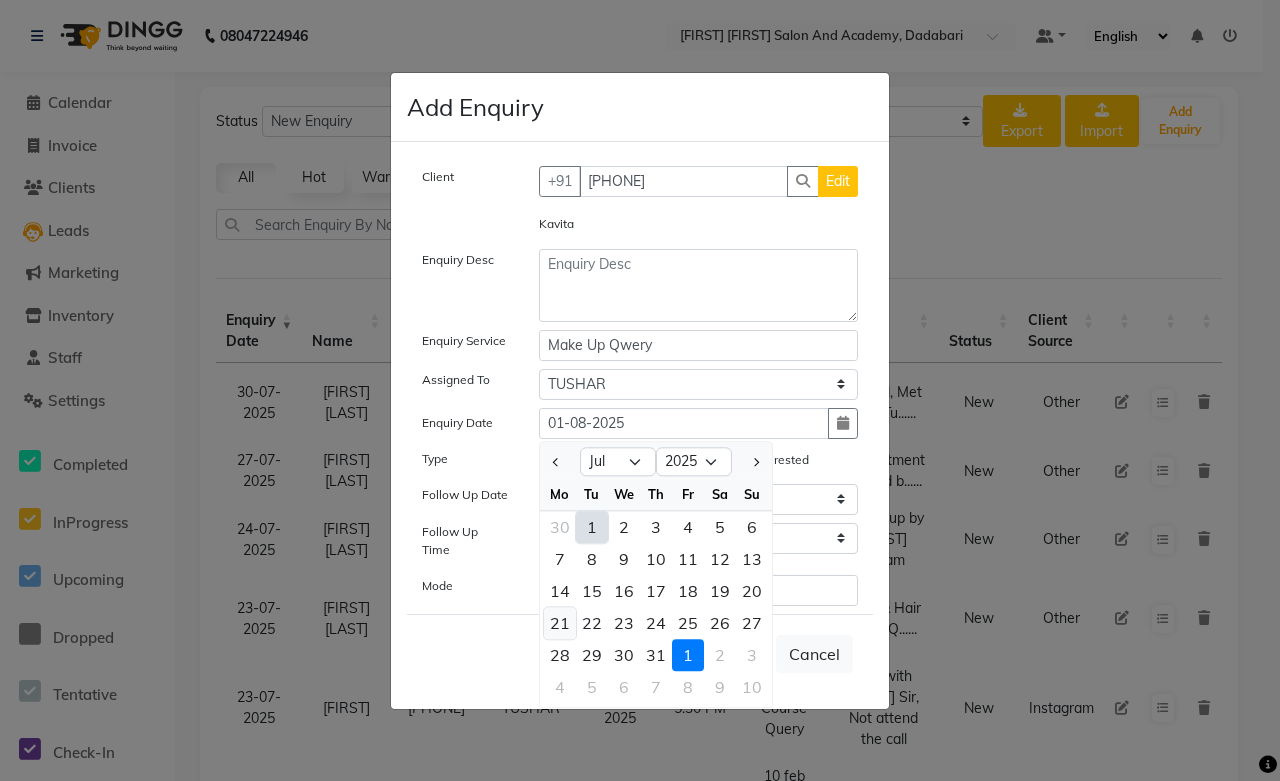 click on "21" 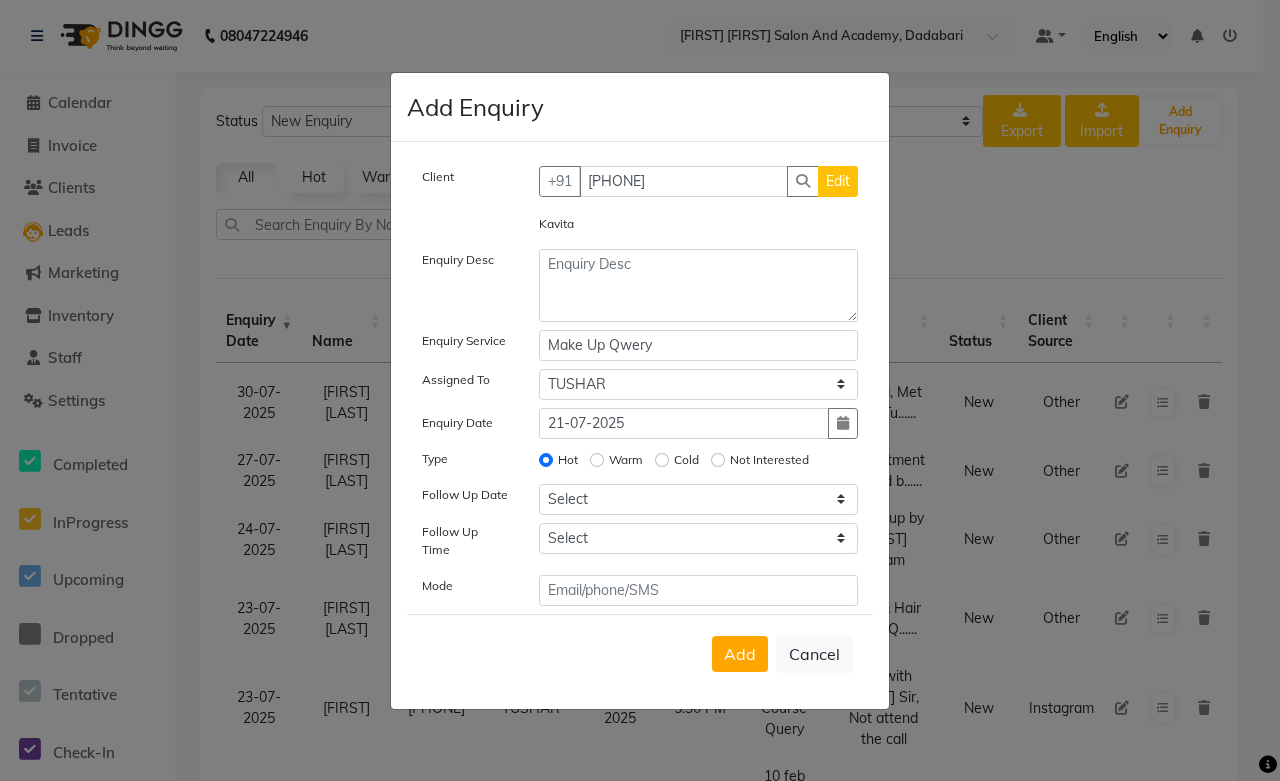 click on "Warm" 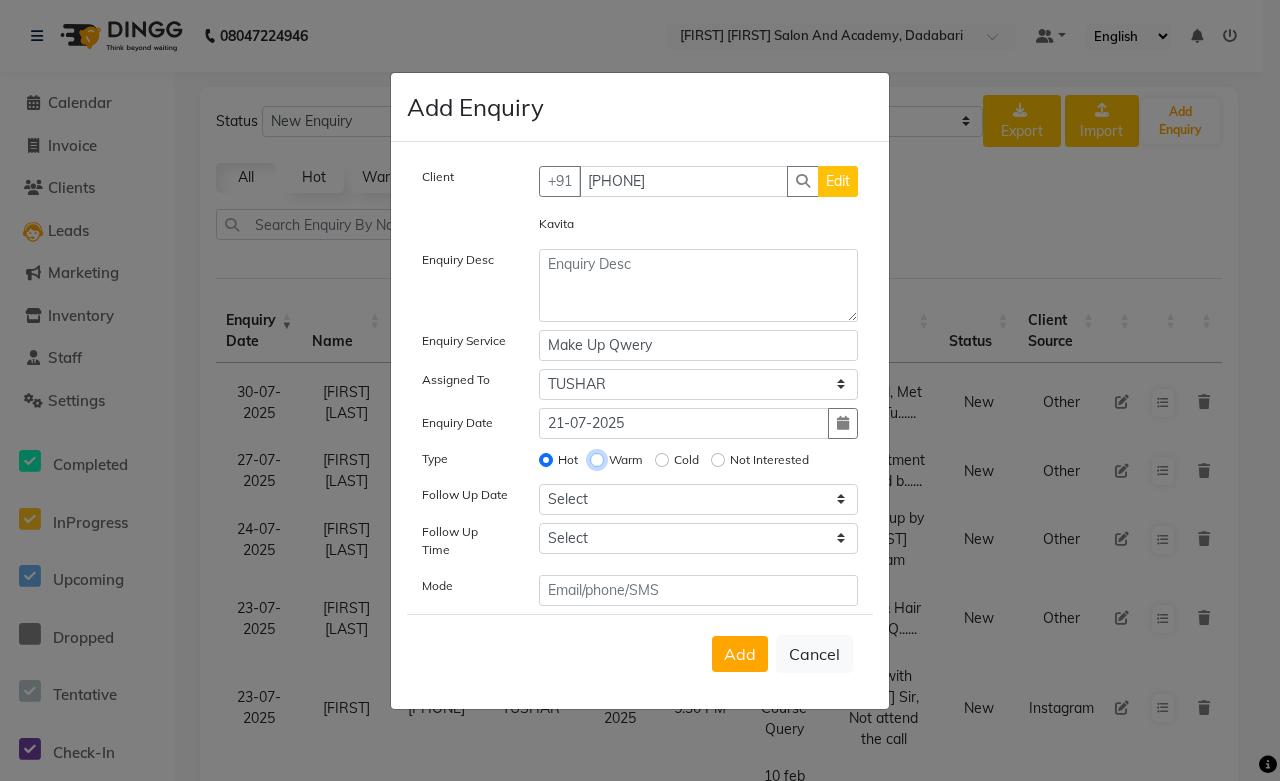 click on "Warm" at bounding box center [597, 460] 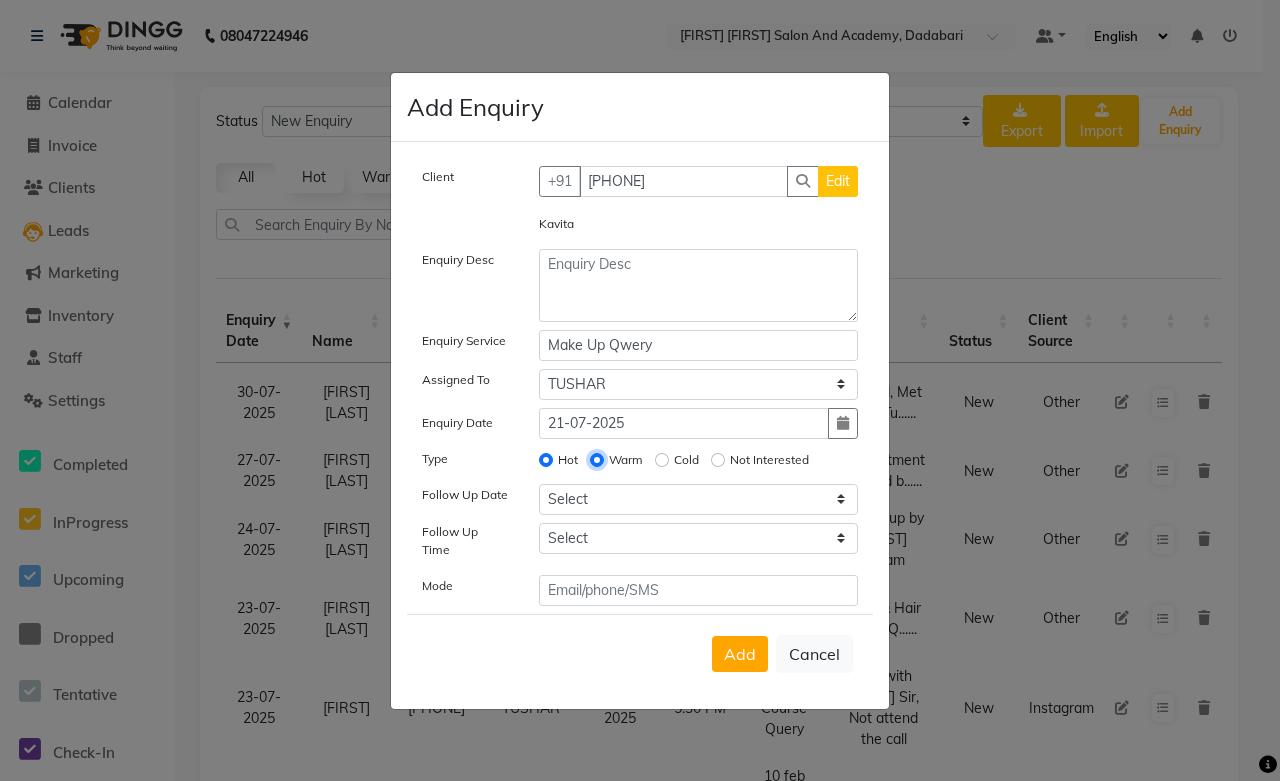 radio on "false" 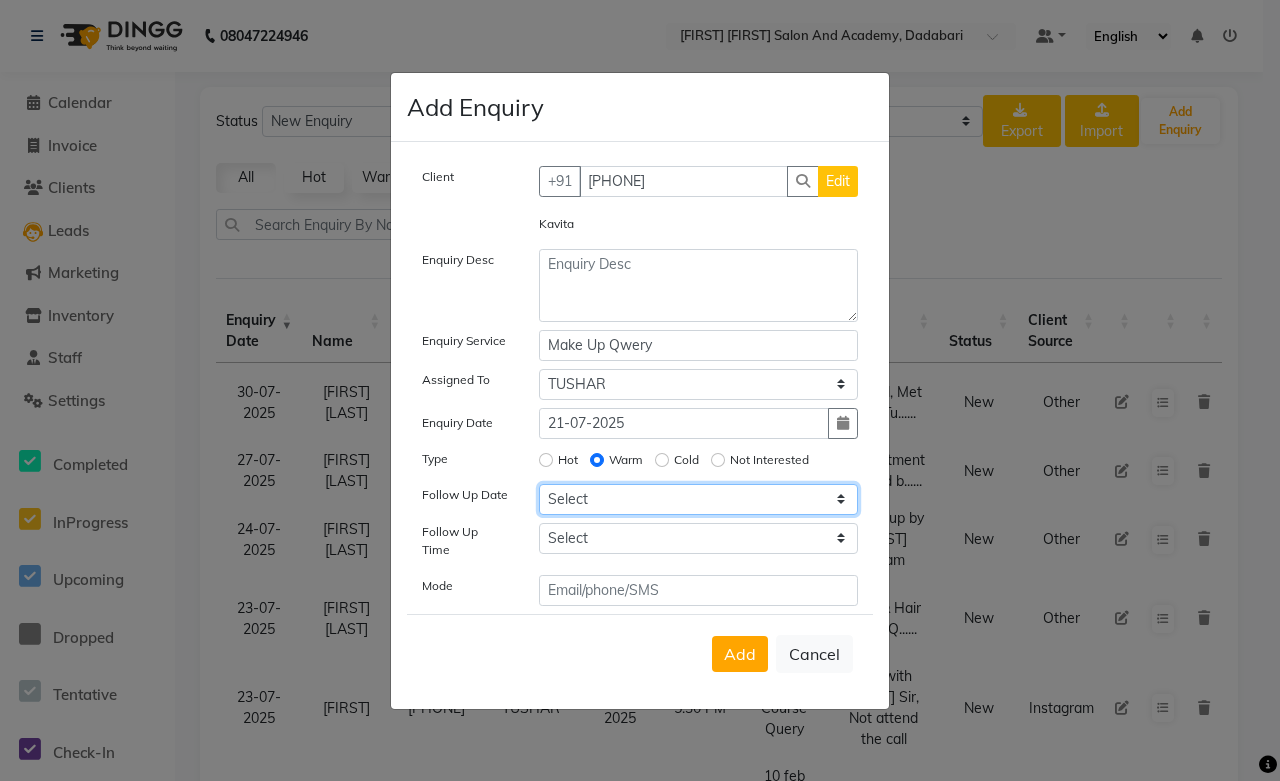 click on "Select Today Tomorrow In 2 days (Sunday) In 3 days (Monday) In 4 days (Tuesday) In 5 days (Wednesday) In 6 days (Thursday) In 1 Week (2025-08-08) In 2 Week (2025-08-15) In 1 Month (2025-09-01) In 2 Month (2025-10-01) In 3 Month (2025-11-01) Custom Date" at bounding box center [699, 499] 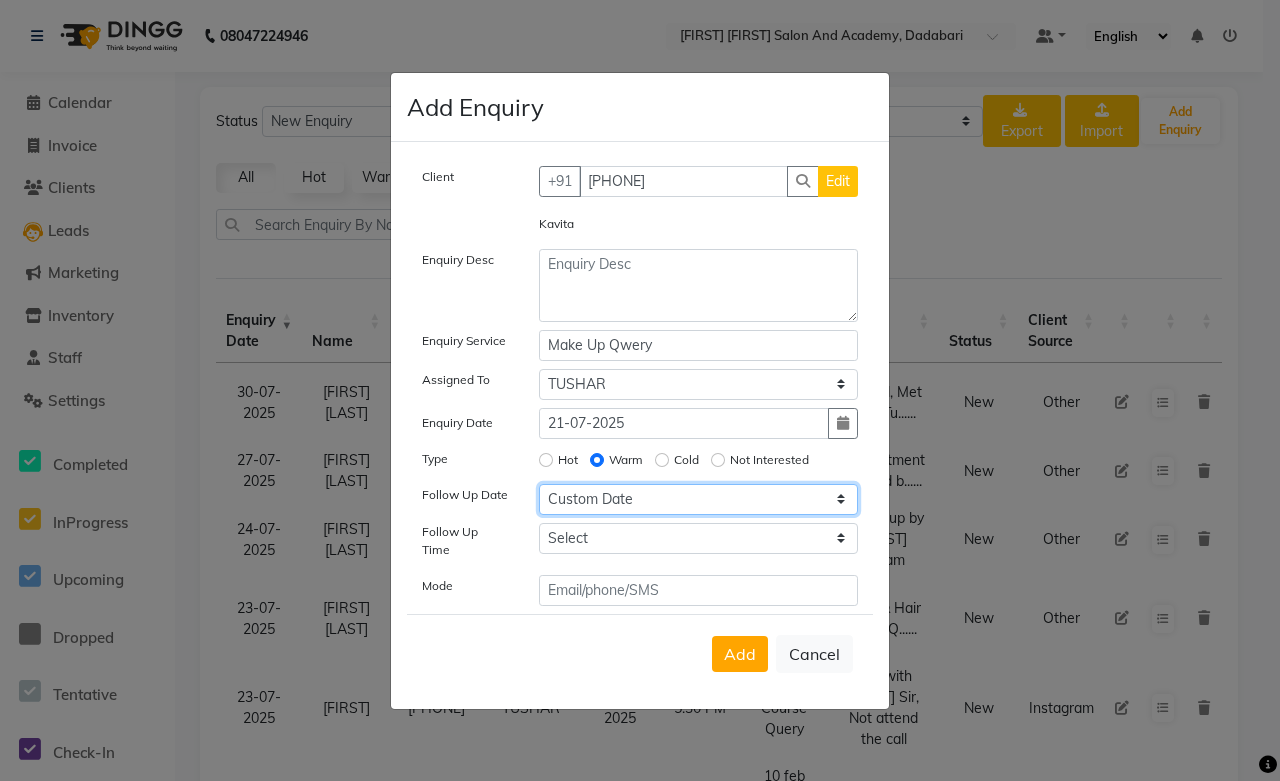 click on "Select Today Tomorrow In 2 days (Sunday) In 3 days (Monday) In 4 days (Tuesday) In 5 days (Wednesday) In 6 days (Thursday) In 1 Week (2025-08-08) In 2 Week (2025-08-15) In 1 Month (2025-09-01) In 2 Month (2025-10-01) In 3 Month (2025-11-01) Custom Date" at bounding box center [699, 499] 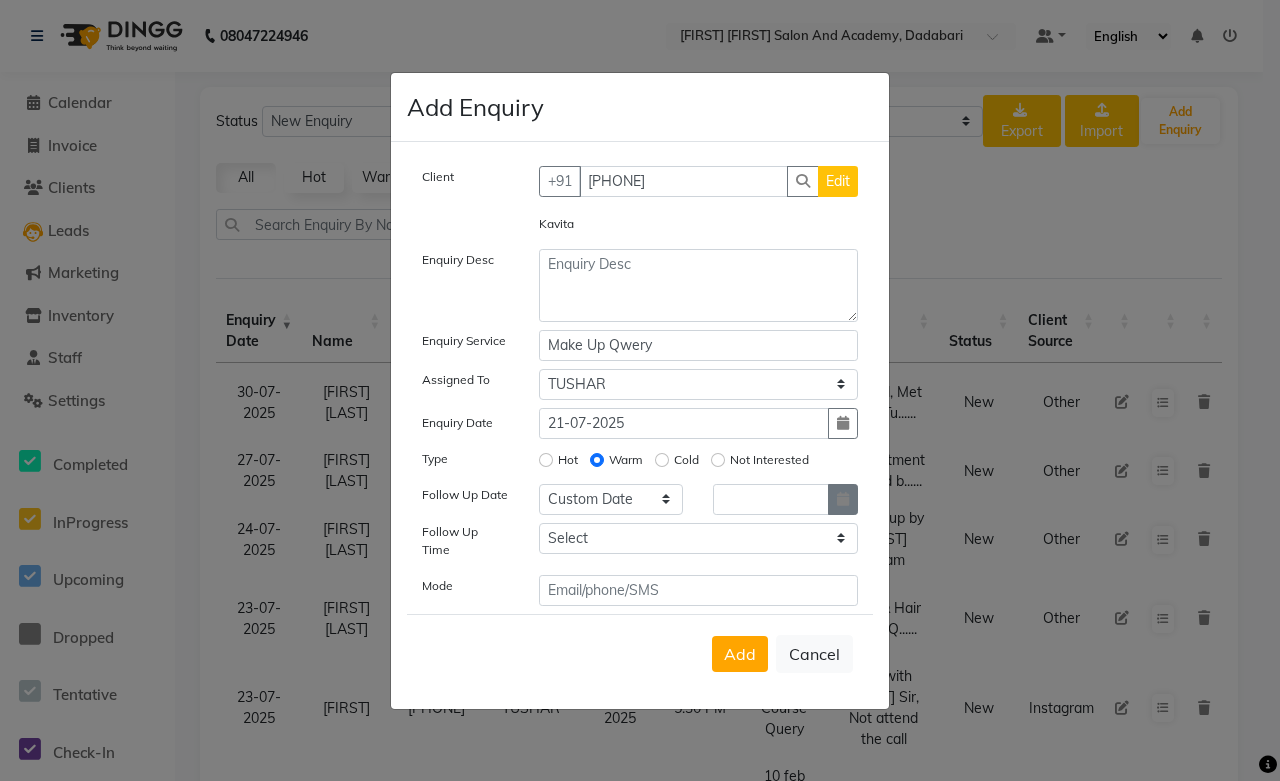click 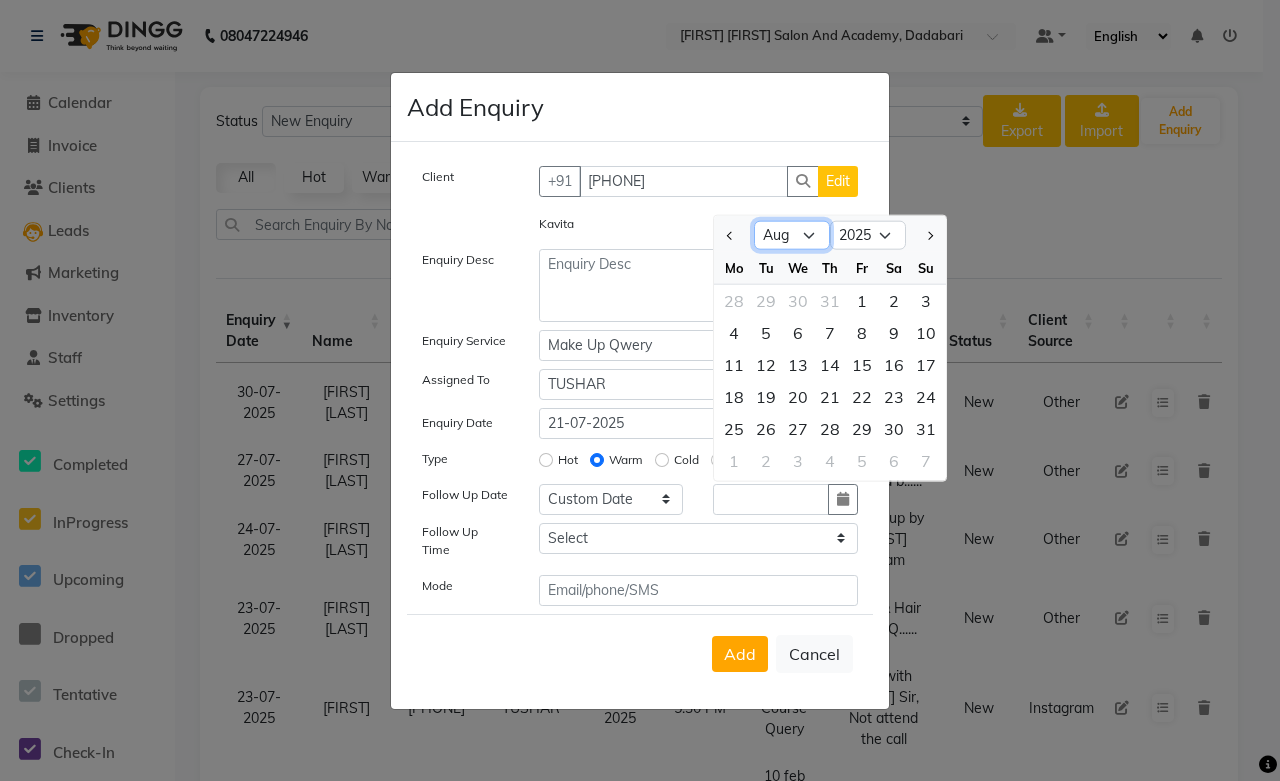 click on "Jan Feb Mar Apr May Jun Jul Aug Sep Oct Nov Dec" 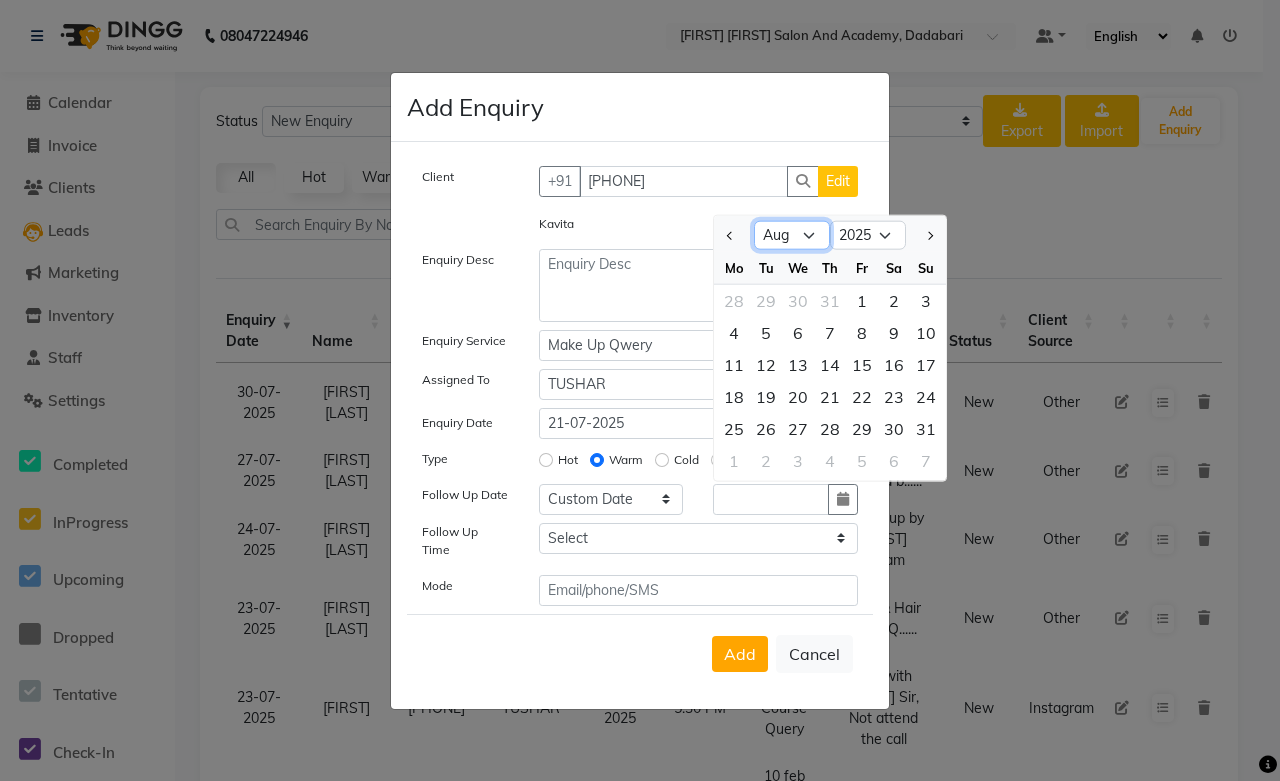 select on "7" 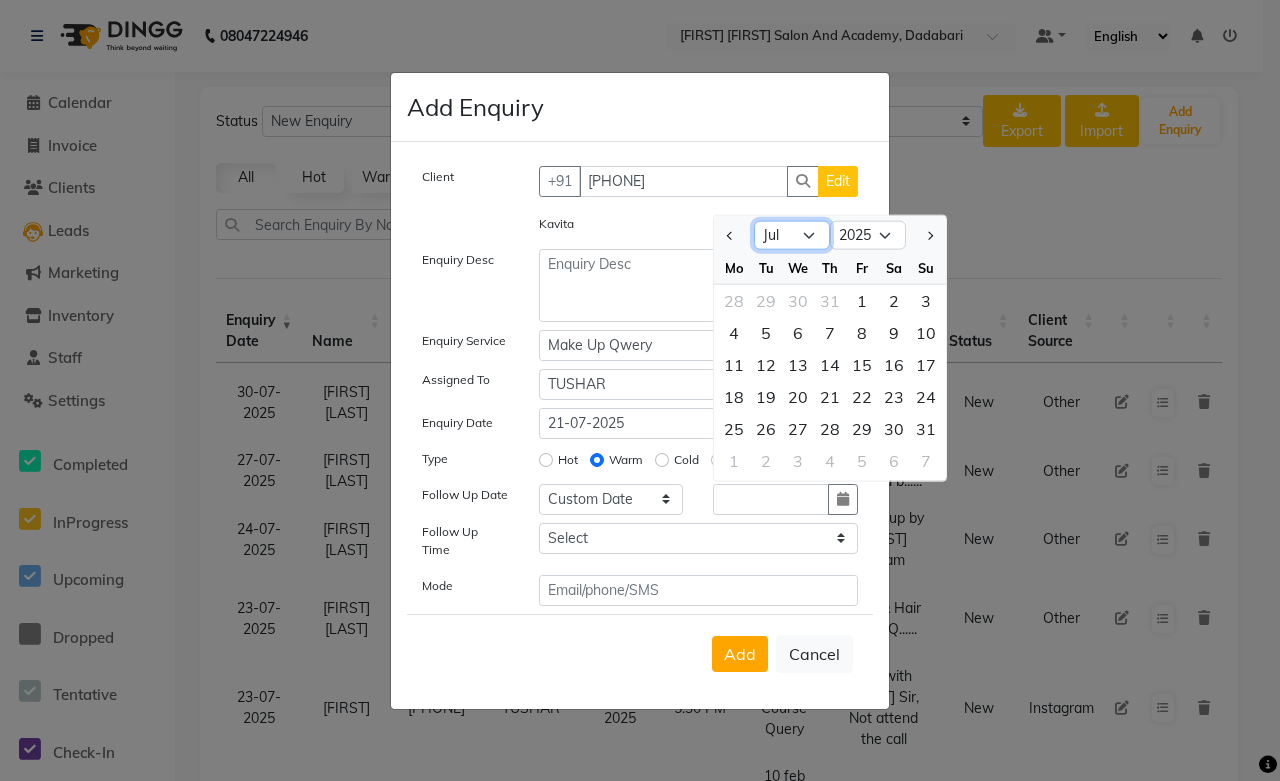 click on "Jan Feb Mar Apr May Jun Jul Aug Sep Oct Nov Dec" 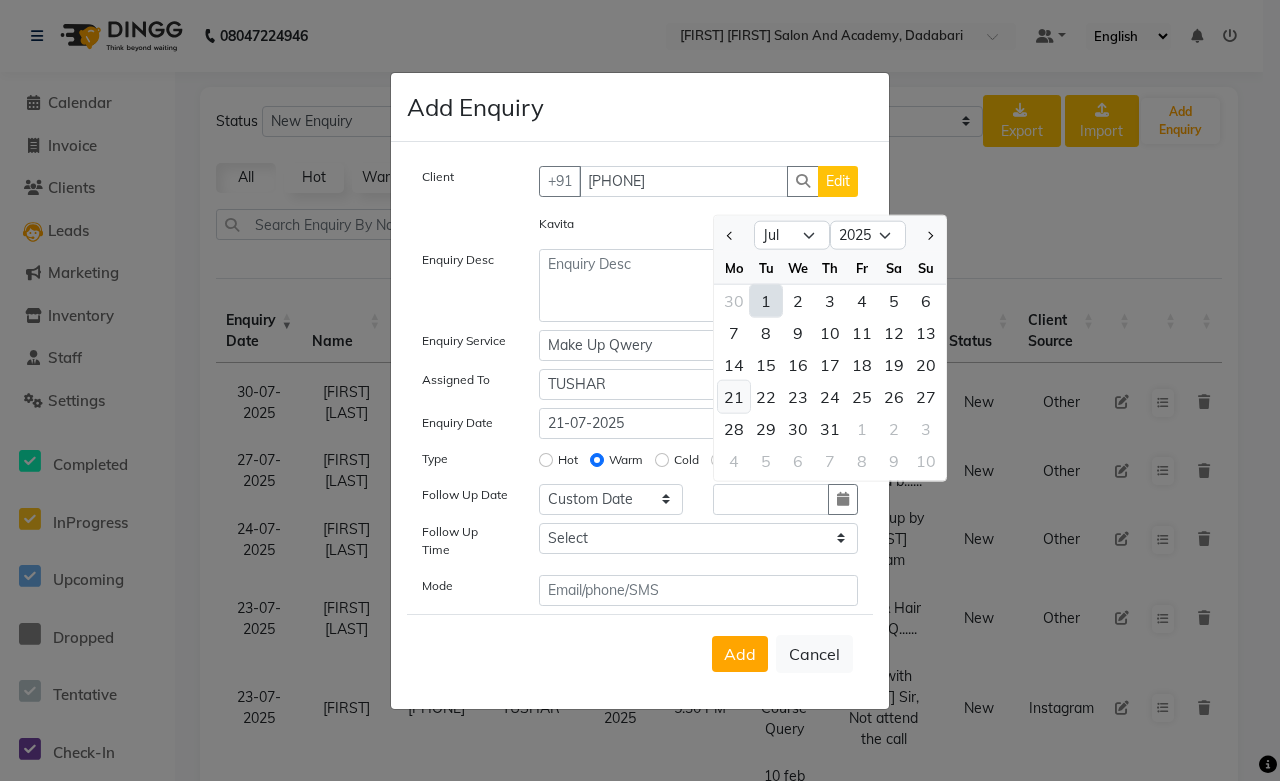 click on "21" 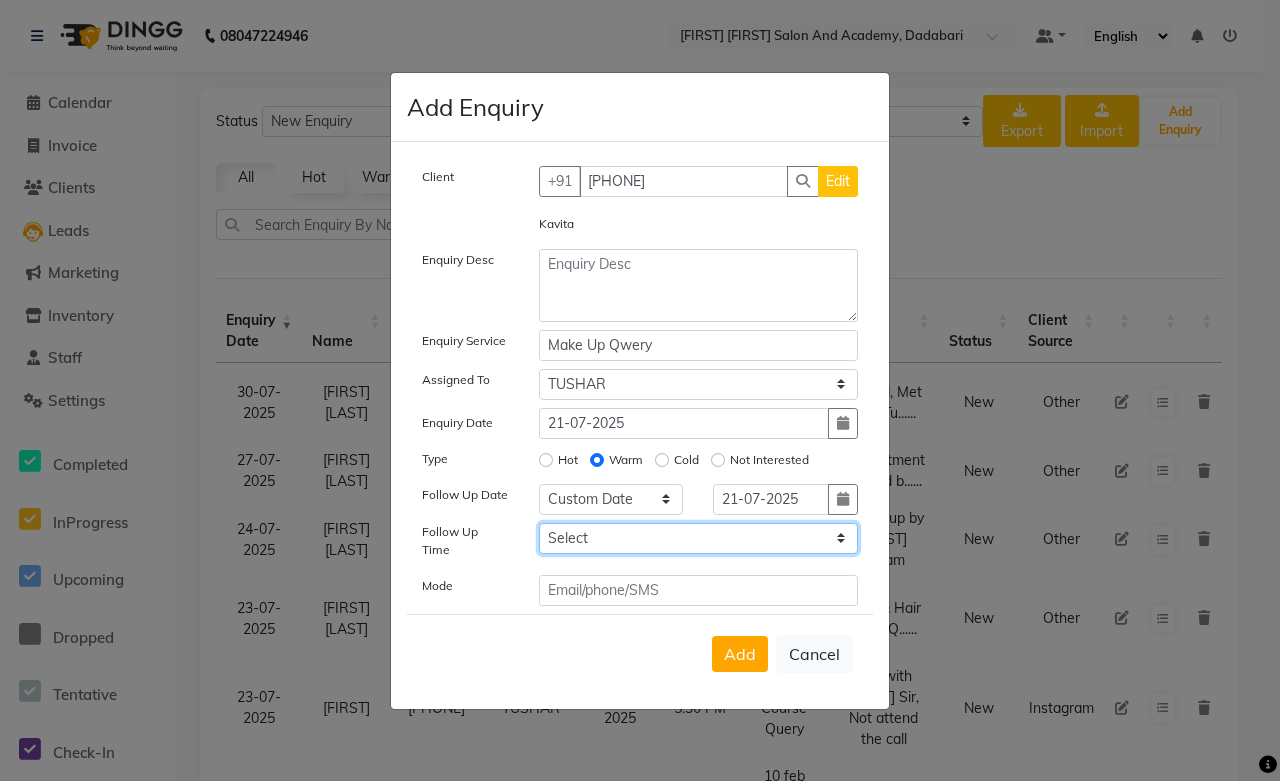 click on "Select 07:00 AM 07:15 AM 07:30 AM 07:45 AM 08:00 AM 08:15 AM 08:30 AM 08:45 AM 09:00 AM 09:15 AM 09:30 AM 09:45 AM 10:00 AM 10:15 AM 10:30 AM 10:45 AM 11:00 AM 11:15 AM 11:30 AM 11:45 AM 12:00 PM 12:15 PM 12:30 PM 12:45 PM 01:00 PM 01:15 PM 01:30 PM 01:45 PM 02:00 PM 02:15 PM 02:30 PM 02:45 PM 03:00 PM 03:15 PM 03:30 PM 03:45 PM 04:00 PM 04:15 PM 04:30 PM 04:45 PM 05:00 PM 05:15 PM 05:30 PM 05:45 PM 06:00 PM 06:15 PM 06:30 PM 06:45 PM 07:00 PM 07:15 PM 07:30 PM 07:45 PM 08:00 PM 08:15 PM 08:30 PM 08:45 PM 09:00 PM 09:15 PM 09:30 PM 09:45 PM 10:00 PM" at bounding box center [699, 538] 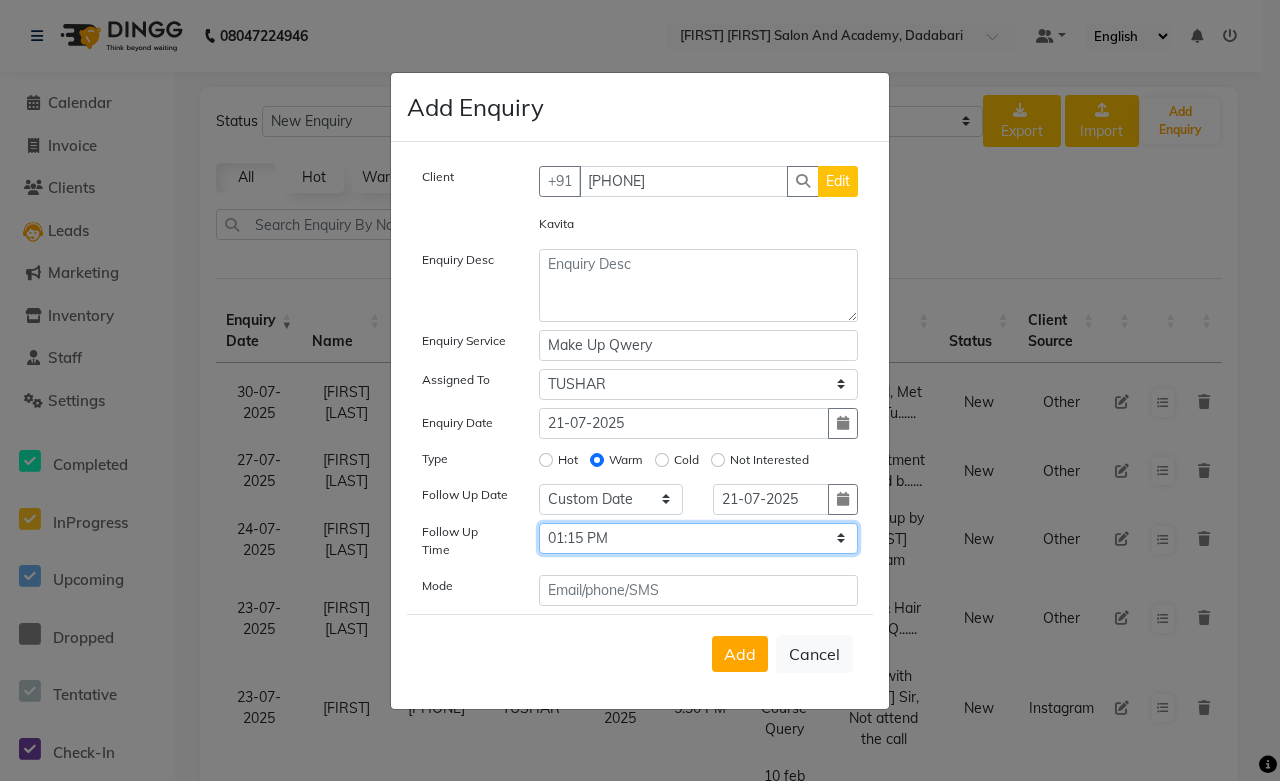 click on "Select 07:00 AM 07:15 AM 07:30 AM 07:45 AM 08:00 AM 08:15 AM 08:30 AM 08:45 AM 09:00 AM 09:15 AM 09:30 AM 09:45 AM 10:00 AM 10:15 AM 10:30 AM 10:45 AM 11:00 AM 11:15 AM 11:30 AM 11:45 AM 12:00 PM 12:15 PM 12:30 PM 12:45 PM 01:00 PM 01:15 PM 01:30 PM 01:45 PM 02:00 PM 02:15 PM 02:30 PM 02:45 PM 03:00 PM 03:15 PM 03:30 PM 03:45 PM 04:00 PM 04:15 PM 04:30 PM 04:45 PM 05:00 PM 05:15 PM 05:30 PM 05:45 PM 06:00 PM 06:15 PM 06:30 PM 06:45 PM 07:00 PM 07:15 PM 07:30 PM 07:45 PM 08:00 PM 08:15 PM 08:30 PM 08:45 PM 09:00 PM 09:15 PM 09:30 PM 09:45 PM 10:00 PM" at bounding box center [699, 538] 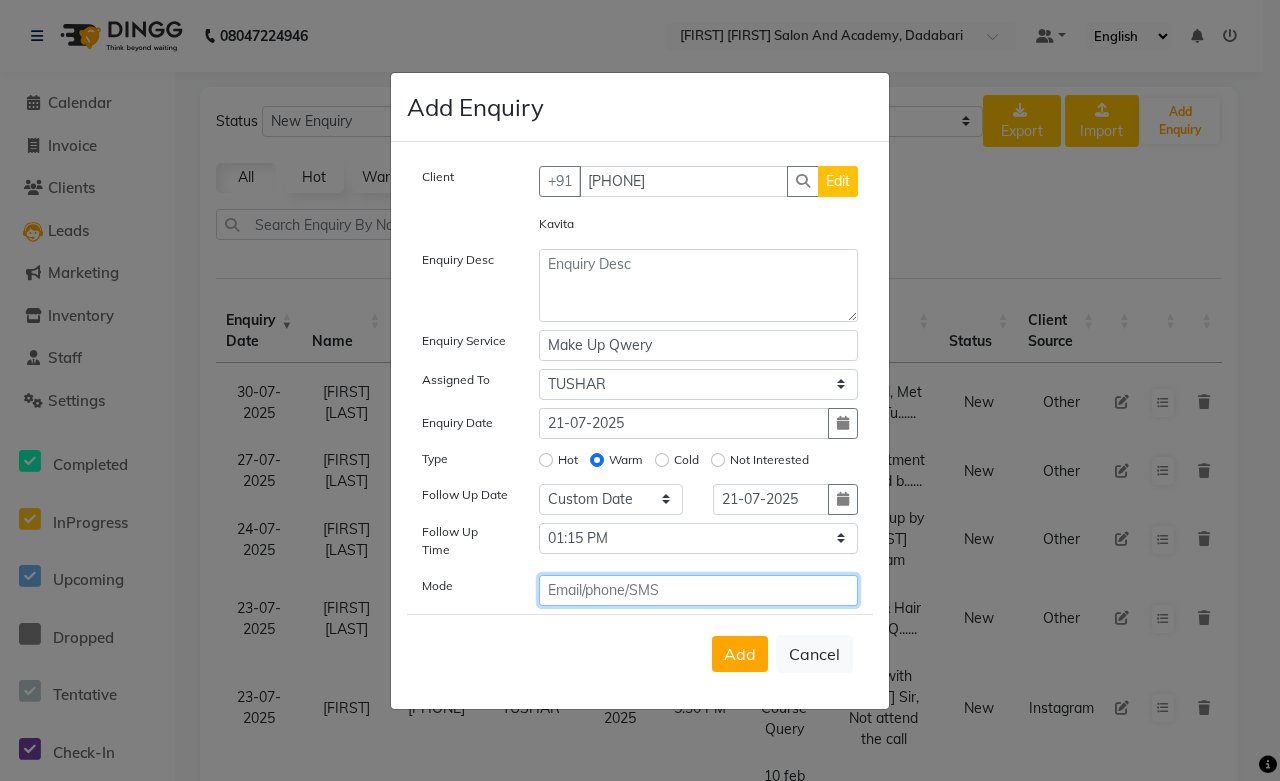 click 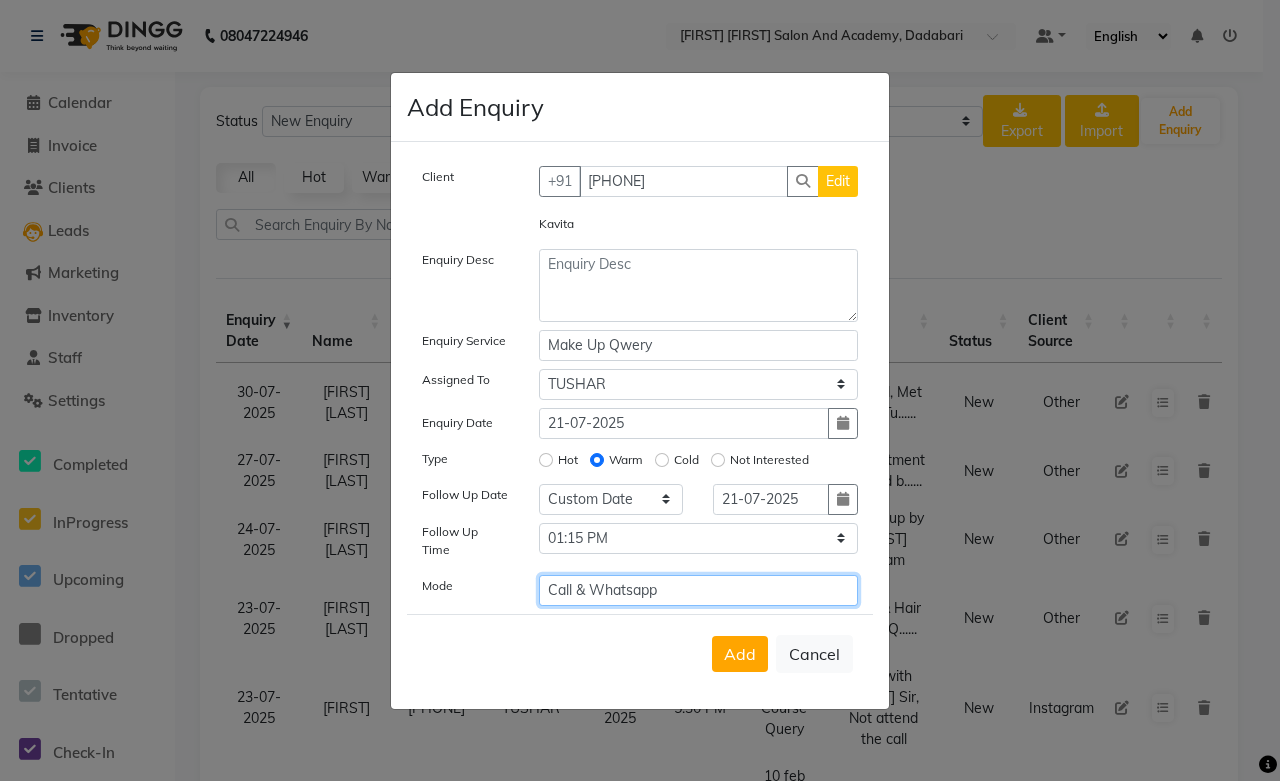 type on "Call & Whatsapp" 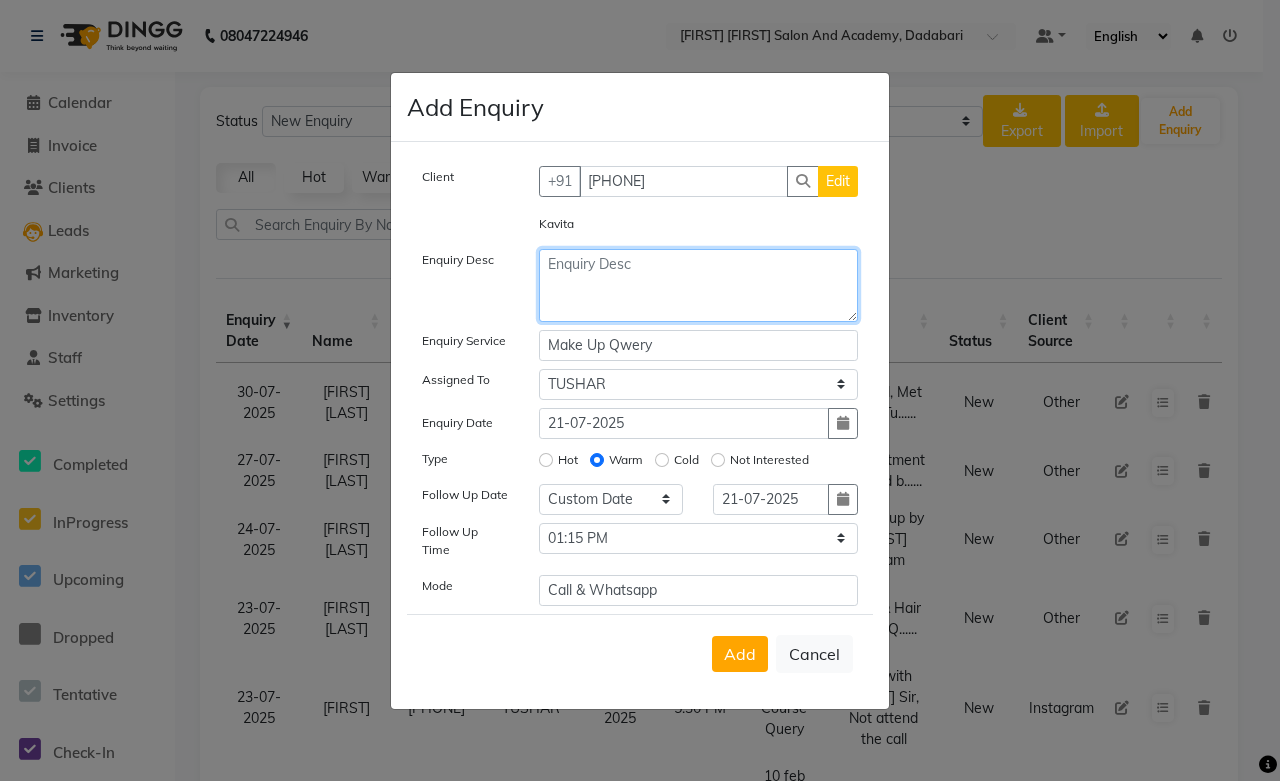 click 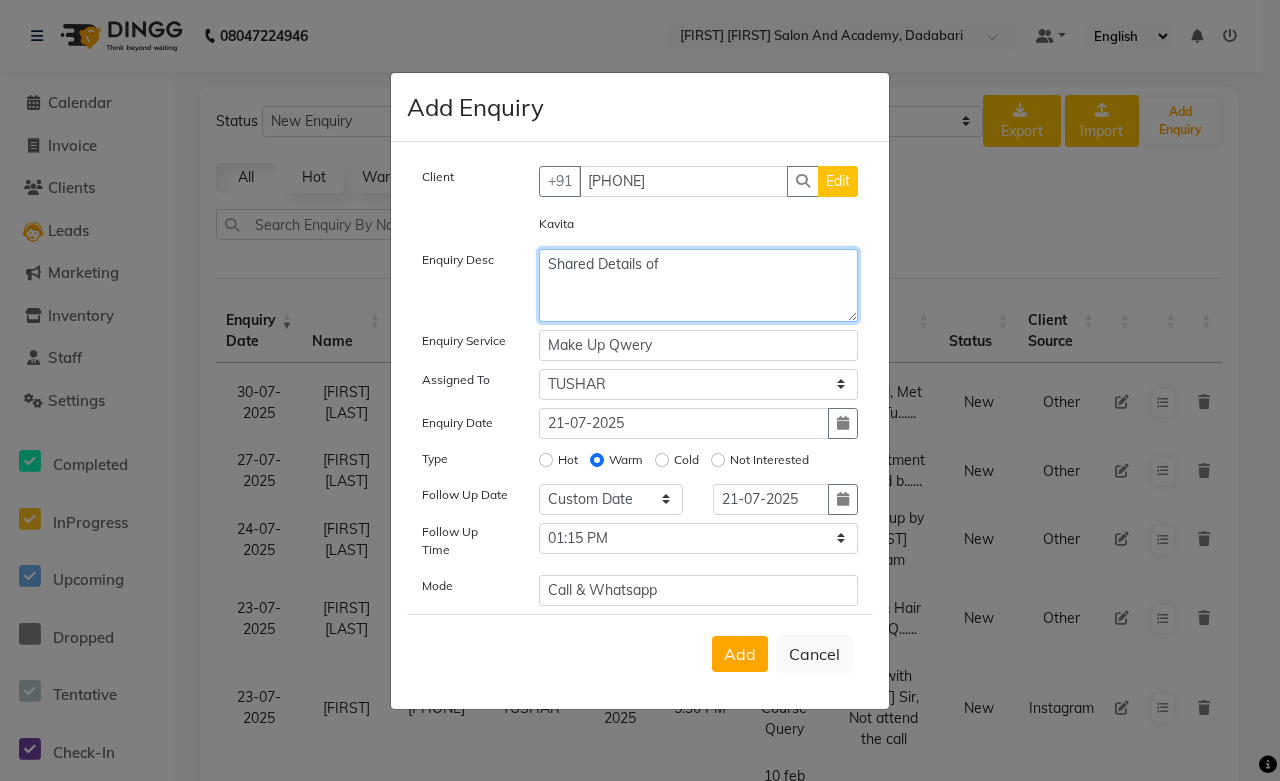 click on "Shared Details of" 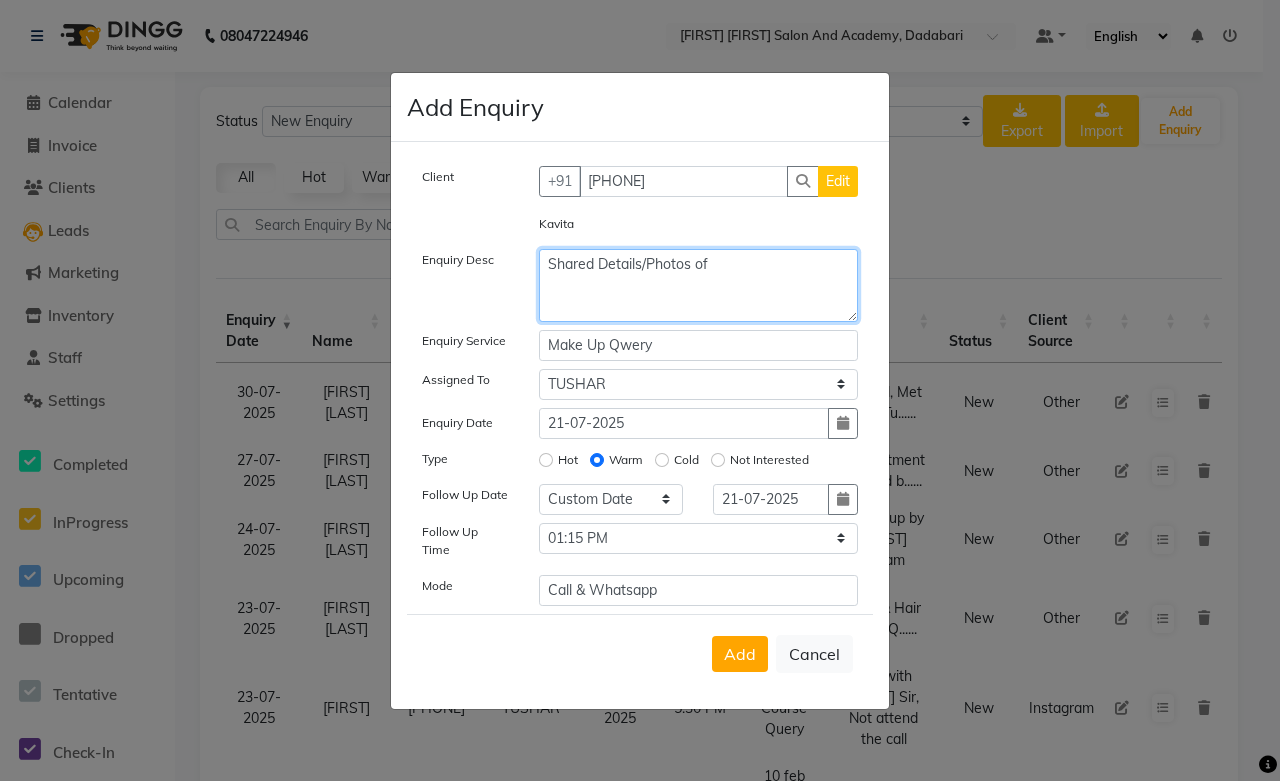 click on "Shared Details/Photos of" 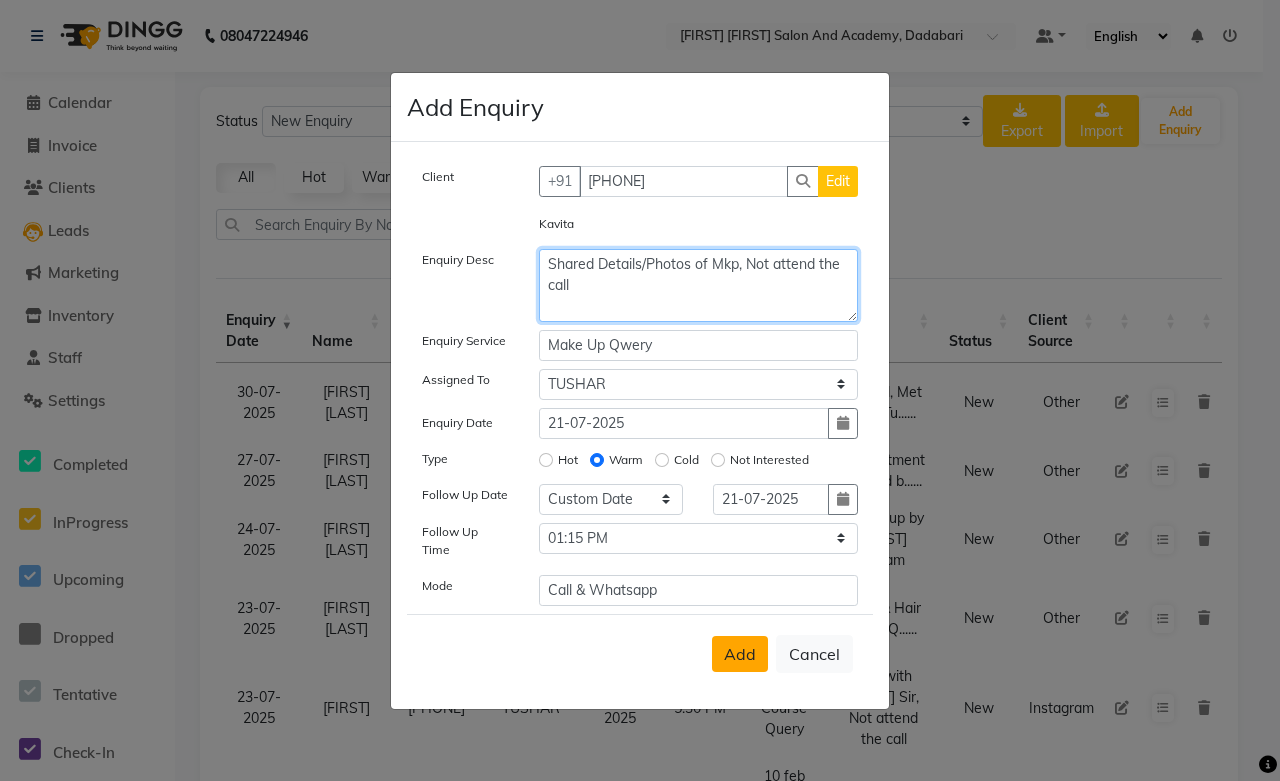 type on "Shared Details/Photos of Mkp, Not attend the call" 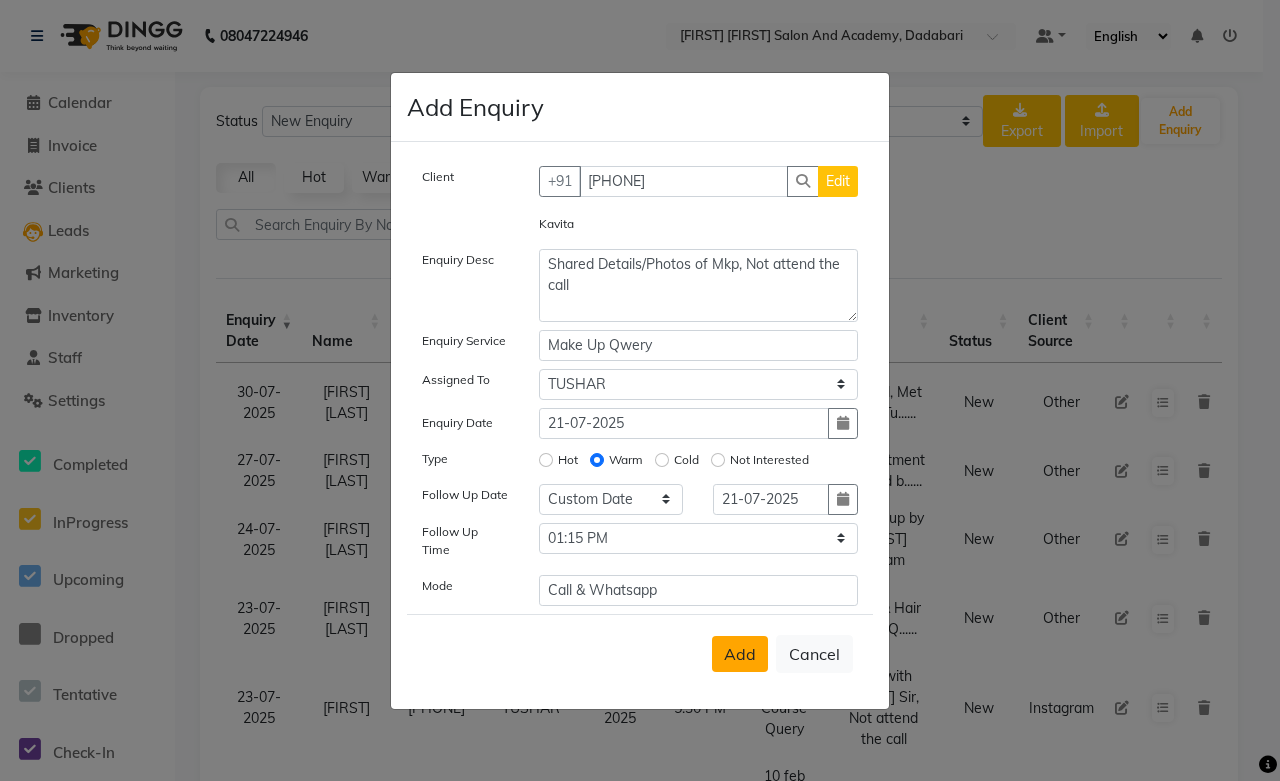 click on "Add" at bounding box center [740, 654] 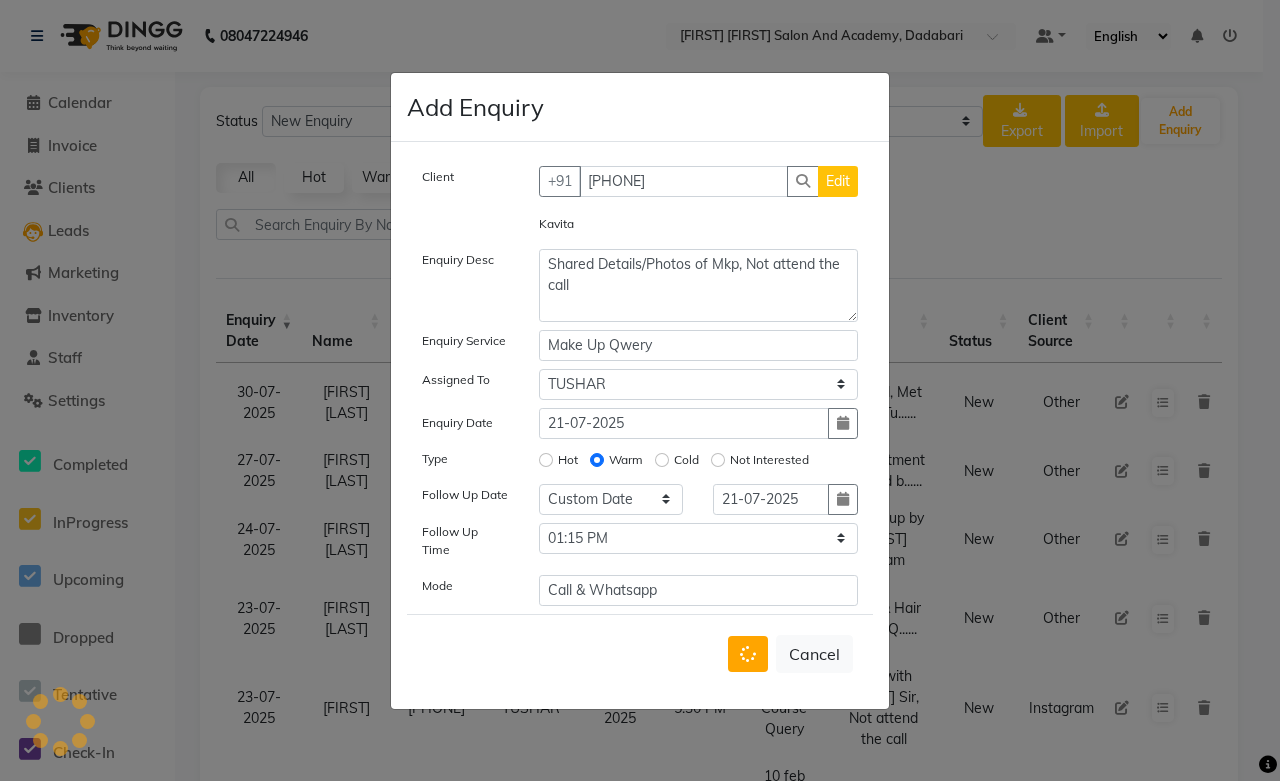 type 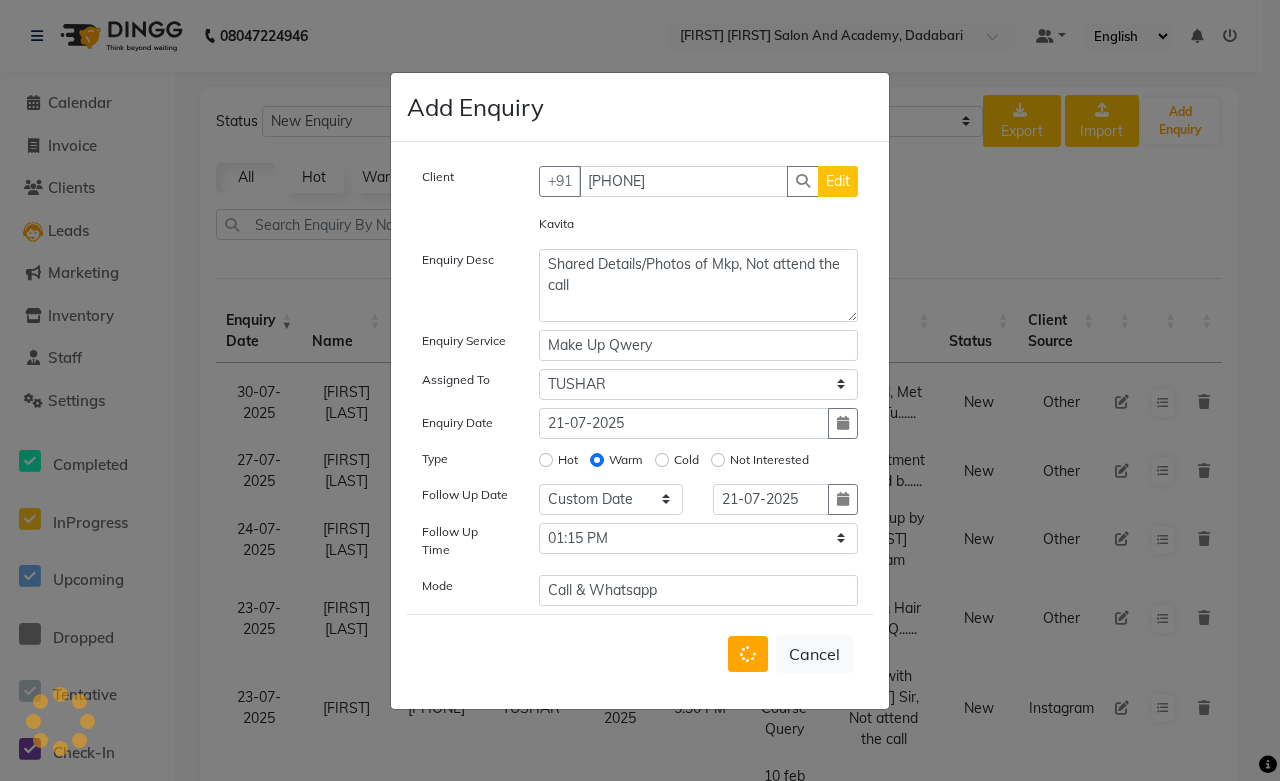 type 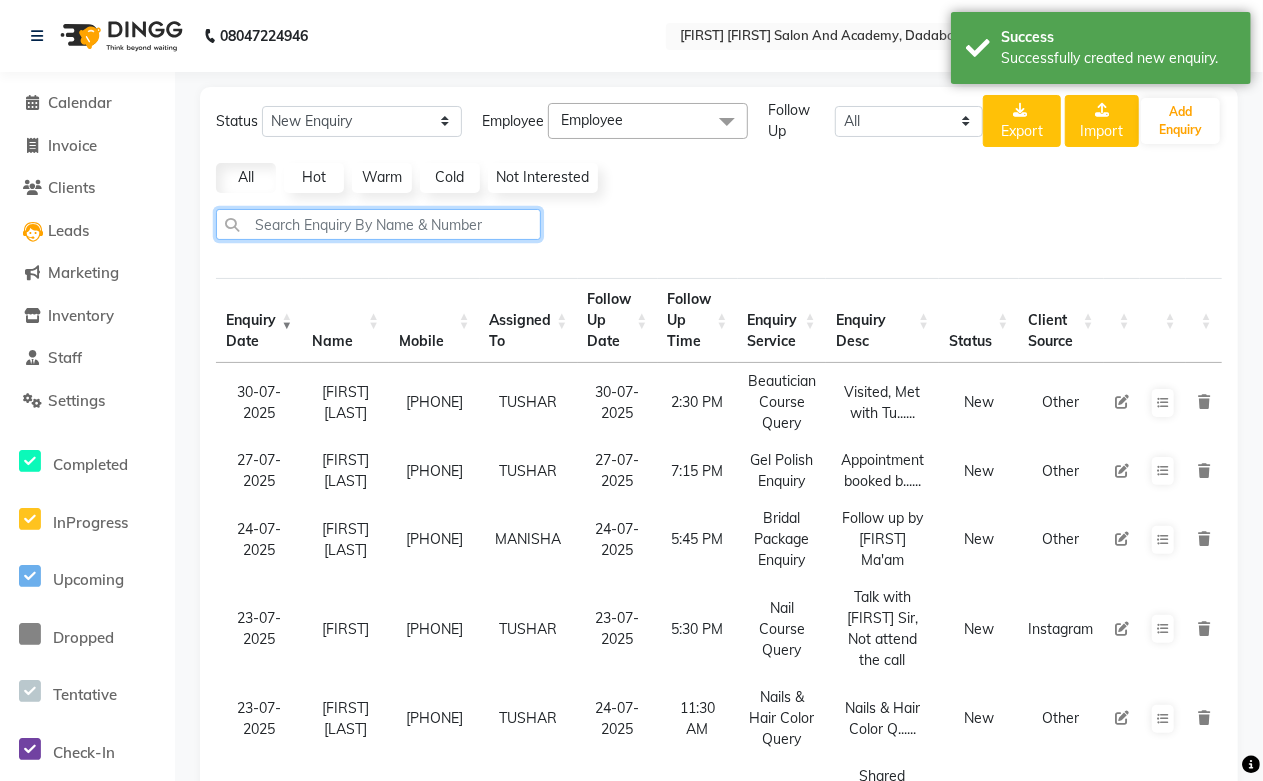 click 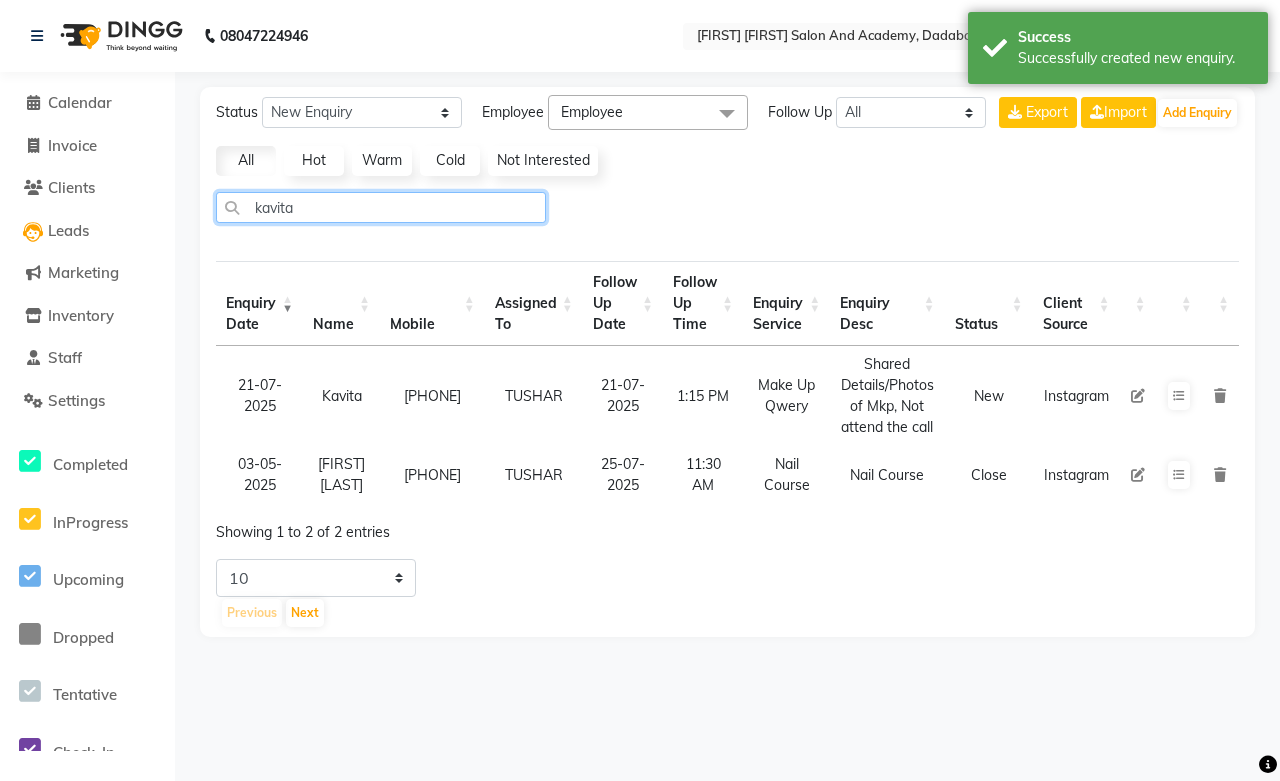 type on "kavita" 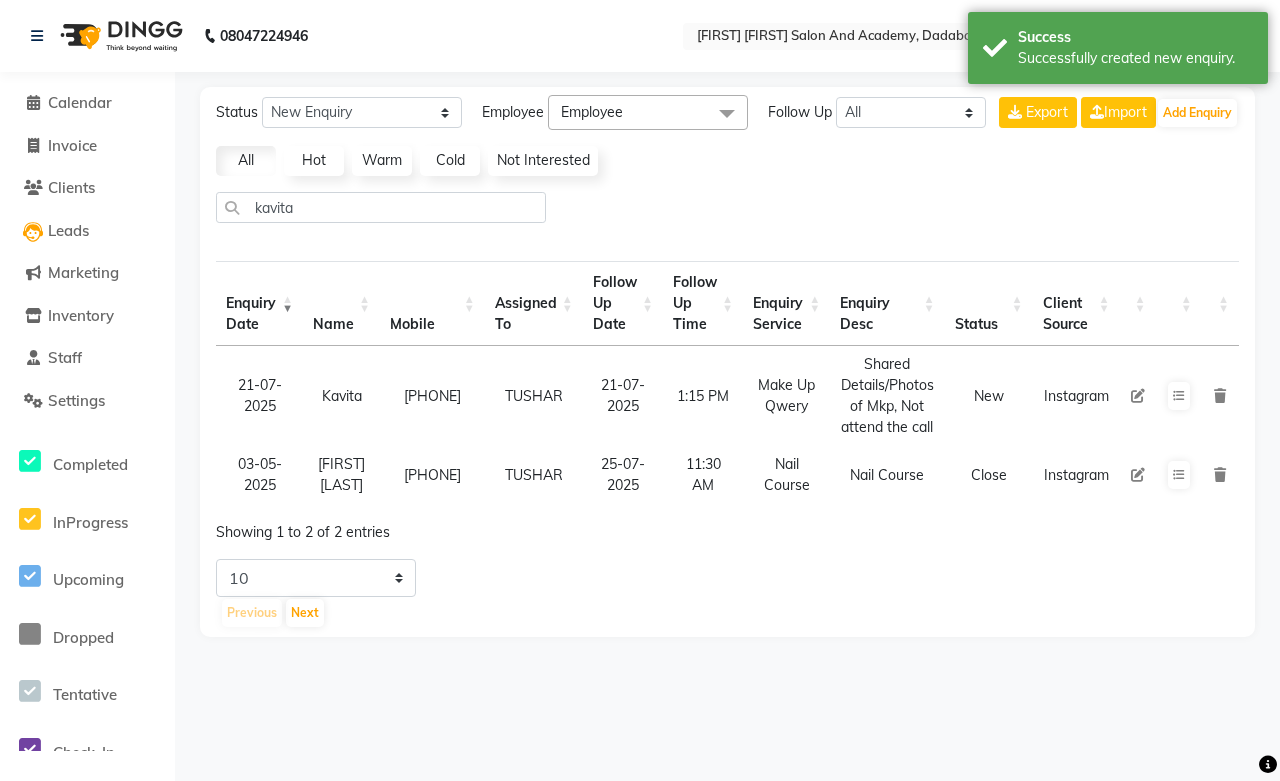 click at bounding box center [1138, 396] 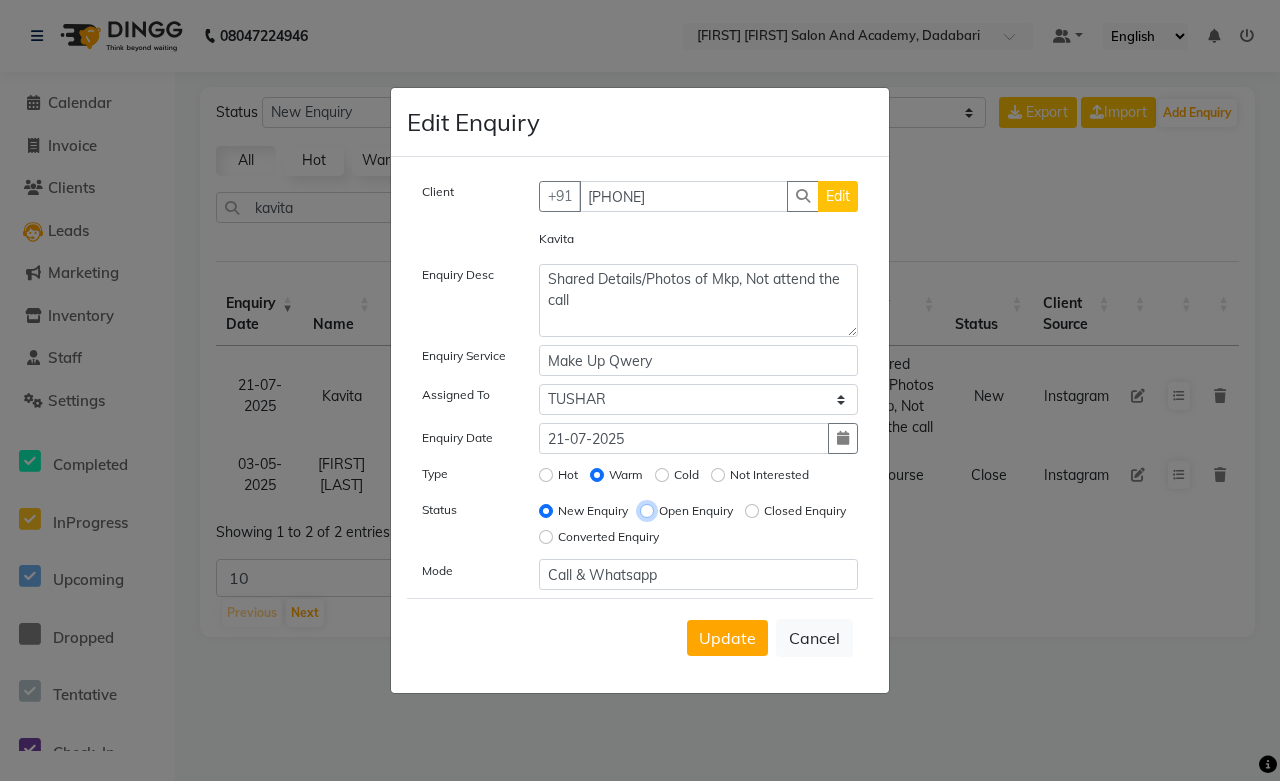 click on "Open Enquiry" at bounding box center [647, 511] 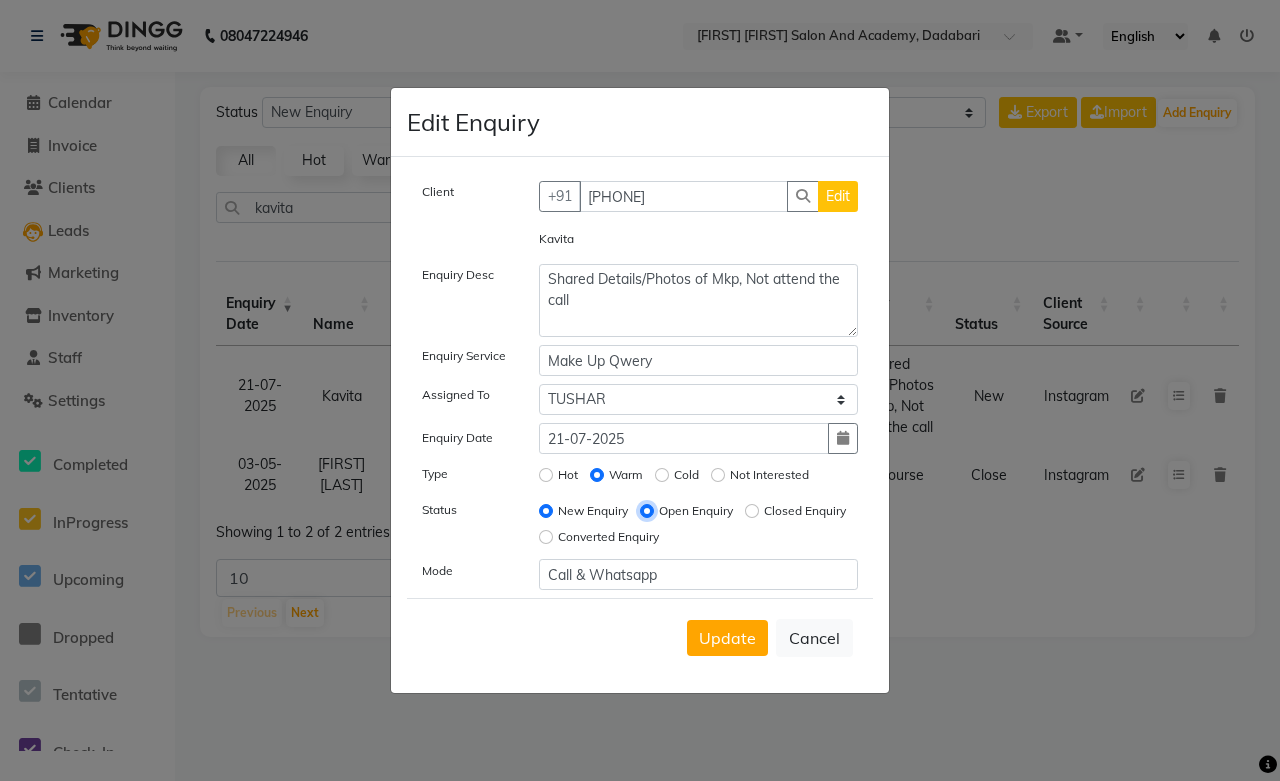 radio on "false" 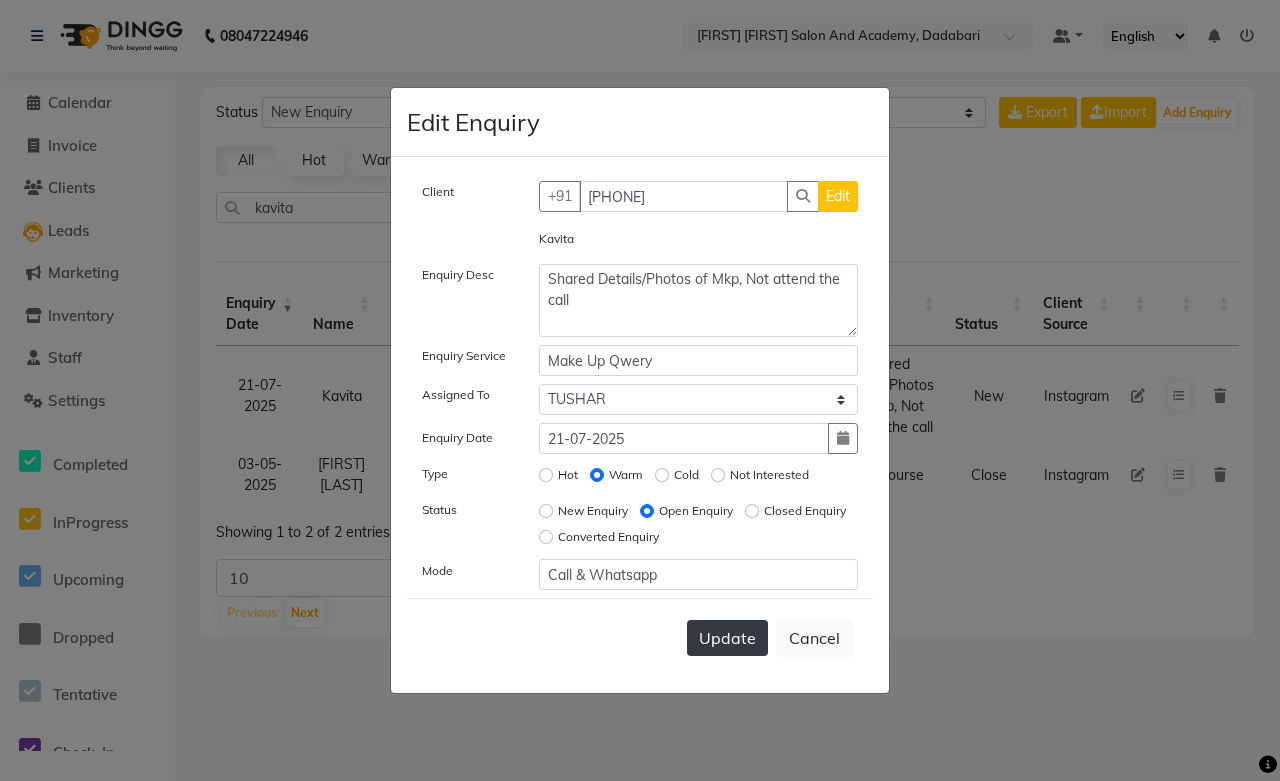 click on "Update" at bounding box center (727, 638) 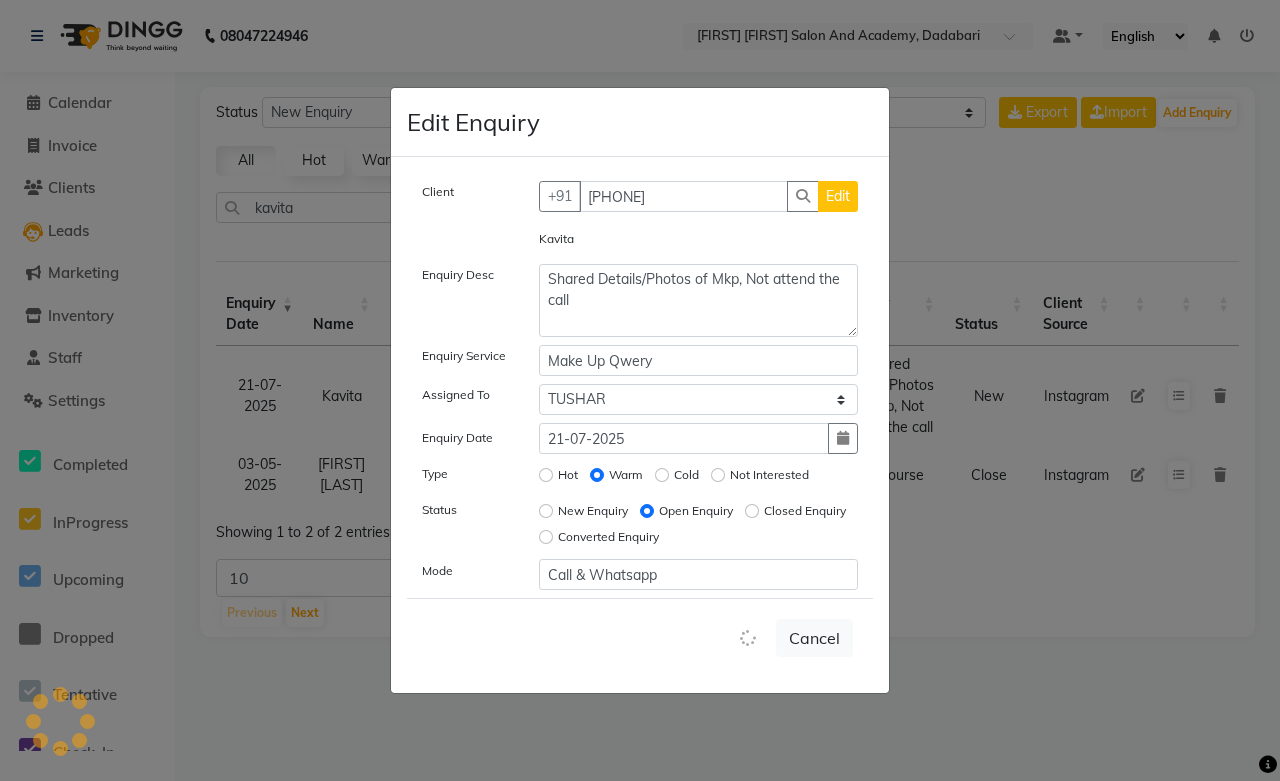 type 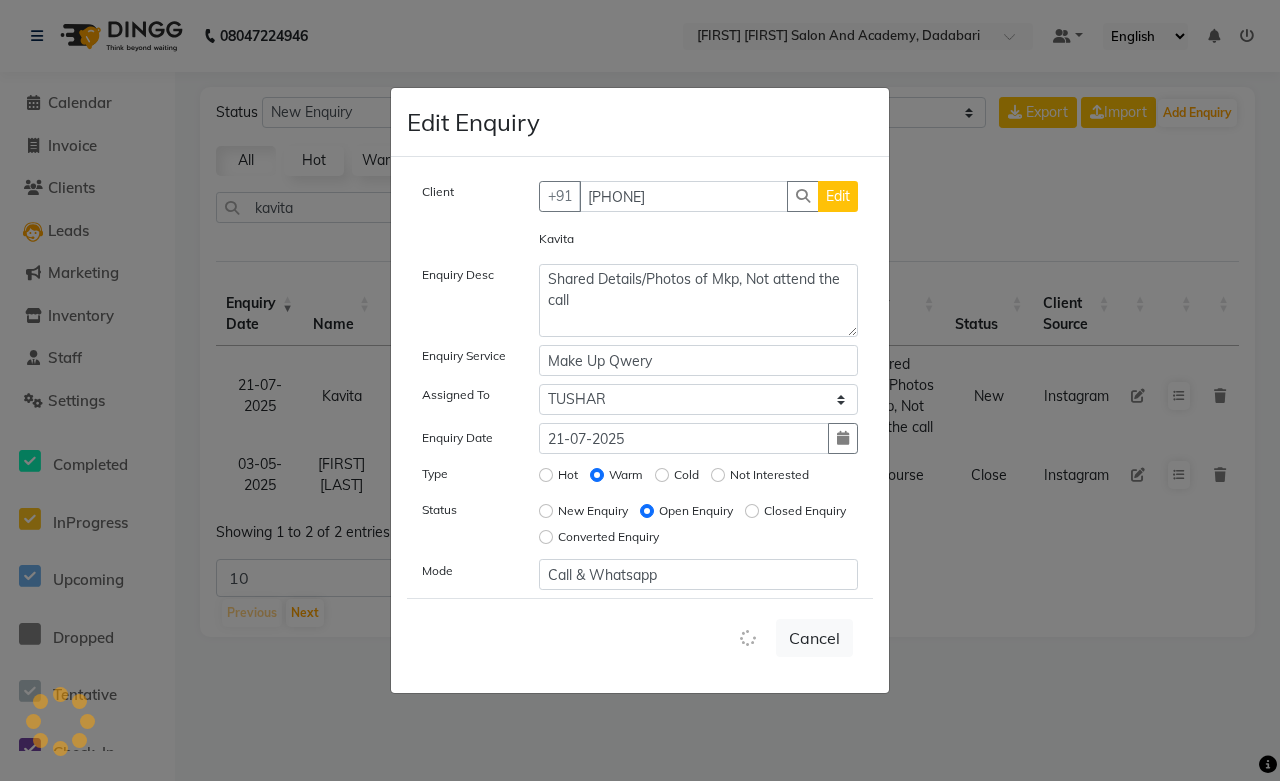 type 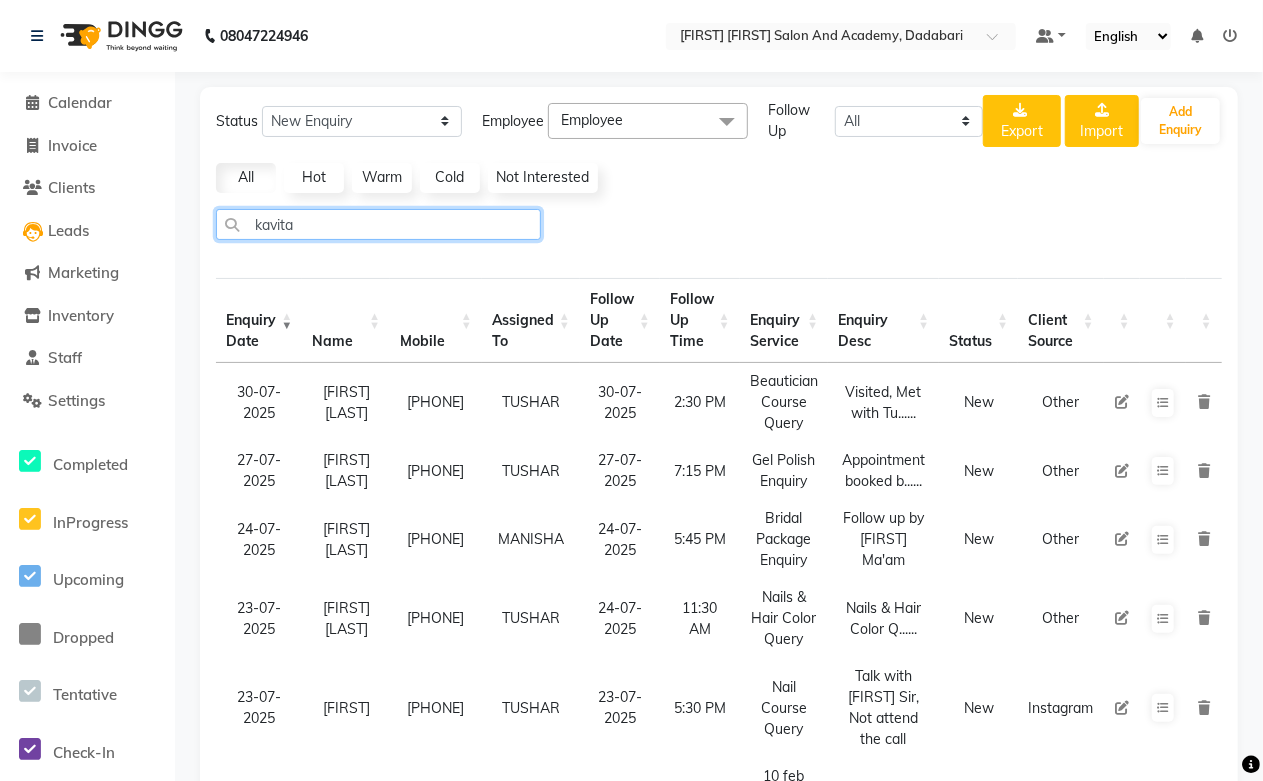 click on "kavita" 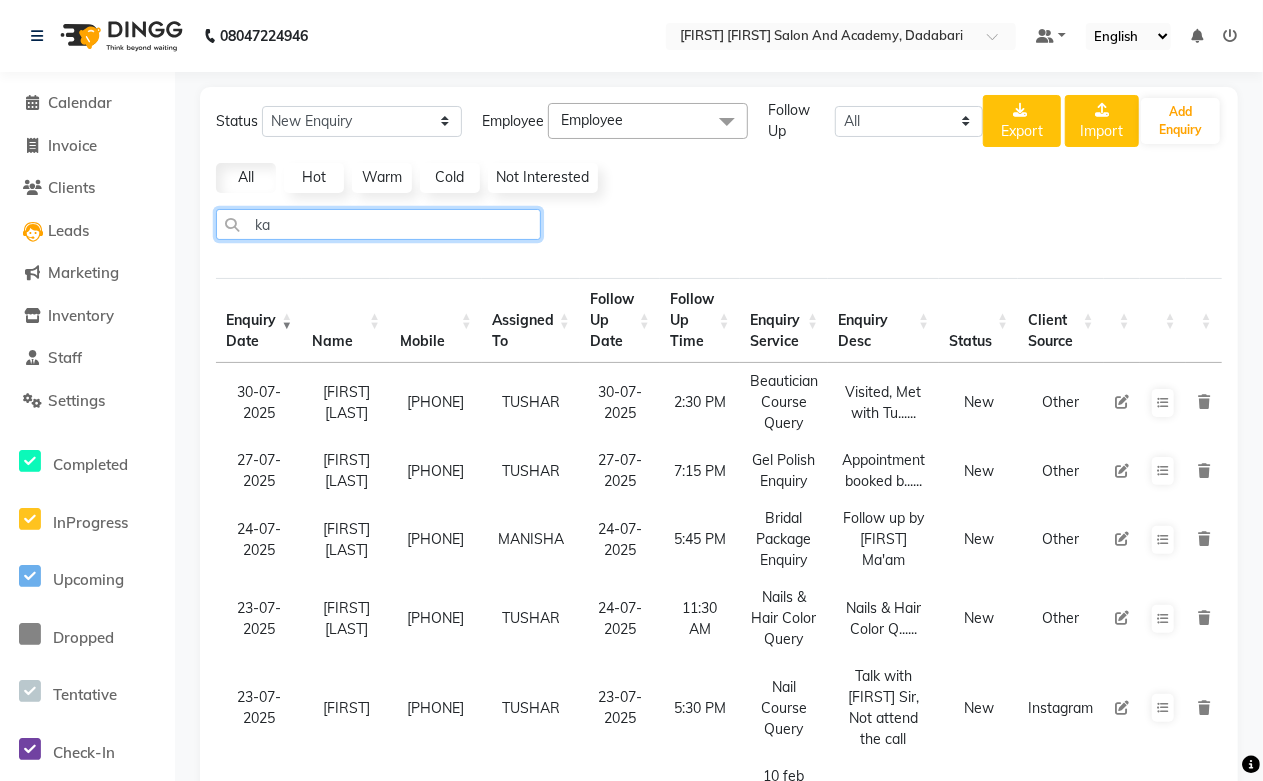 type on "k" 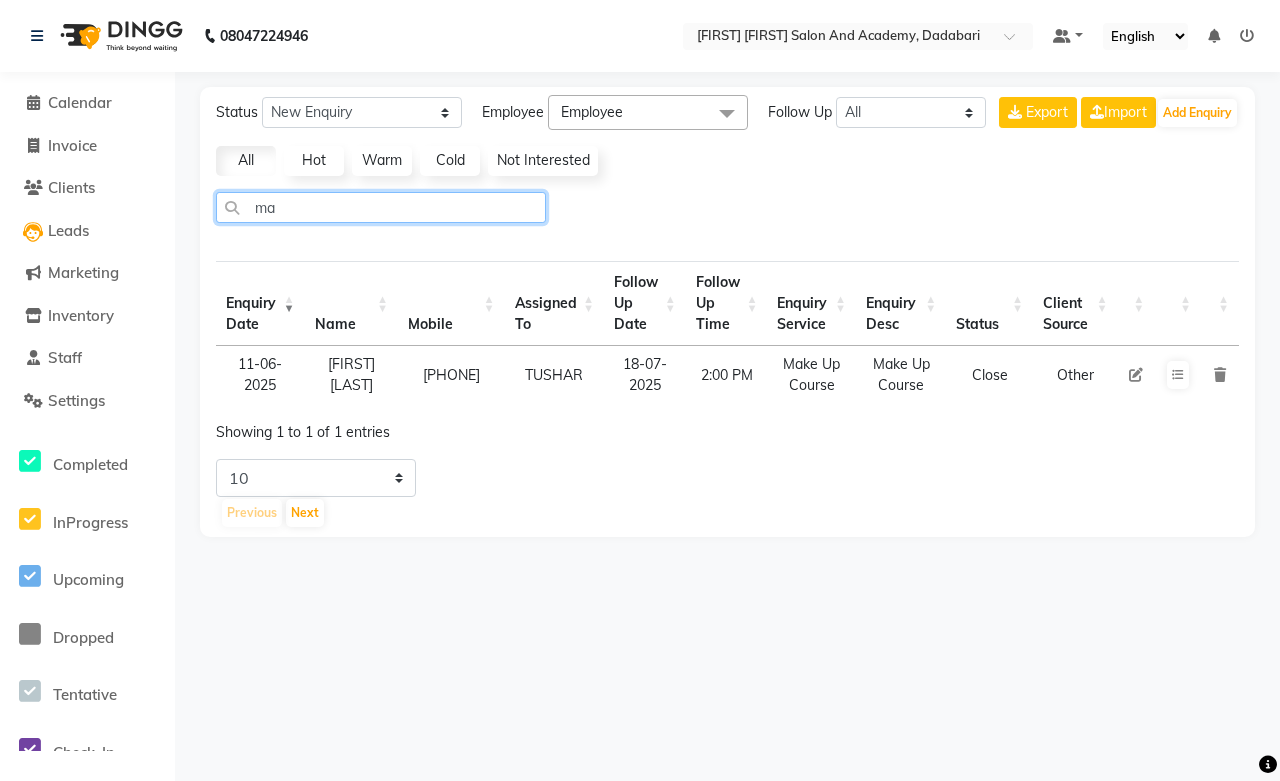 type on "m" 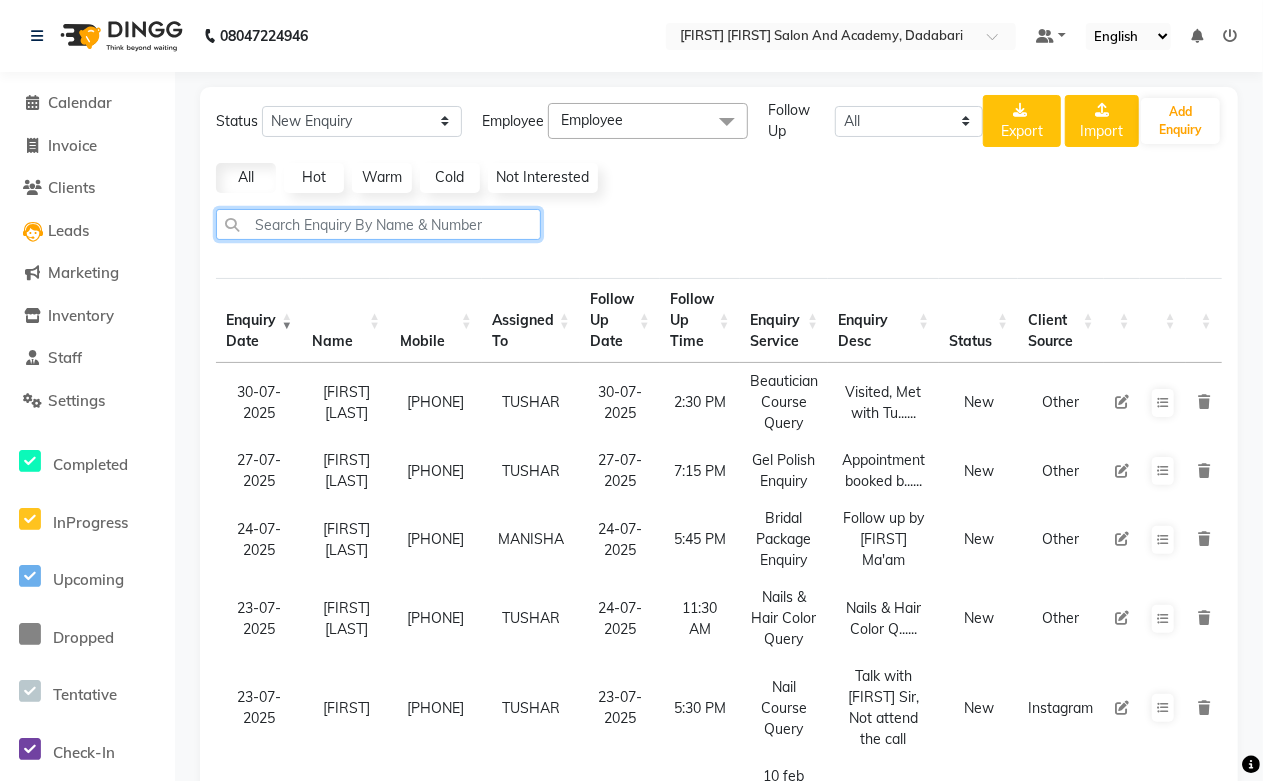 click 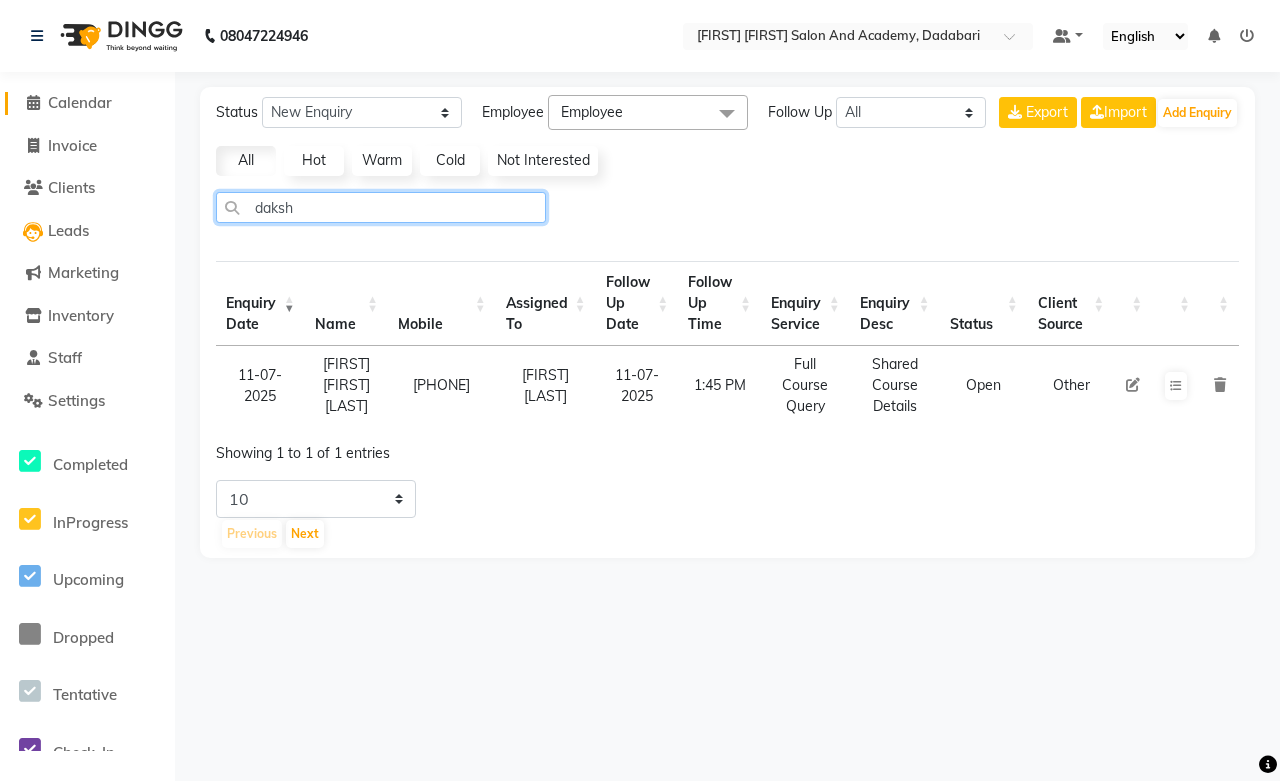 type on "daksh" 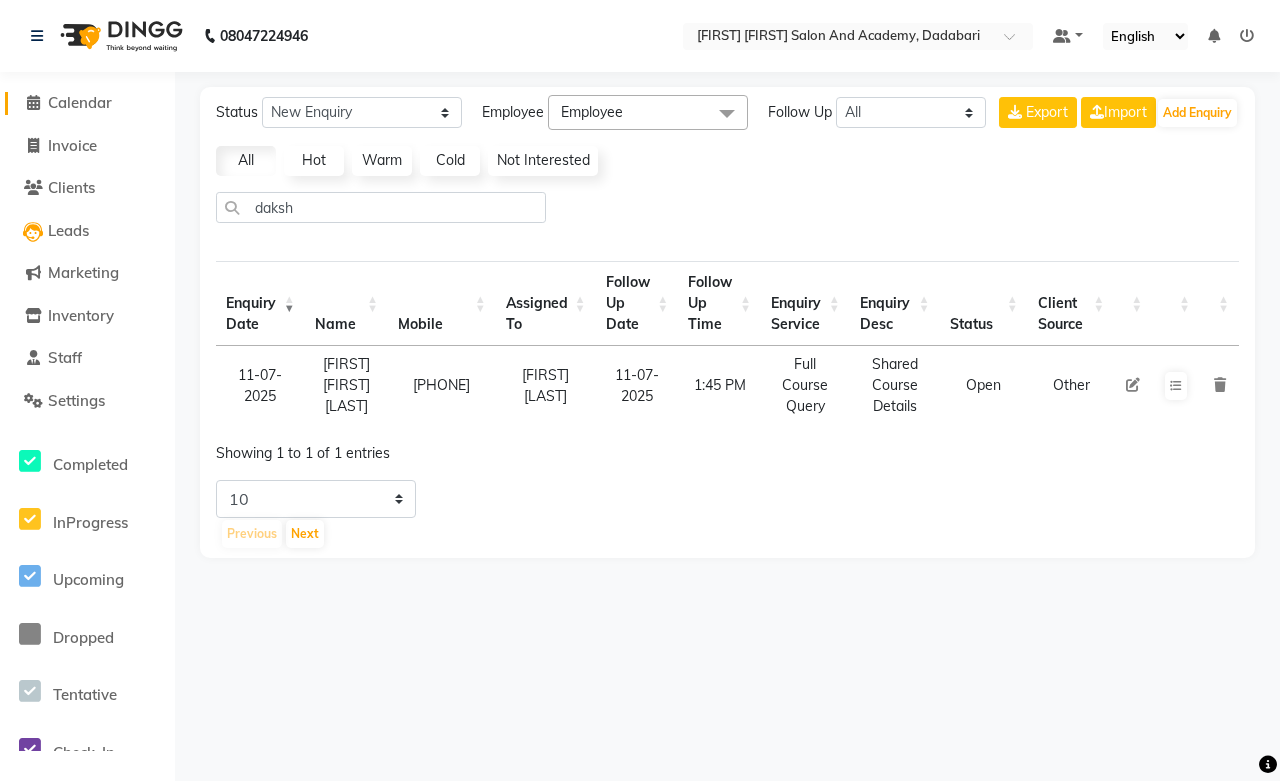 click on "Calendar" 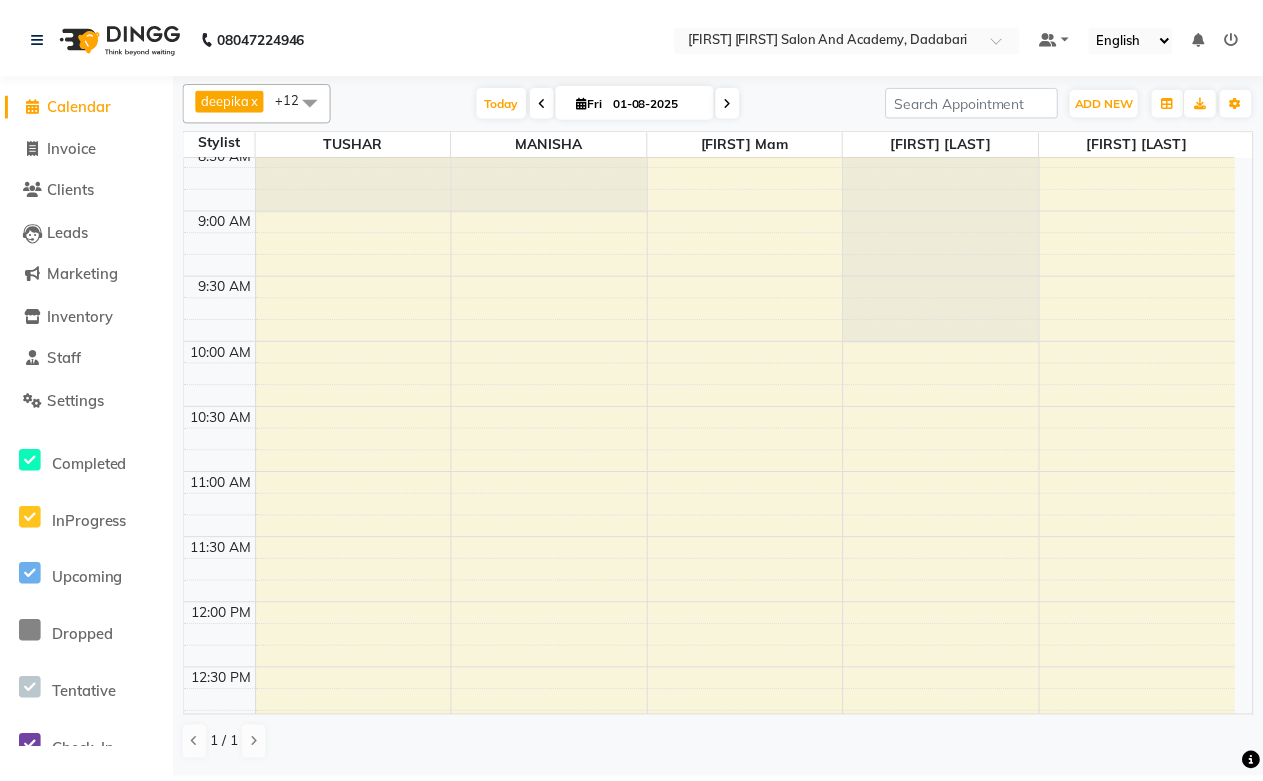 scroll, scrollTop: 0, scrollLeft: 0, axis: both 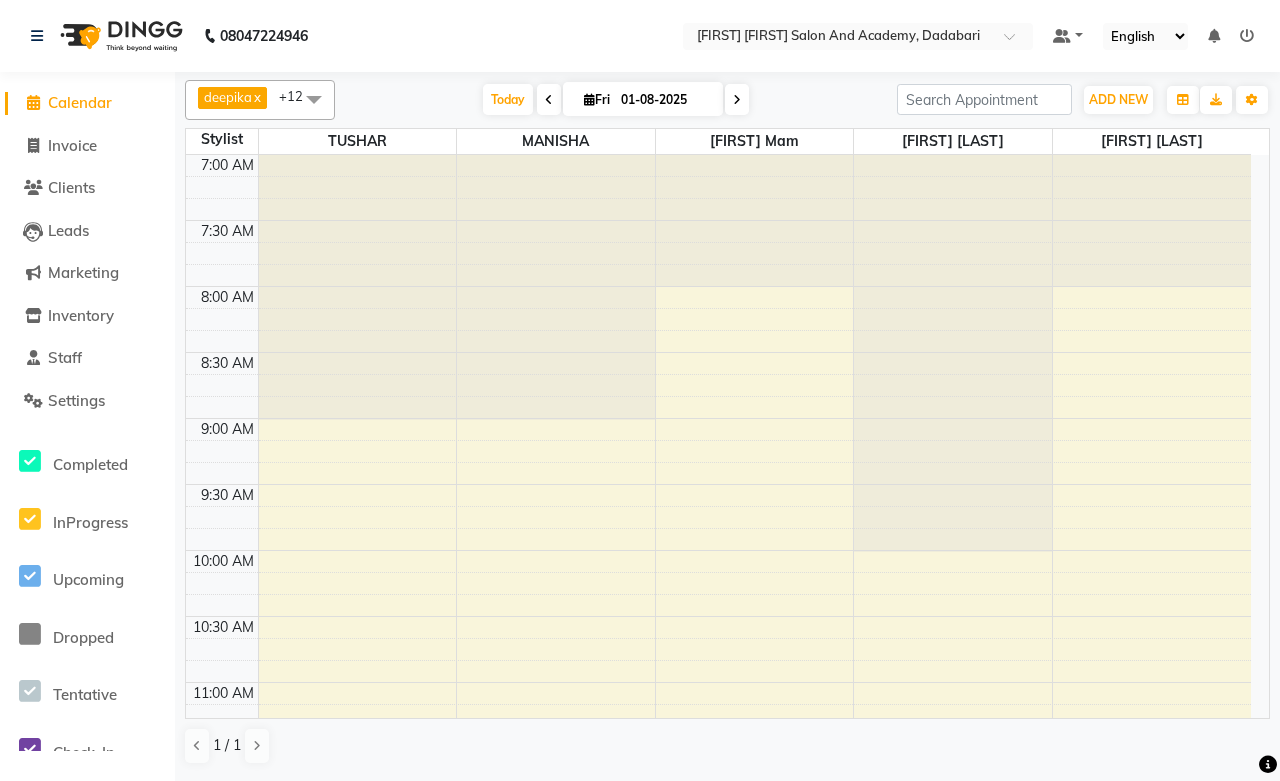 click on "Invoice" 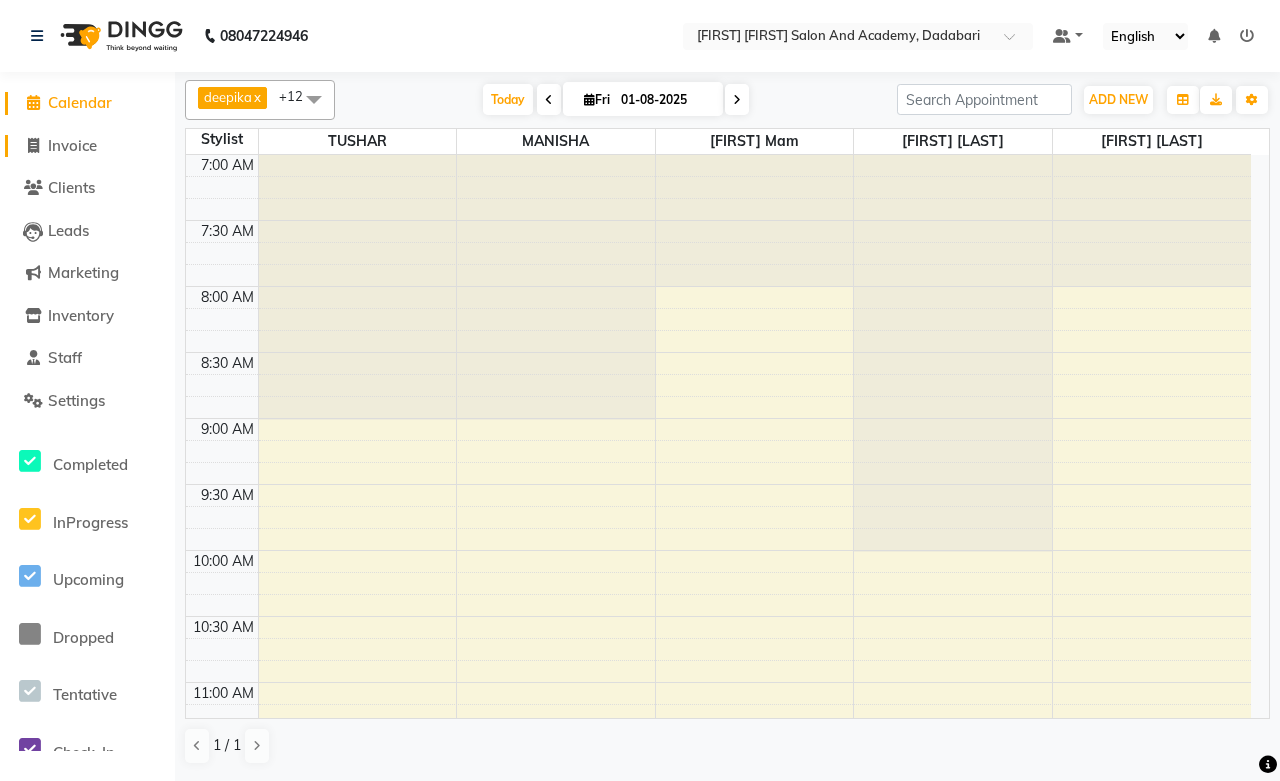 click on "Invoice" 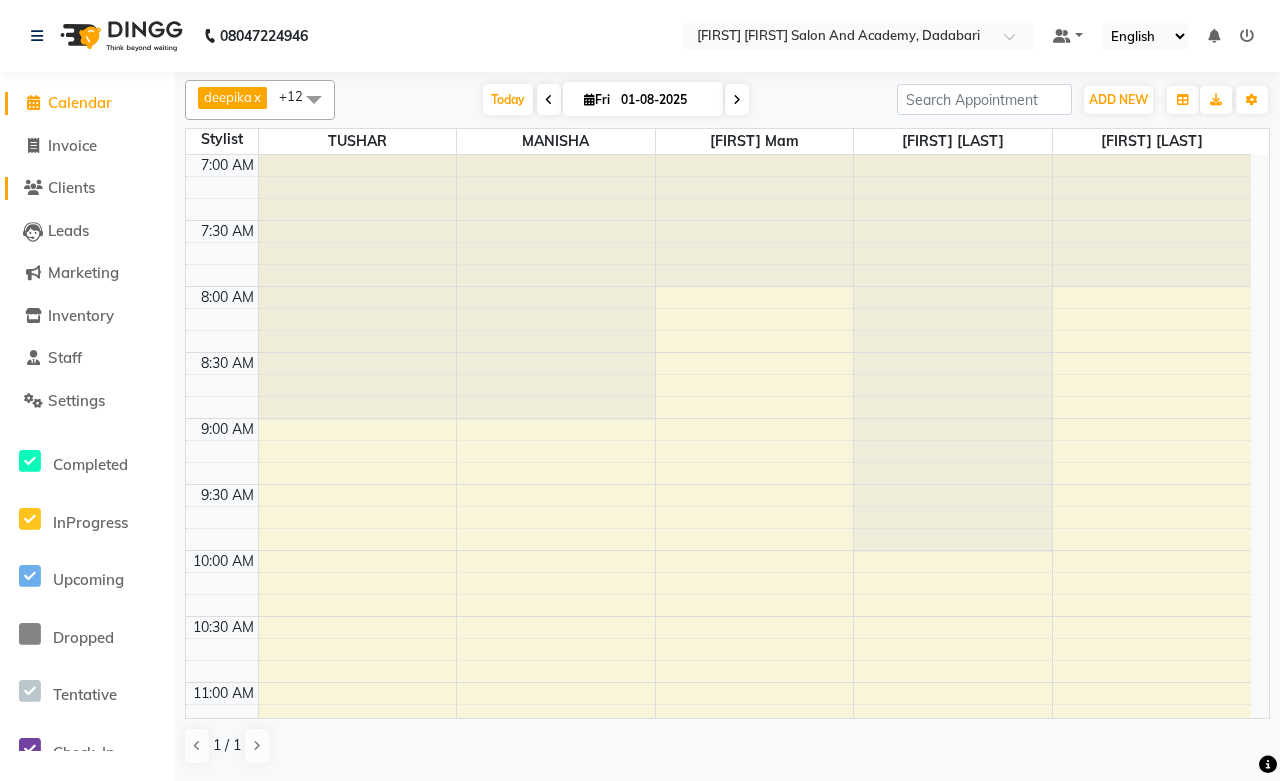 select on "service" 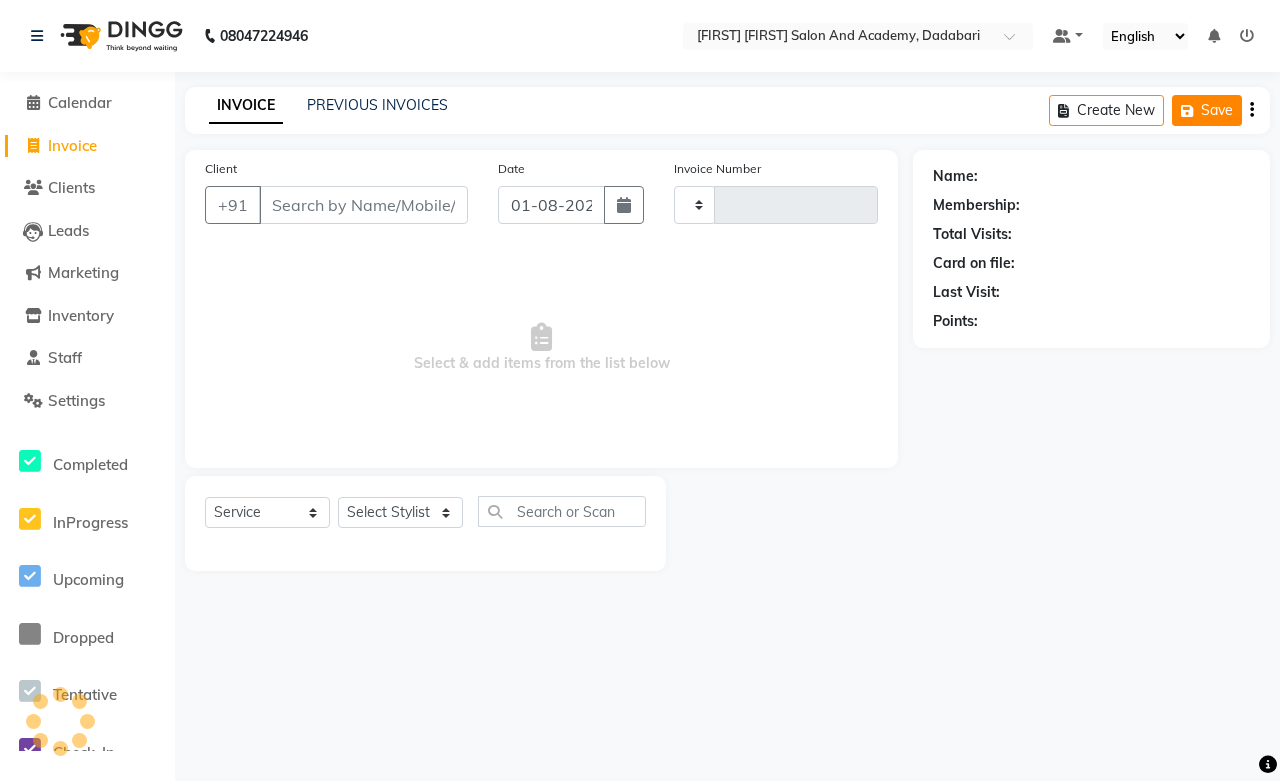type on "0508" 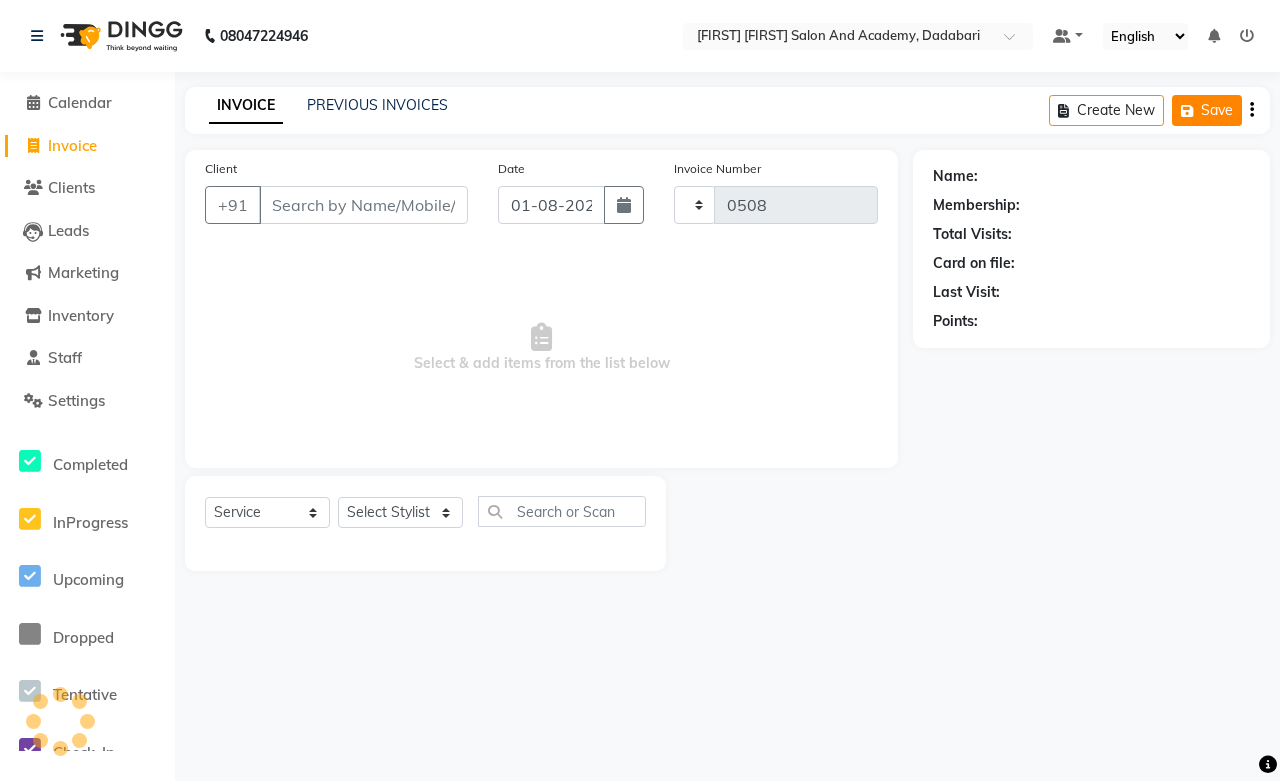 select on "6453" 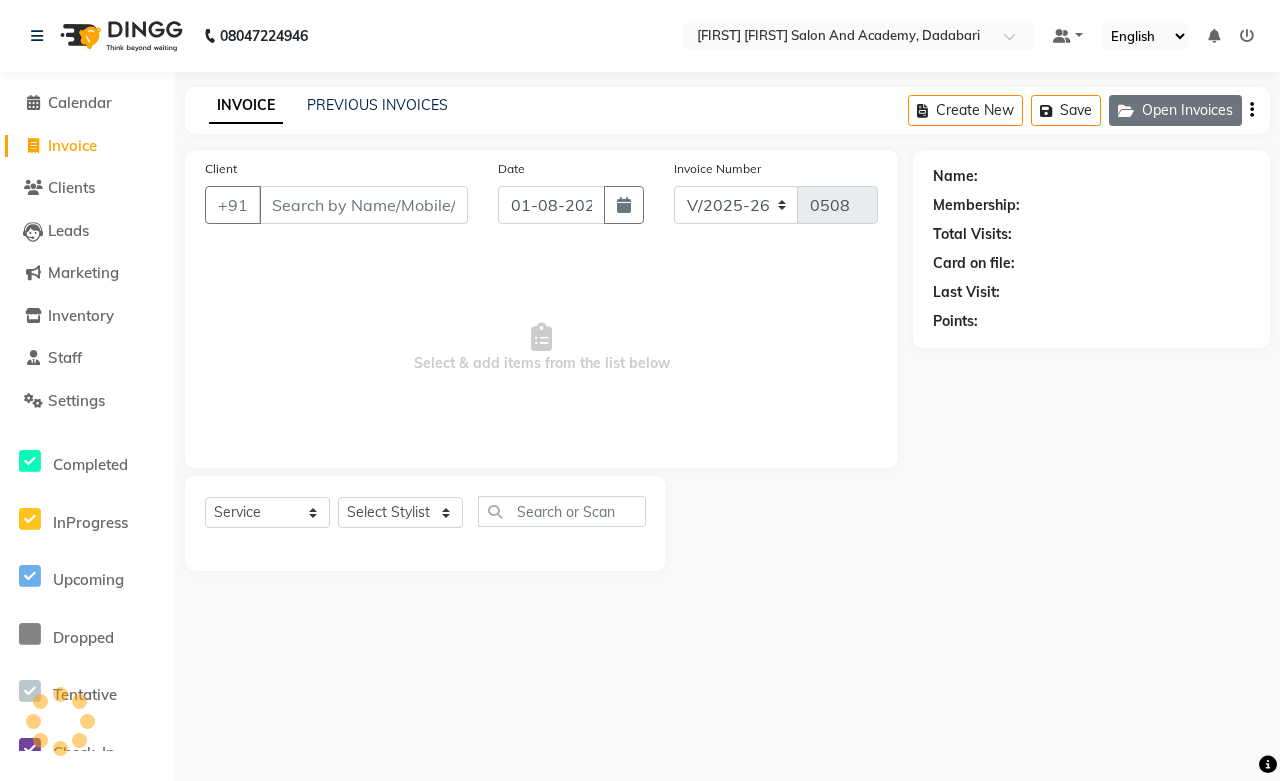 click on "Open Invoices" 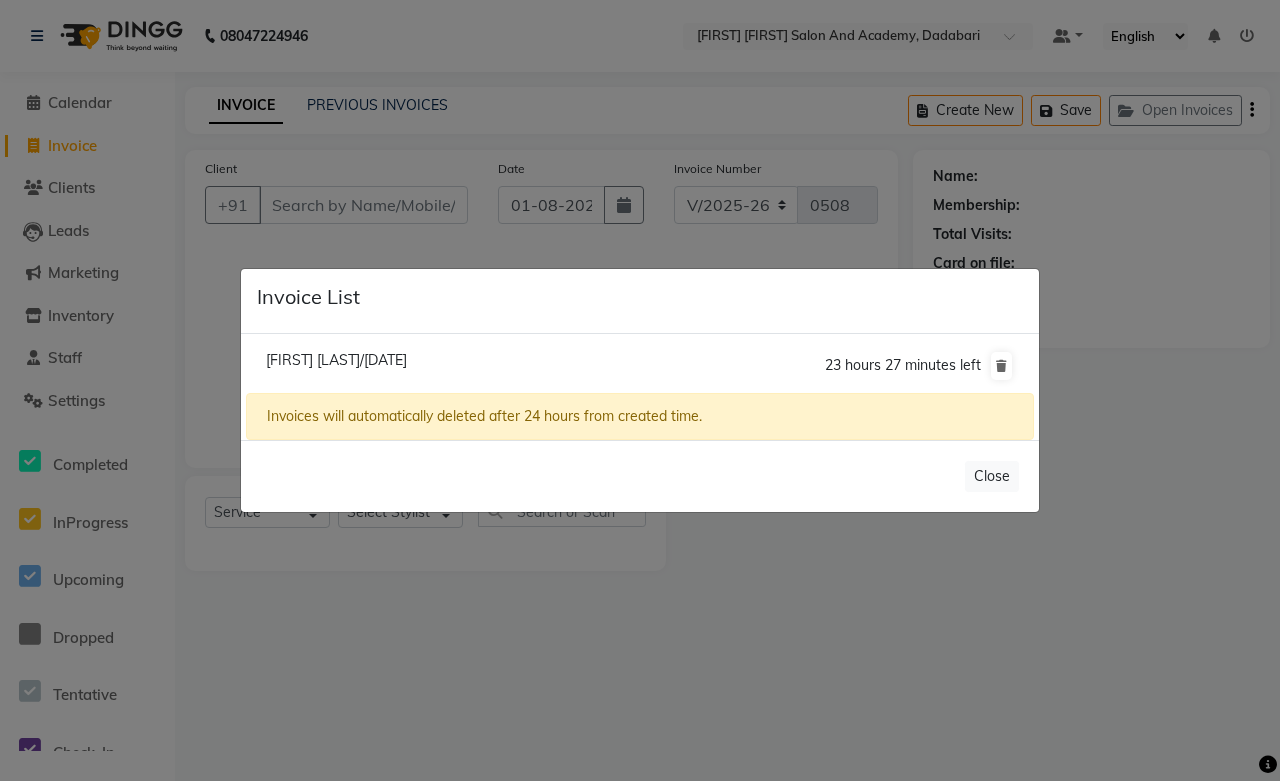 click on "Pawan Chaudhary/01 August 2025" 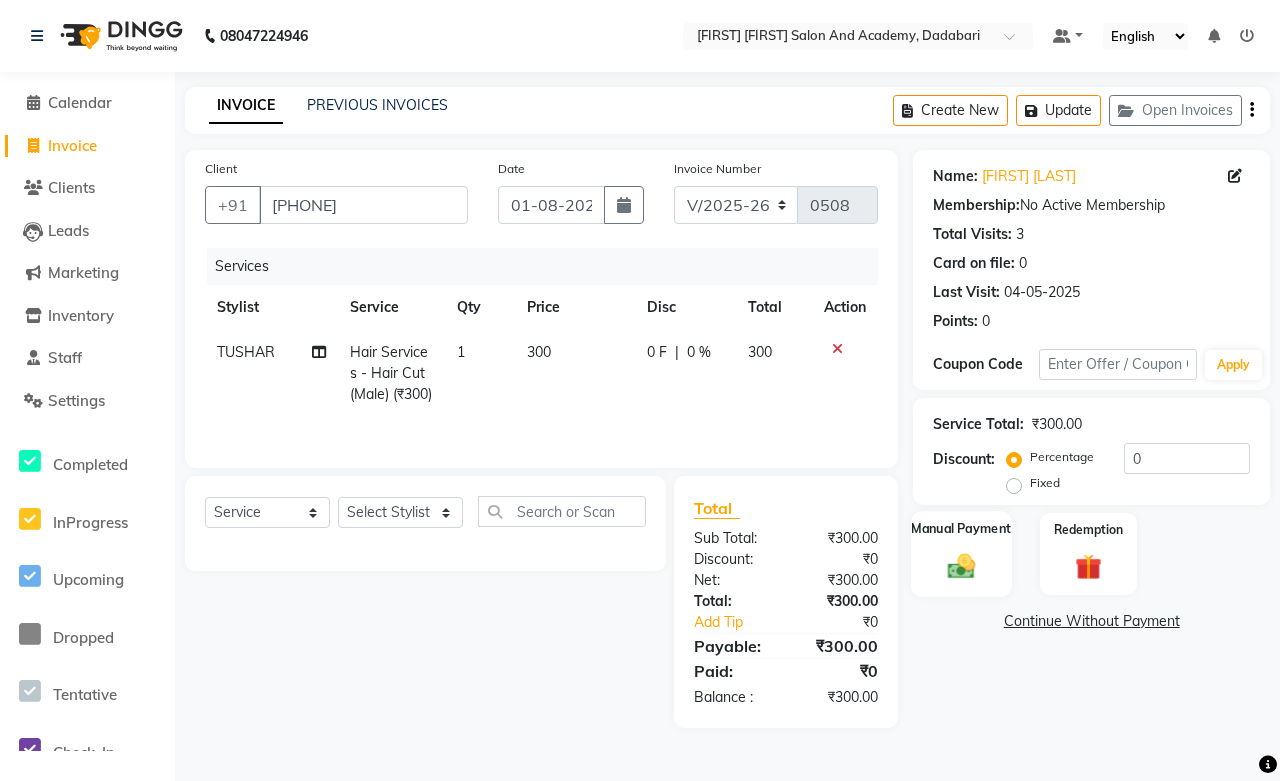 click on "Manual Payment" 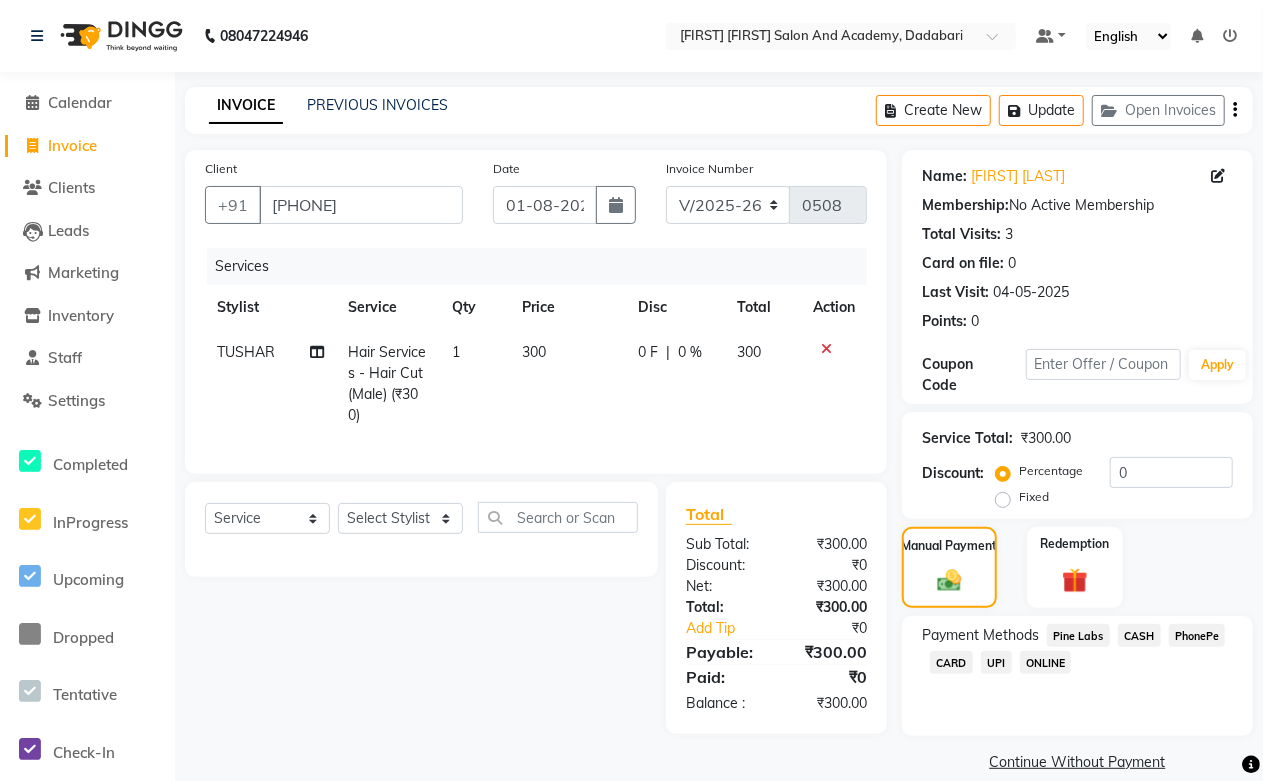 click on "Pine Labs" 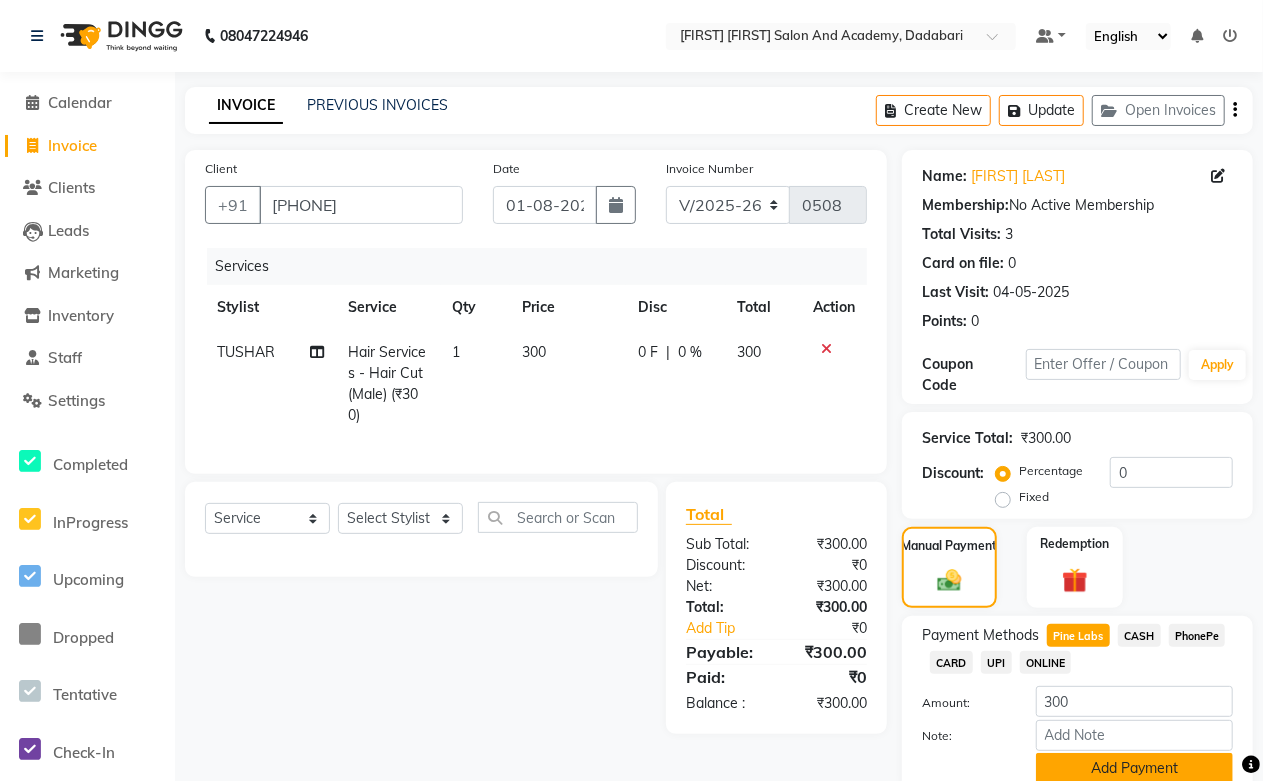 scroll, scrollTop: 83, scrollLeft: 0, axis: vertical 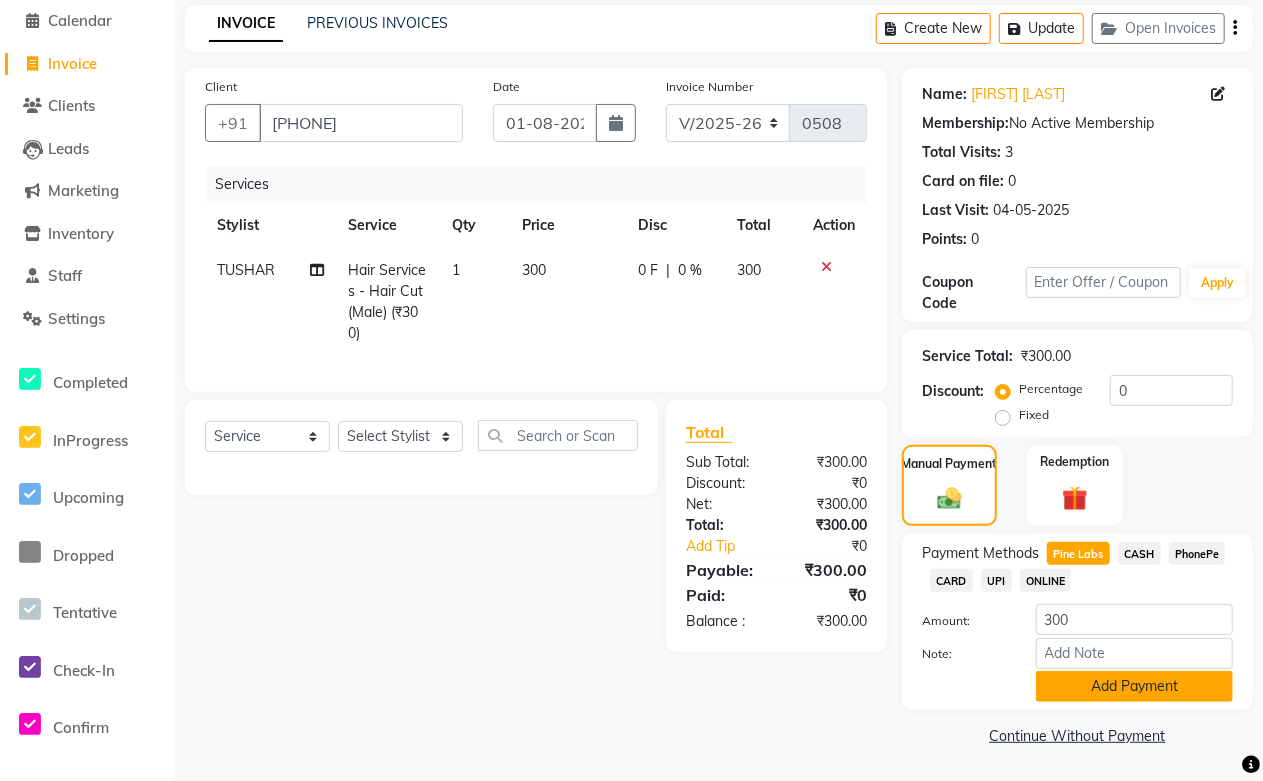 click on "Add Payment" 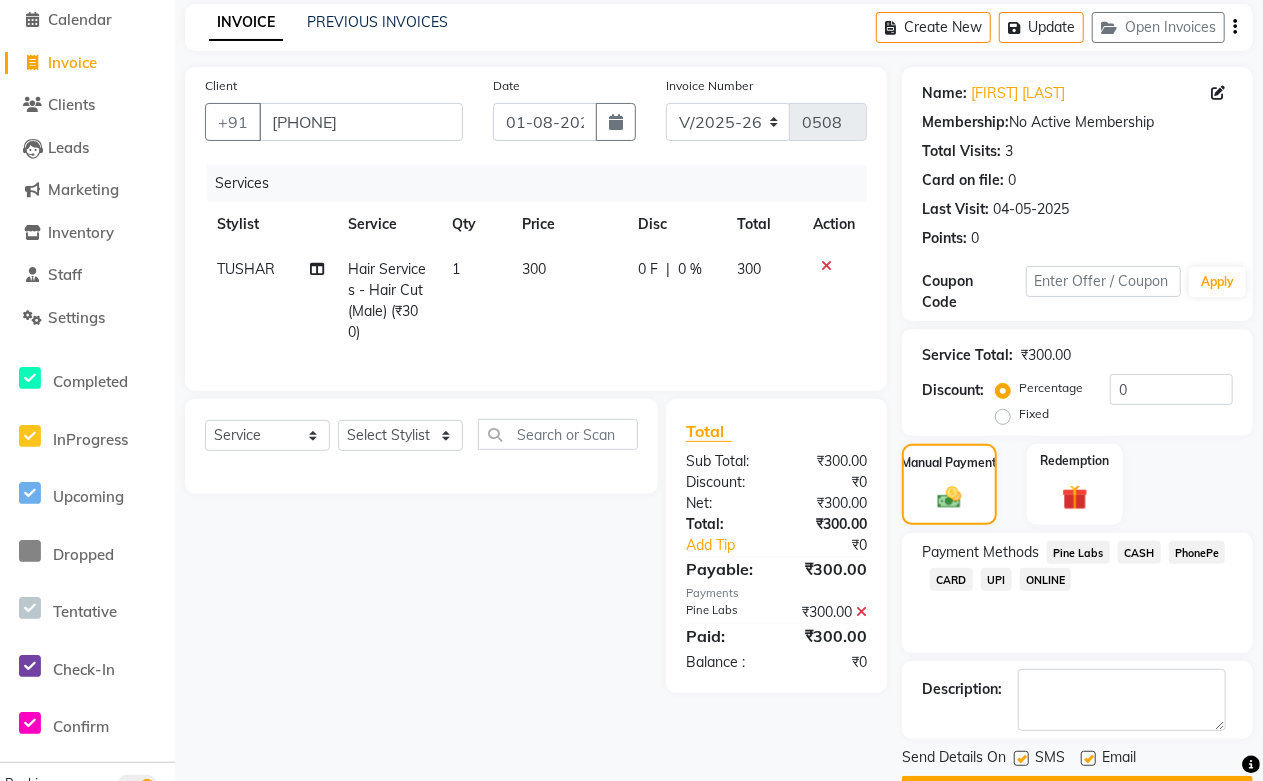 scroll, scrollTop: 138, scrollLeft: 0, axis: vertical 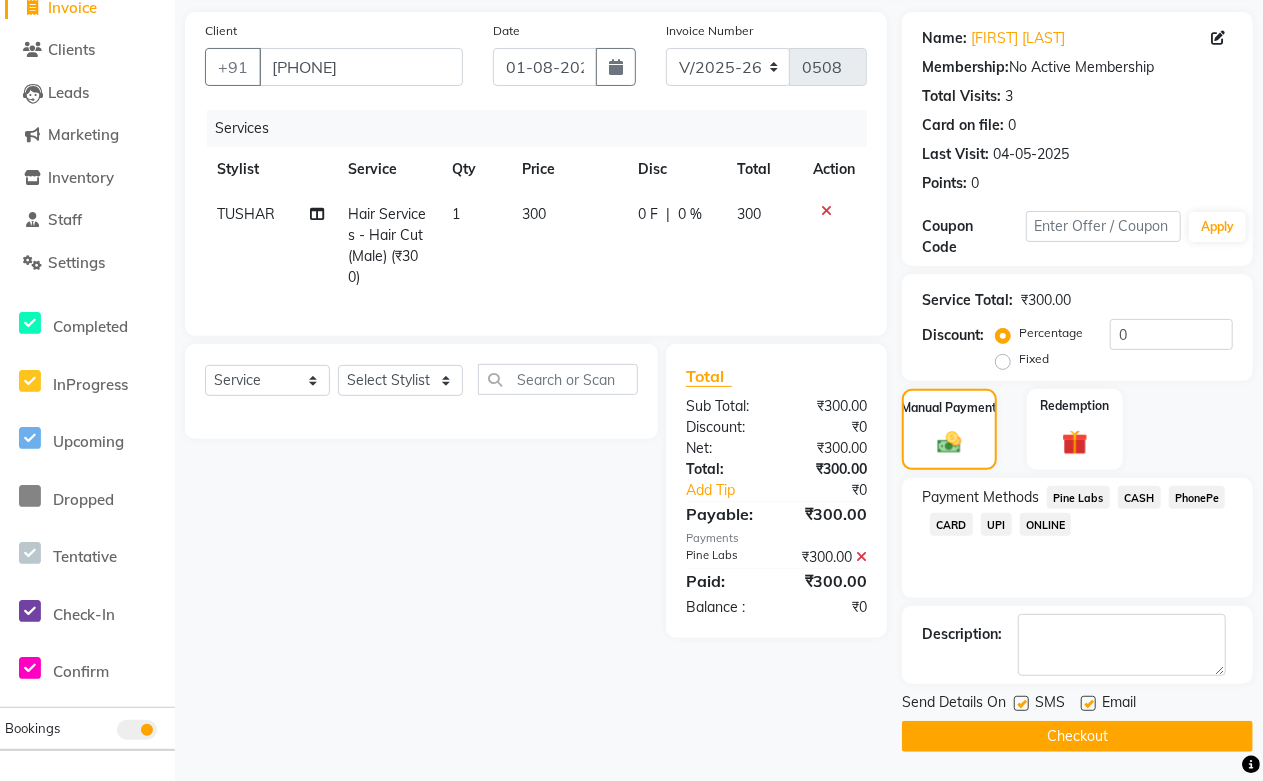 click 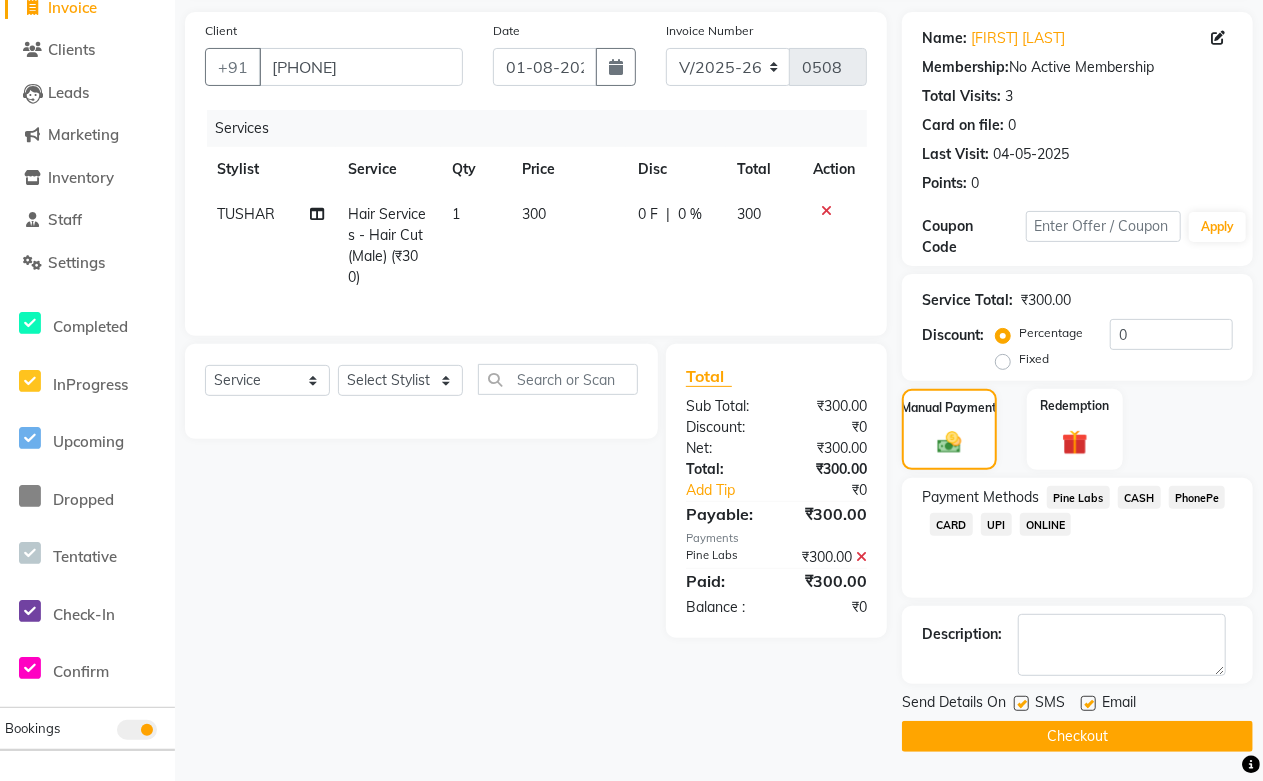 click at bounding box center [1087, 704] 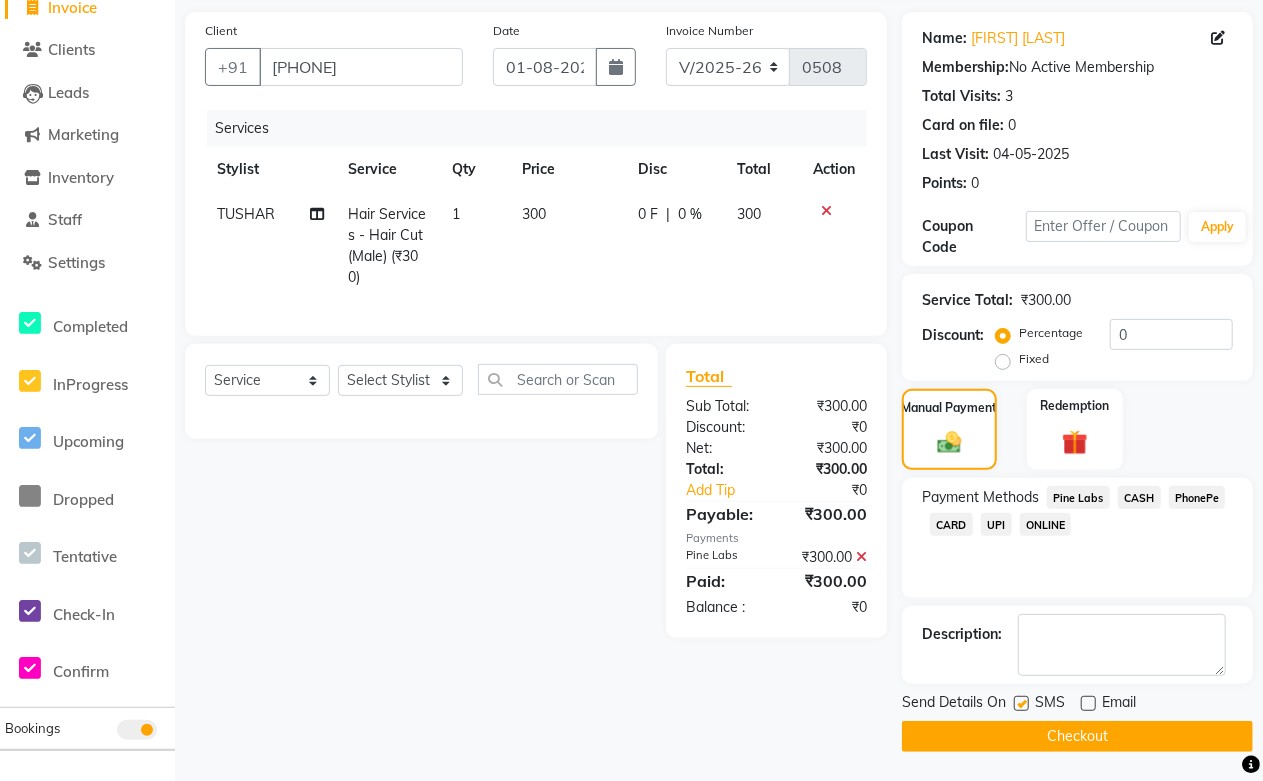 click on "Checkout" 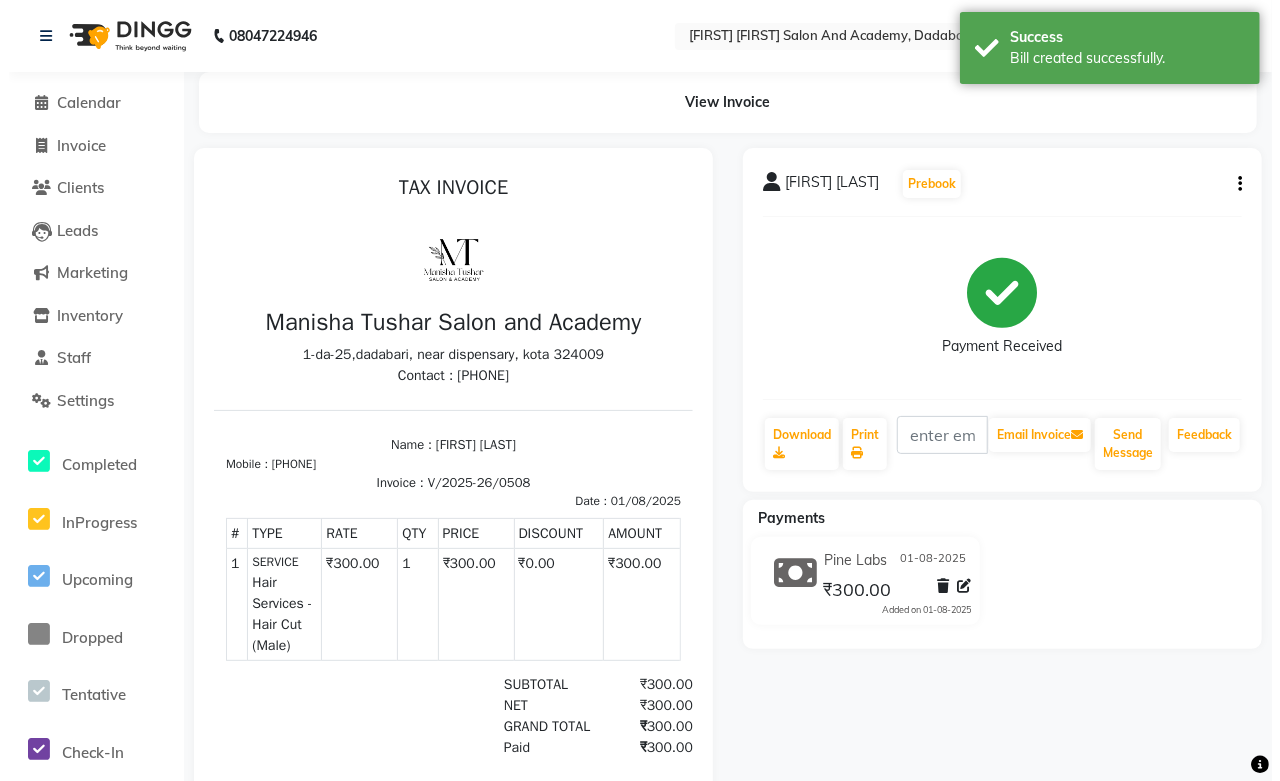 scroll, scrollTop: 0, scrollLeft: 0, axis: both 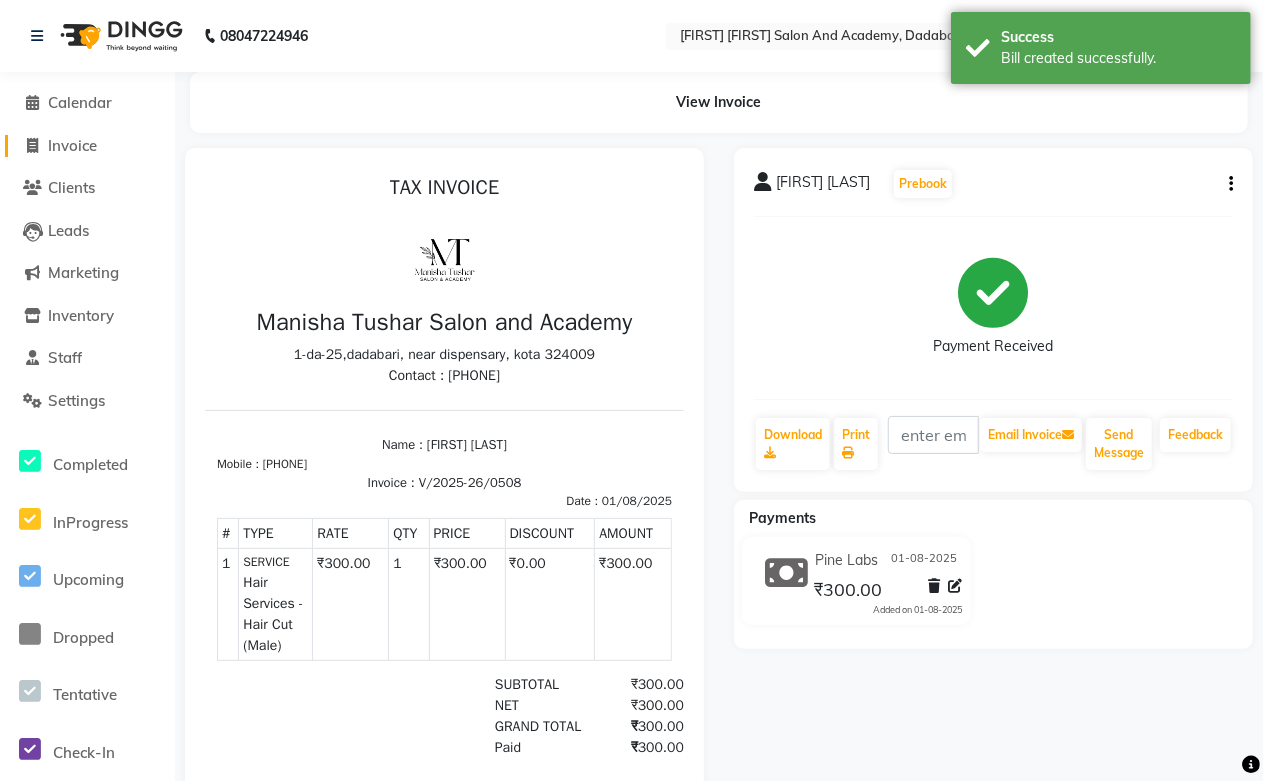 click on "Invoice" 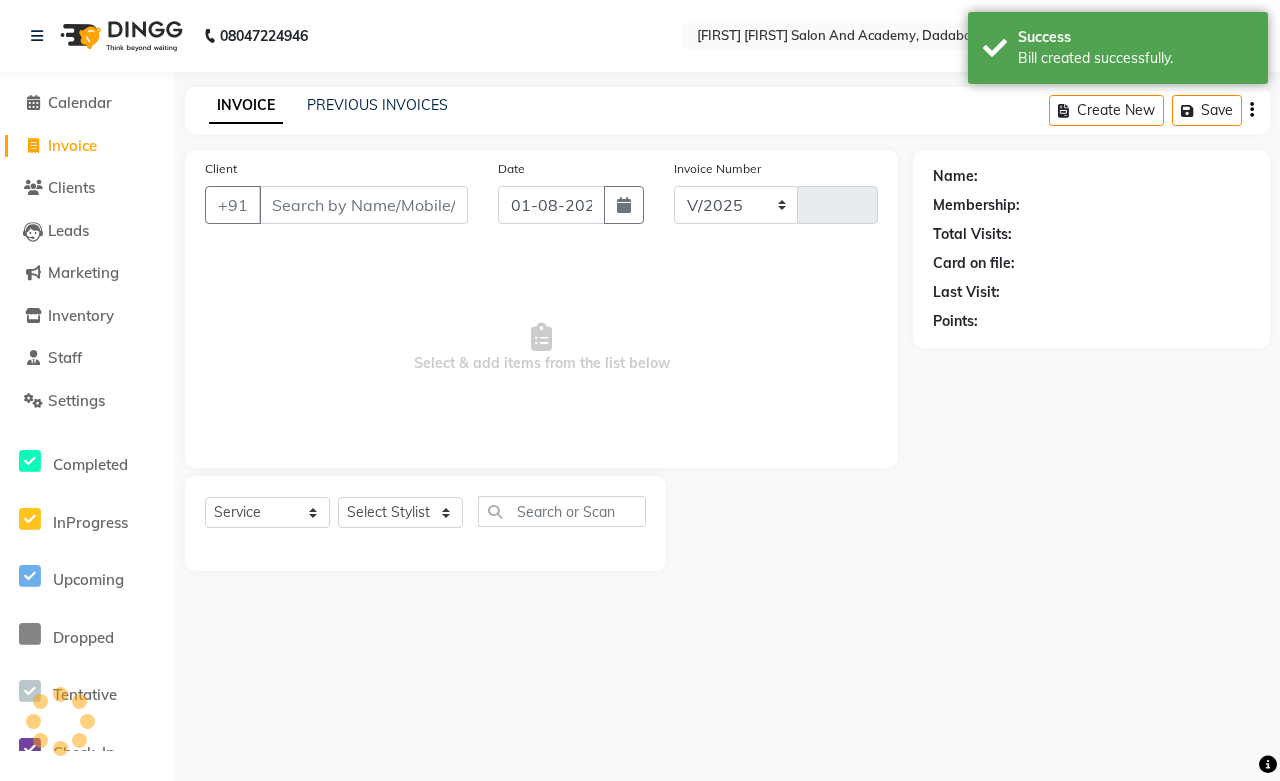 select on "6453" 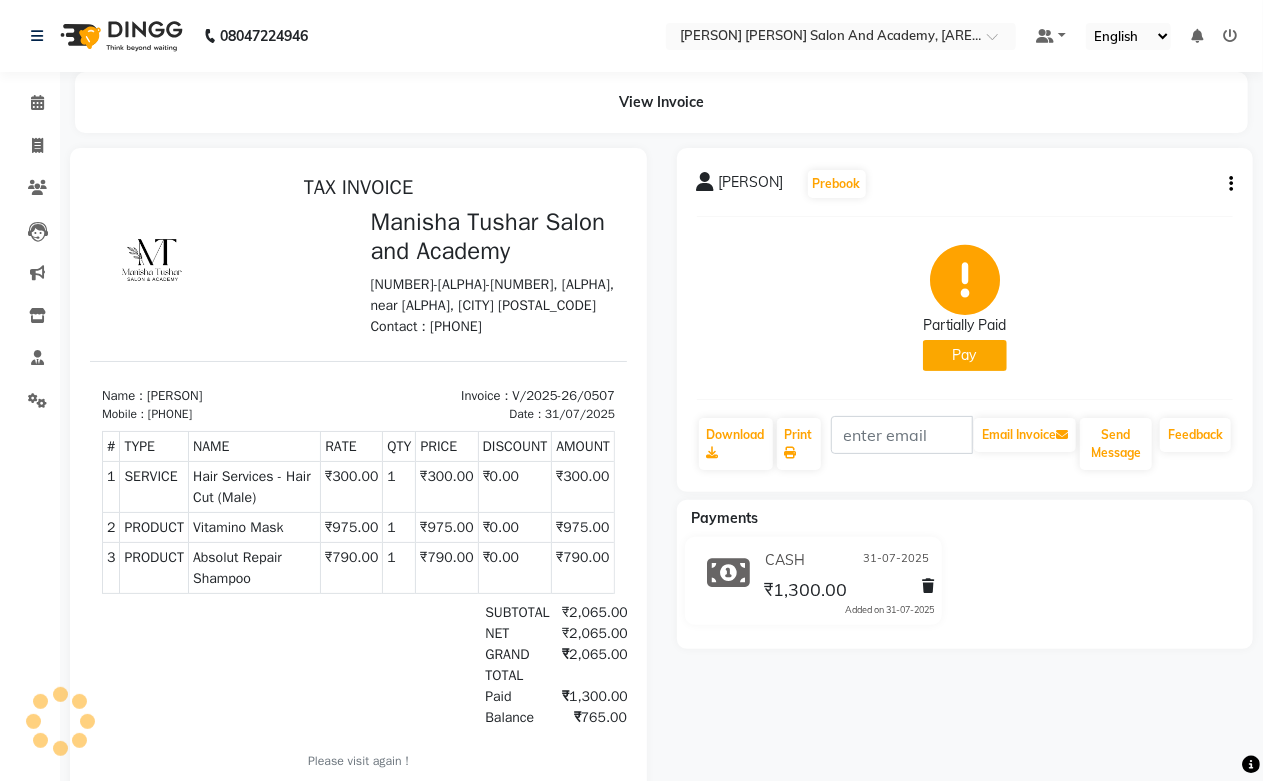 scroll, scrollTop: 0, scrollLeft: 0, axis: both 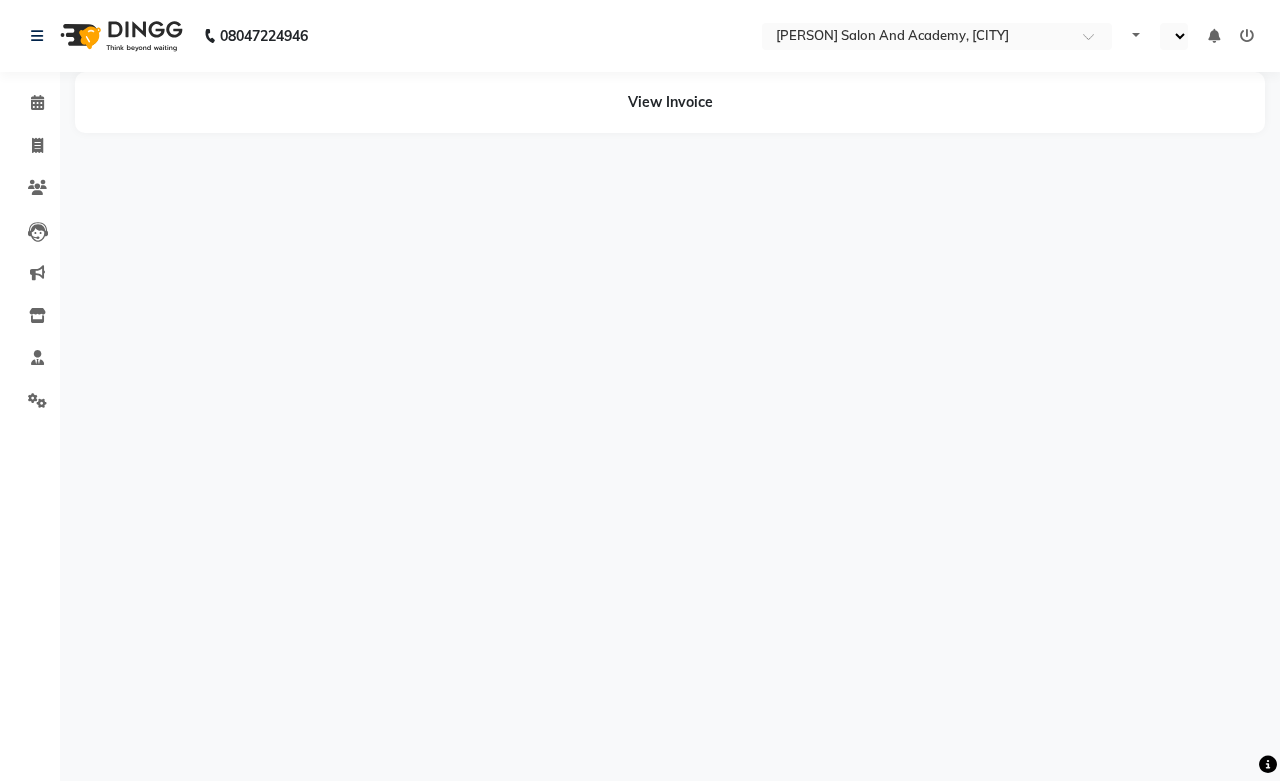 select on "en" 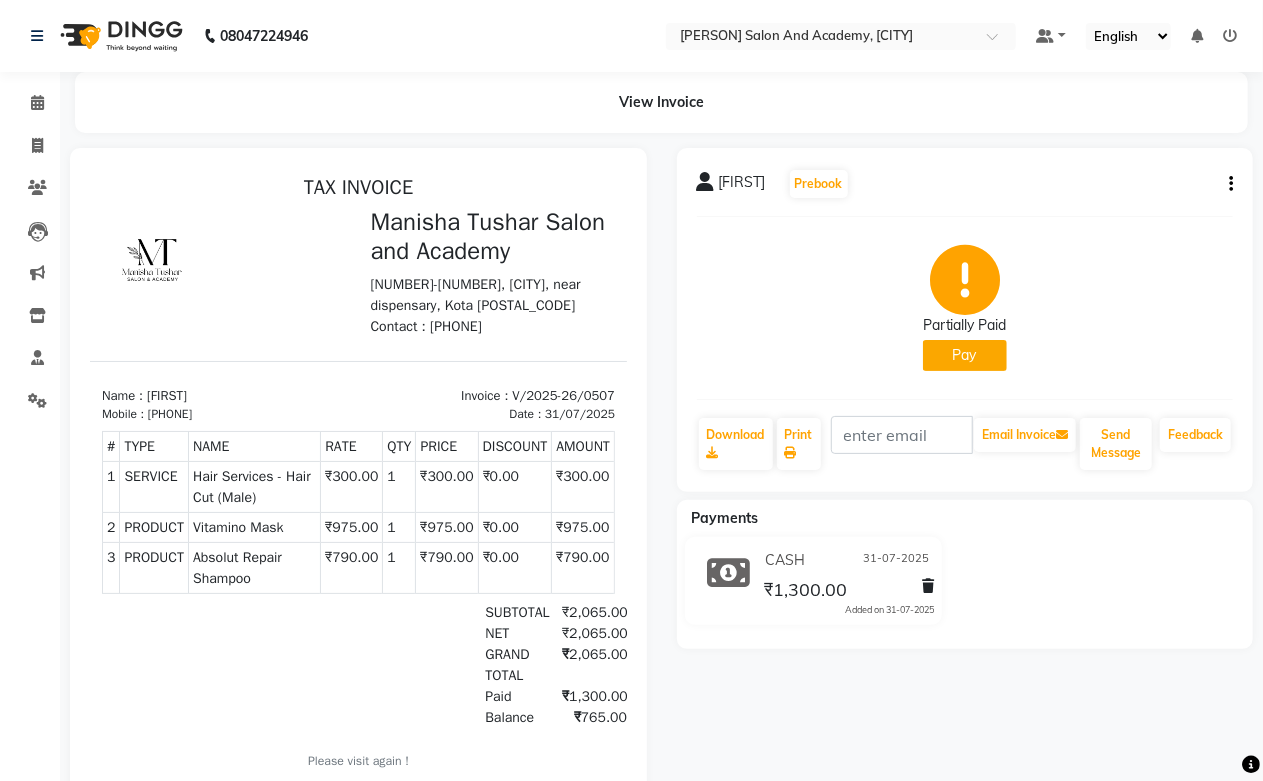 scroll, scrollTop: 0, scrollLeft: 0, axis: both 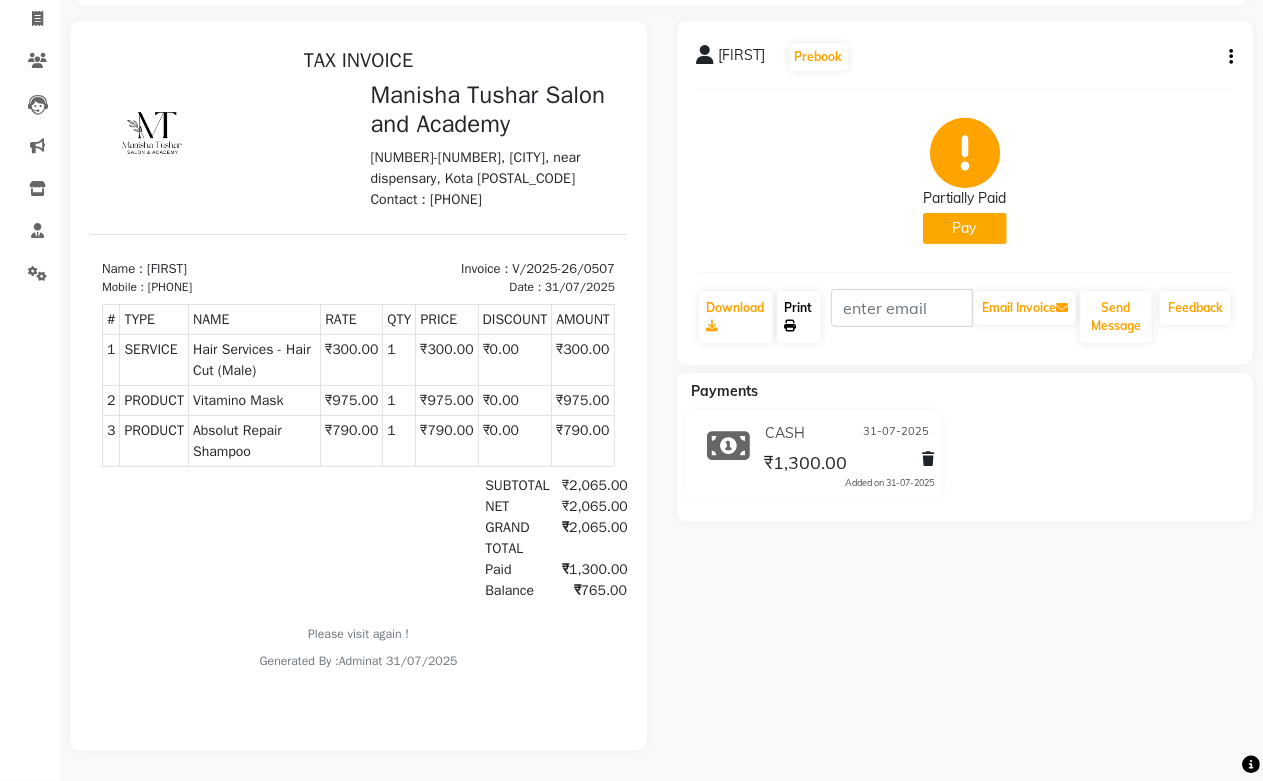 click on "Print" 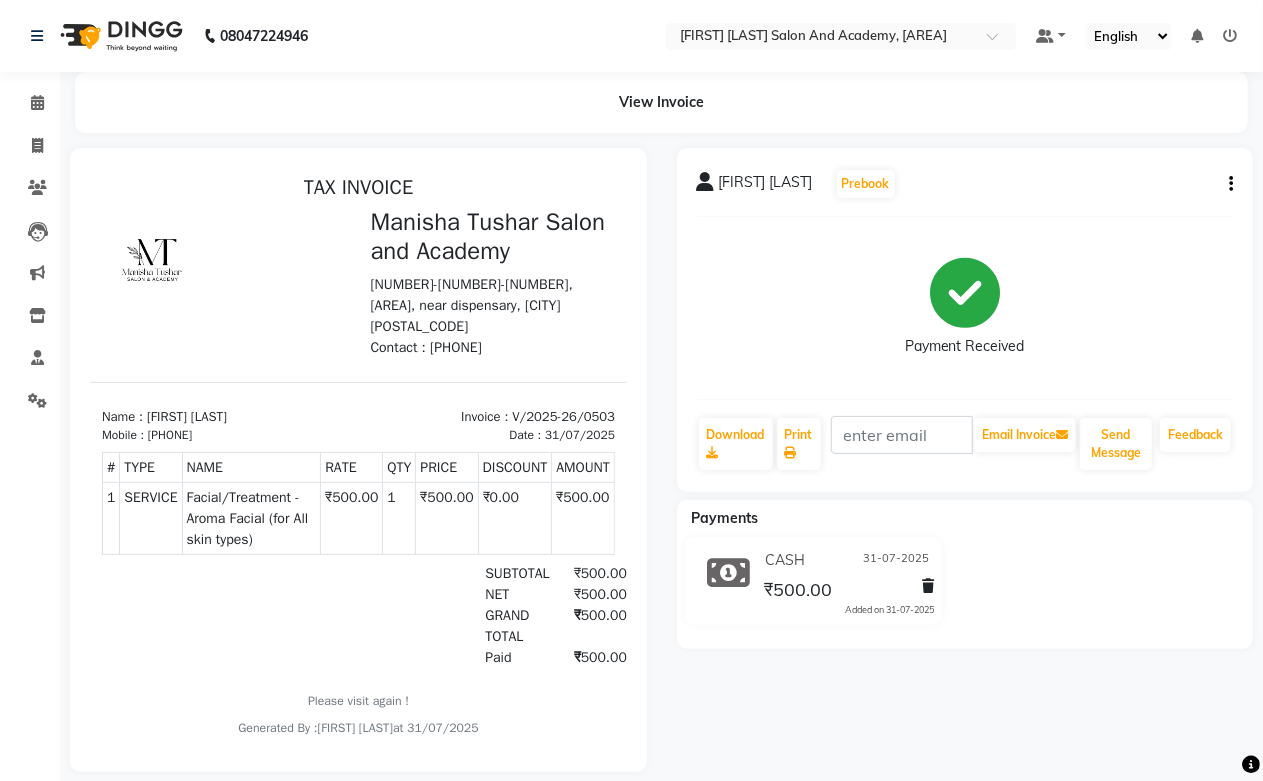 scroll, scrollTop: 0, scrollLeft: 0, axis: both 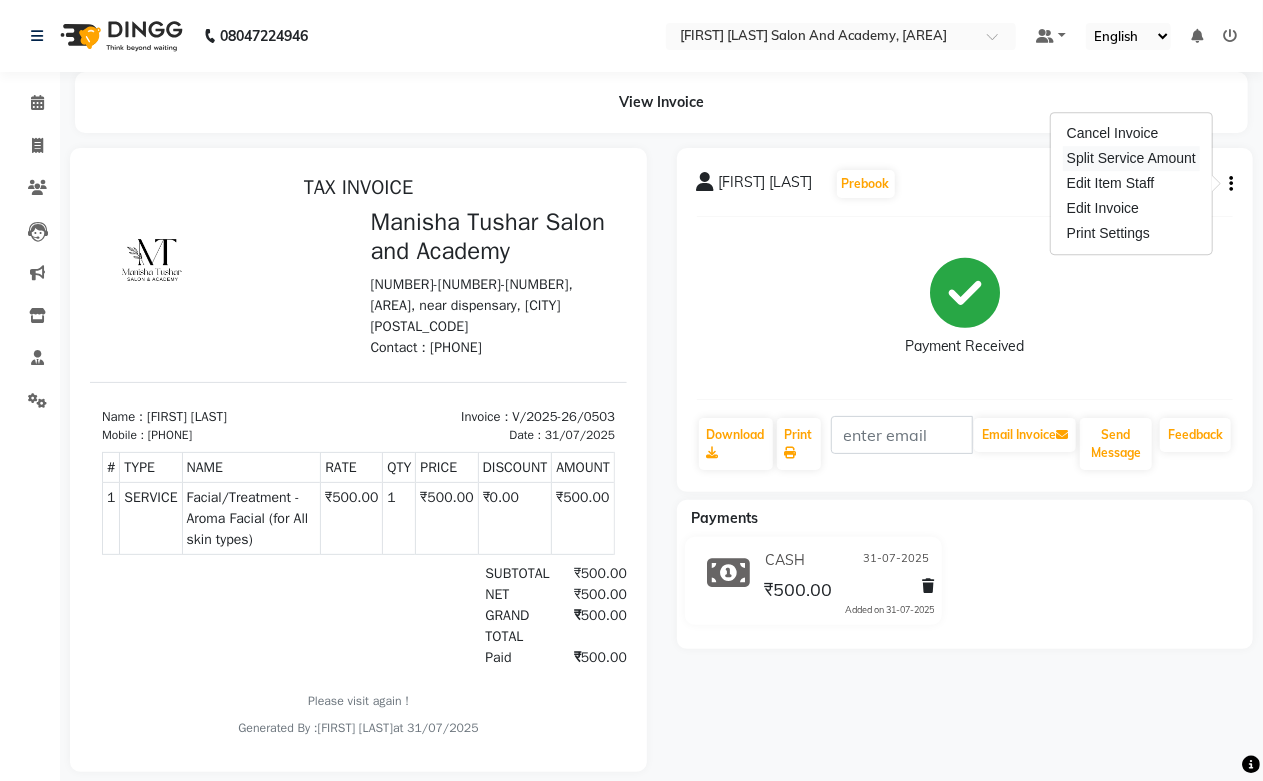click on "Split Service Amount" at bounding box center (1131, 158) 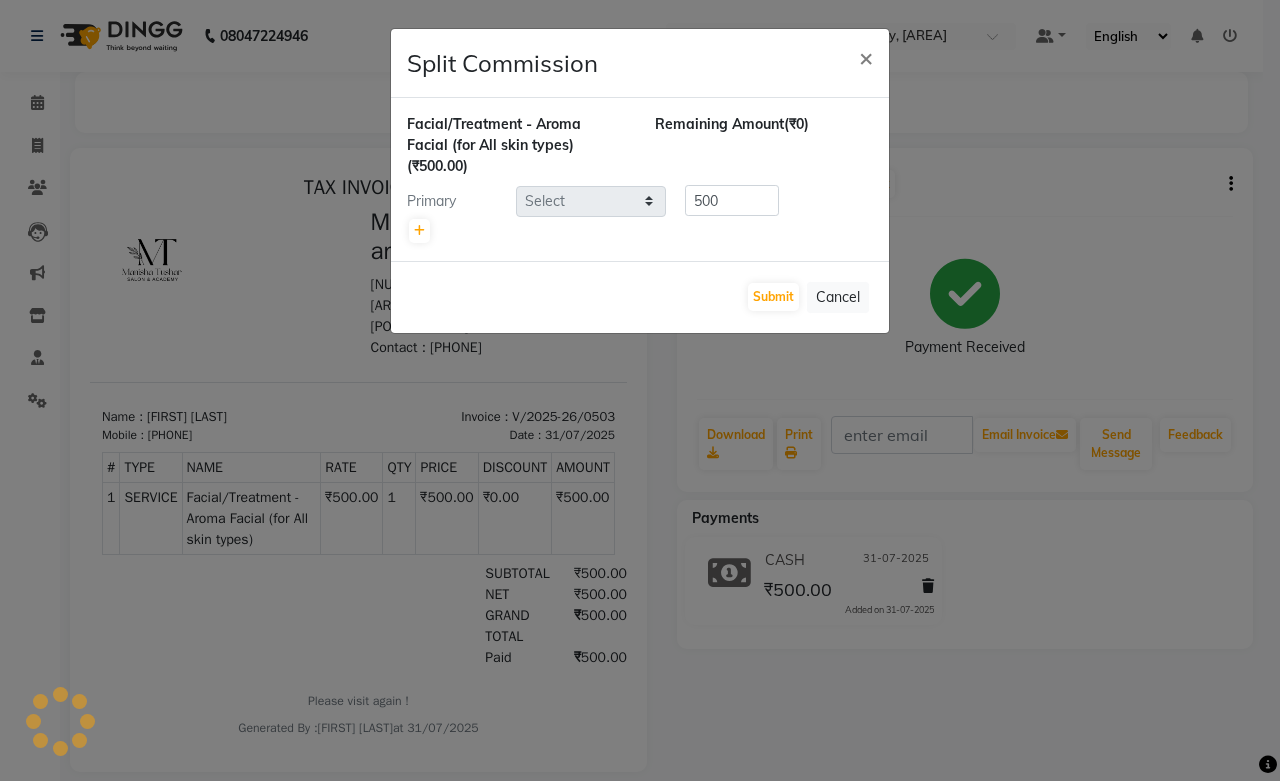 type 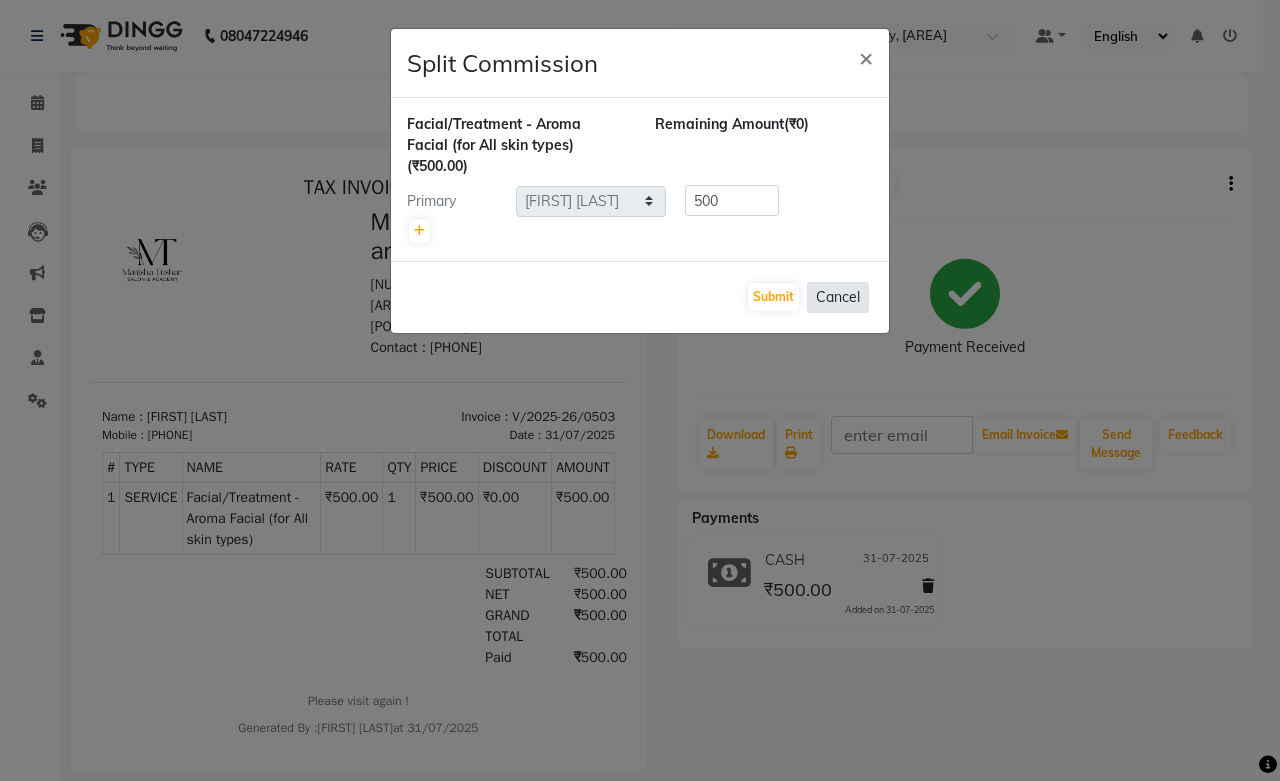 click on "Cancel" 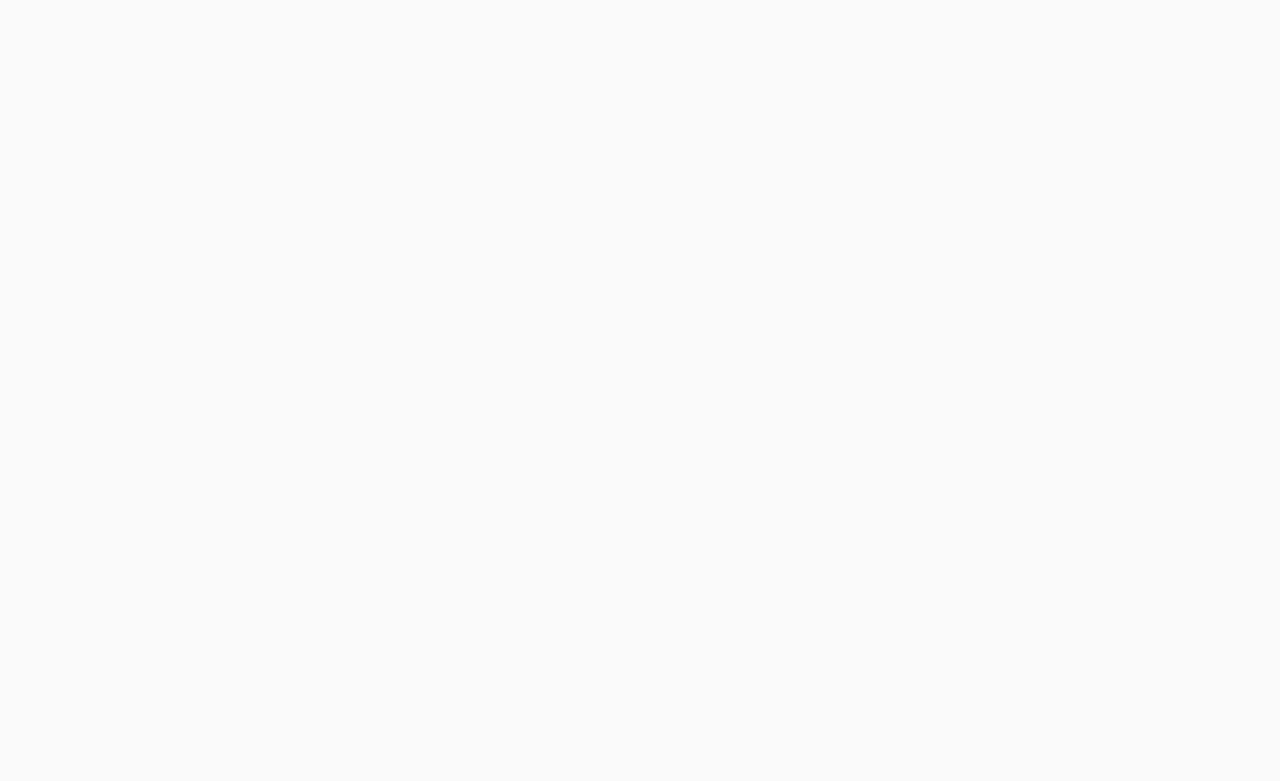 scroll, scrollTop: 0, scrollLeft: 0, axis: both 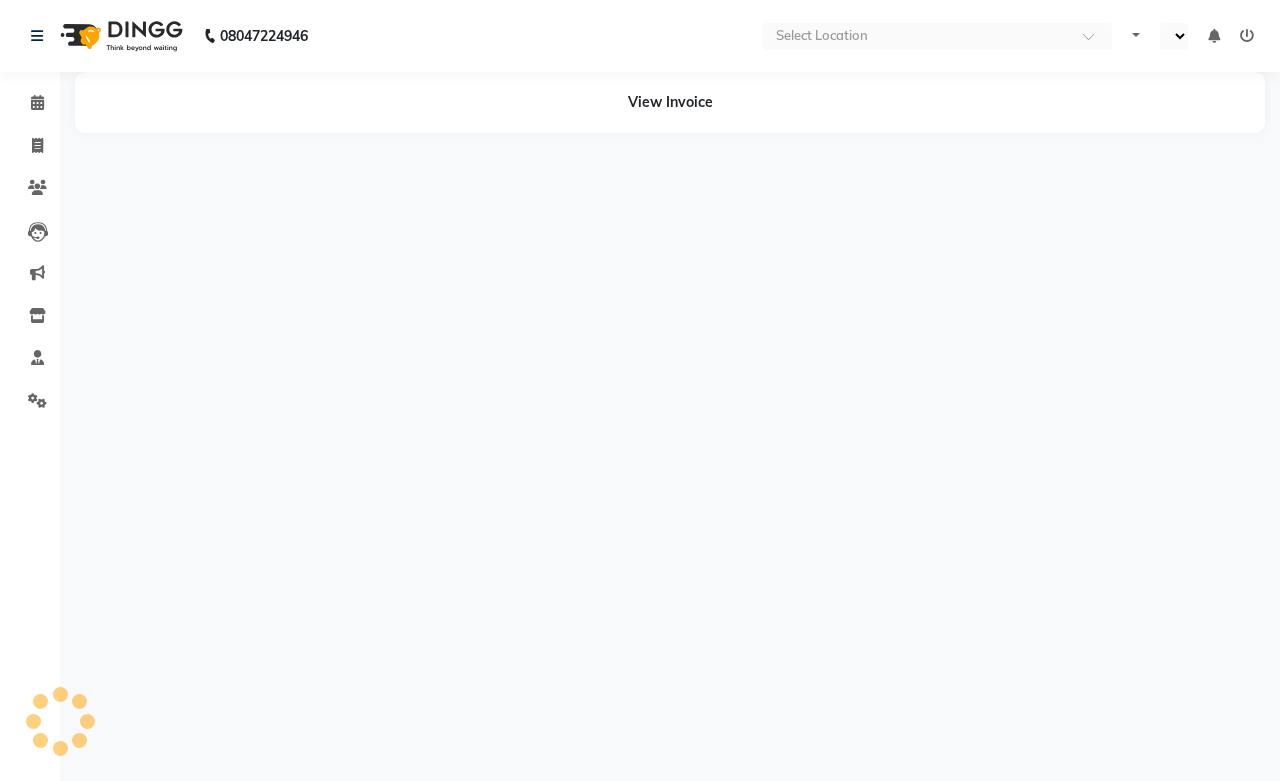 select on "en" 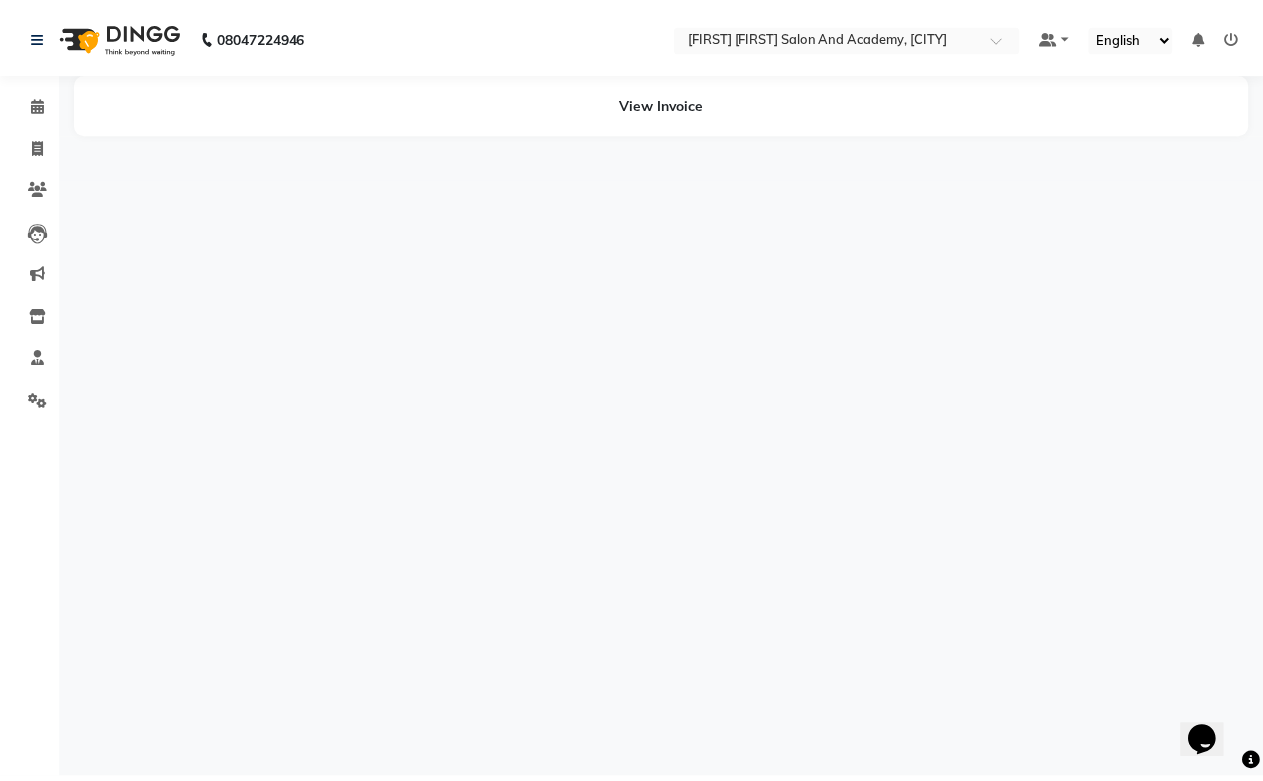 scroll, scrollTop: 0, scrollLeft: 0, axis: both 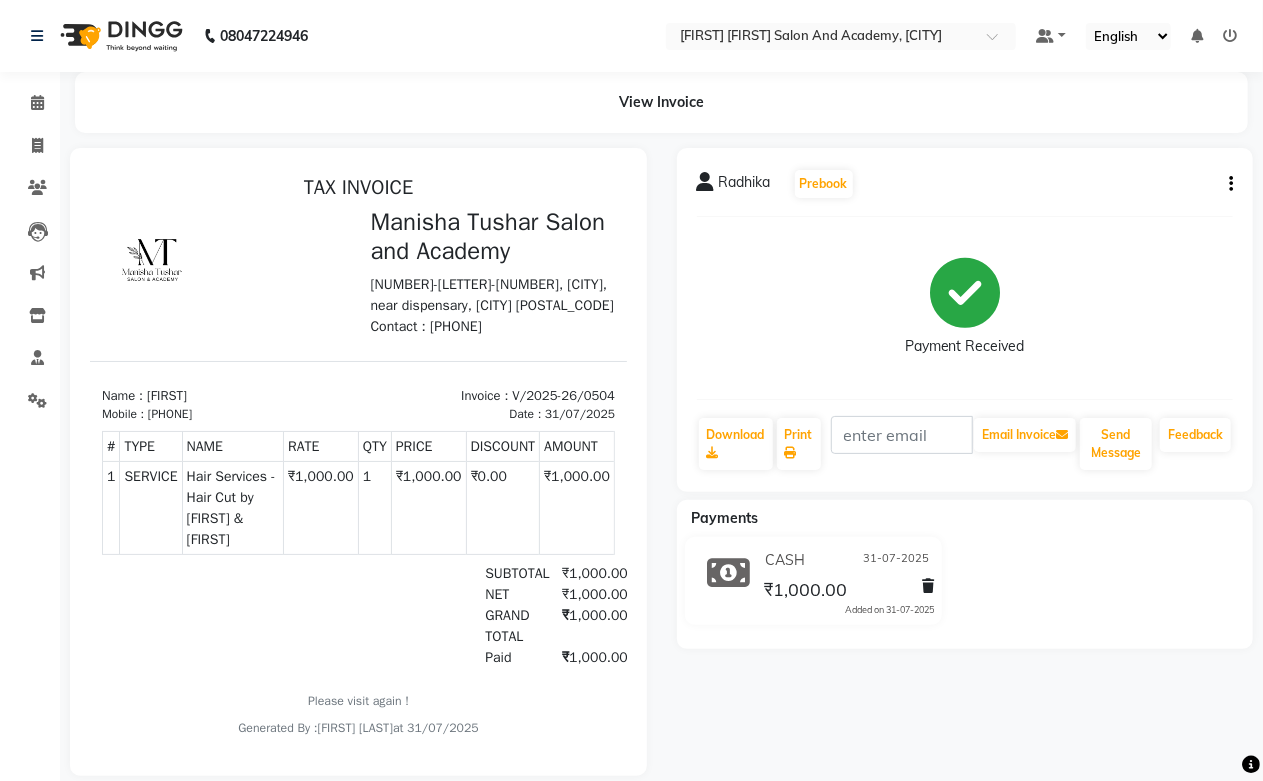 click 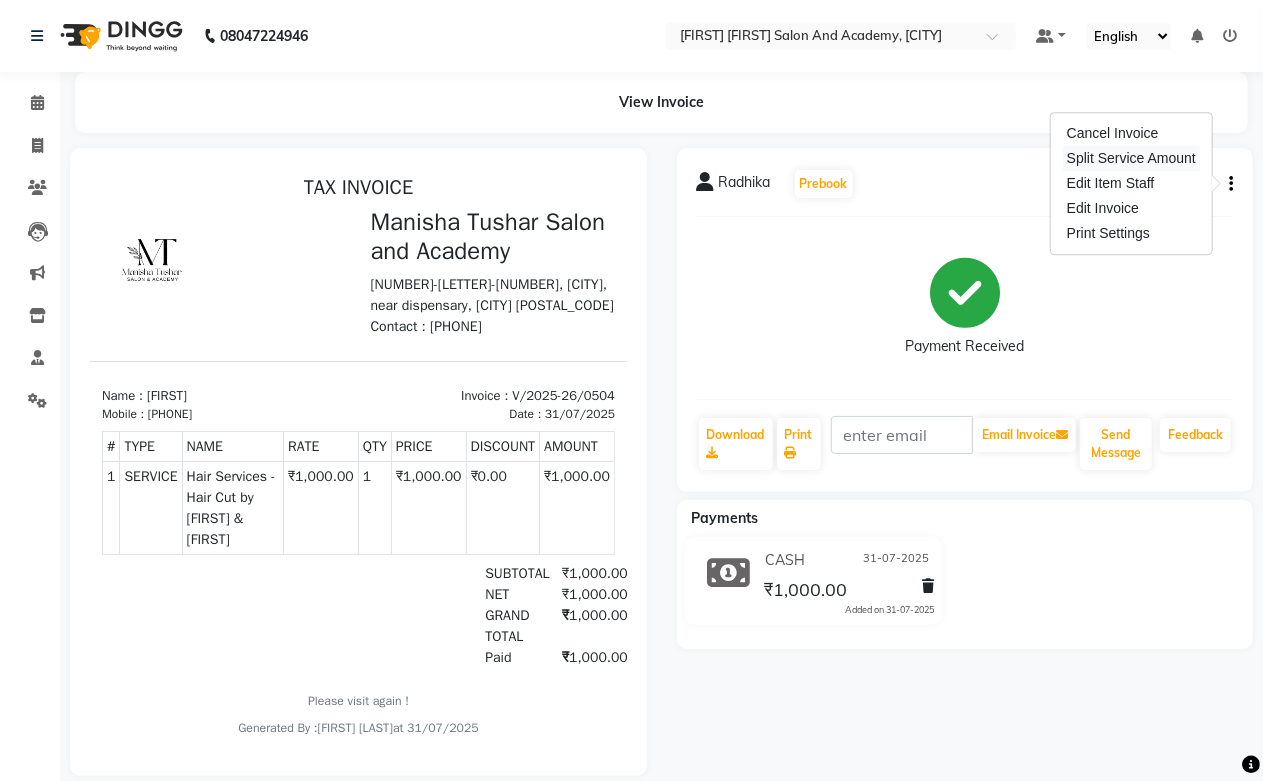click on "Split Service Amount" at bounding box center [1131, 158] 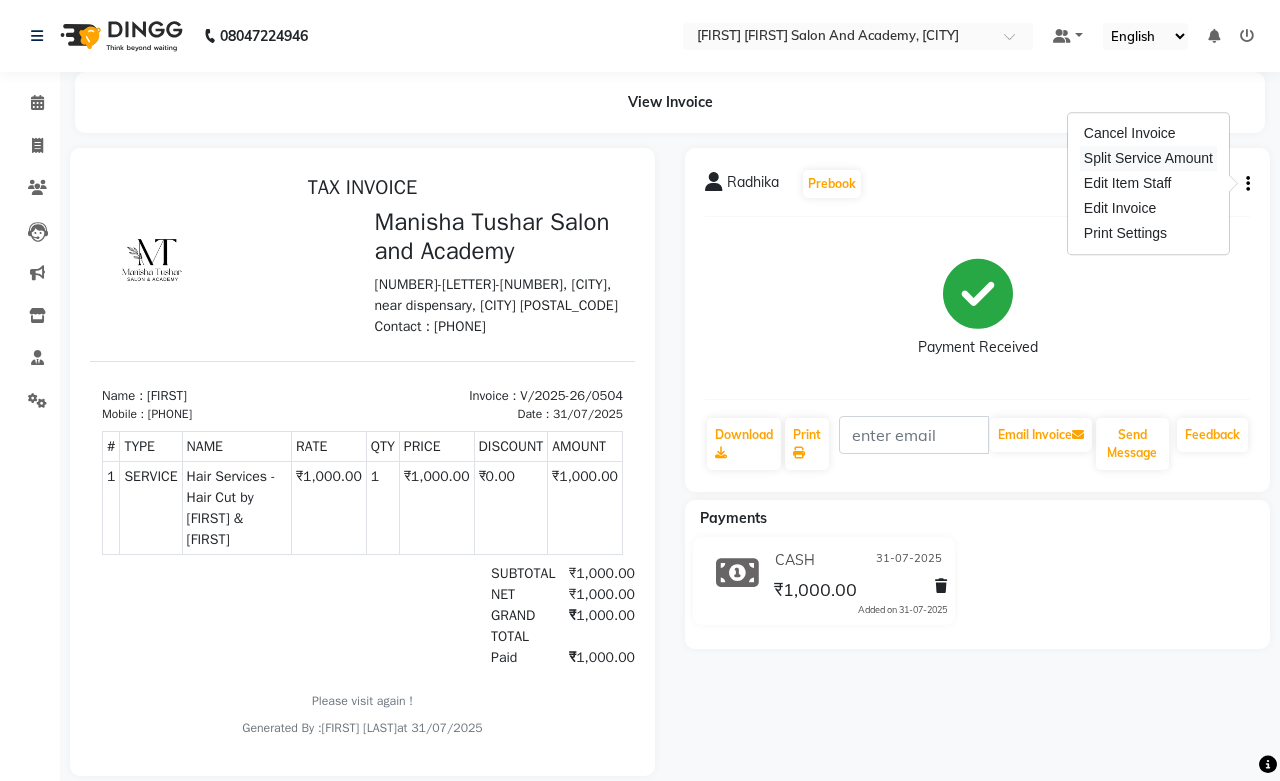 select on "49047" 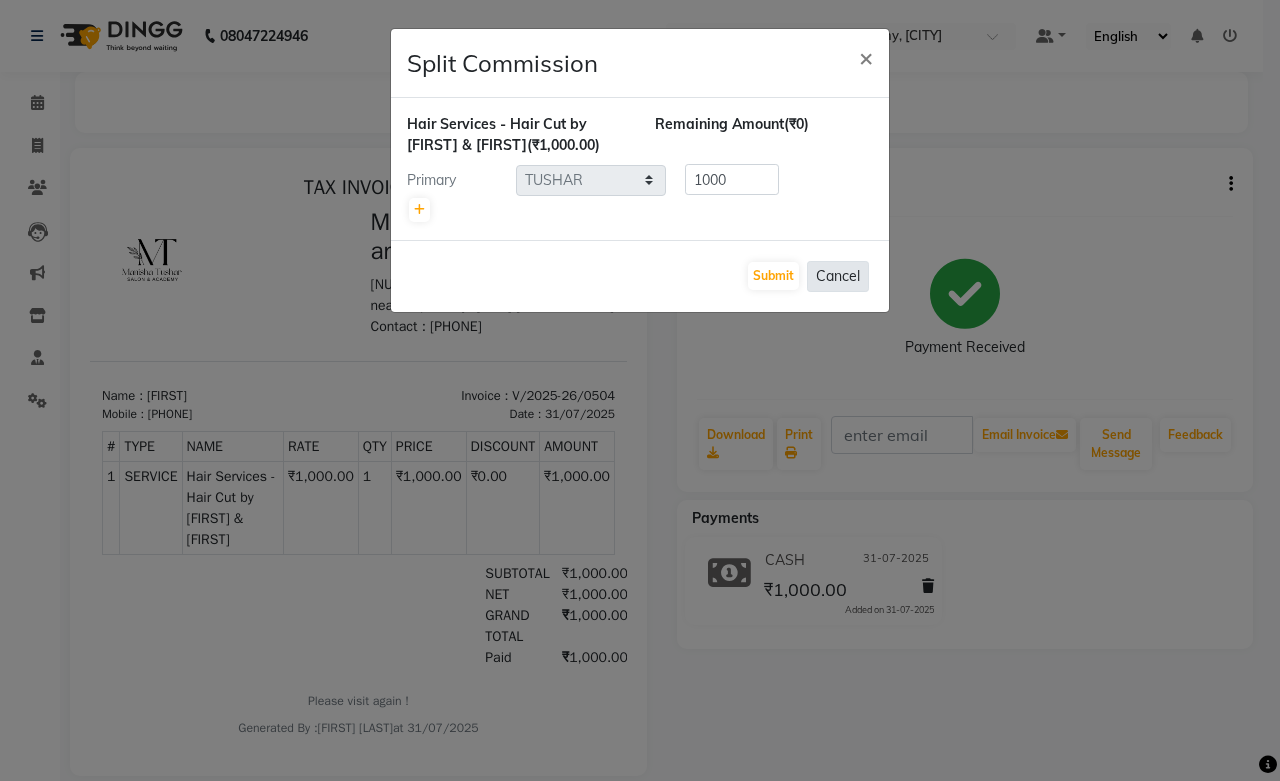 click on "Cancel" 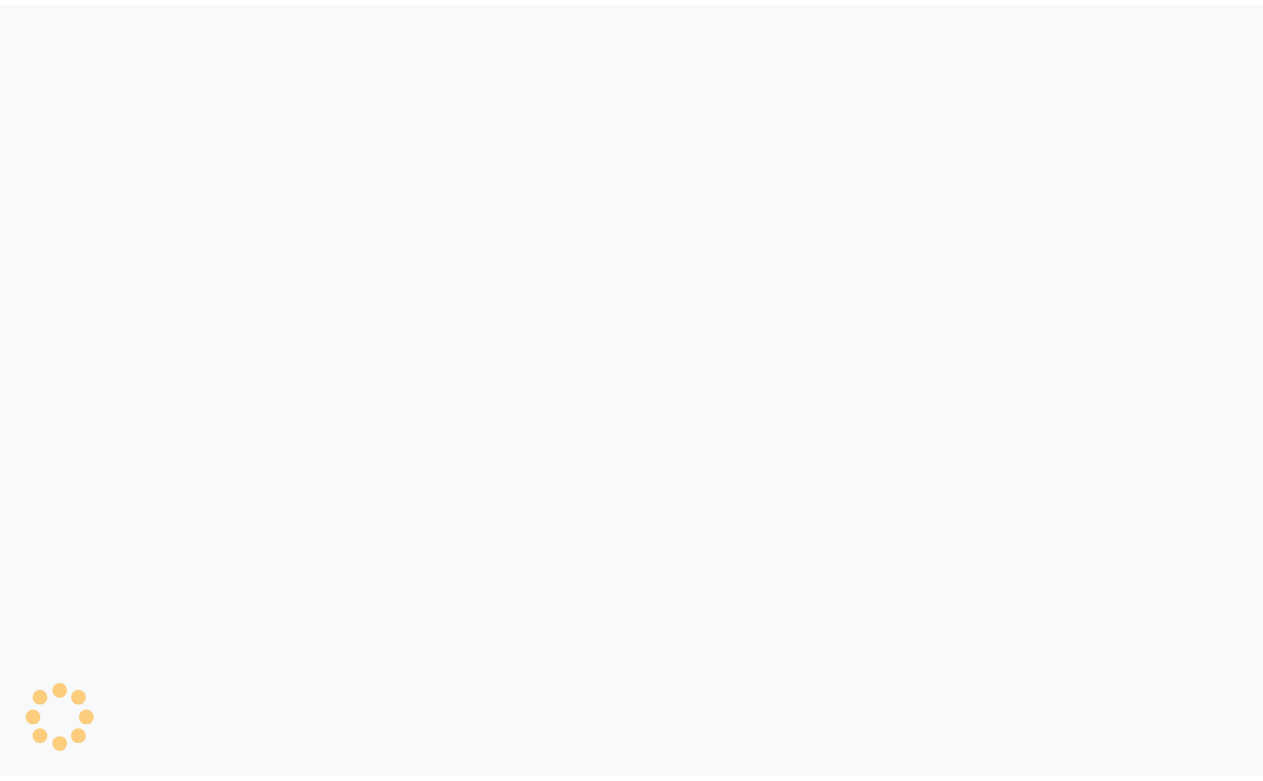 scroll, scrollTop: 0, scrollLeft: 0, axis: both 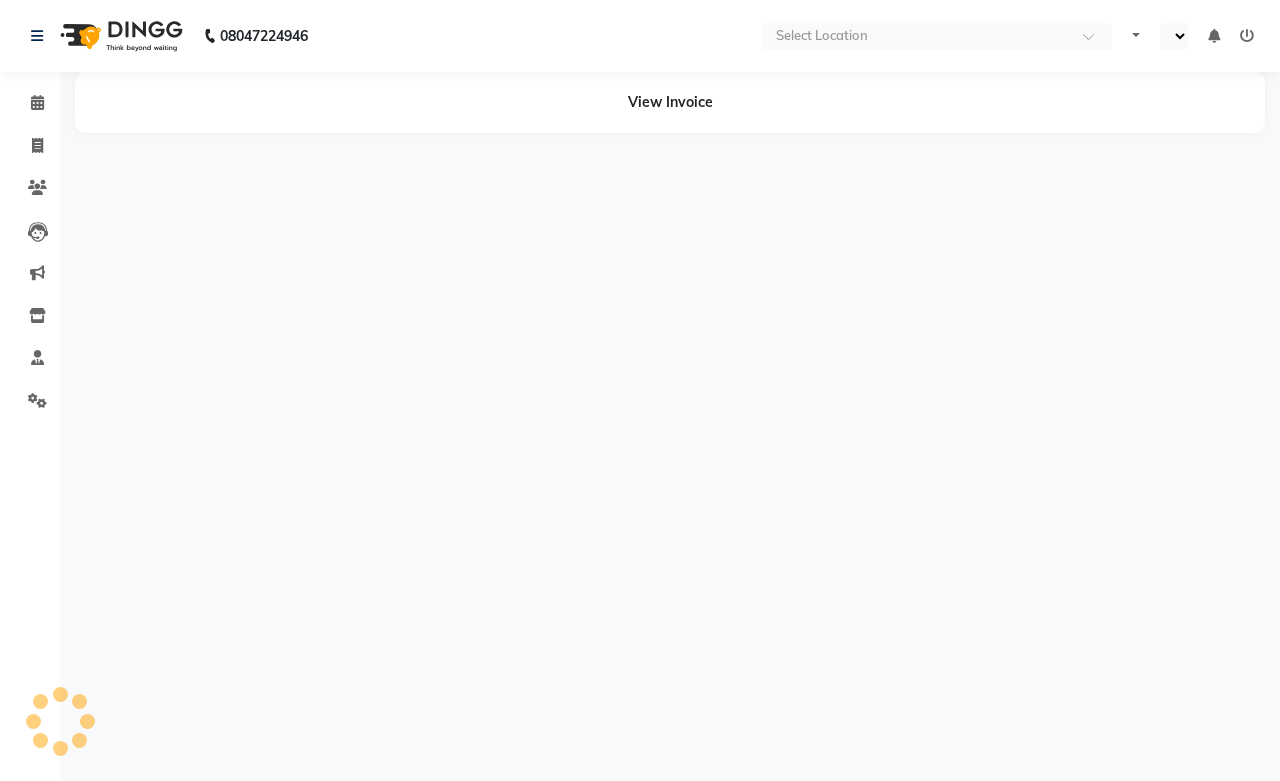select on "en" 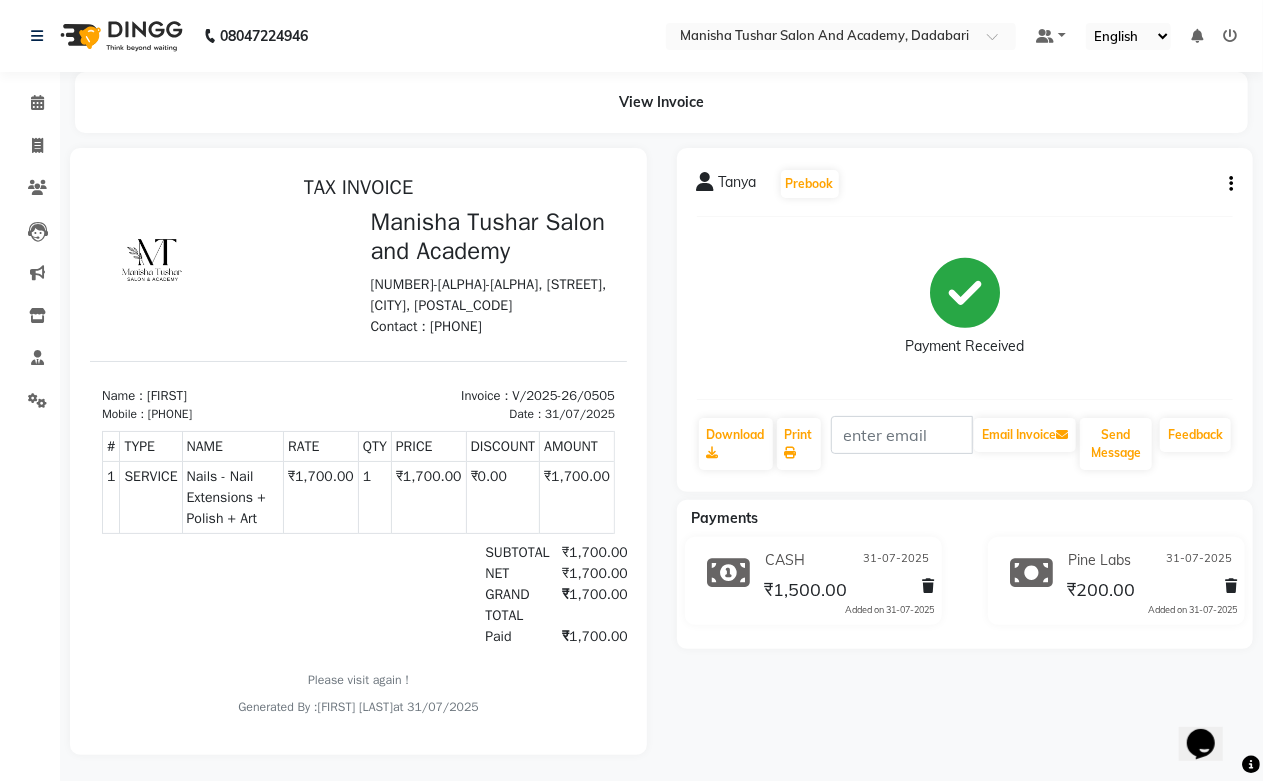 scroll, scrollTop: 0, scrollLeft: 0, axis: both 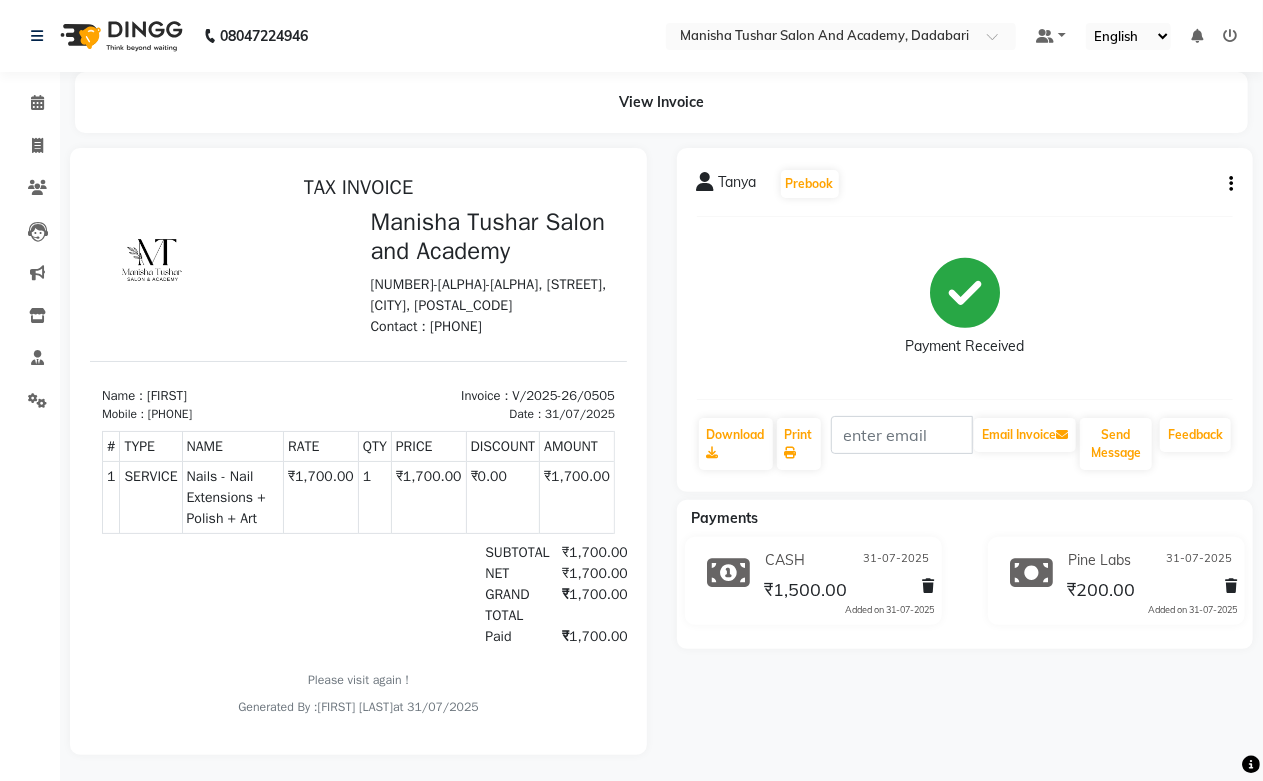 click on "Tanya   Prebook   Payment Received  Download  Print   Email Invoice   Send Message Feedback" 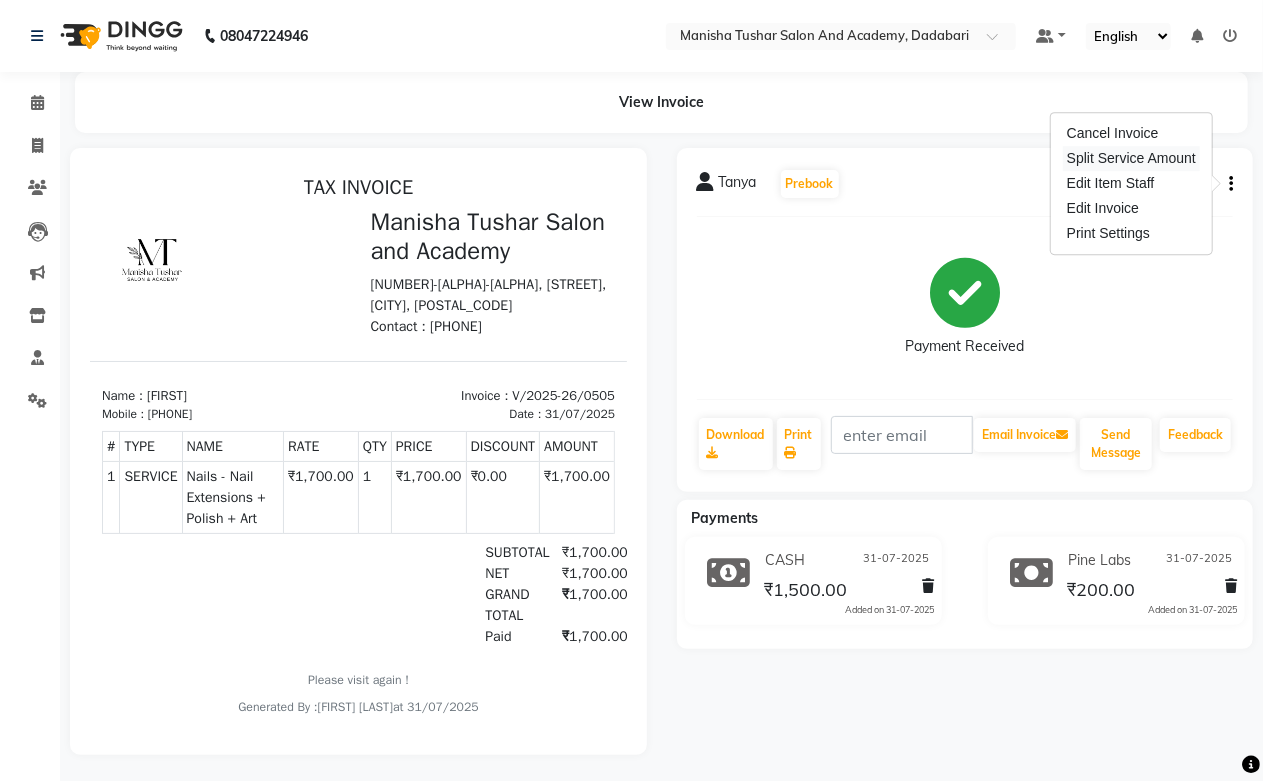 click on "Split Service Amount" at bounding box center [1131, 158] 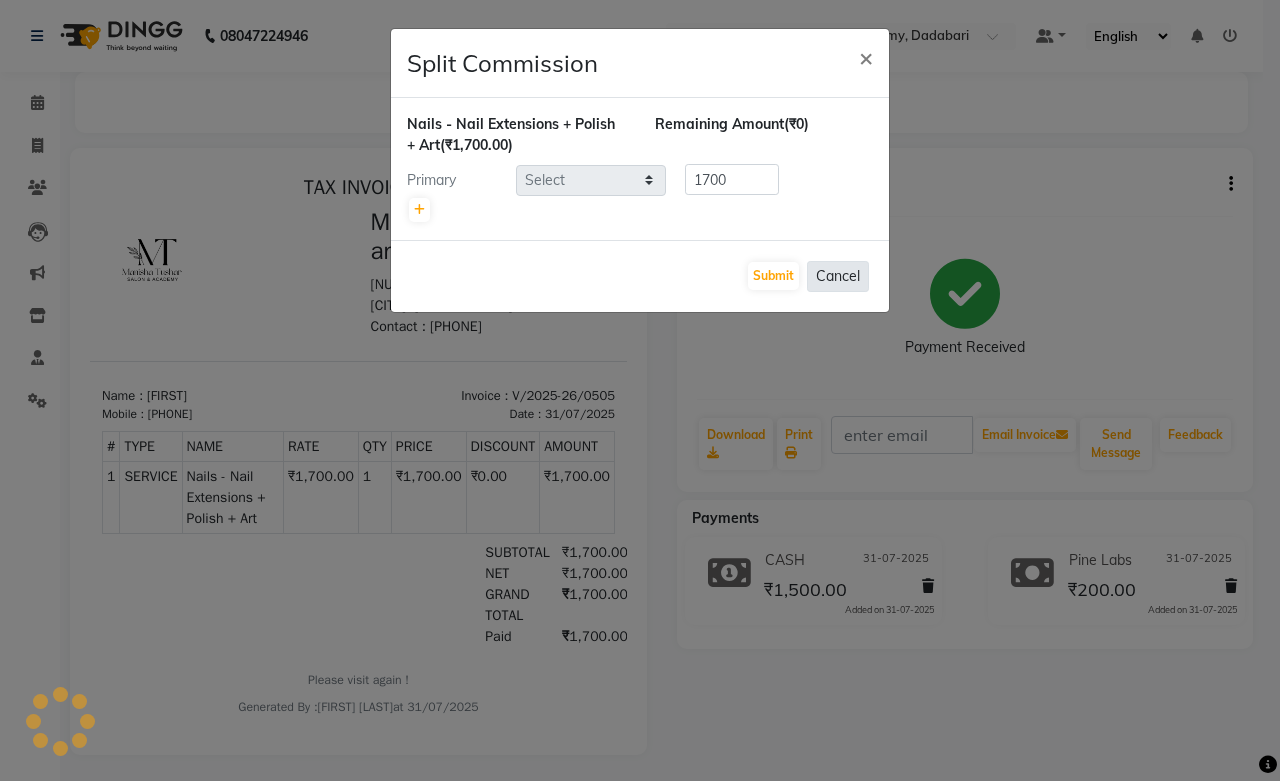 select on "49047" 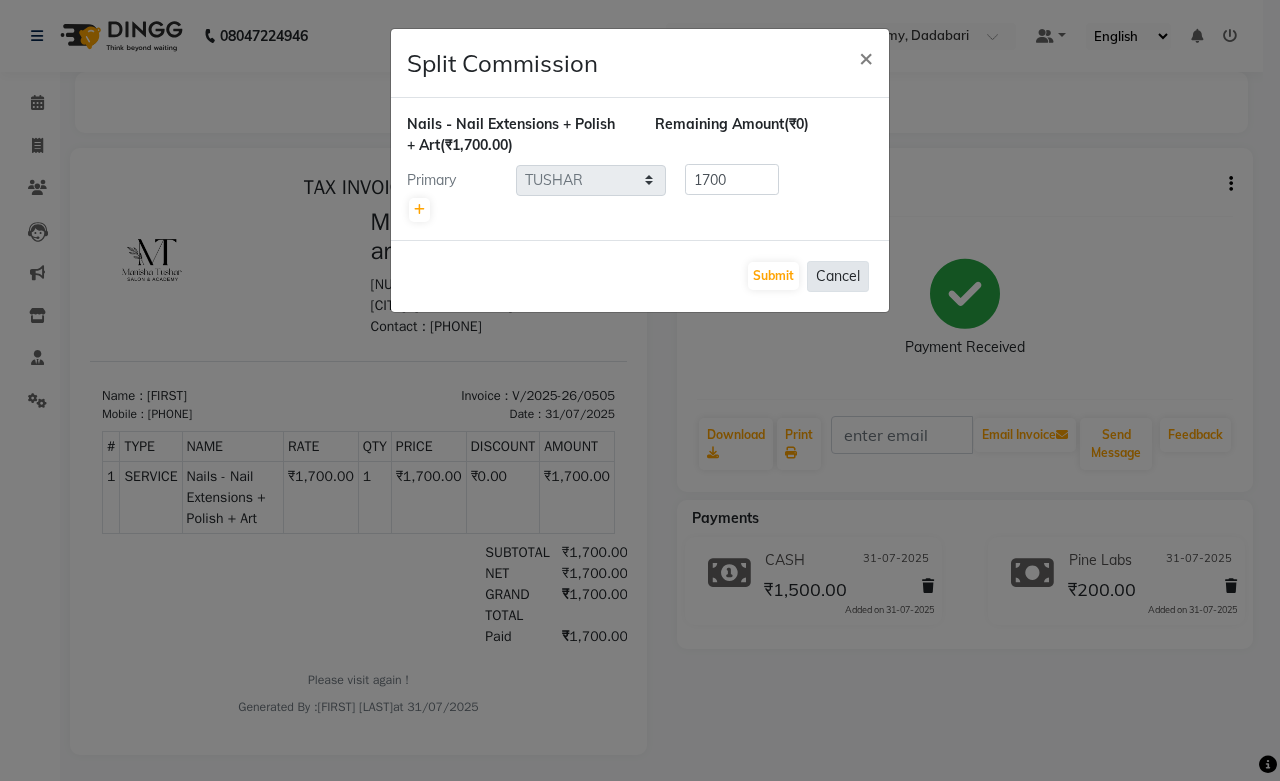 click on "Cancel" 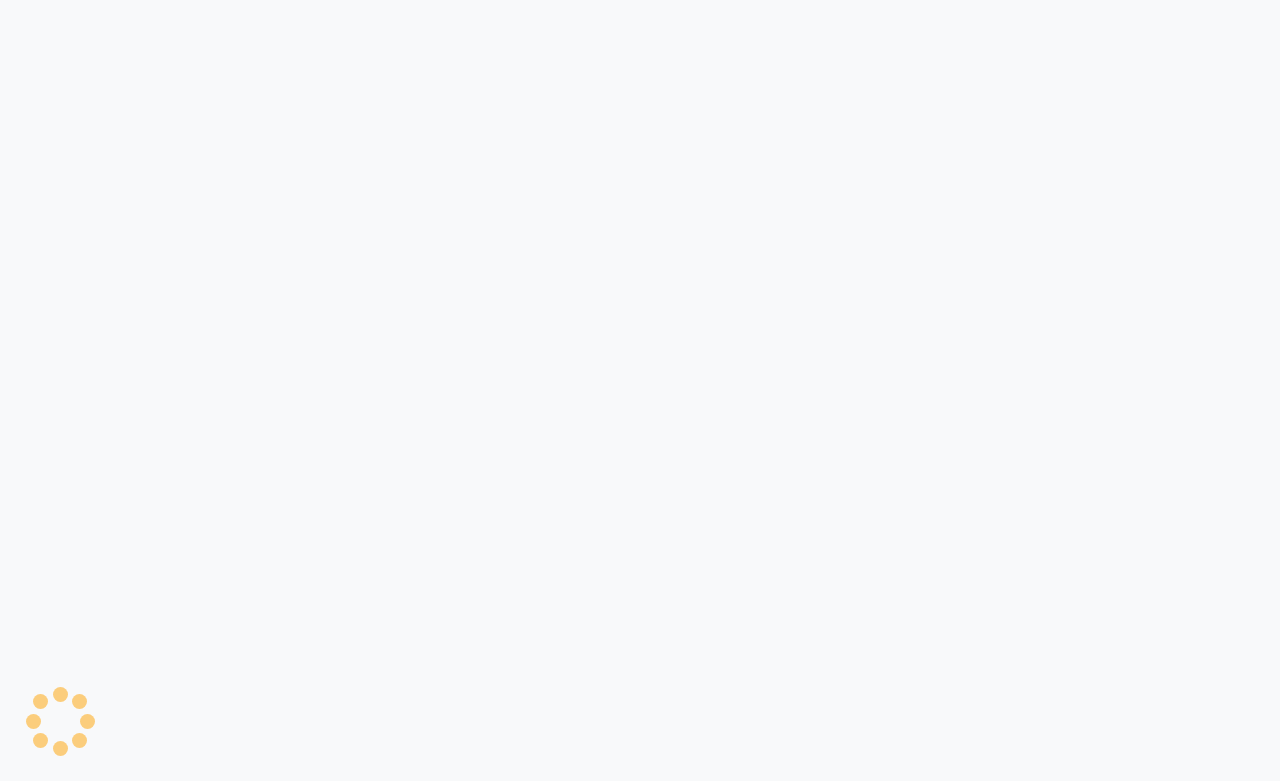 scroll, scrollTop: 0, scrollLeft: 0, axis: both 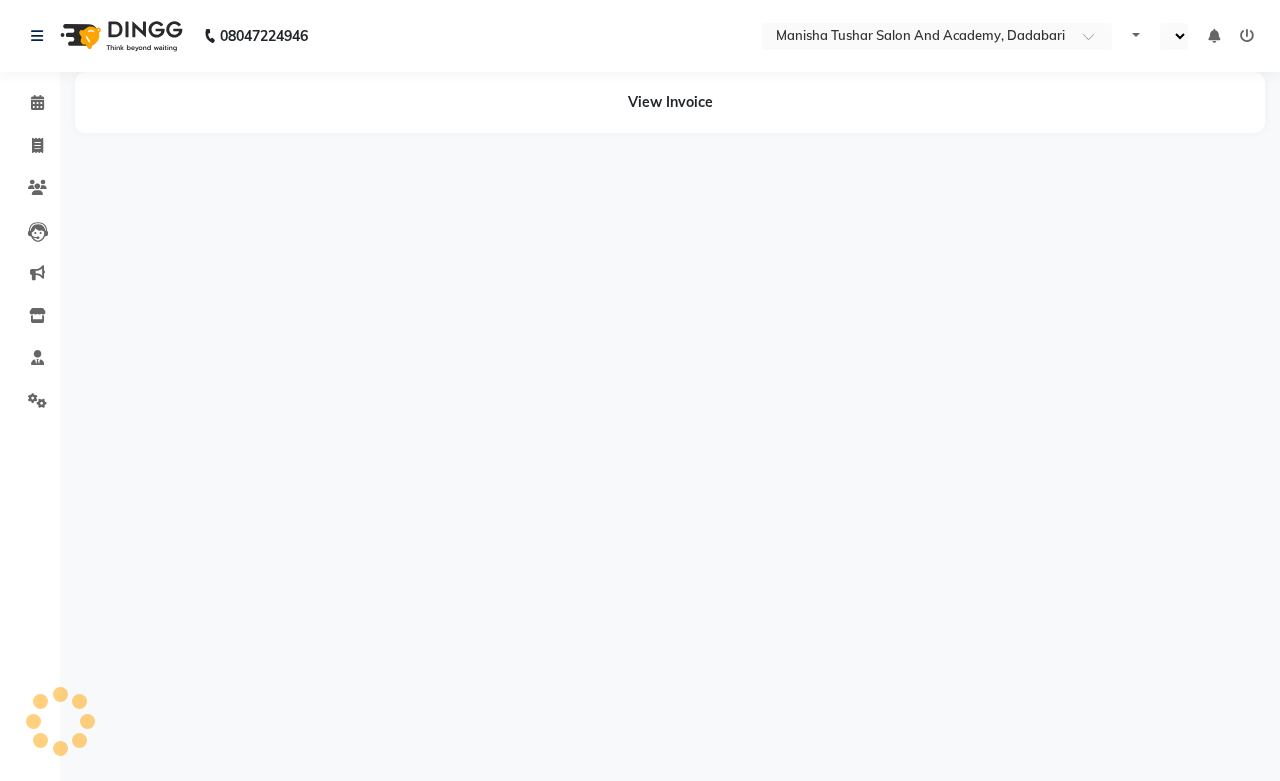 select on "en" 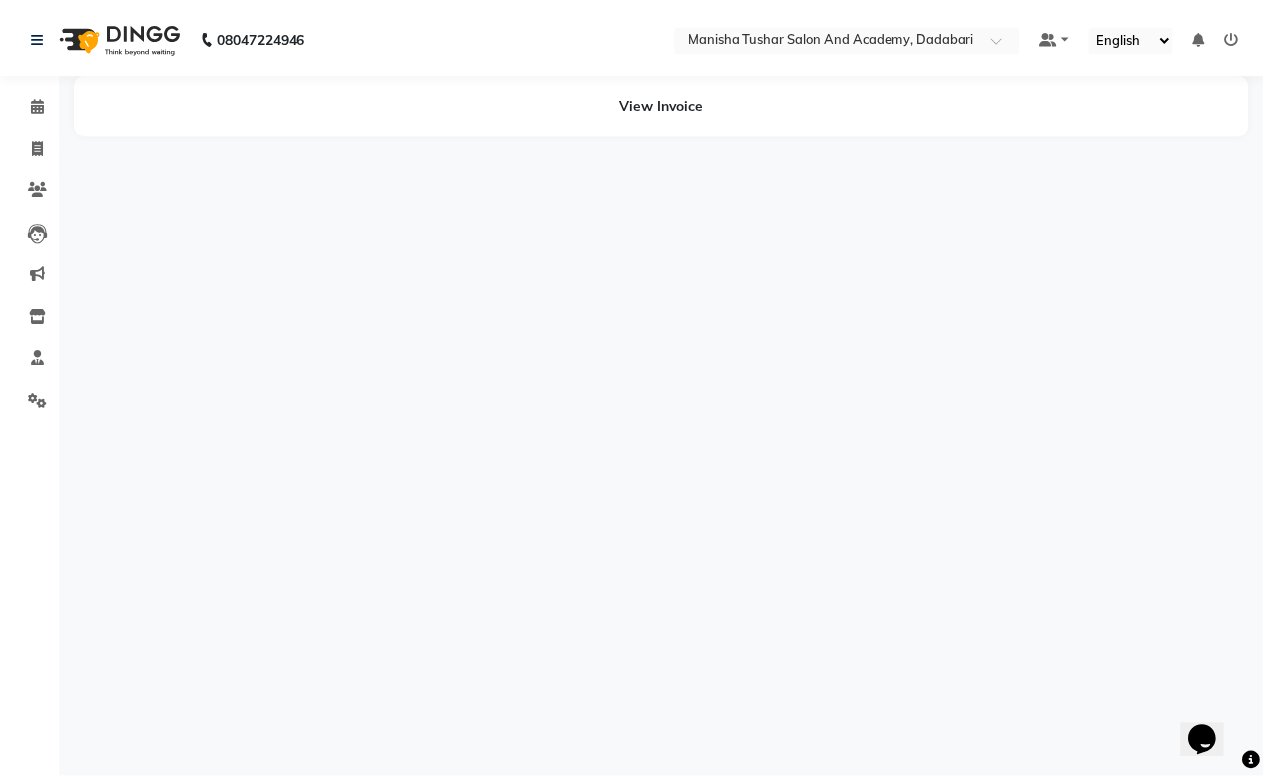 scroll, scrollTop: 0, scrollLeft: 0, axis: both 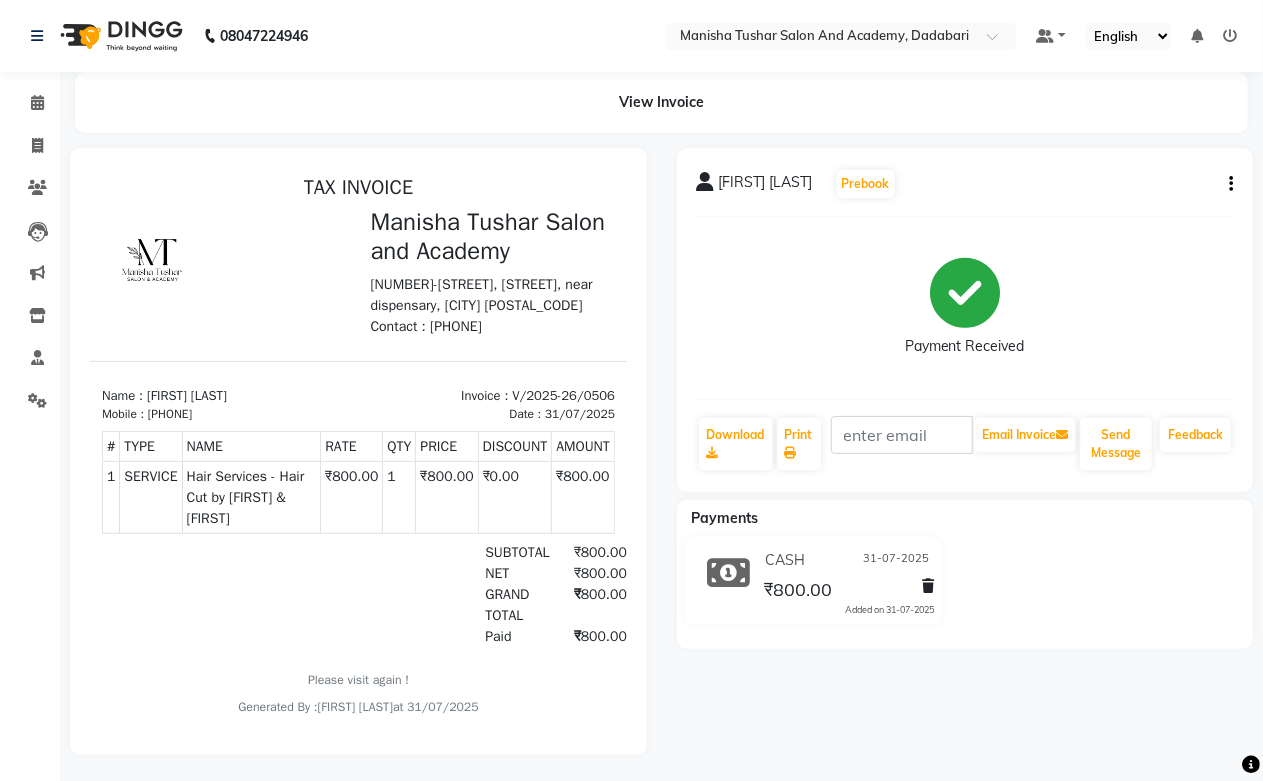 click on "[FIRST] [LAST]   Prebook   Payment Received  Download  Print   Email Invoice   Send Message Feedback" 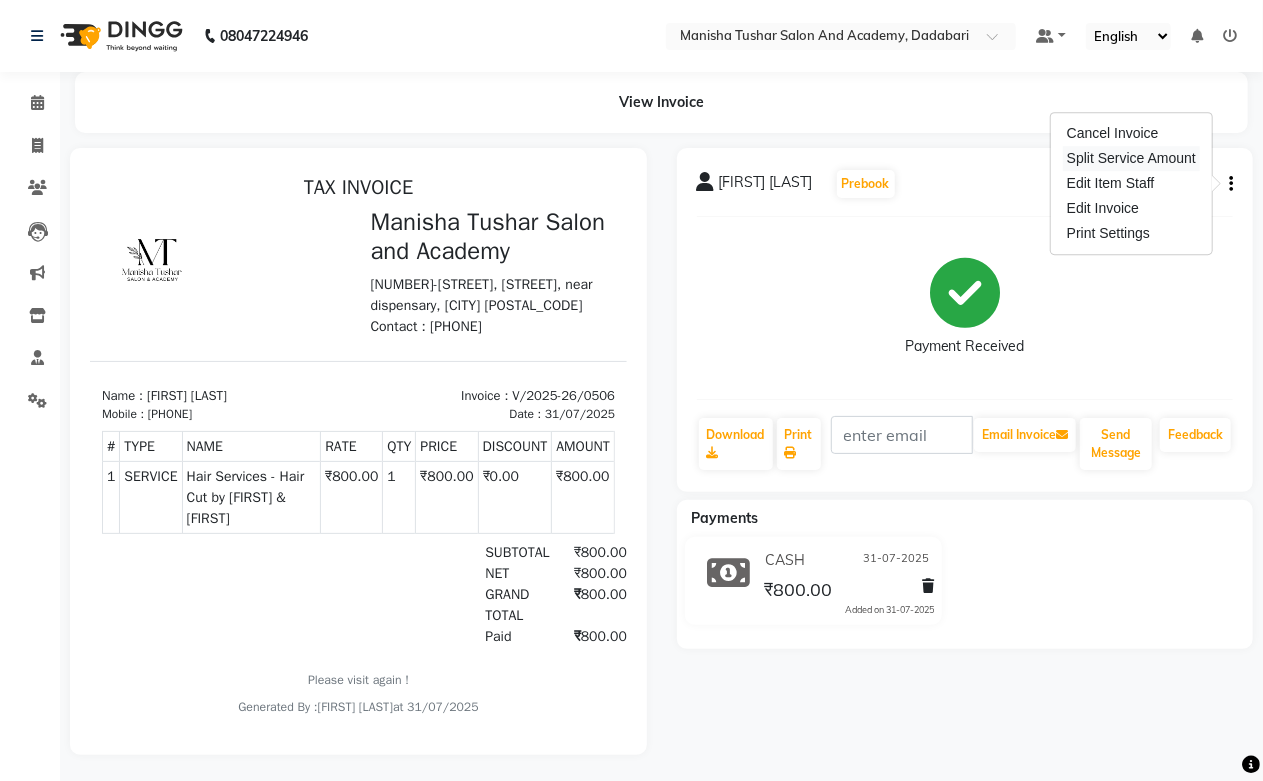 click on "Split Service Amount" at bounding box center (1131, 158) 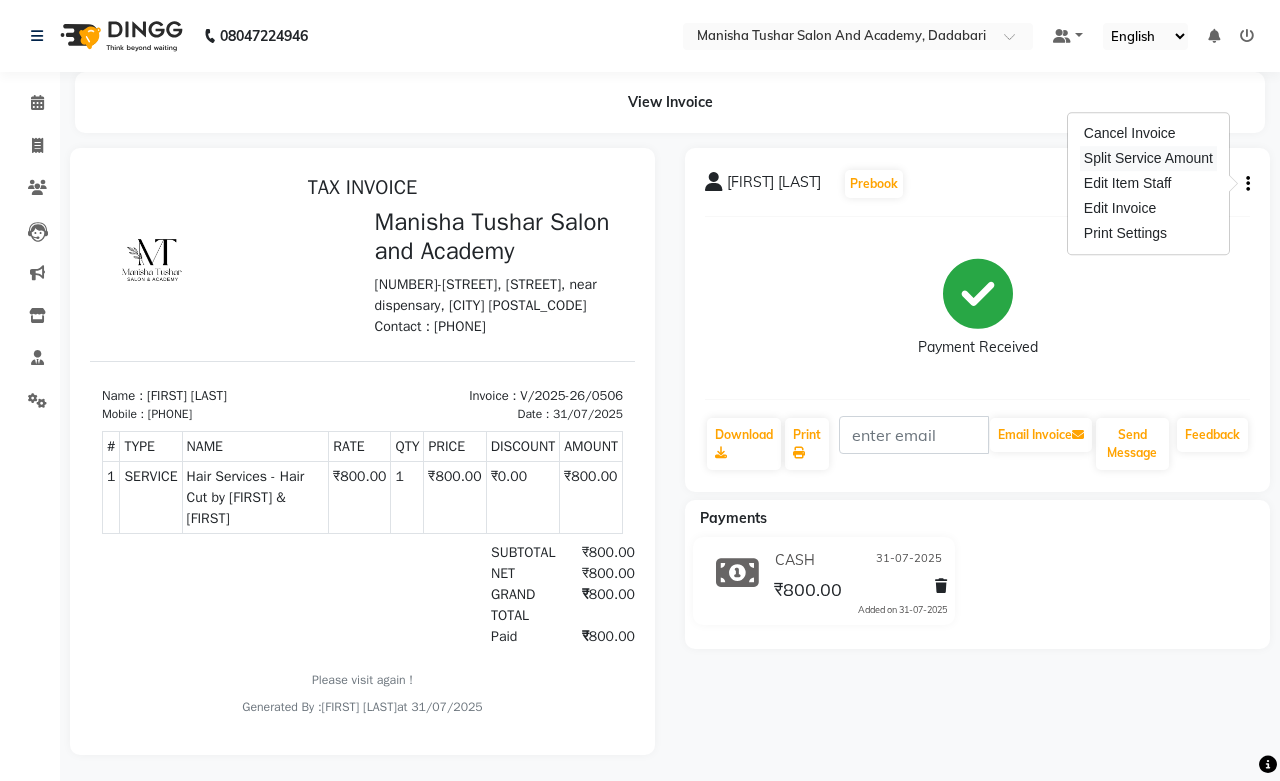 select on "49047" 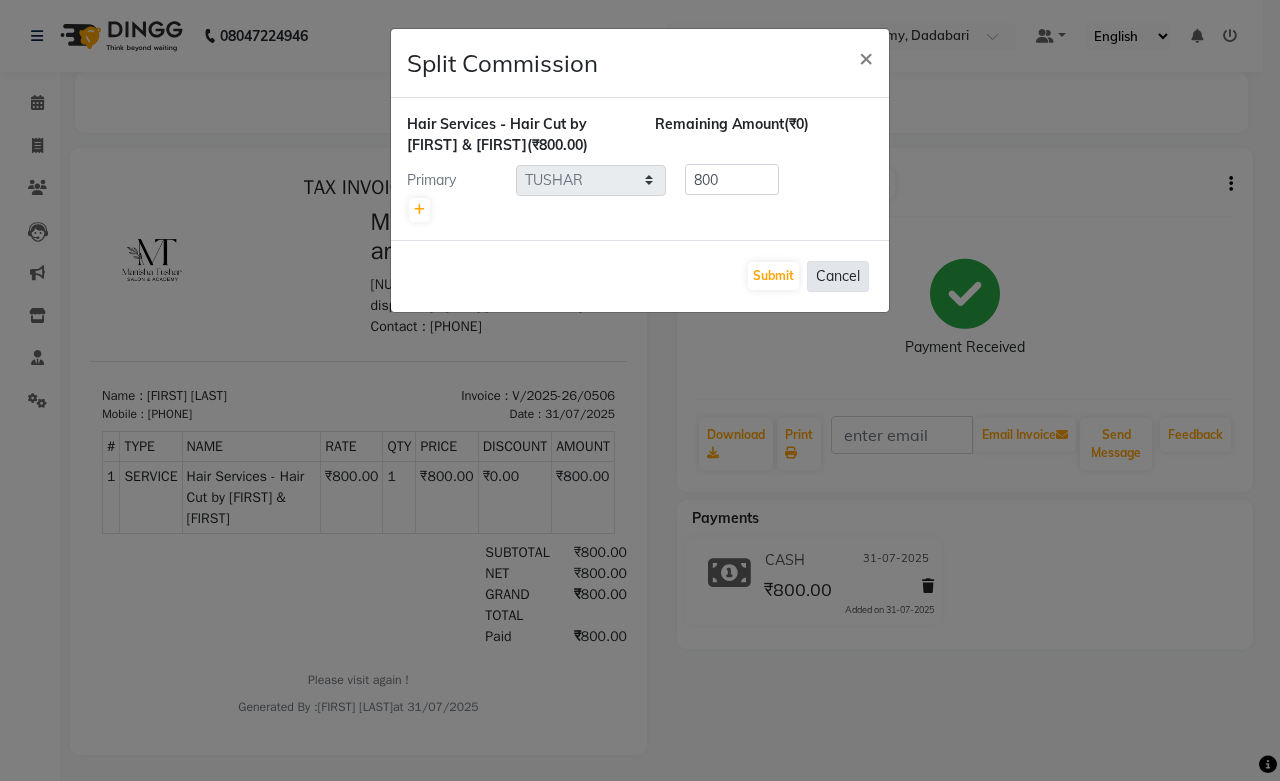 click on "Cancel" 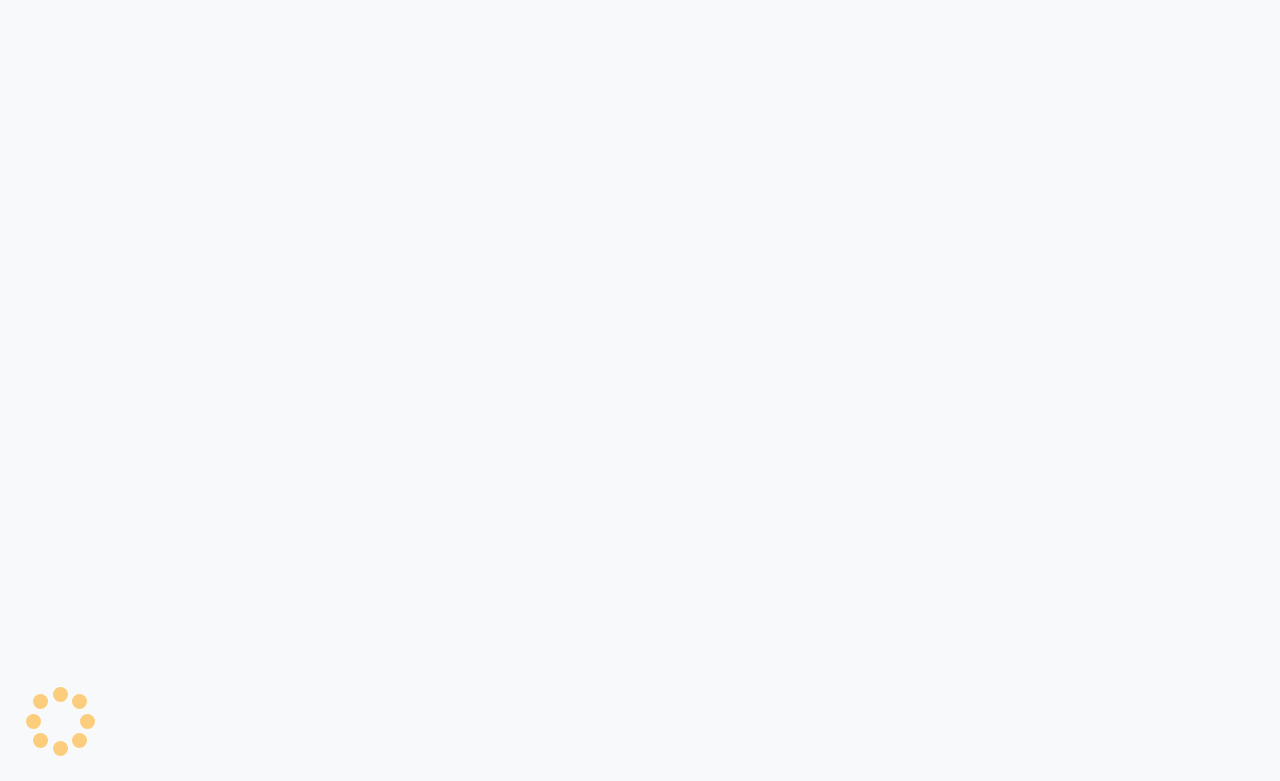 scroll, scrollTop: 0, scrollLeft: 0, axis: both 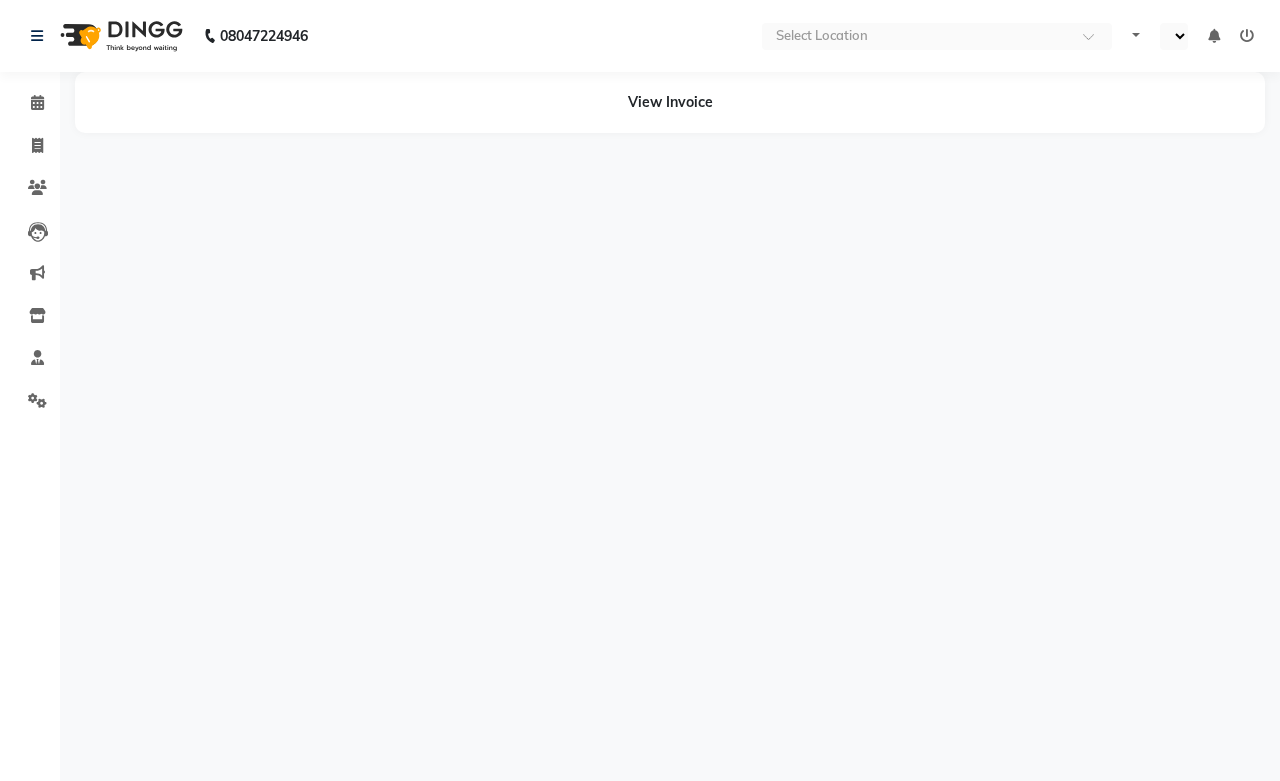 select on "en" 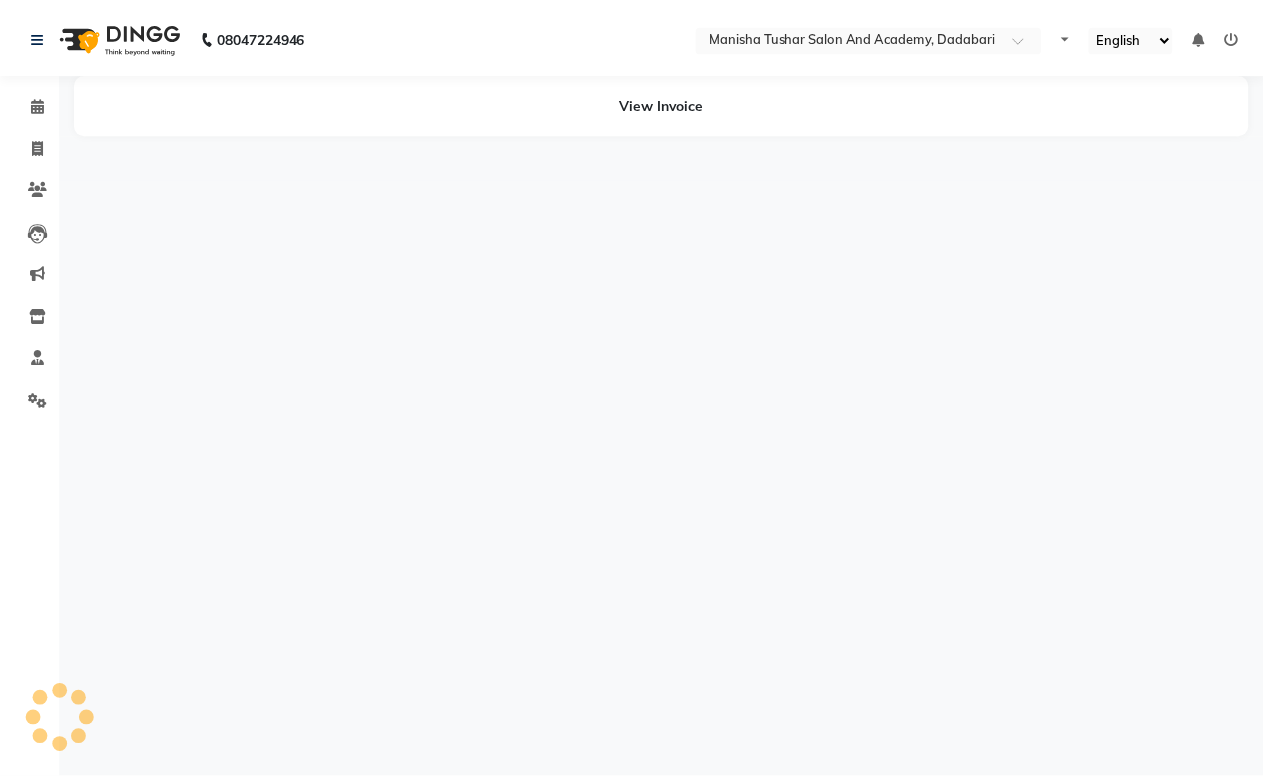 scroll, scrollTop: 0, scrollLeft: 0, axis: both 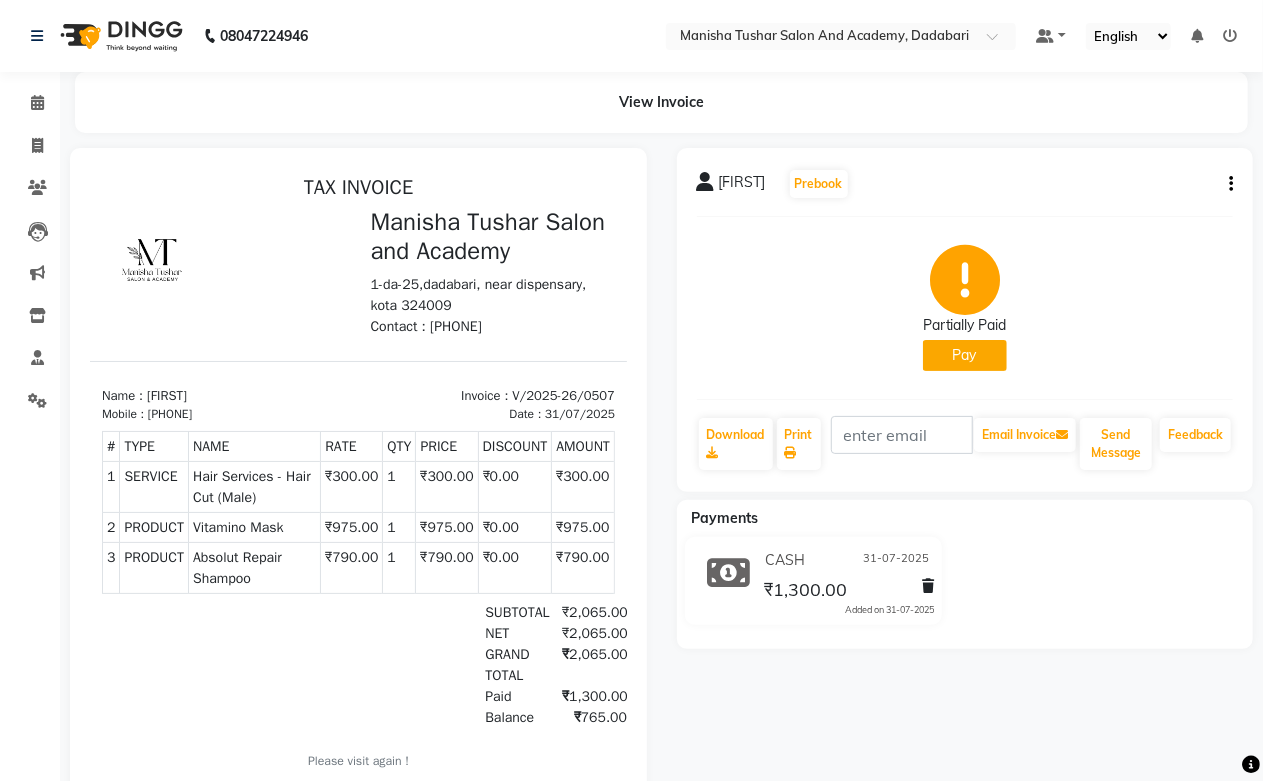 click 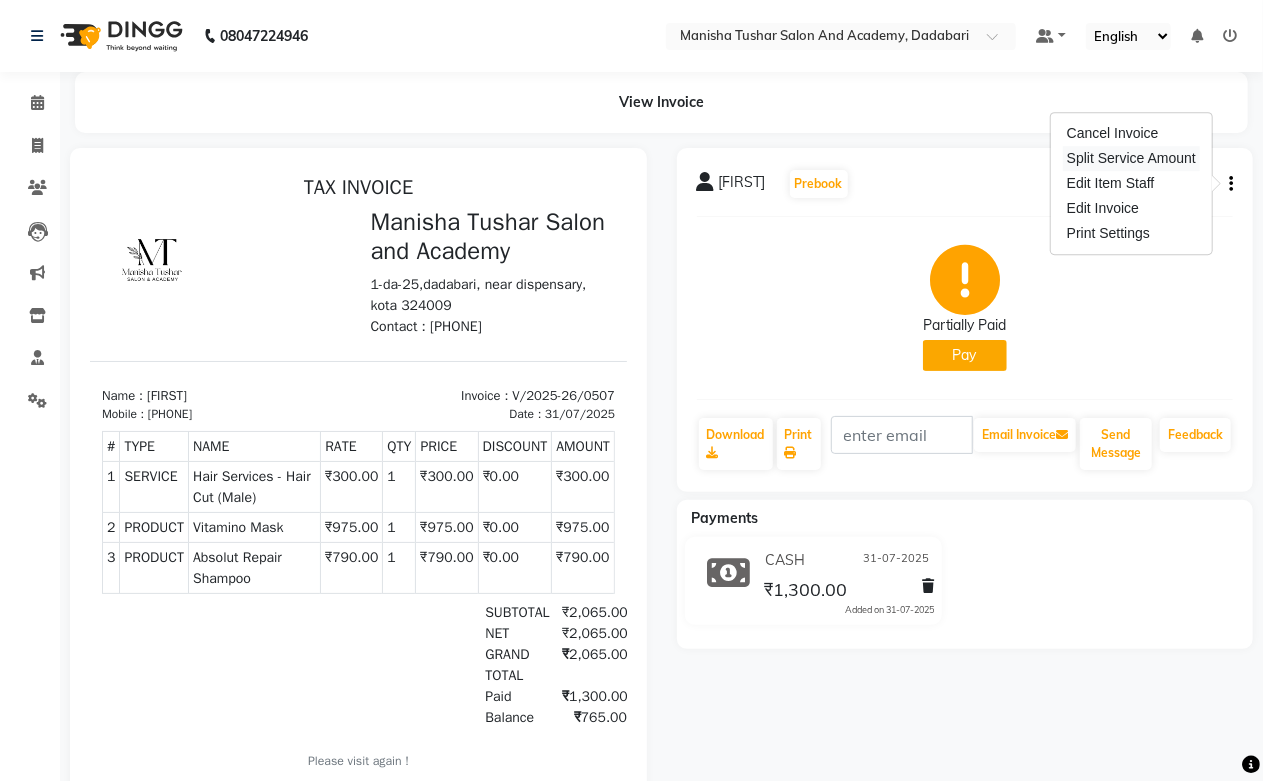 click on "Split Service Amount" at bounding box center (1131, 158) 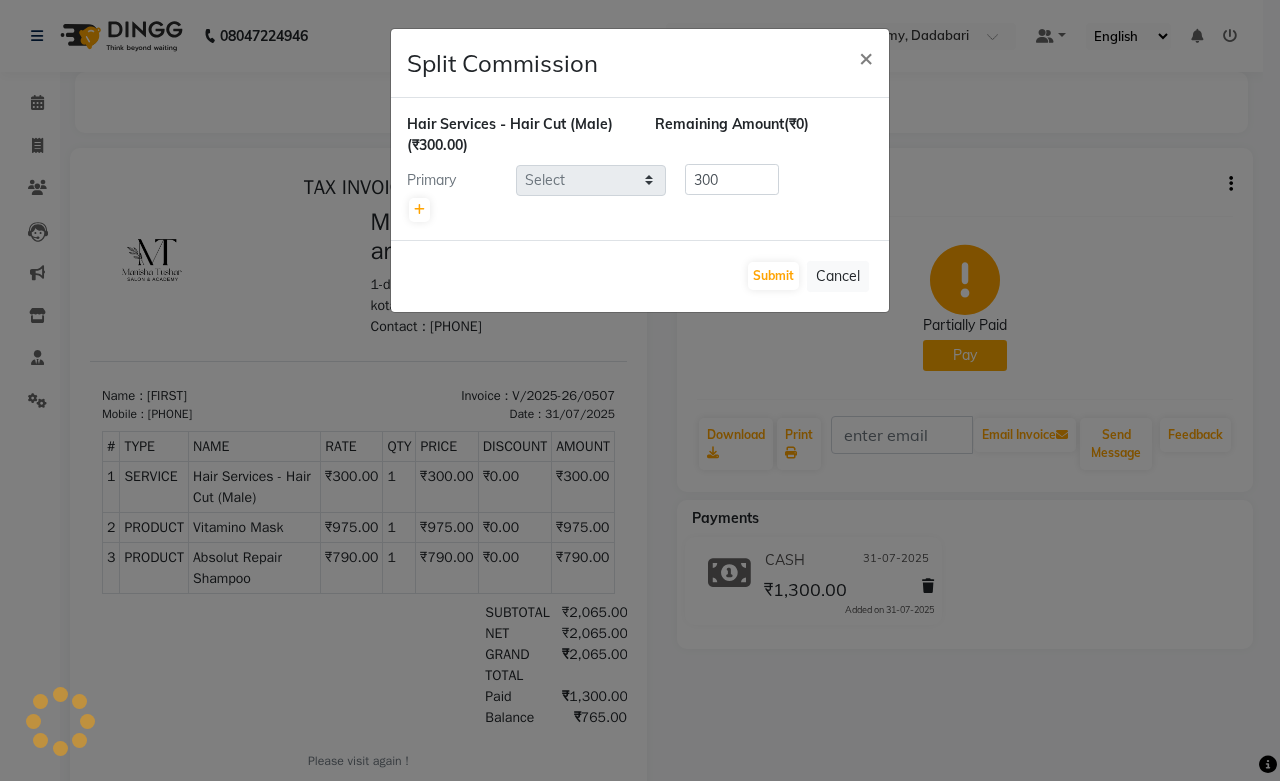 select on "49047" 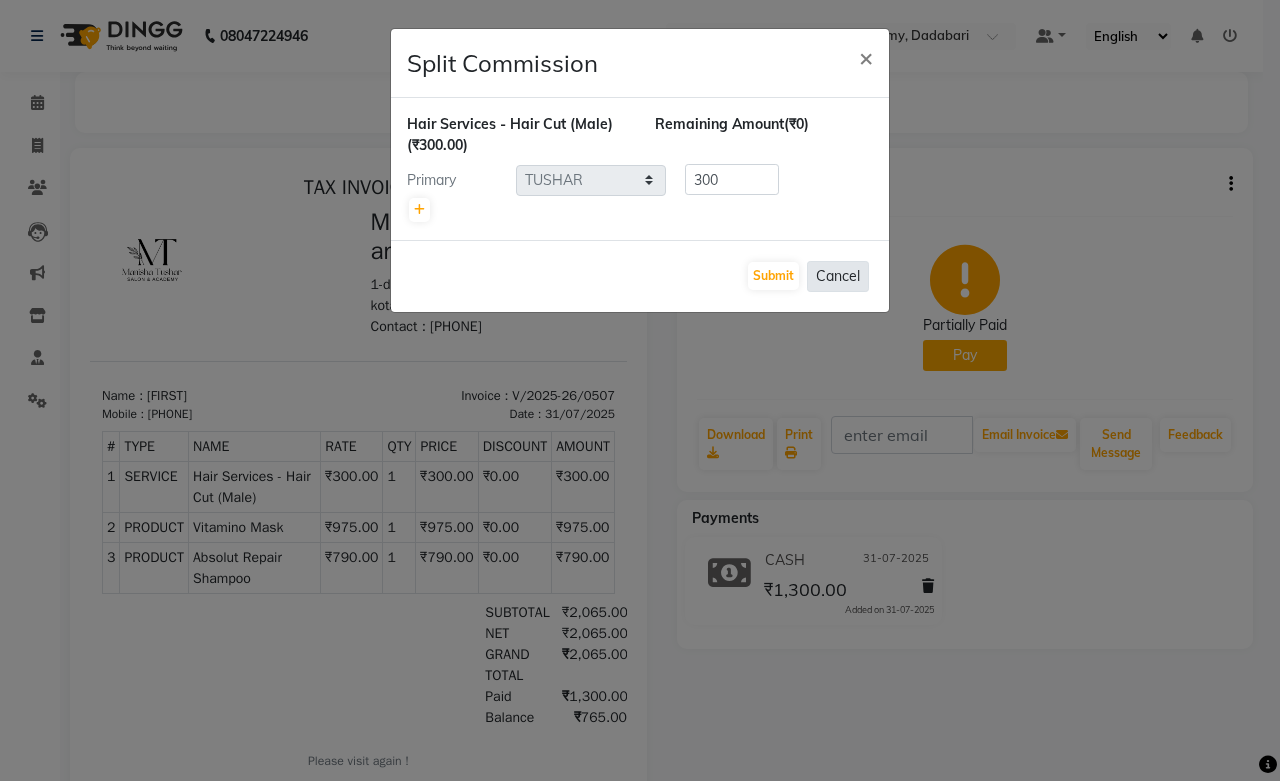 click on "Cancel" 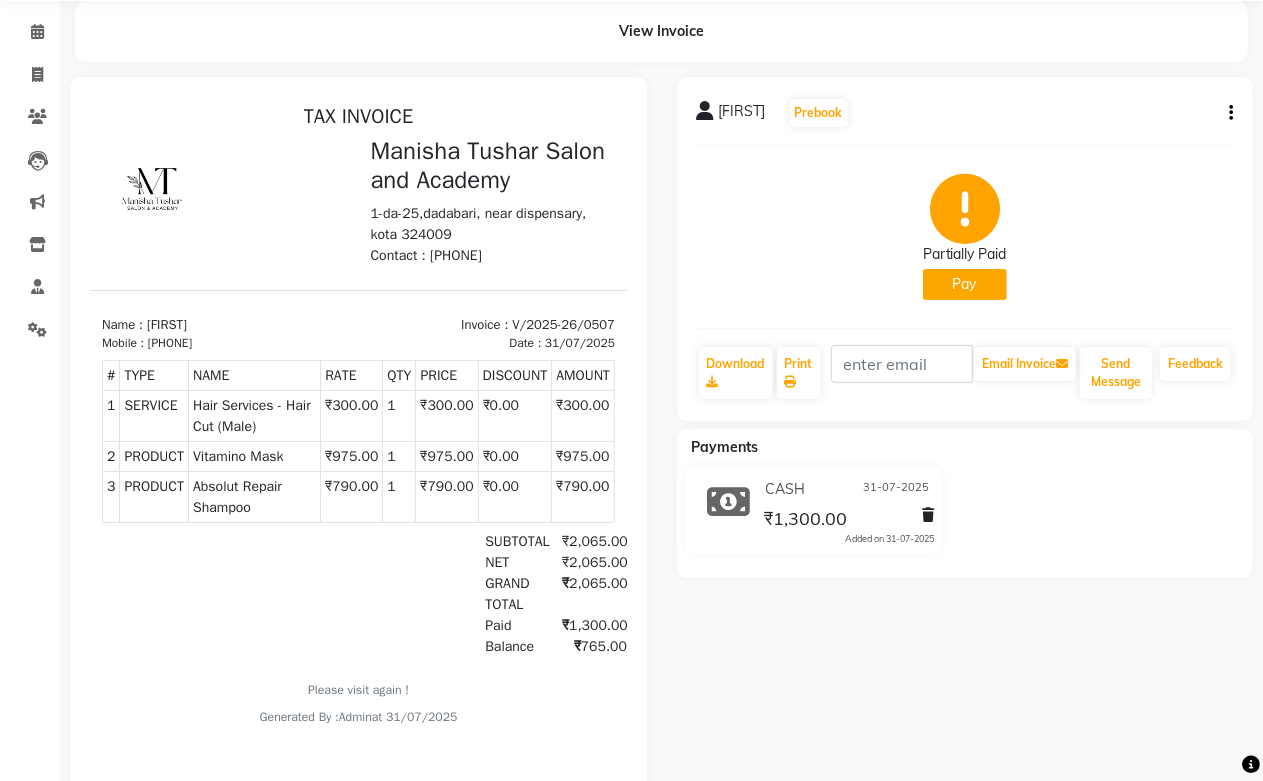 scroll, scrollTop: 111, scrollLeft: 0, axis: vertical 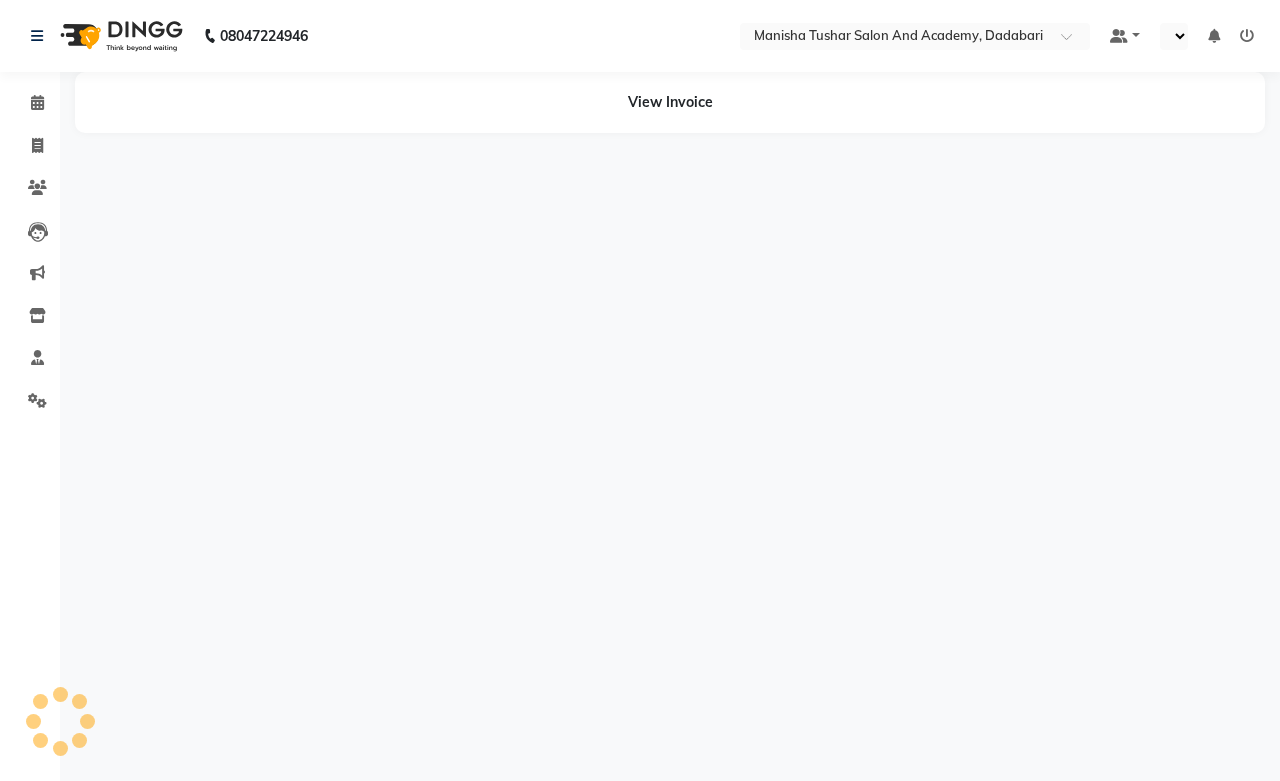 select on "en" 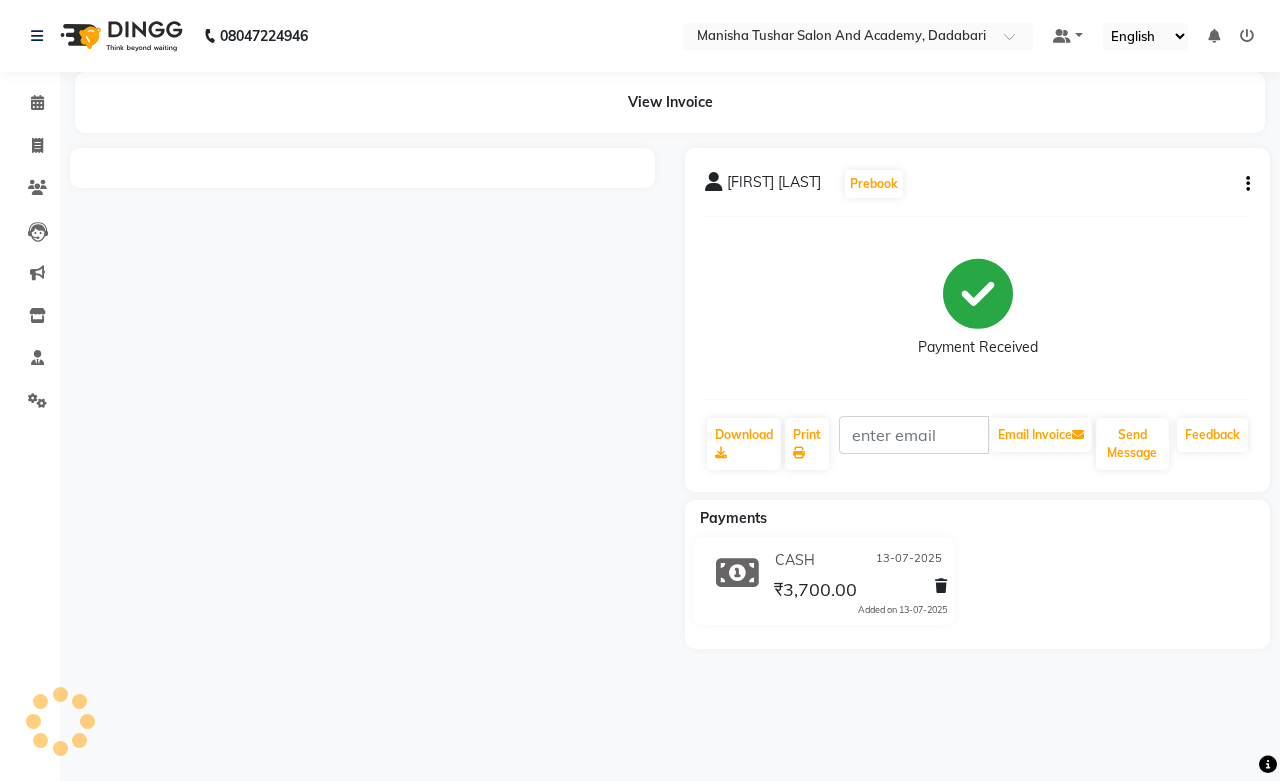 click 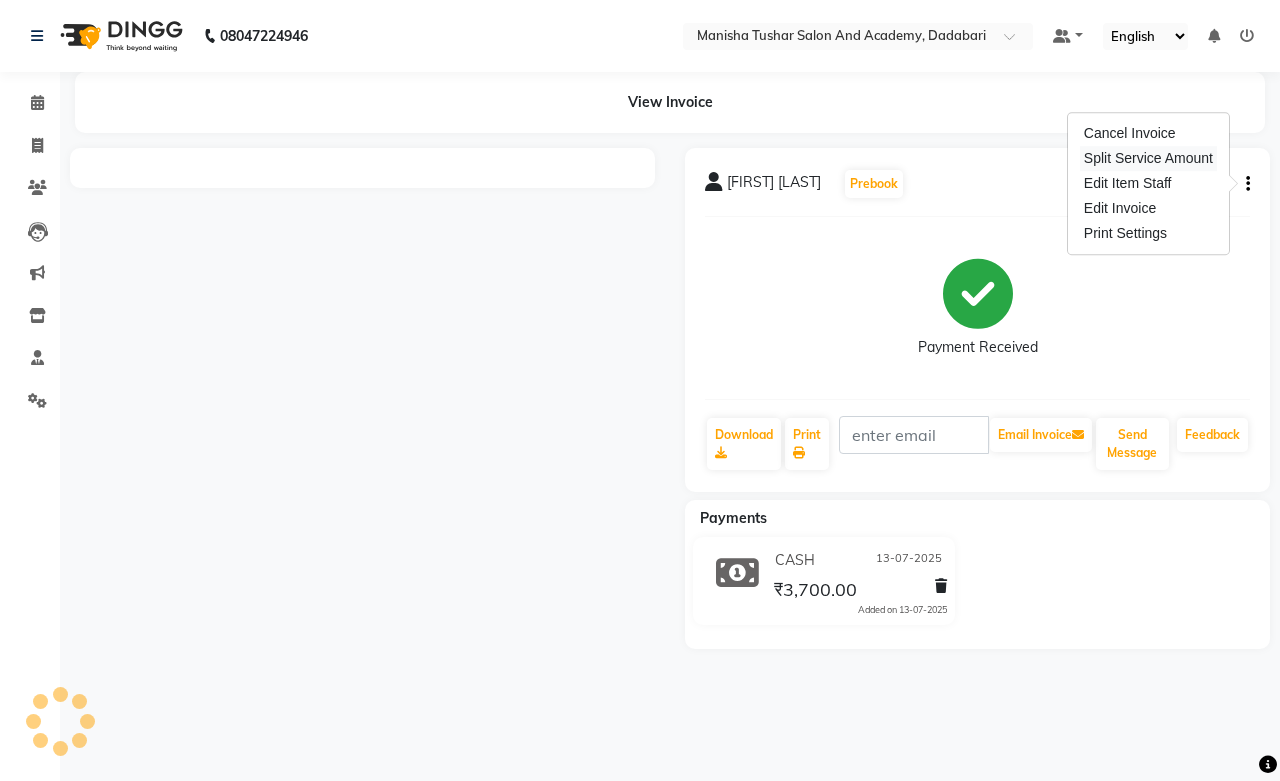 click on "Split Service Amount" at bounding box center [1148, 158] 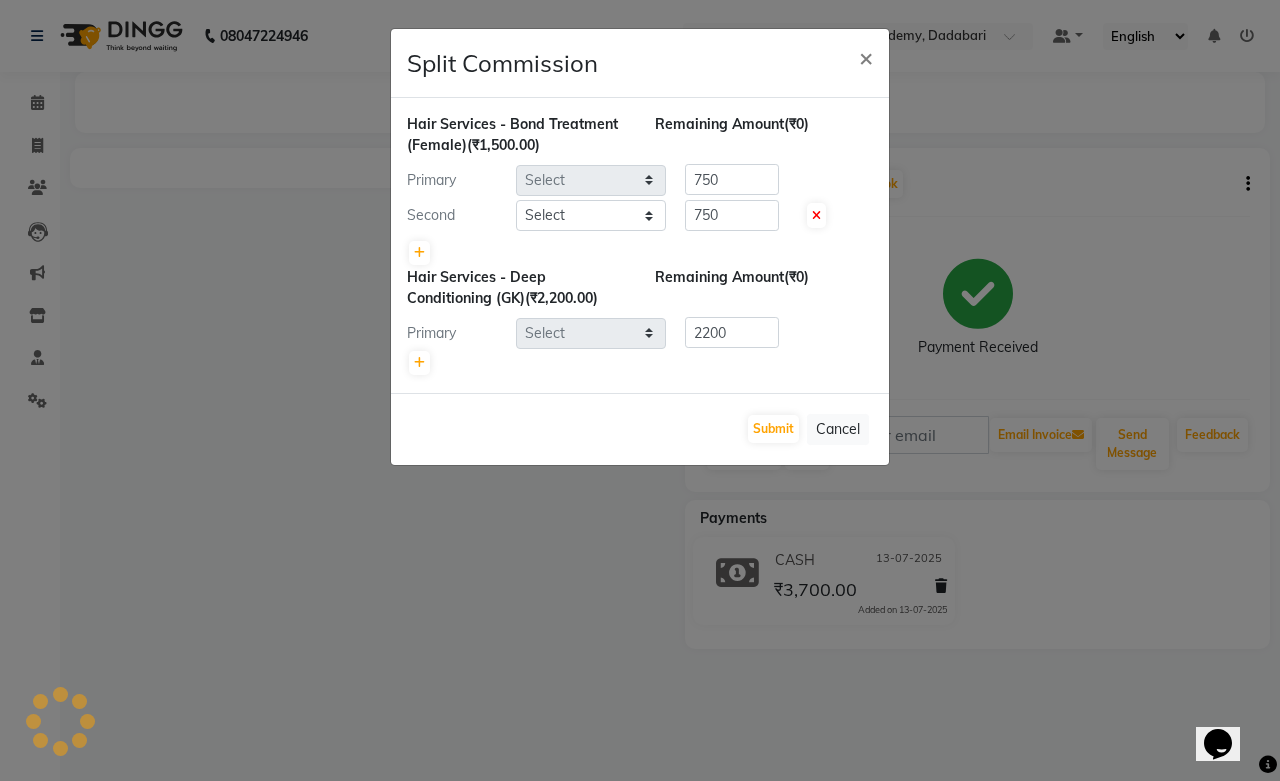 scroll, scrollTop: 0, scrollLeft: 0, axis: both 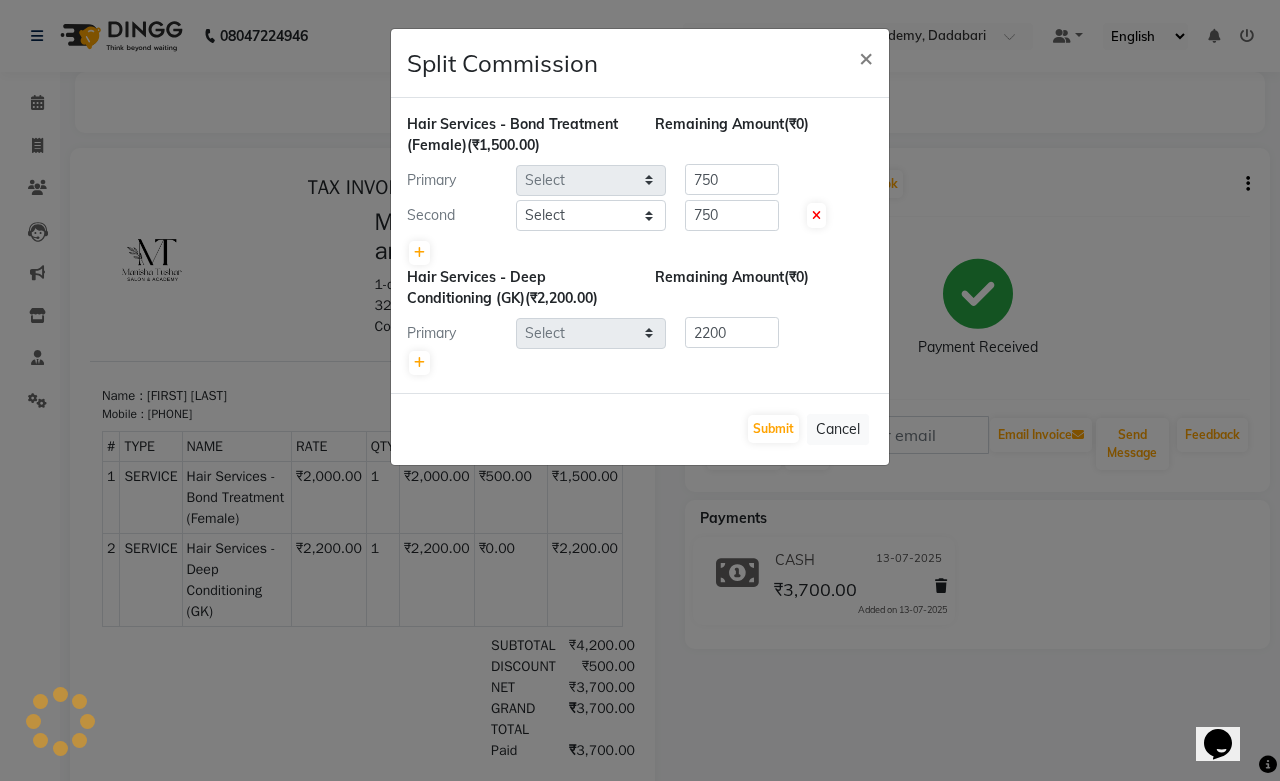 select on "49049" 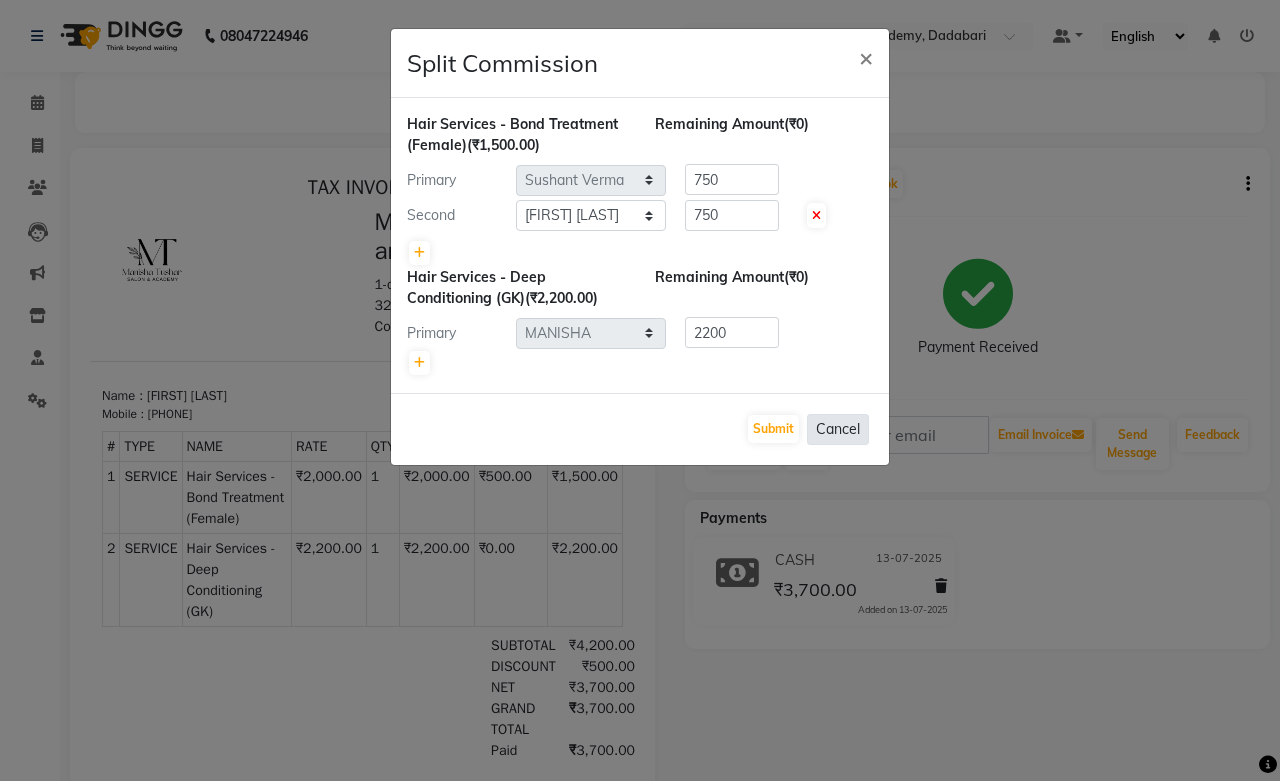 click on "Cancel" 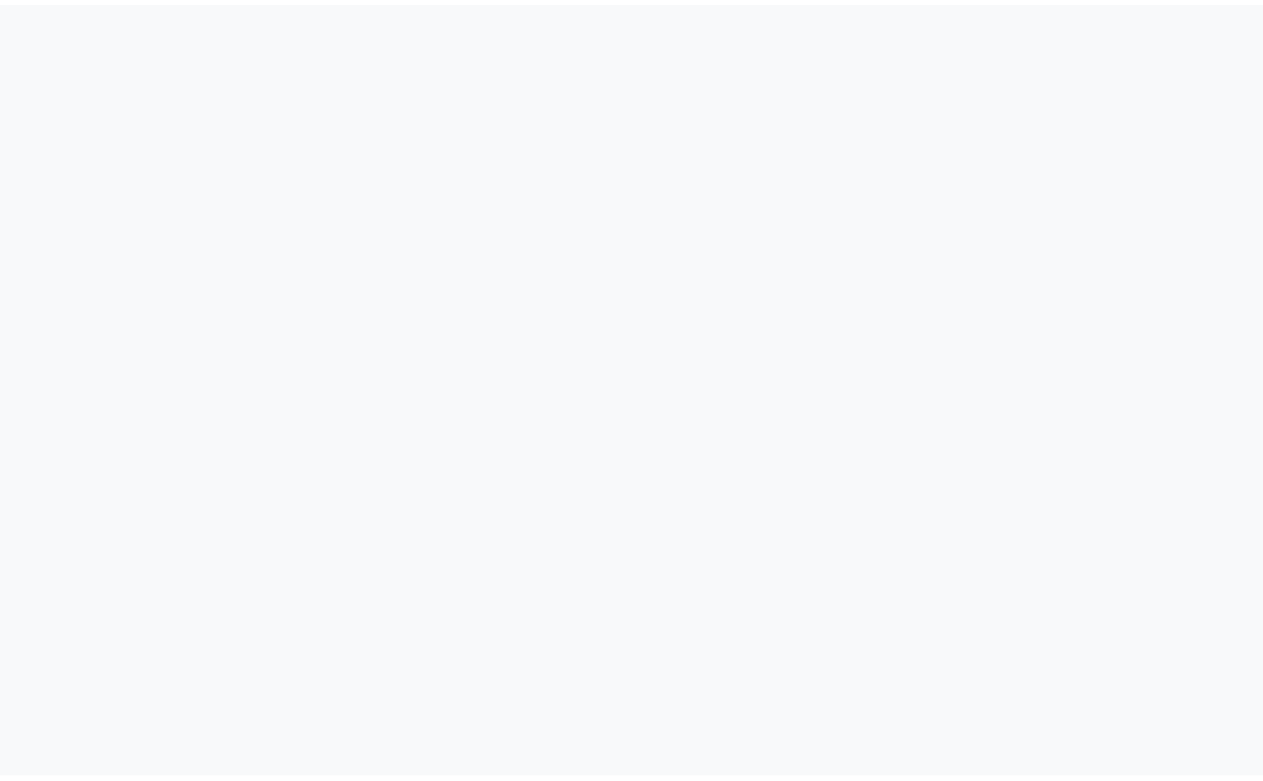 scroll, scrollTop: 0, scrollLeft: 0, axis: both 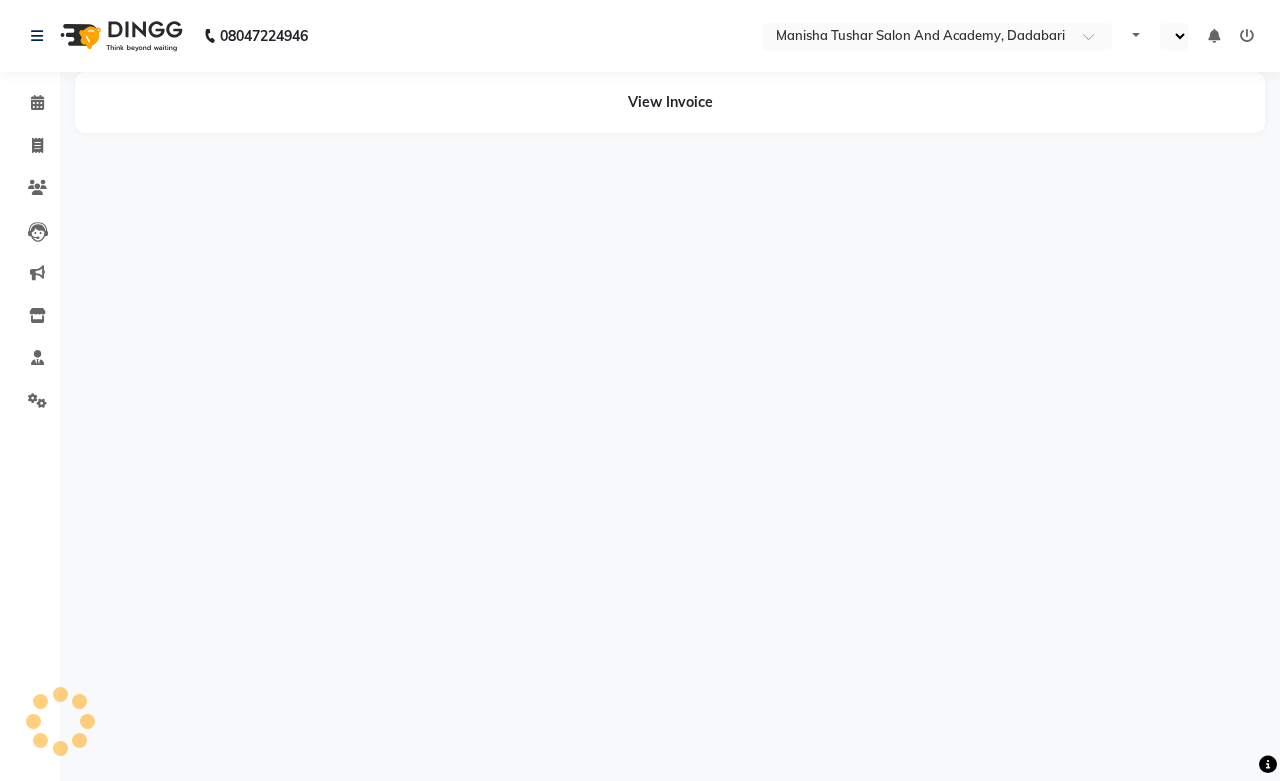 select on "en" 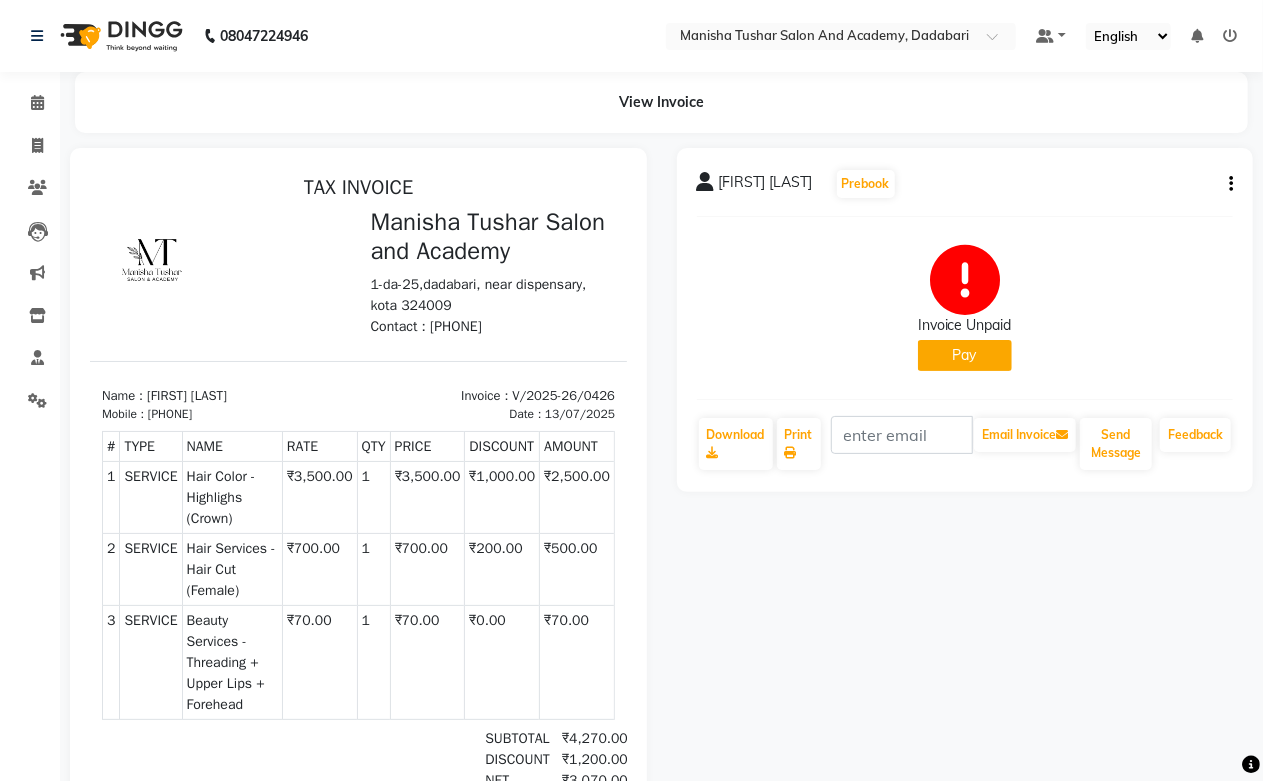 scroll, scrollTop: 0, scrollLeft: 0, axis: both 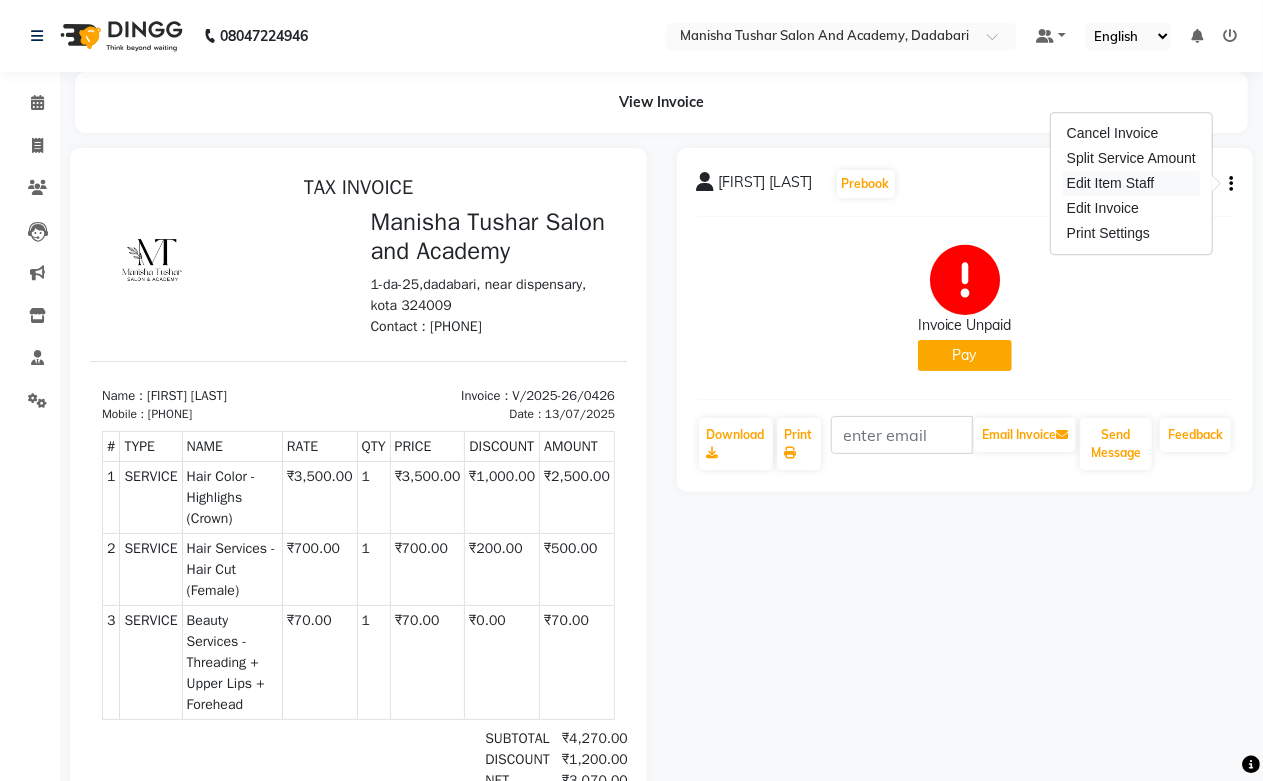 click on "Edit Item Staff" at bounding box center (1131, 183) 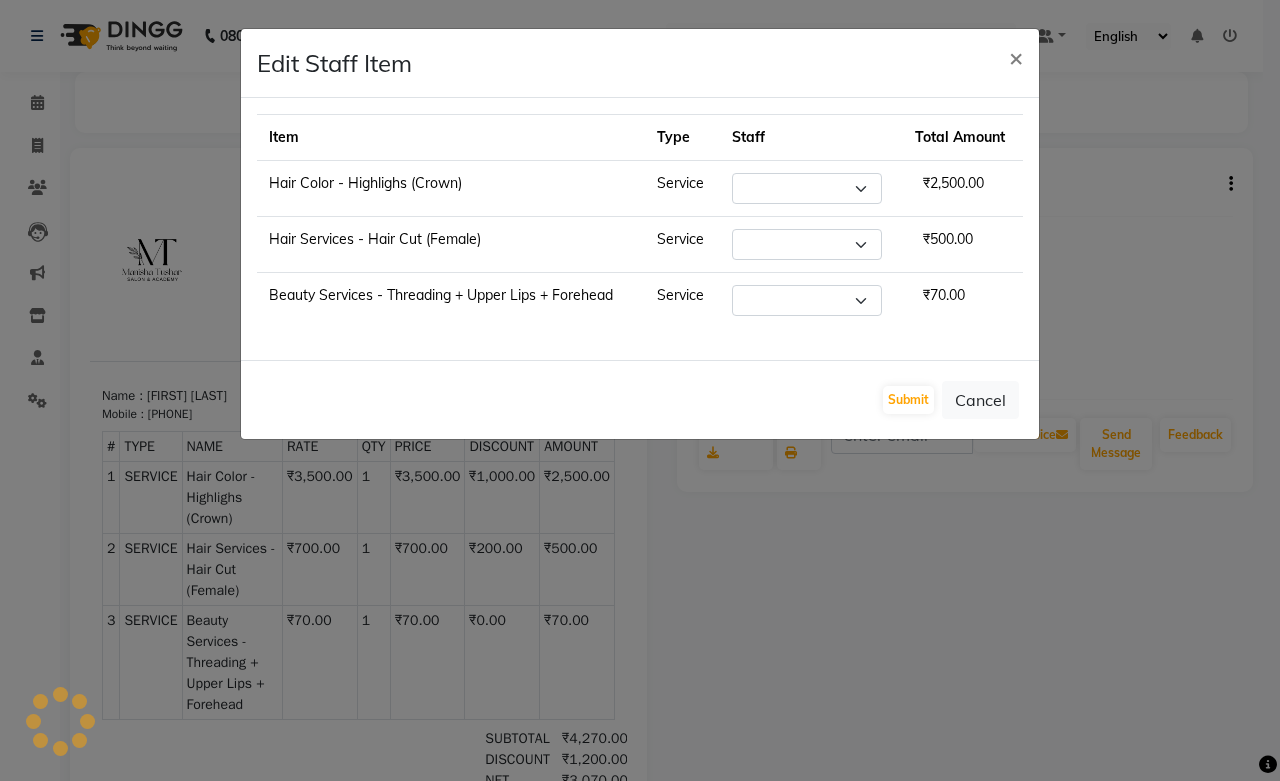 select on "49048" 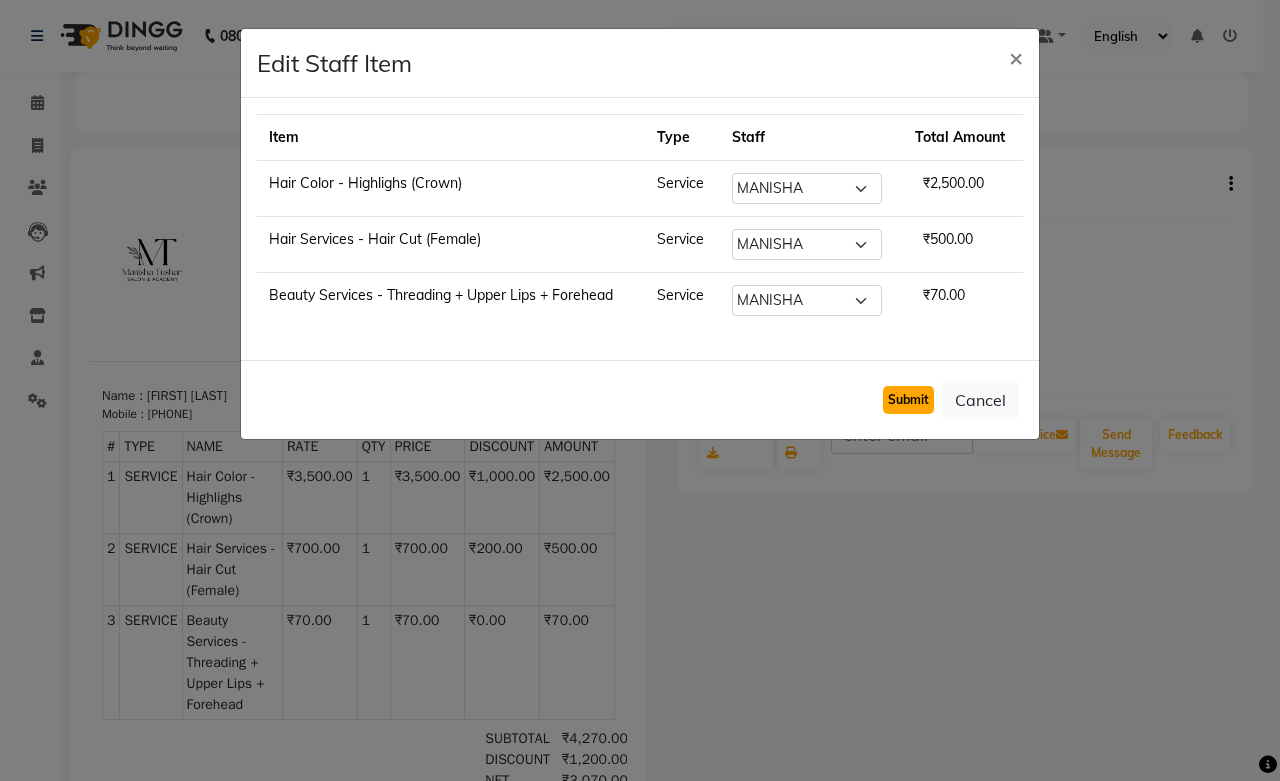 click on "Submit" 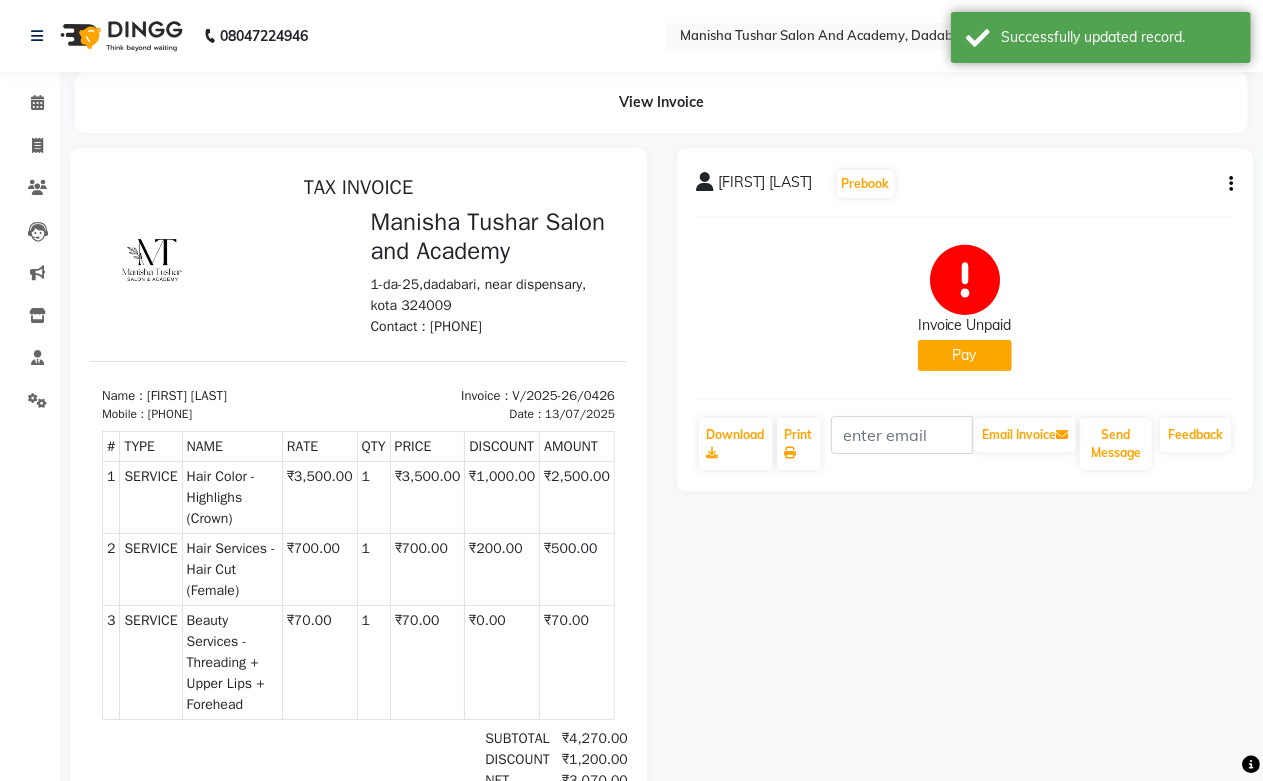 click on "Shivani Choudhary   Prebook   Invoice Unpaid   Pay  Download  Print   Email Invoice   Send Message Feedback" 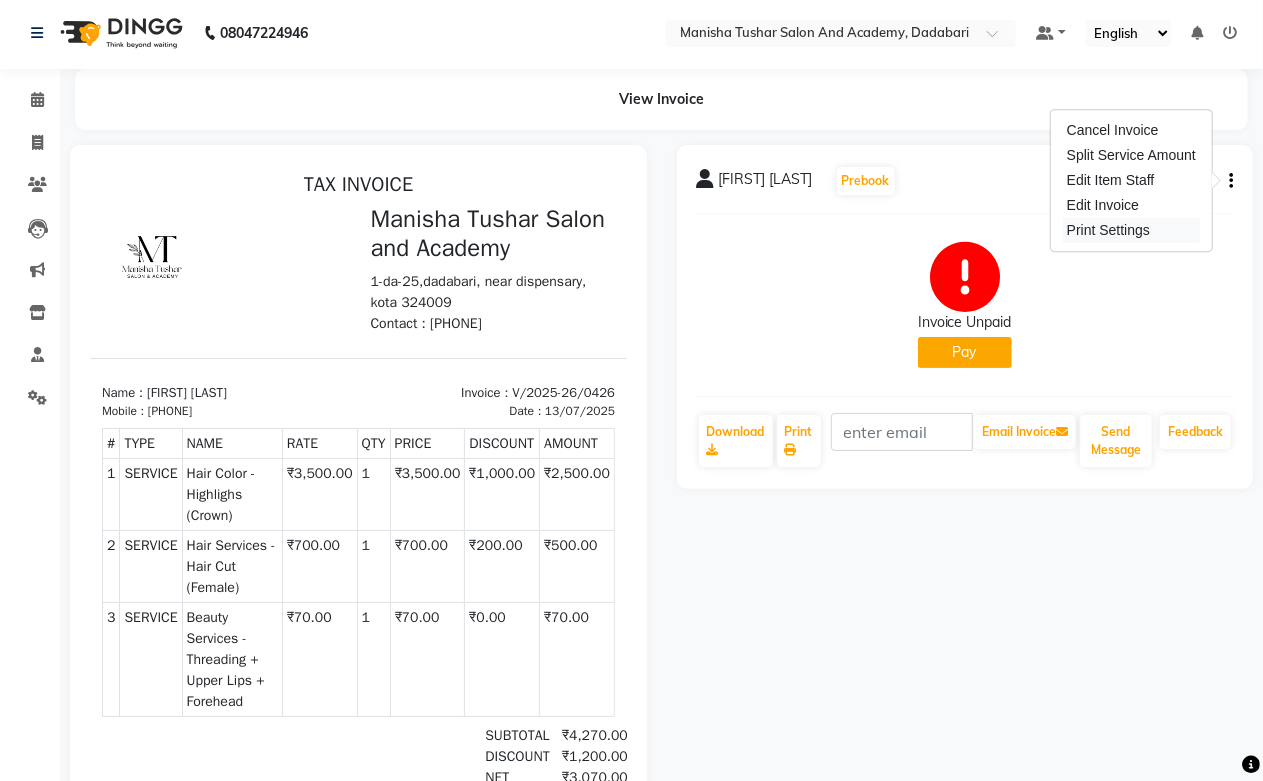 scroll, scrollTop: 0, scrollLeft: 0, axis: both 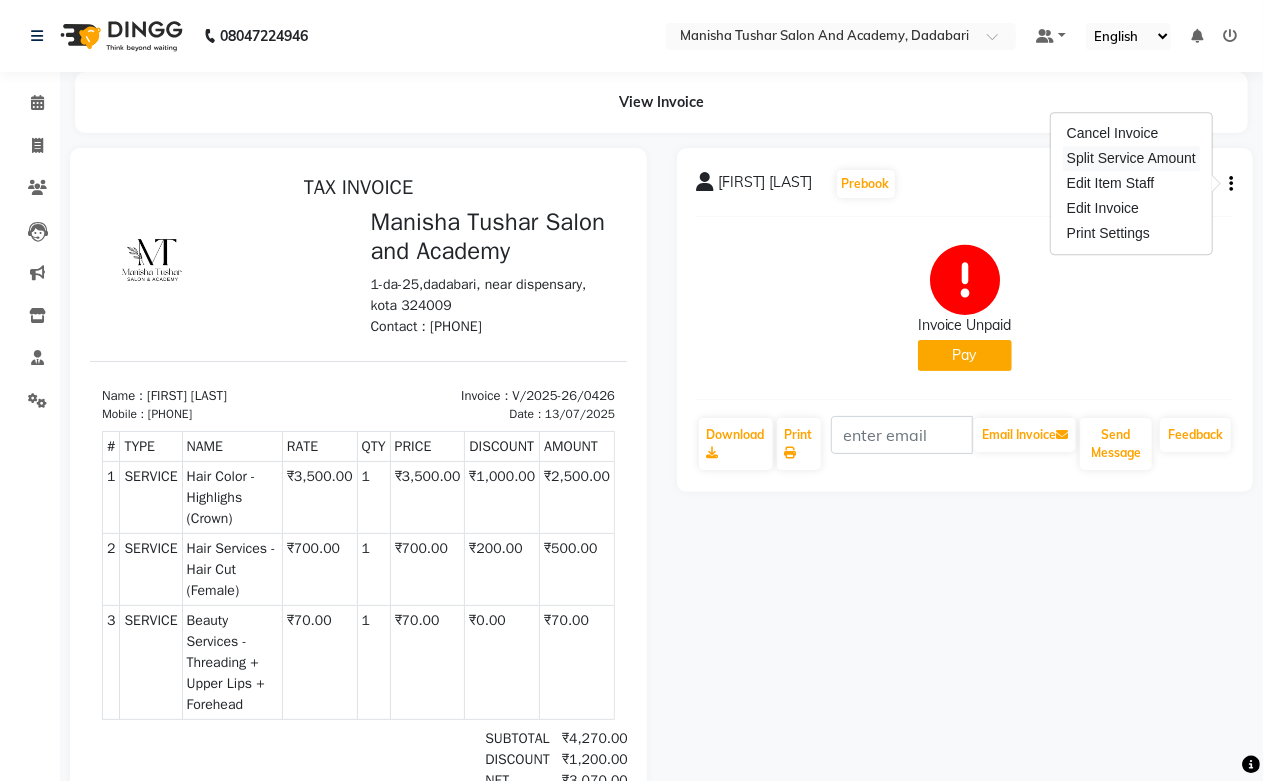 click on "Split Service Amount" at bounding box center [1131, 158] 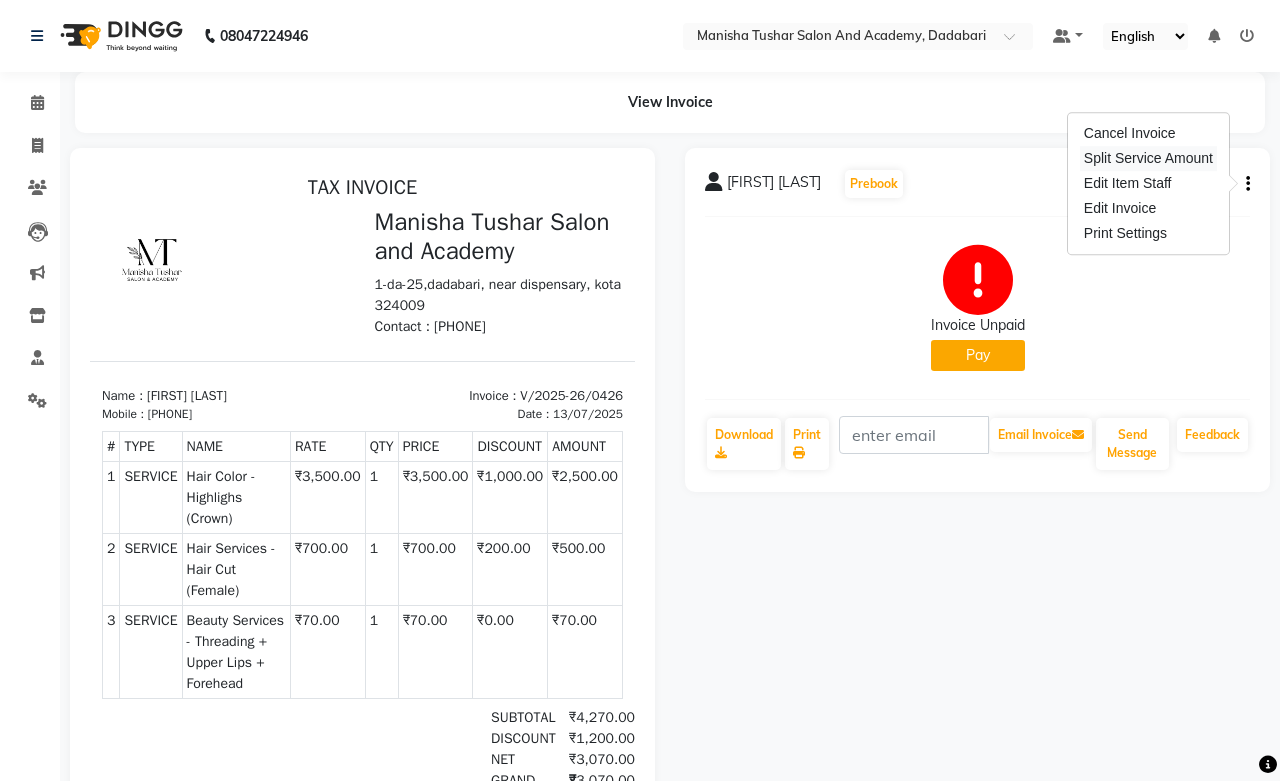 select on "49048" 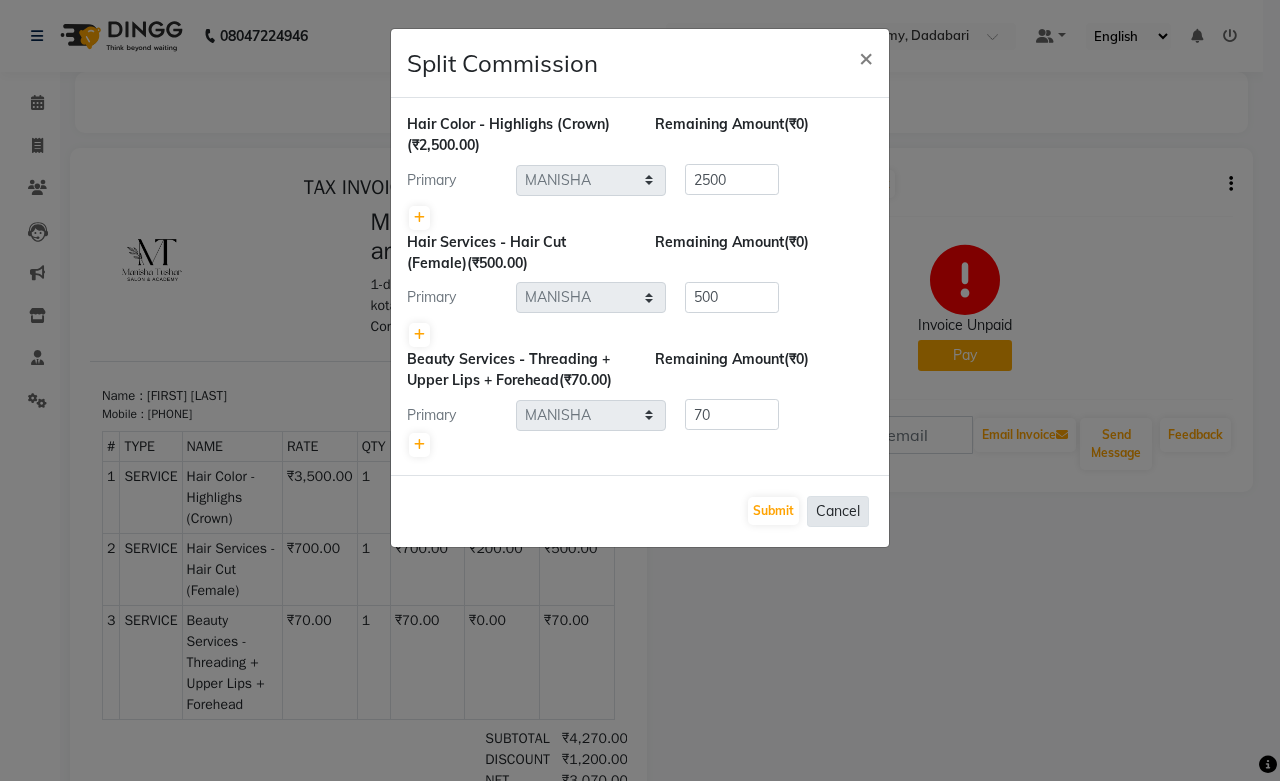 click on "Cancel" 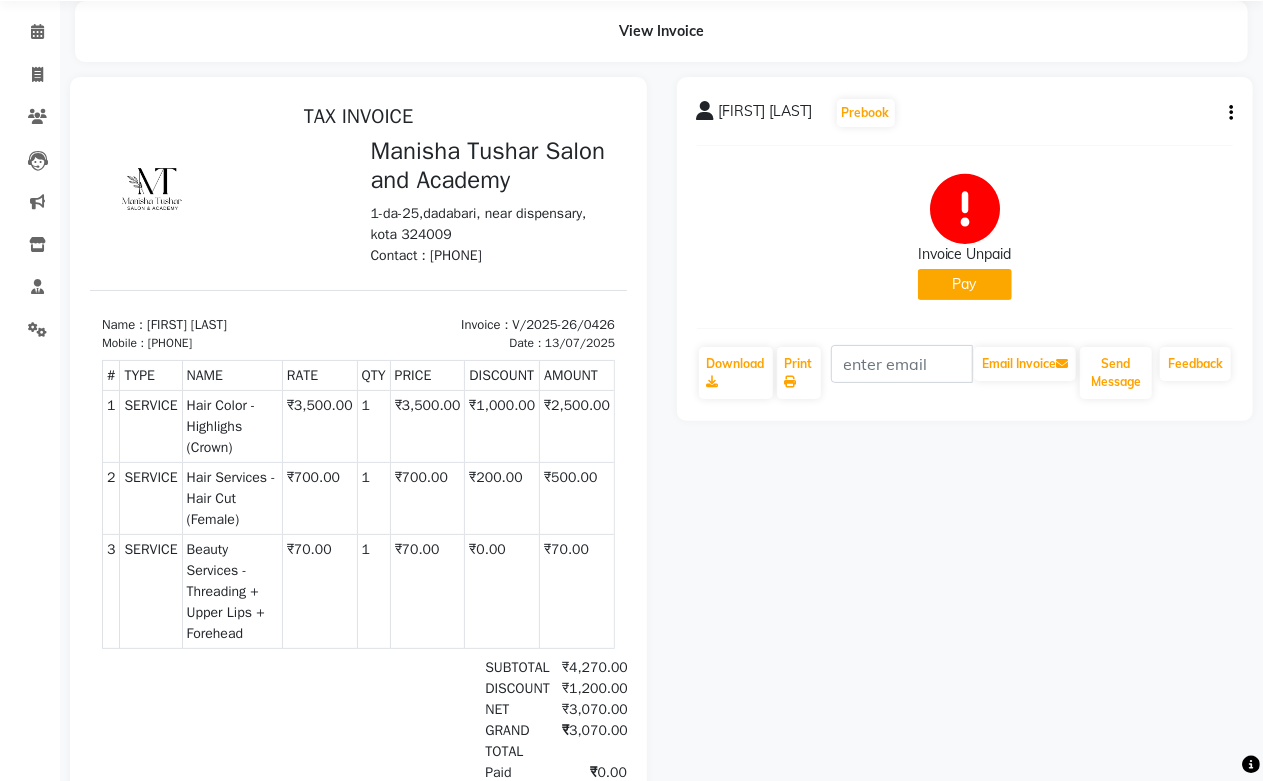 scroll, scrollTop: 111, scrollLeft: 0, axis: vertical 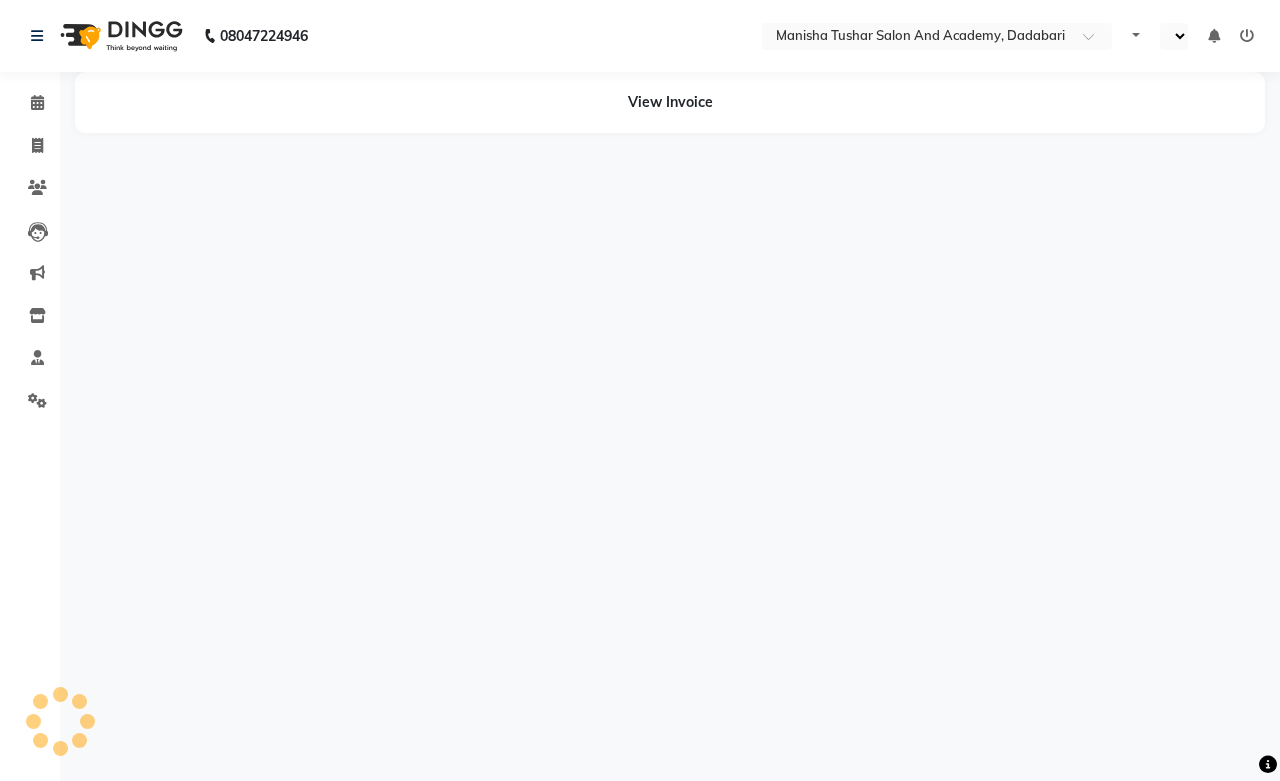 select on "en" 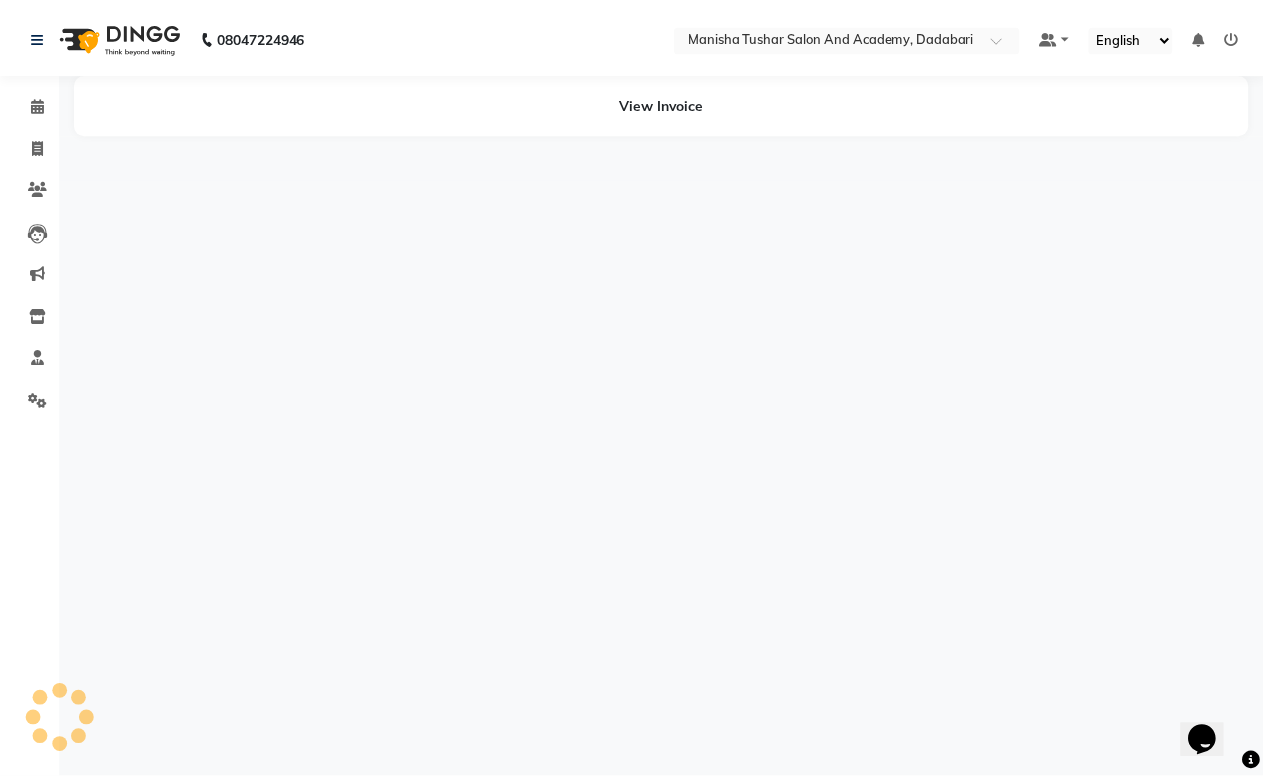 scroll, scrollTop: 0, scrollLeft: 0, axis: both 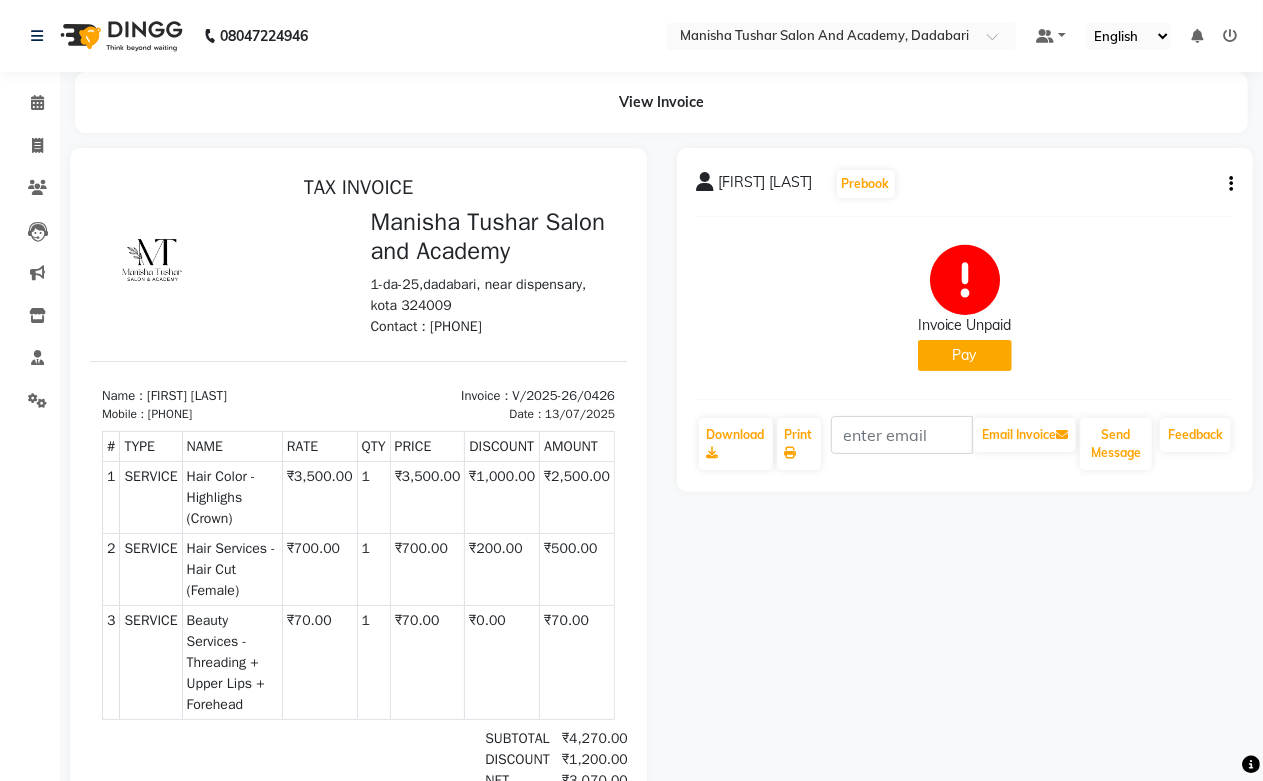 click 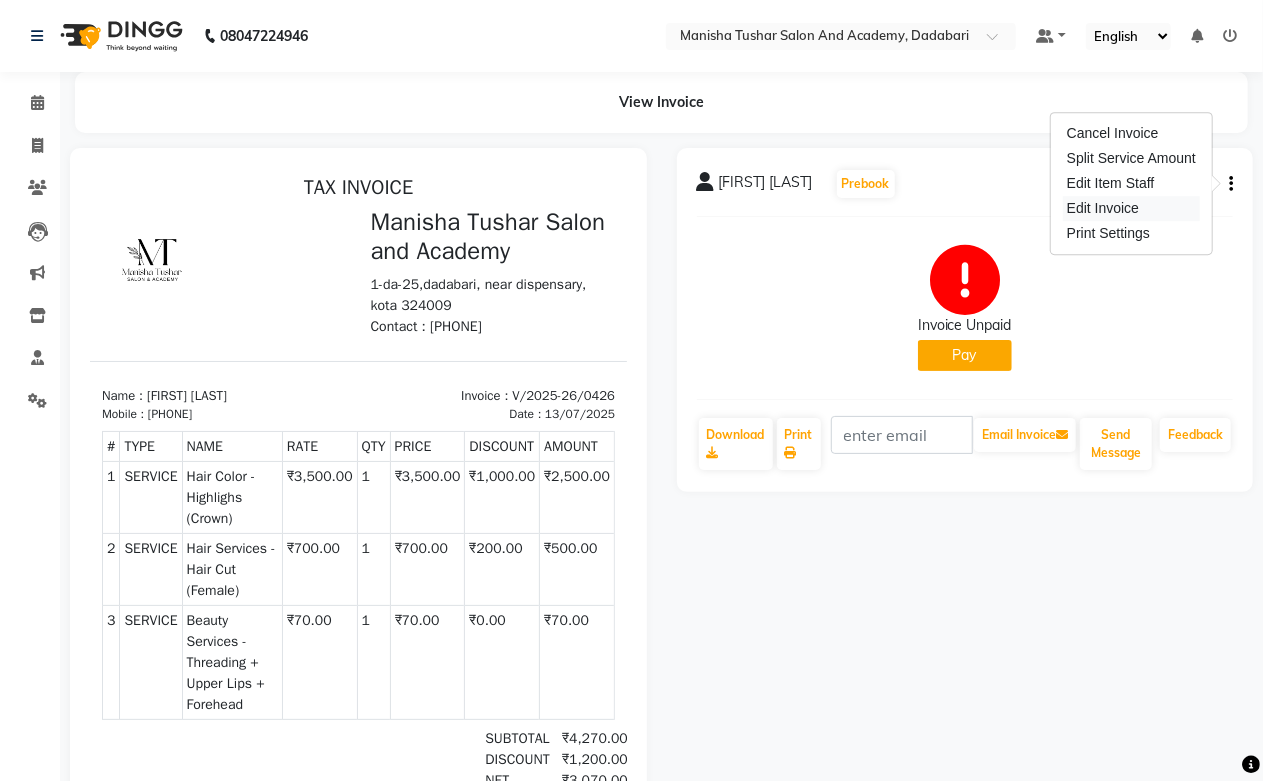 click on "Edit Invoice" at bounding box center [1131, 208] 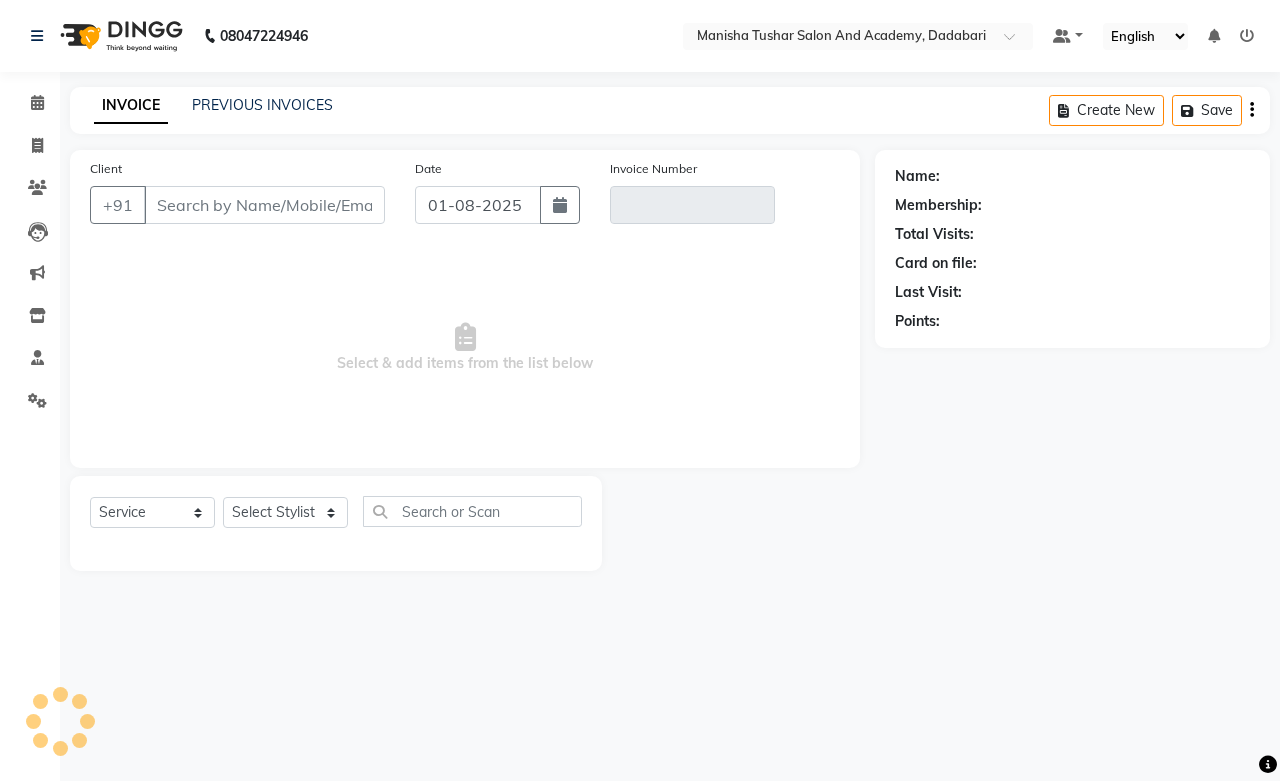 type on "9342465068" 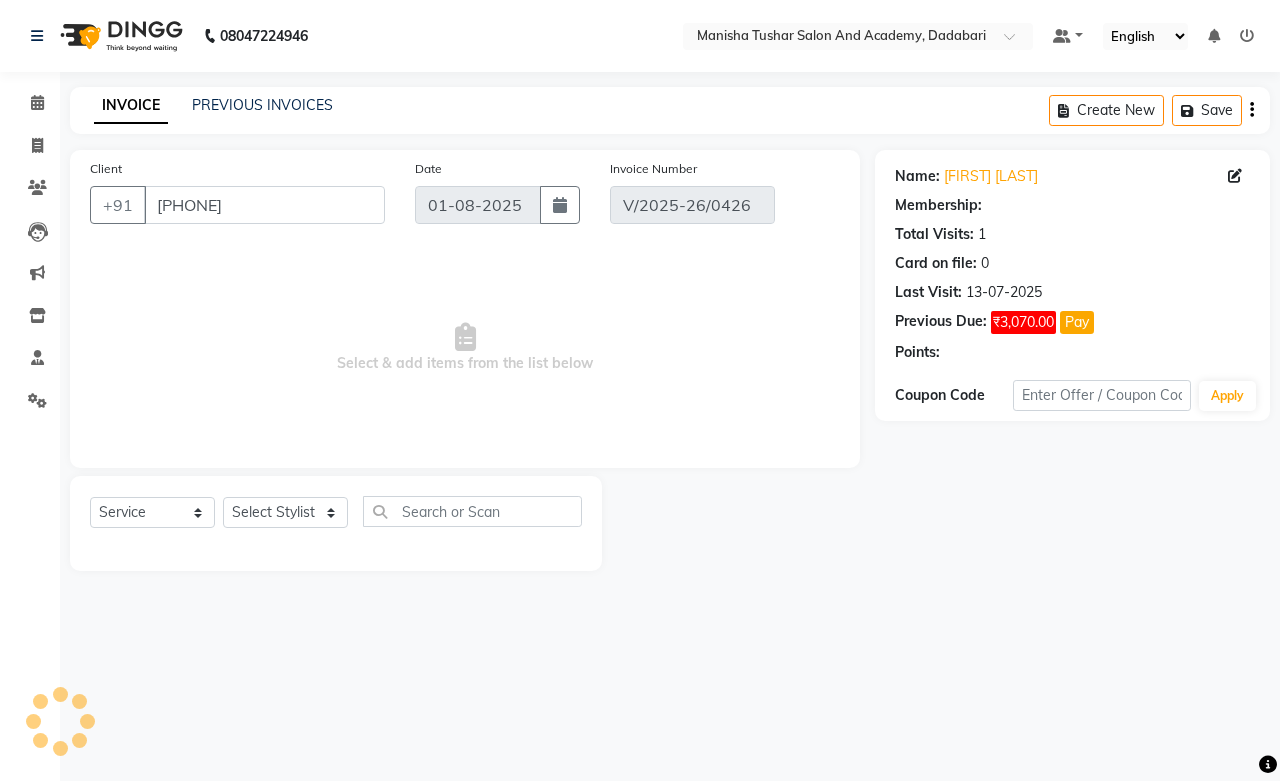 type on "13-07-2025" 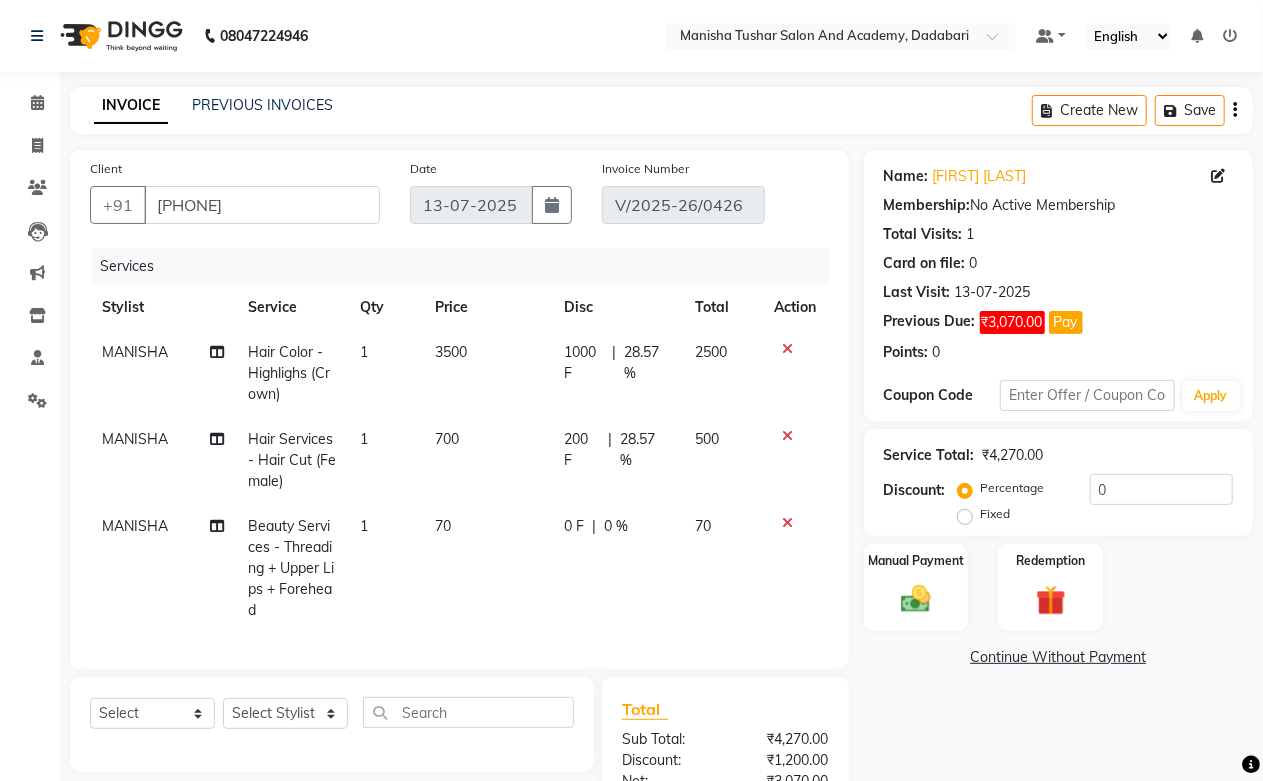 click on "MANISHA" 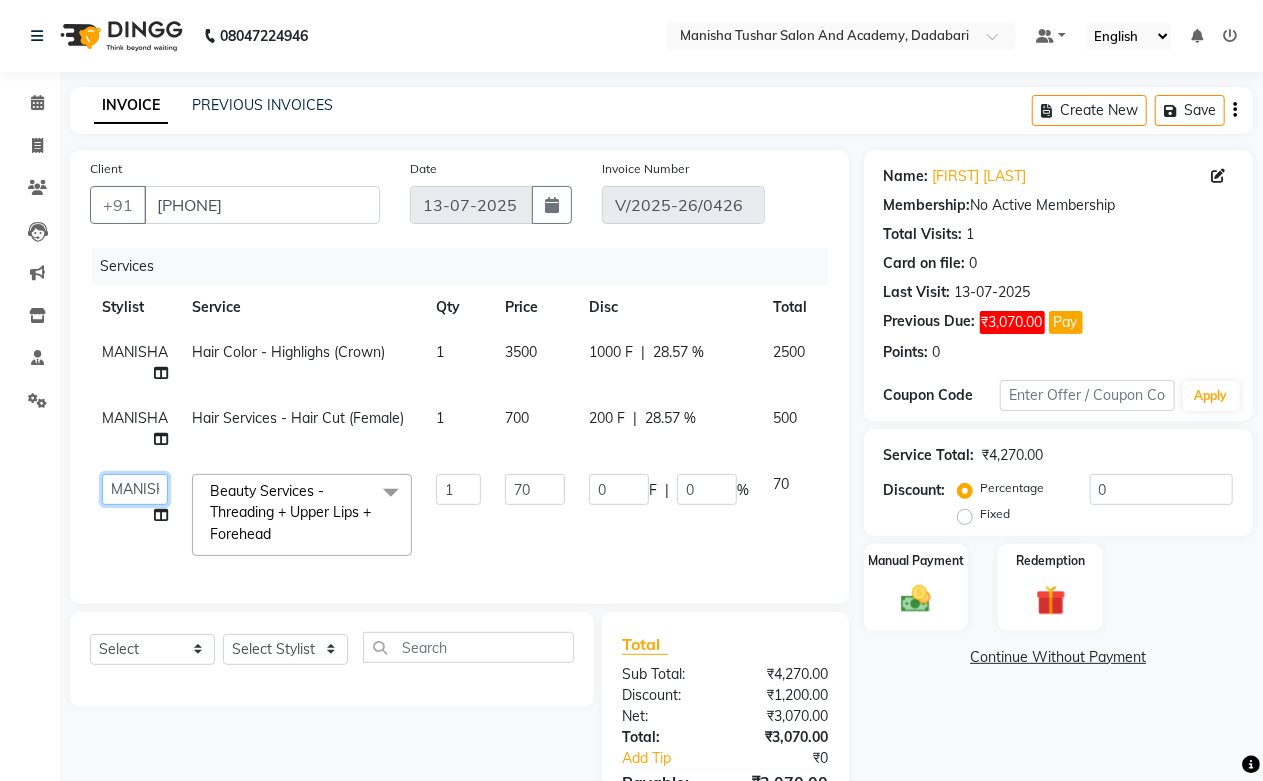 click on "Abdul Shoaib   Aksha Khan   Archika  Jain   Arti Singh   Harsha Mam   MANISHA   Mohd. Furkan   Neelu Suman   Nisha Meghwal   Payal Sen   Pooja Jaga   Poonam Trehan   Ravina Sen   Sahil Ansari   Sanju di   Sapna Sharma   Shekhu Abdul   Suraj Sen   Sushant Verma   TUSHAR" 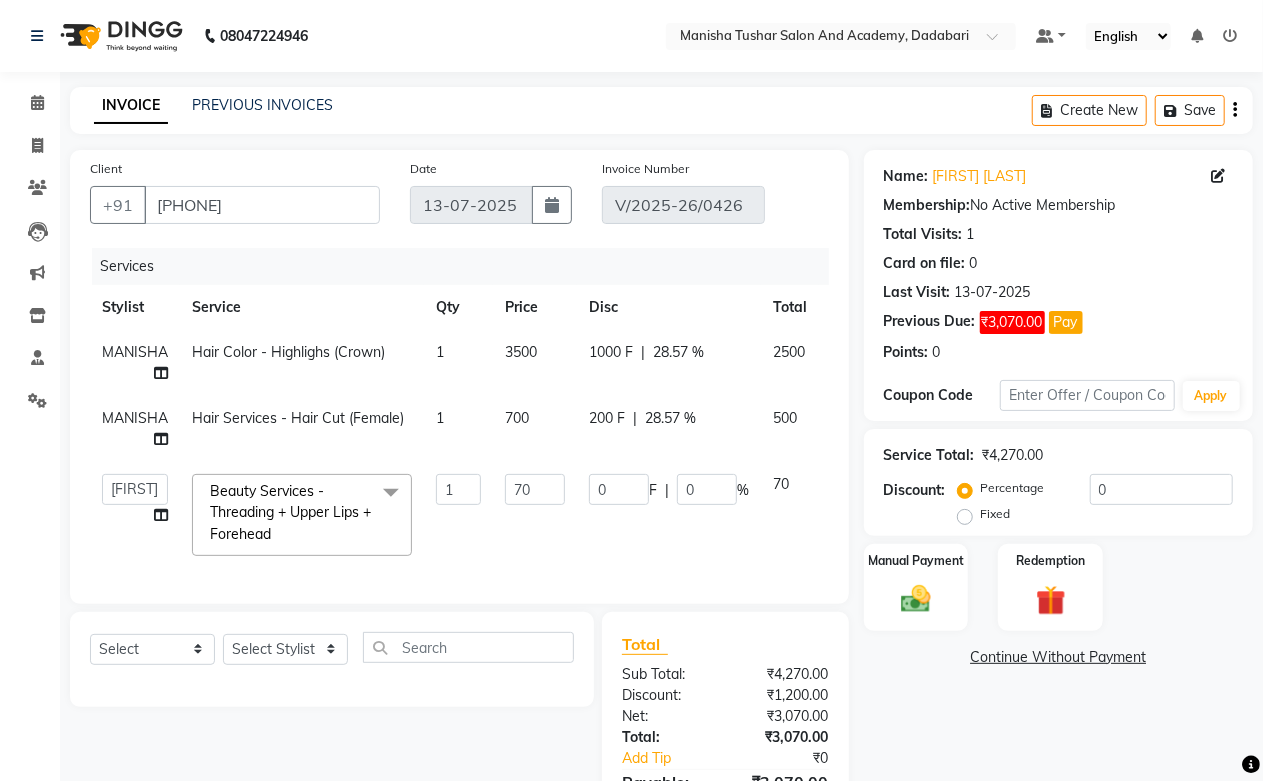 select on "69604" 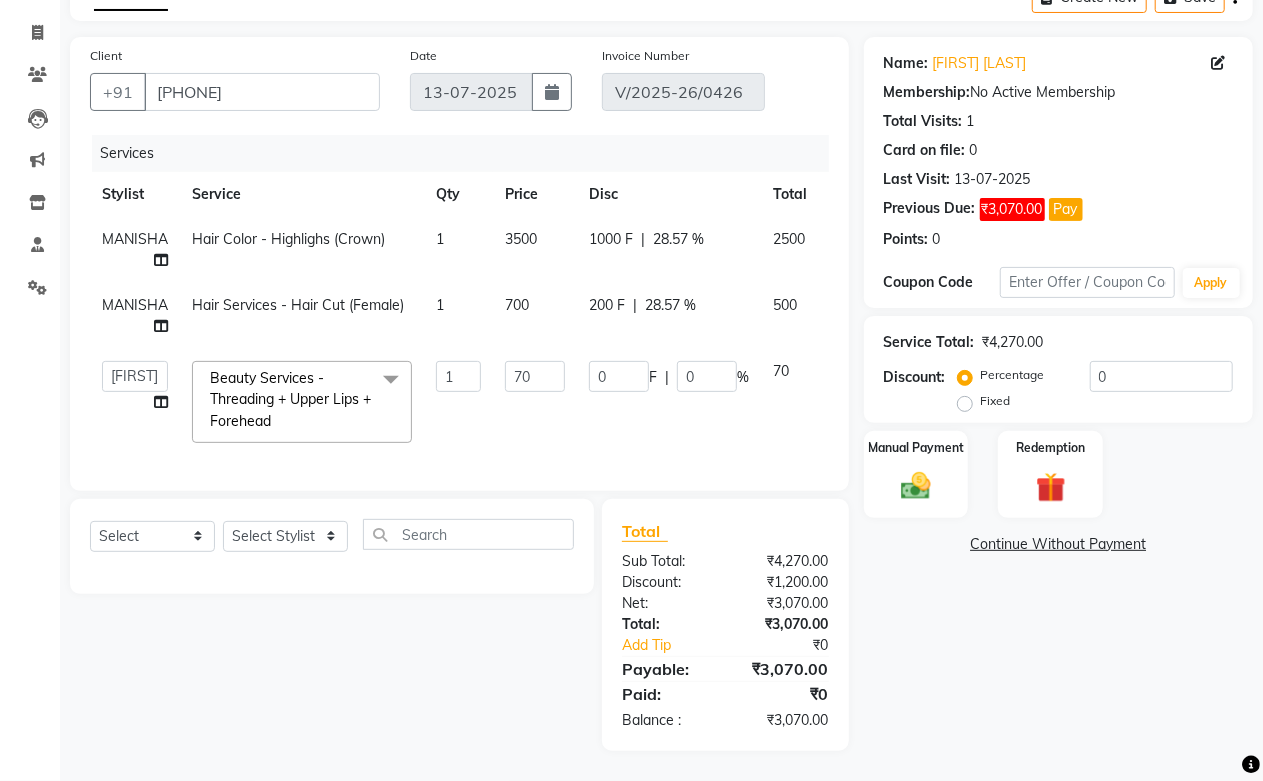 scroll, scrollTop: 0, scrollLeft: 0, axis: both 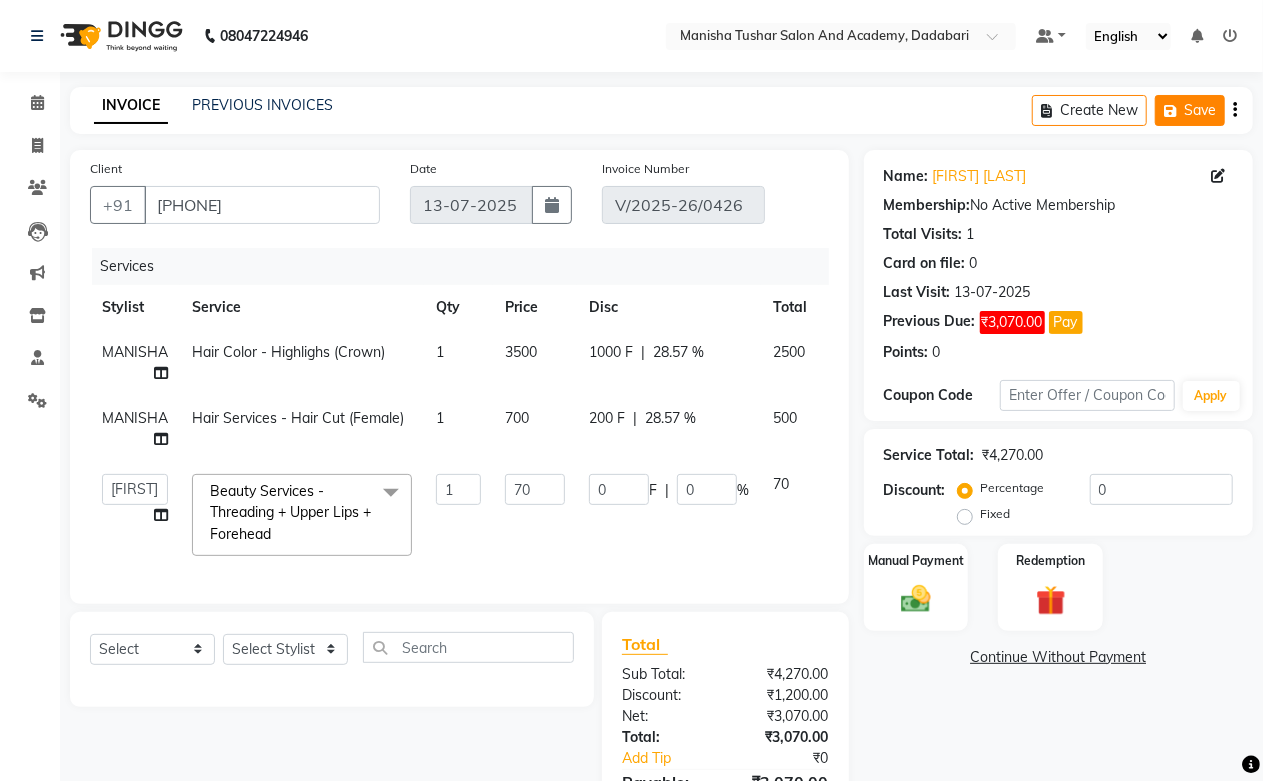 click on "Save" 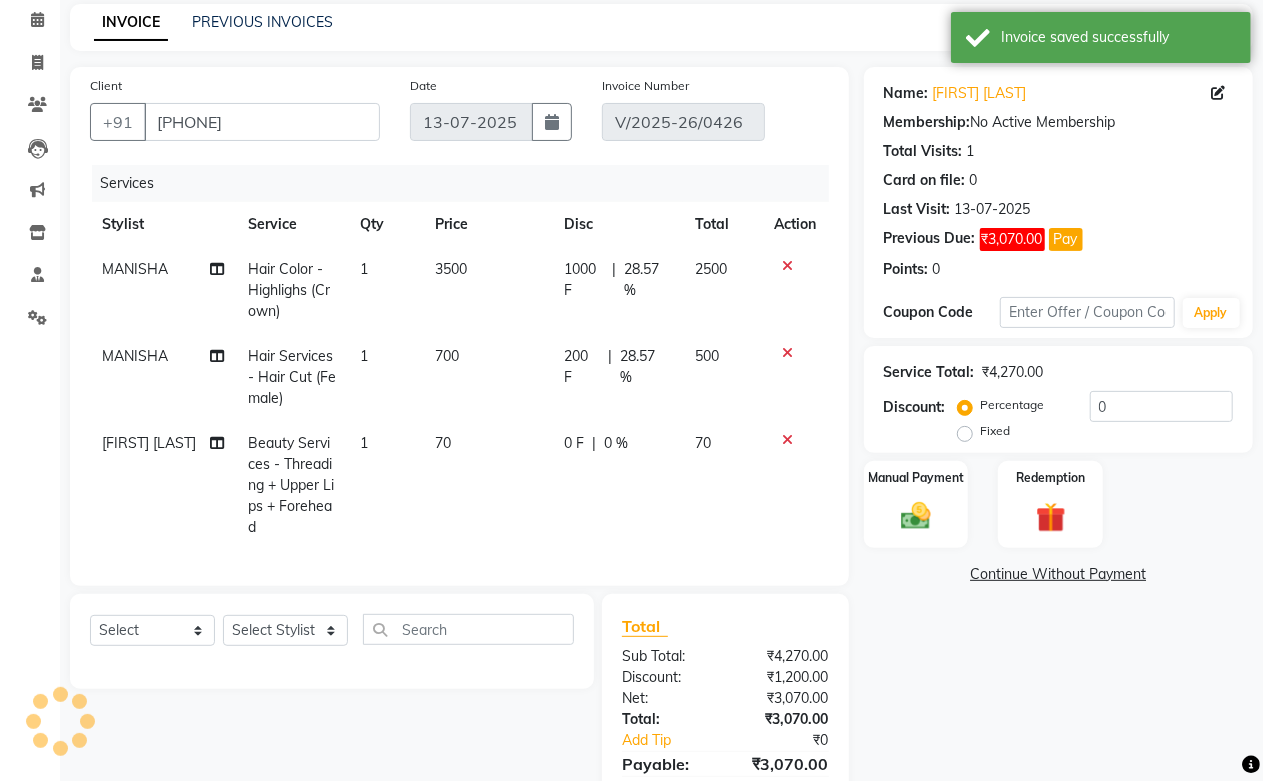 scroll, scrollTop: 194, scrollLeft: 0, axis: vertical 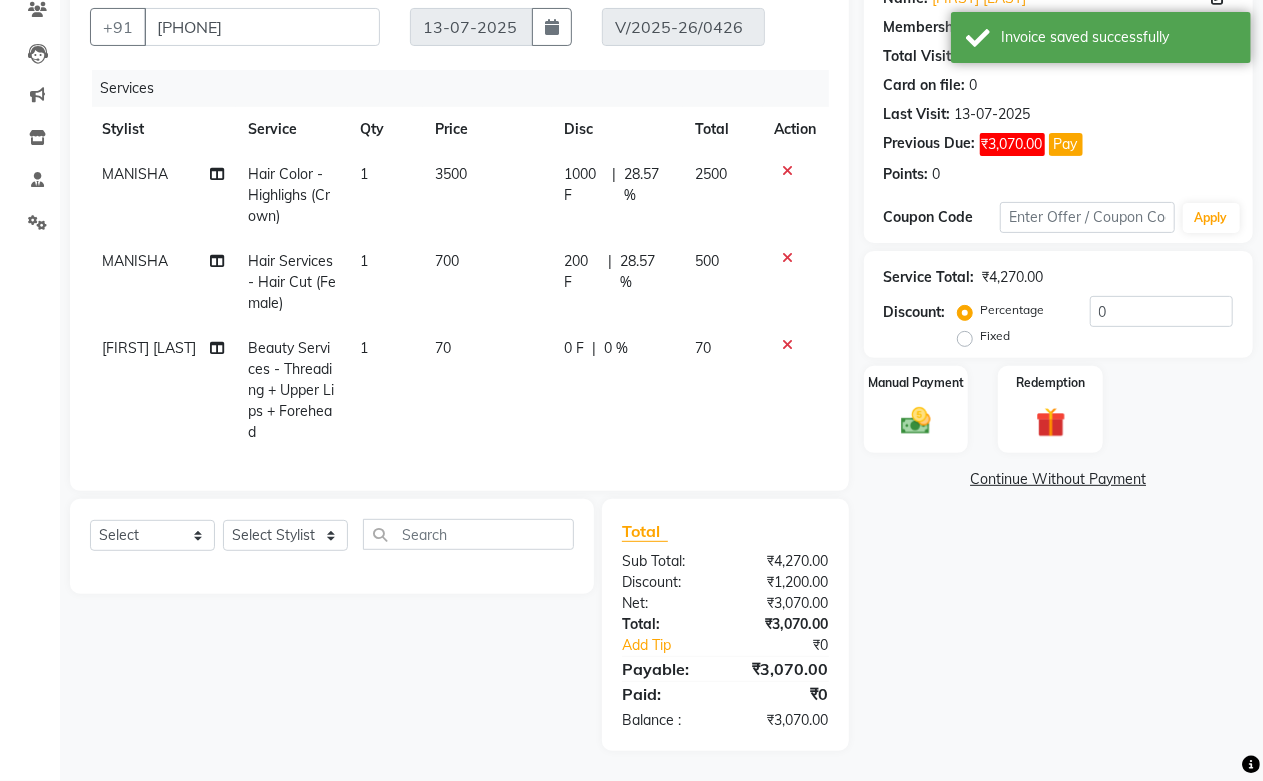 click on "Continue Without Payment" 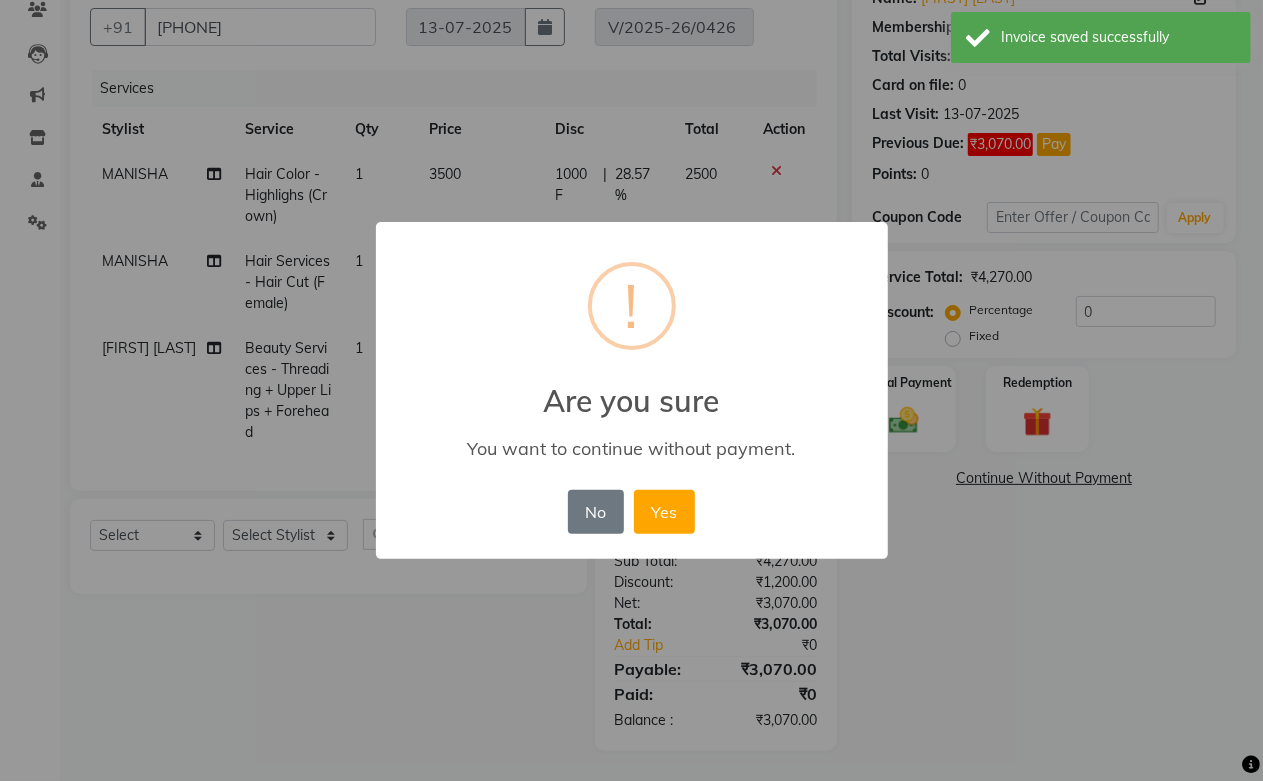 scroll, scrollTop: 173, scrollLeft: 0, axis: vertical 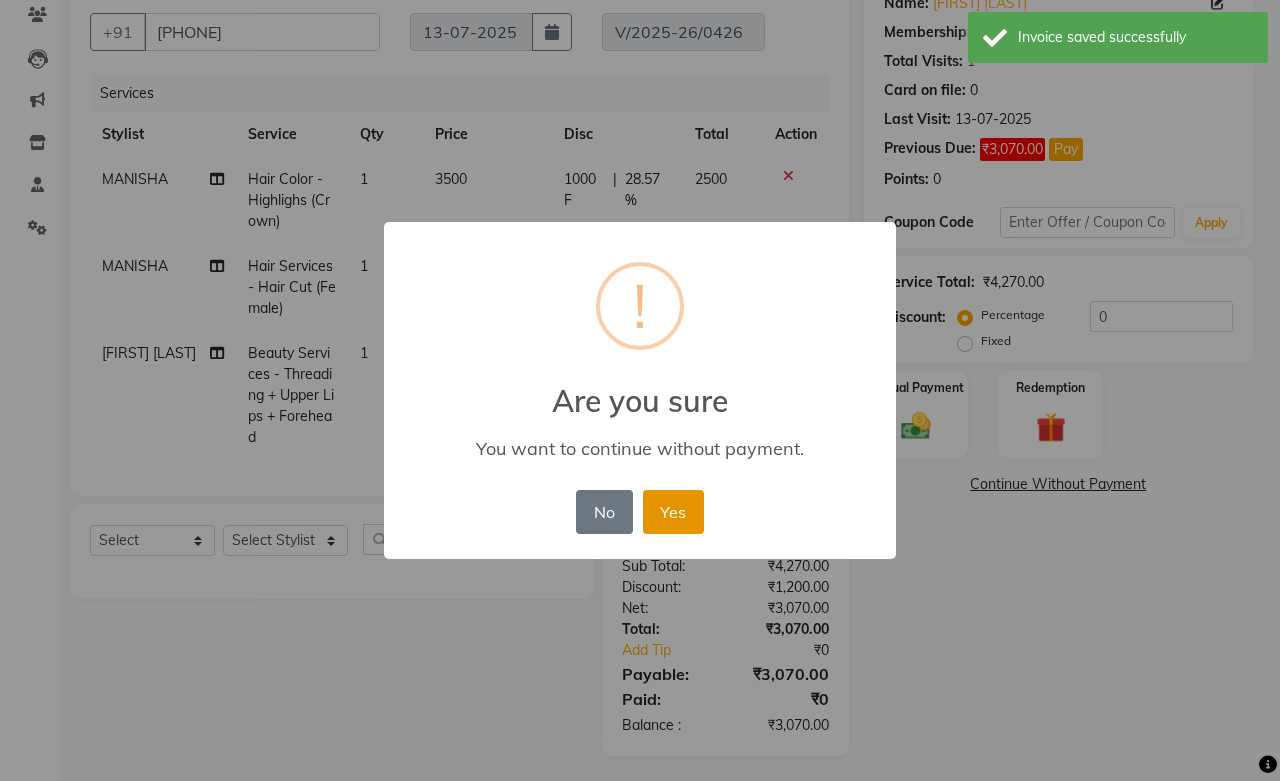 click on "Yes" at bounding box center [673, 512] 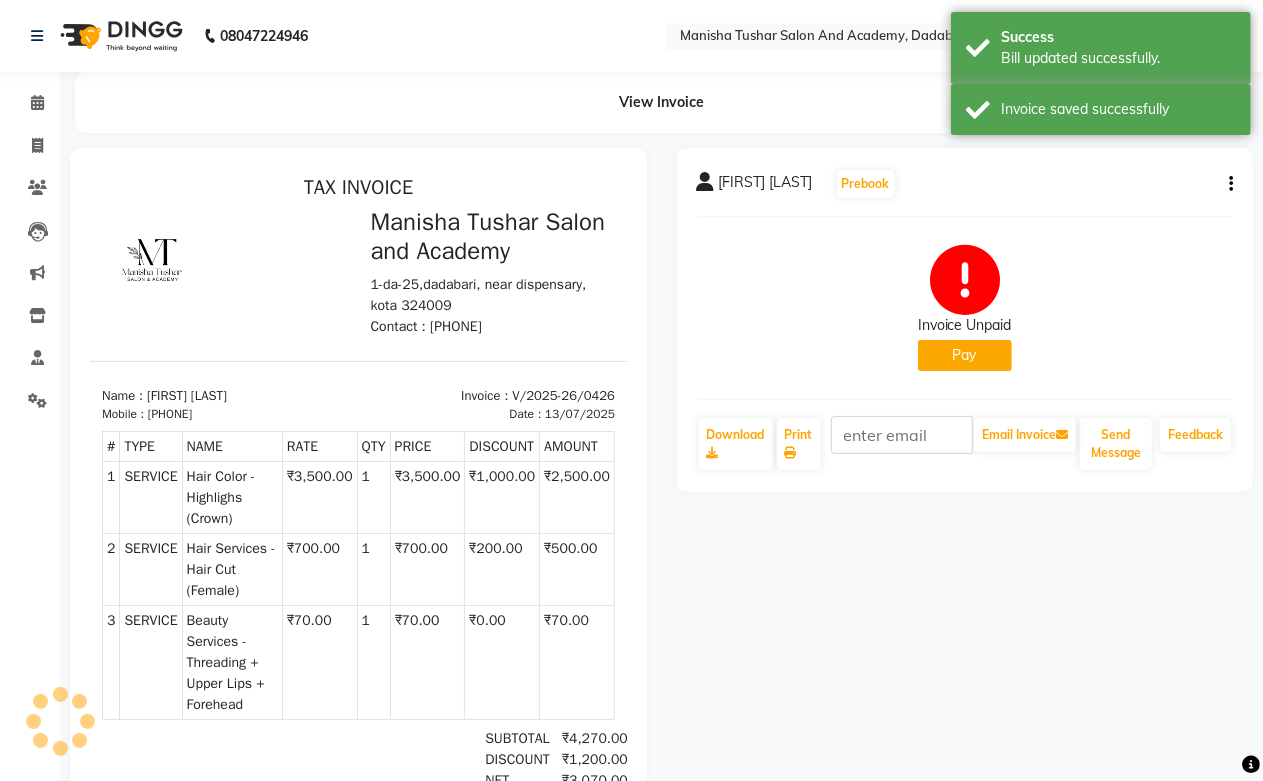 scroll, scrollTop: 0, scrollLeft: 0, axis: both 